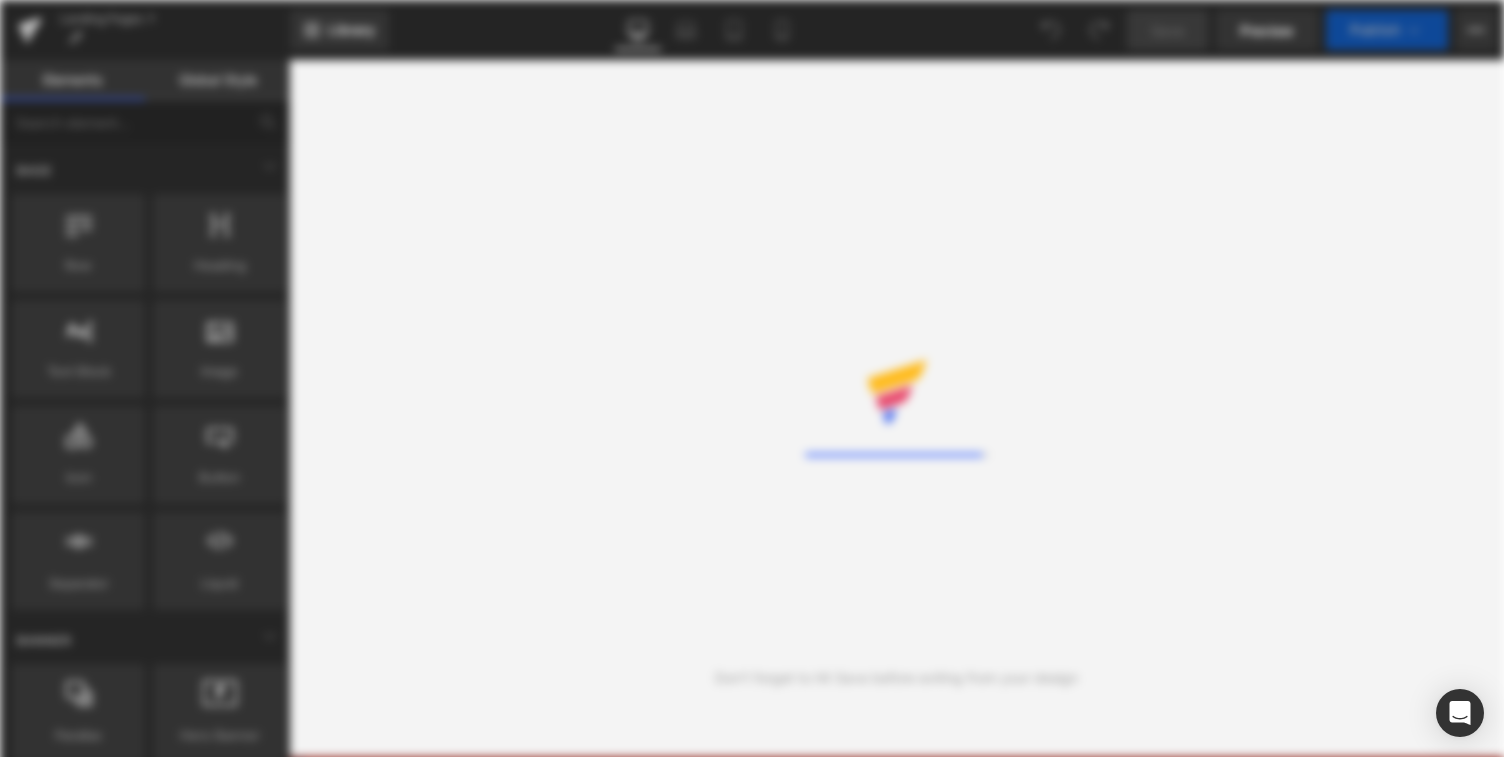 scroll, scrollTop: 0, scrollLeft: 0, axis: both 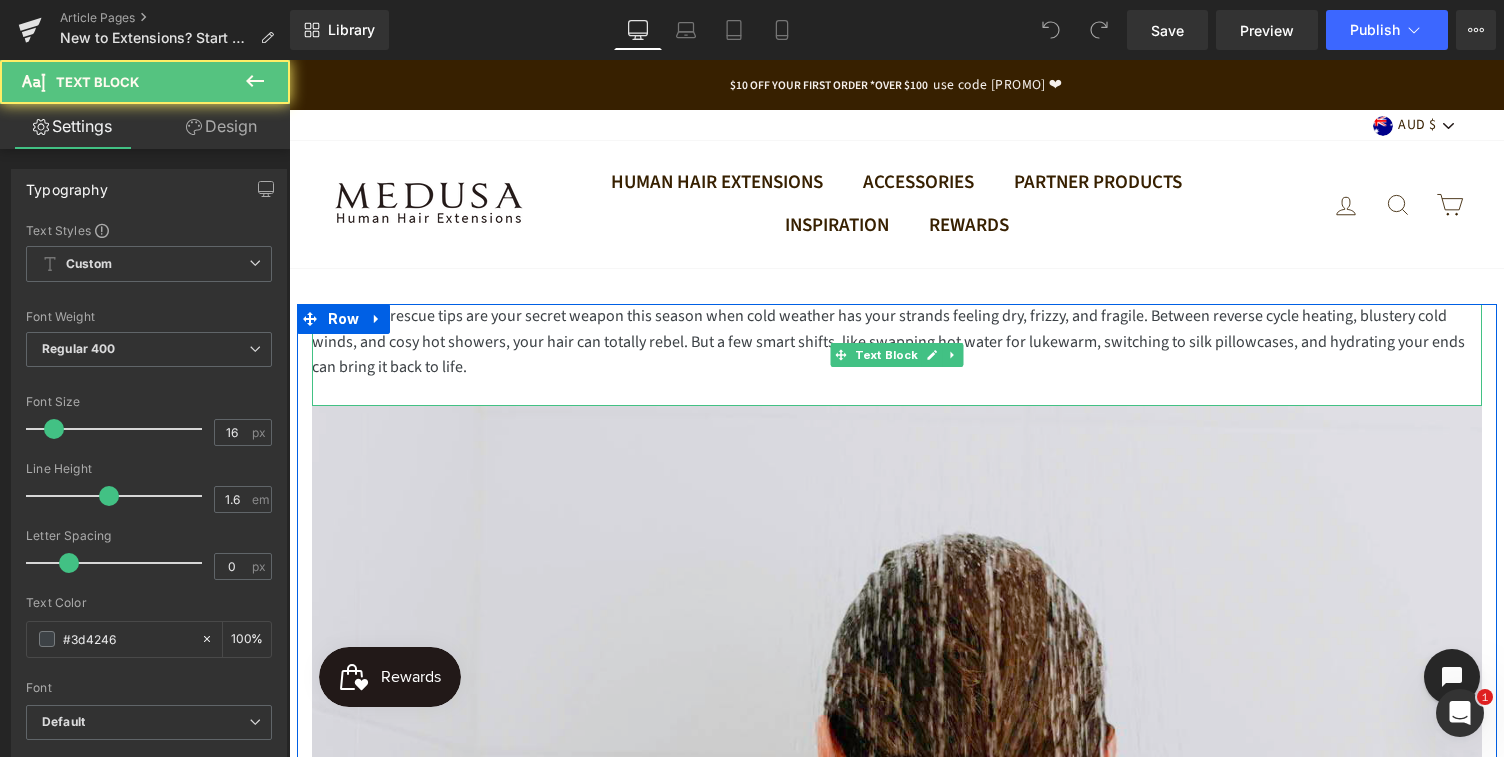 click on "Winter hair rescue tips are your secret weapon this season when cold weather has your strands feeling dry, frizzy, and fragile. Between reverse cycle heating, blustery cold winds, and cosy hot showers, your hair can totally rebel. But a few smart shifts, like swapping hot water for lukewarm, switching to silk pillowcases, and hydrating your ends can bring it back to life." at bounding box center (897, 342) 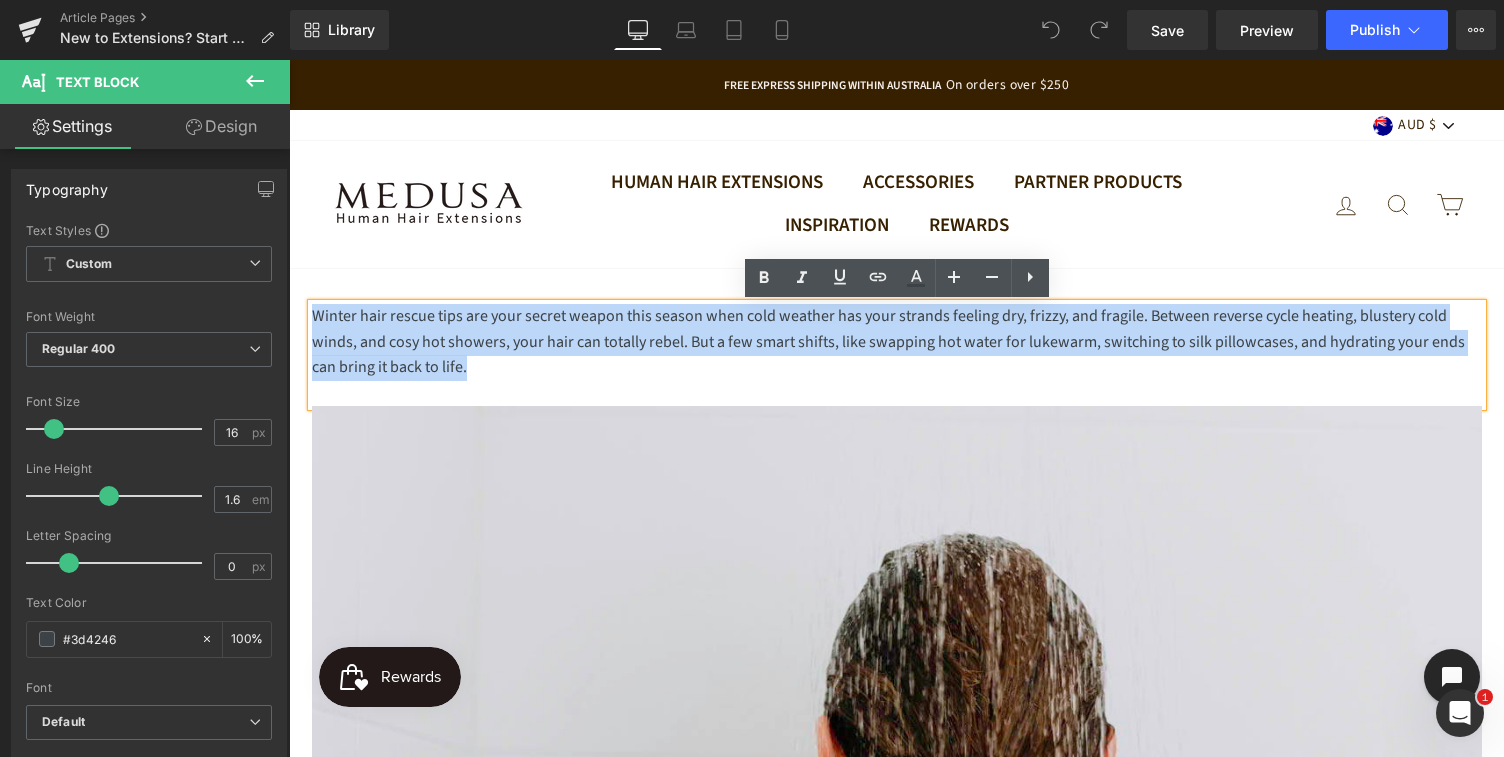 drag, startPoint x: 443, startPoint y: 374, endPoint x: 312, endPoint y: 309, distance: 146.23953 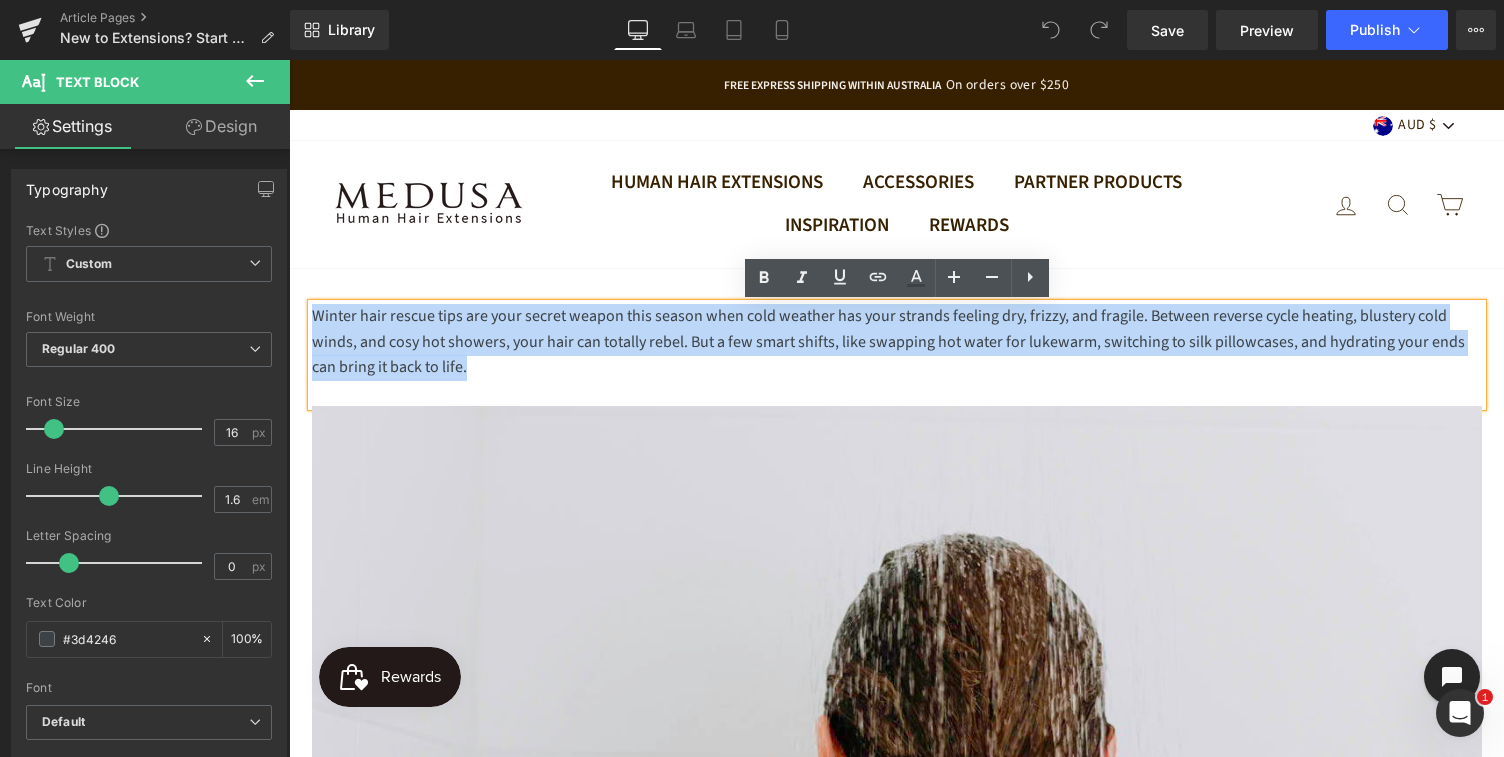 click on "Winter hair rescue tips are your secret weapon this season when cold weather has your strands feeling dry, frizzy, and fragile. Between reverse cycle heating, blustery cold winds, and cosy hot showers, your hair can totally rebel. But a few smart shifts, like swapping hot water for lukewarm, switching to silk pillowcases, and hydrating your ends can bring it back to life." at bounding box center (897, 342) 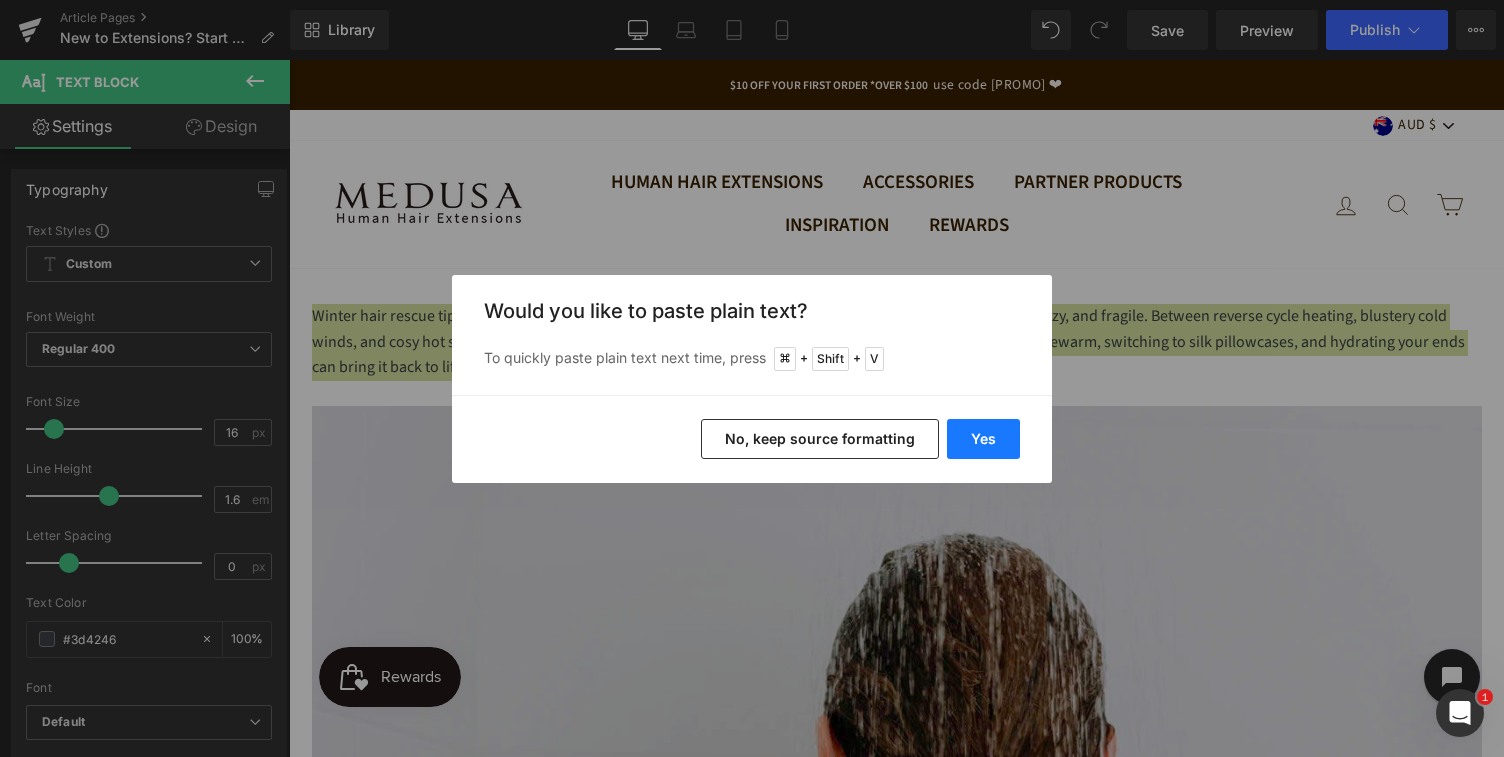 click on "Yes" at bounding box center [983, 439] 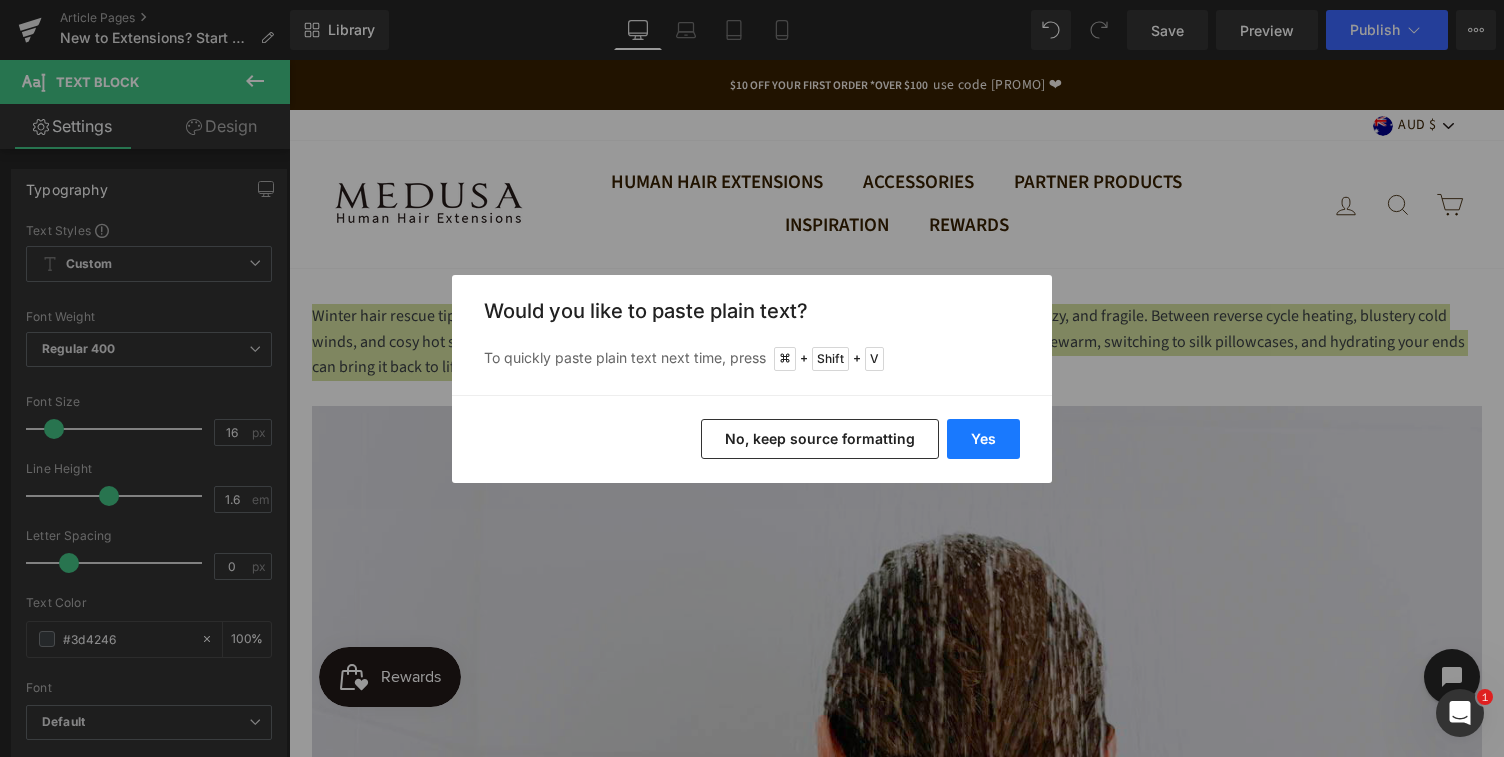 type 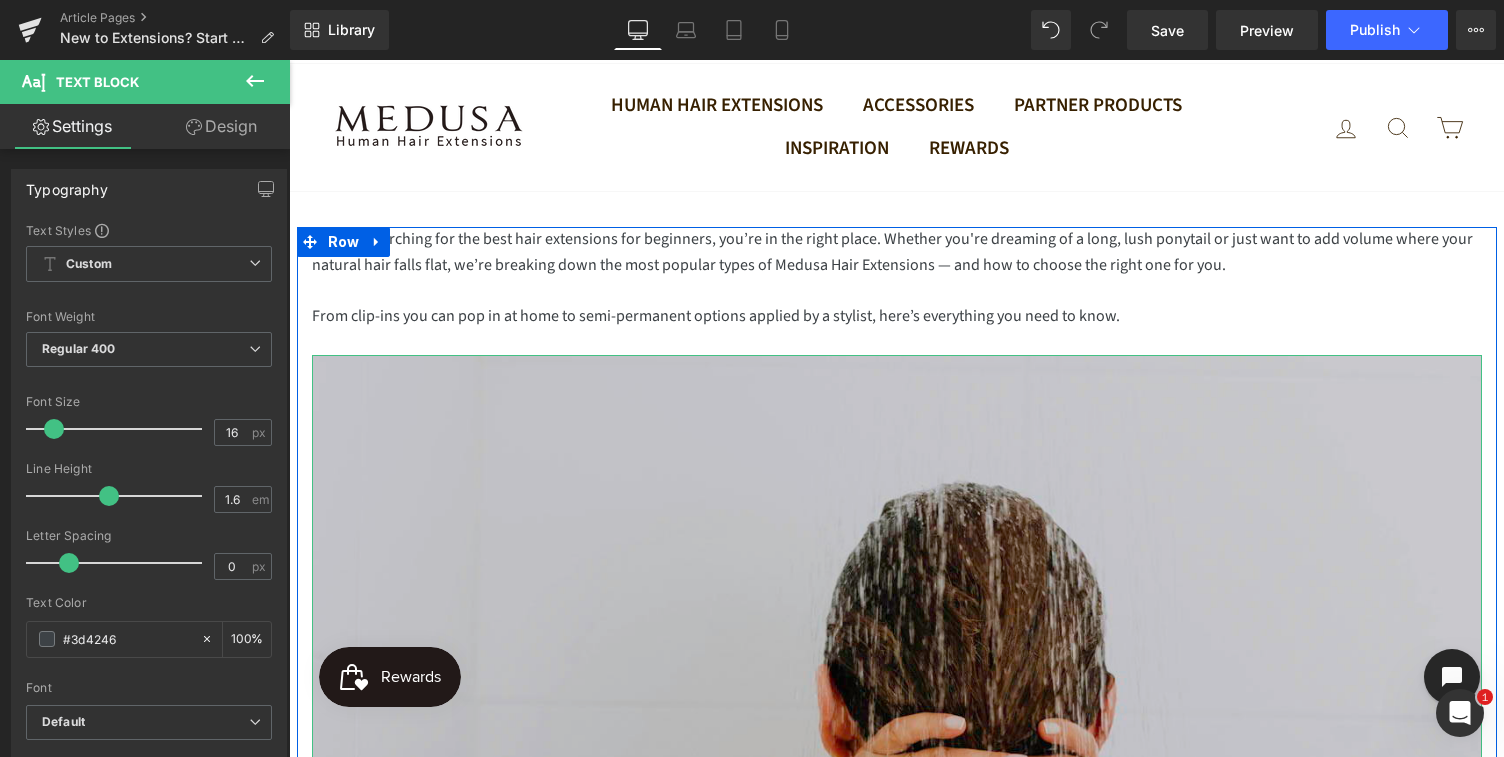 scroll, scrollTop: 79, scrollLeft: 0, axis: vertical 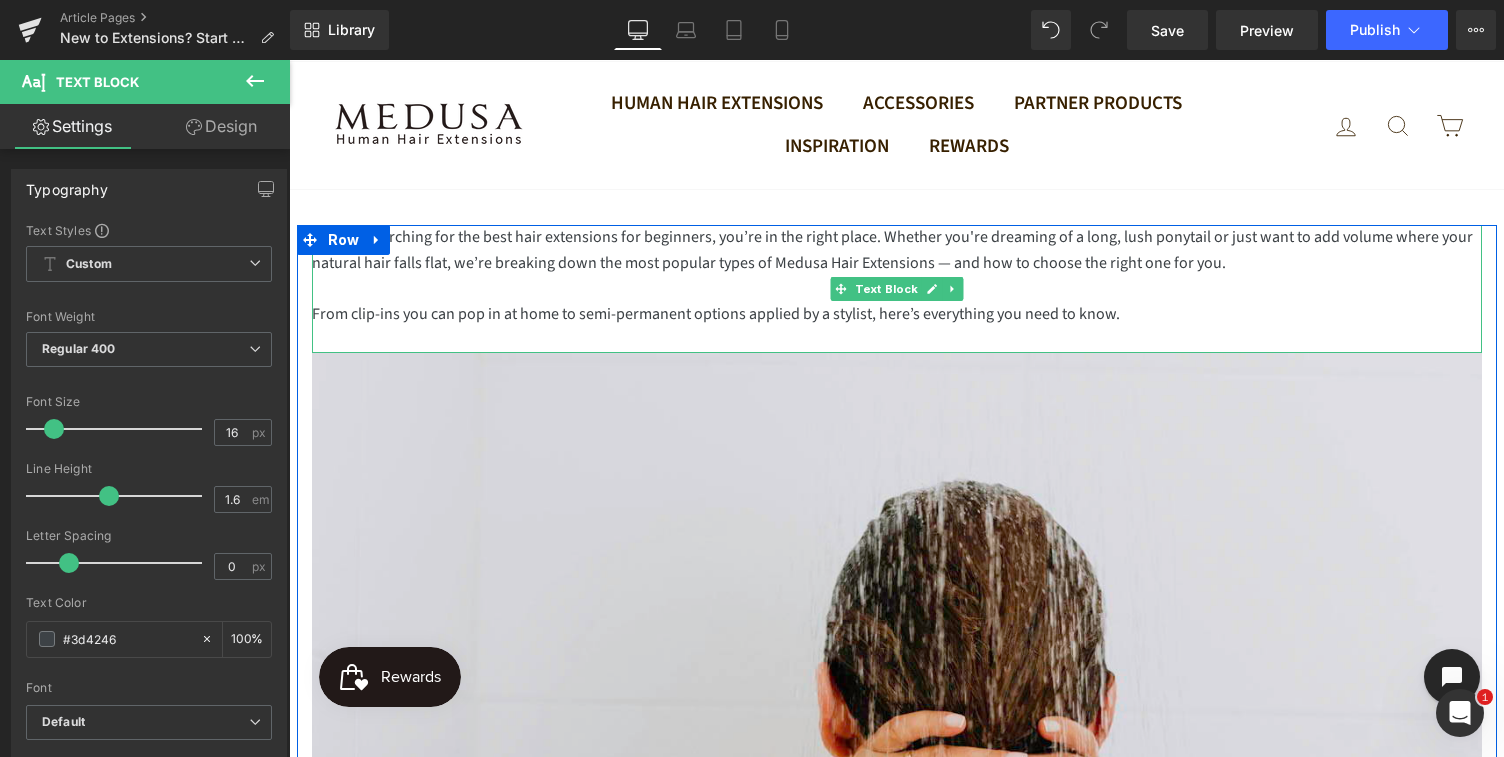 click on "f you’re searching for the best hair extensions for beginners, you’re in the right place. Whether you're dreaming of a long, lush ponytail or just want to add volume where your natural hair falls flat, we’re breaking down the most popular types of Medusa Hair Extensions — and how to choose the right one for you." at bounding box center (897, 250) 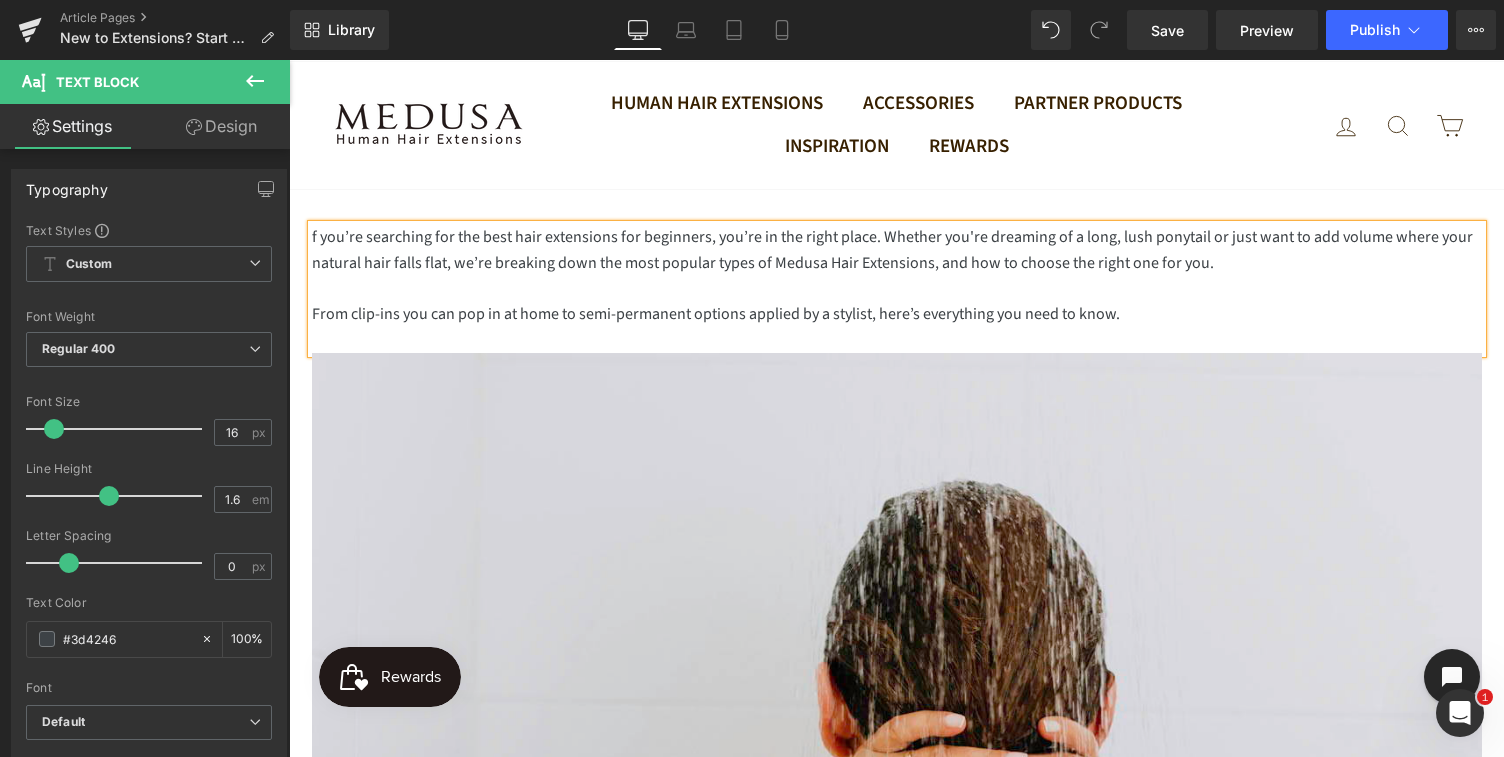 click on "f you’re searching for the best hair extensions for beginners, you’re in the right place. Whether you're dreaming of a long, lush ponytail or just want to add volume where your natural hair falls flat, we’re breaking down the most popular types of Medusa Hair Extensions, and how to choose the right one for you. From clip-ins you can pop in at home to semi-permanent options applied by a stylist, here’s everything you need to know." at bounding box center [897, 289] 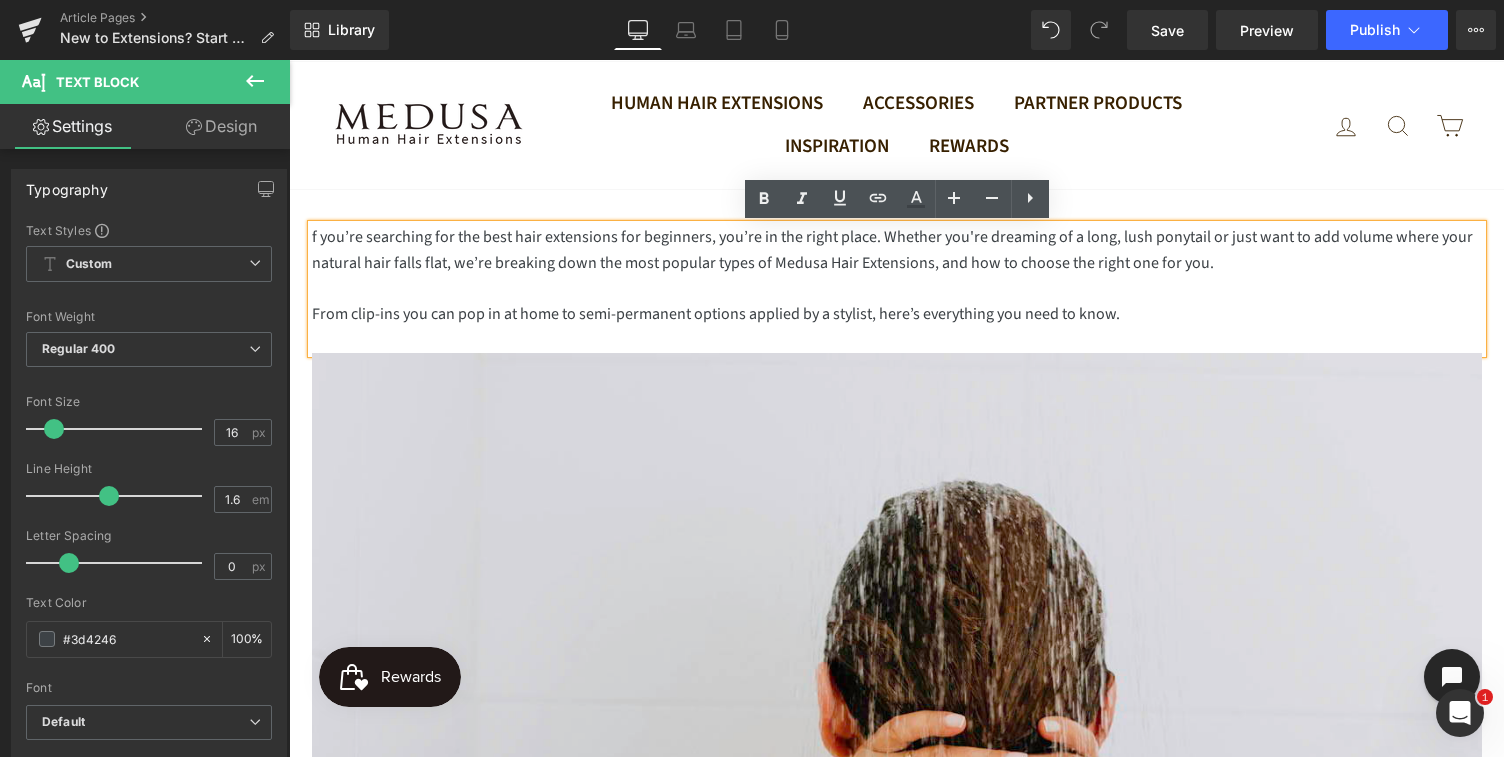click on "f you’re searching for the best hair extensions for beginners, you’re in the right place. Whether you're dreaming of a long, lush ponytail or just want to add volume where your natural hair falls flat, we’re breaking down the most popular types of Medusa Hair Extensions, and how to choose the right one for you. From clip-ins you can pop in at home to semi-permanent options applied by a stylist, here’s everything you need to know." at bounding box center (897, 289) 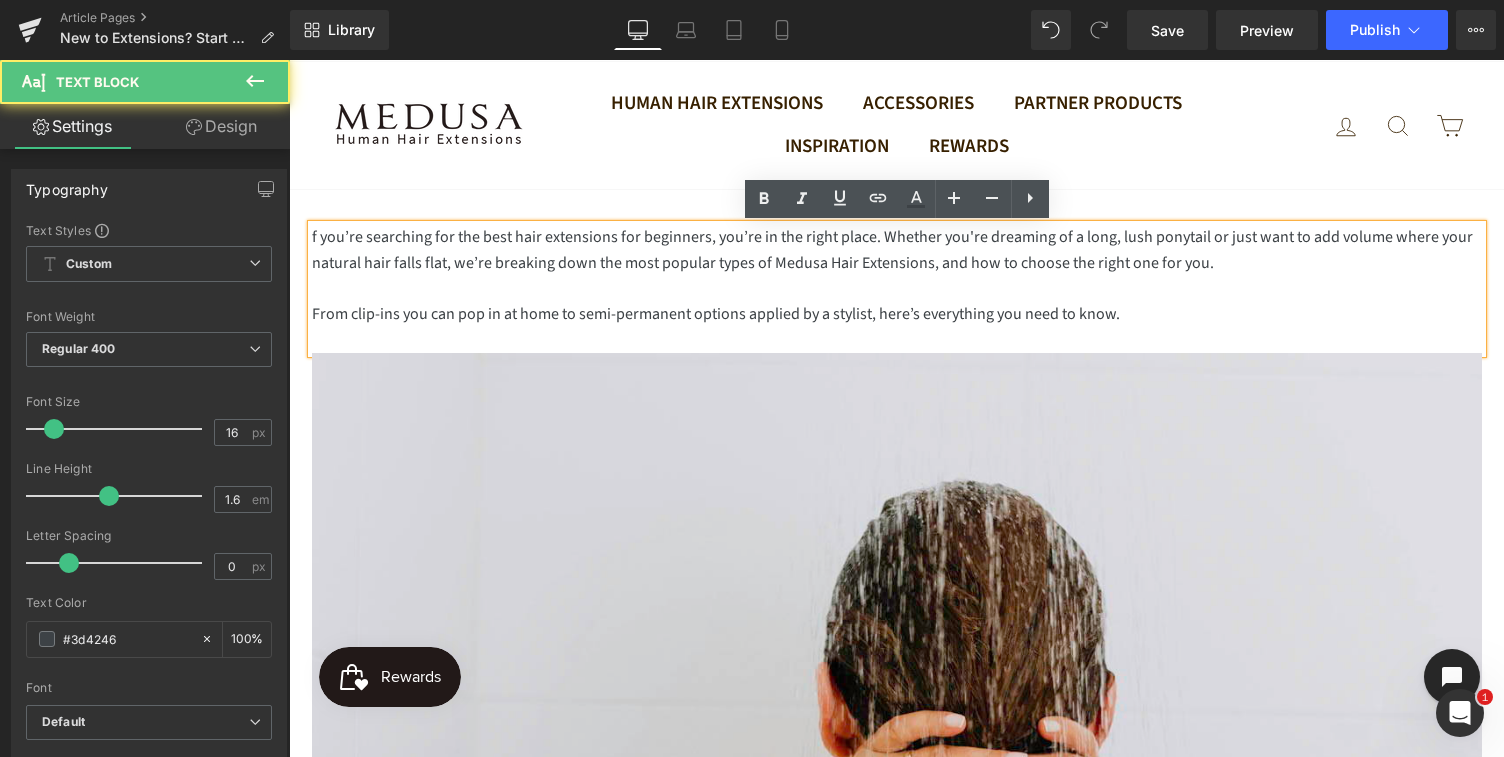 click on "f you’re searching for the best hair extensions for beginners, you’re in the right place. Whether you're dreaming of a long, lush ponytail or just want to add volume where your natural hair falls flat, we’re breaking down the most popular types of Medusa Hair Extensions, and how to choose the right one for you. From clip-ins you can pop in at home to semi-permanent options applied by a stylist, here’s everything you need to know." at bounding box center (897, 289) 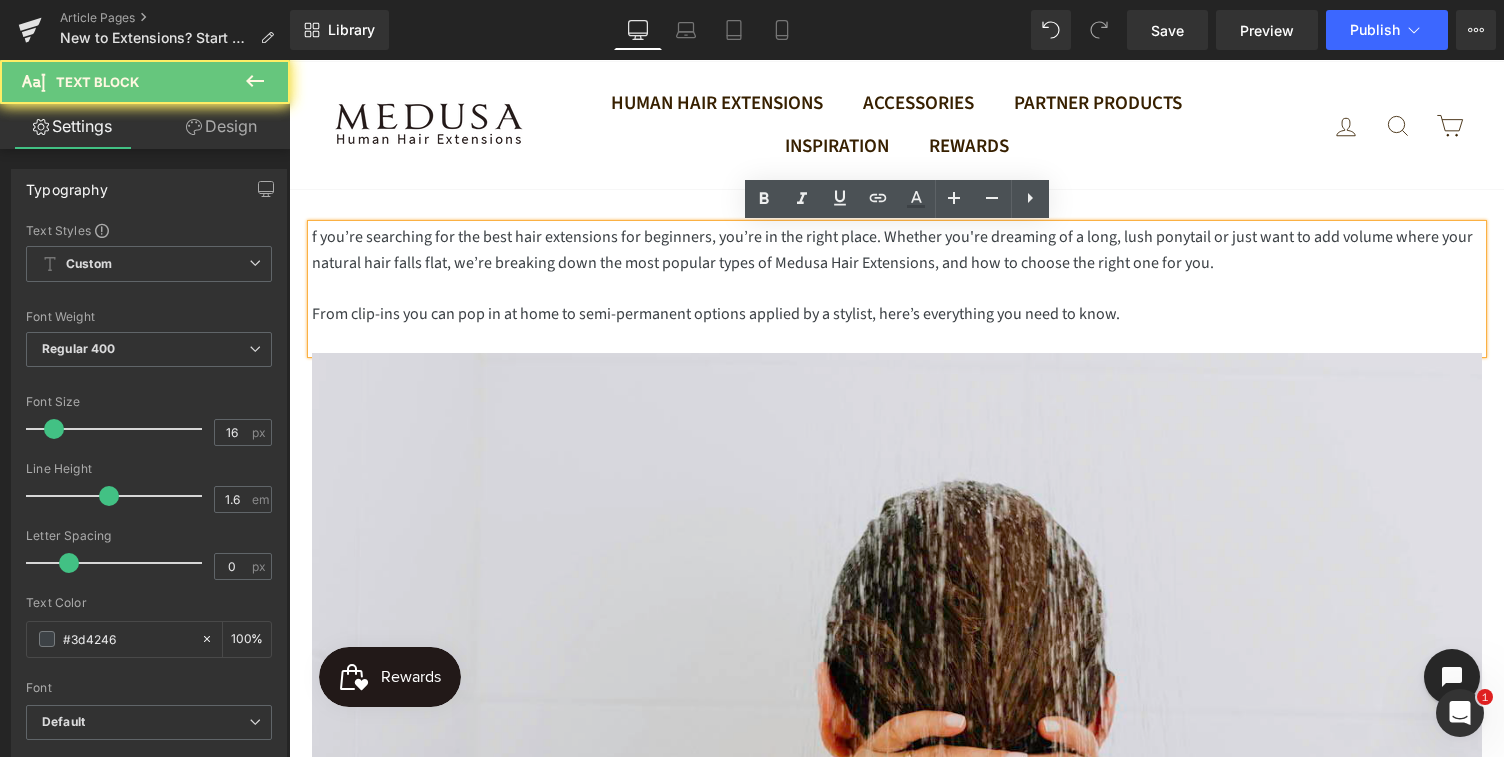 click on "f you’re searching for the best hair extensions for beginners, you’re in the right place. Whether you're dreaming of a long, lush ponytail or just want to add volume where your natural hair falls flat, we’re breaking down the most popular types of Medusa Hair Extensions, and how to choose the right one for you. From clip-ins you can pop in at home to semi-permanent options applied by a stylist, here’s everything you need to know." at bounding box center (897, 289) 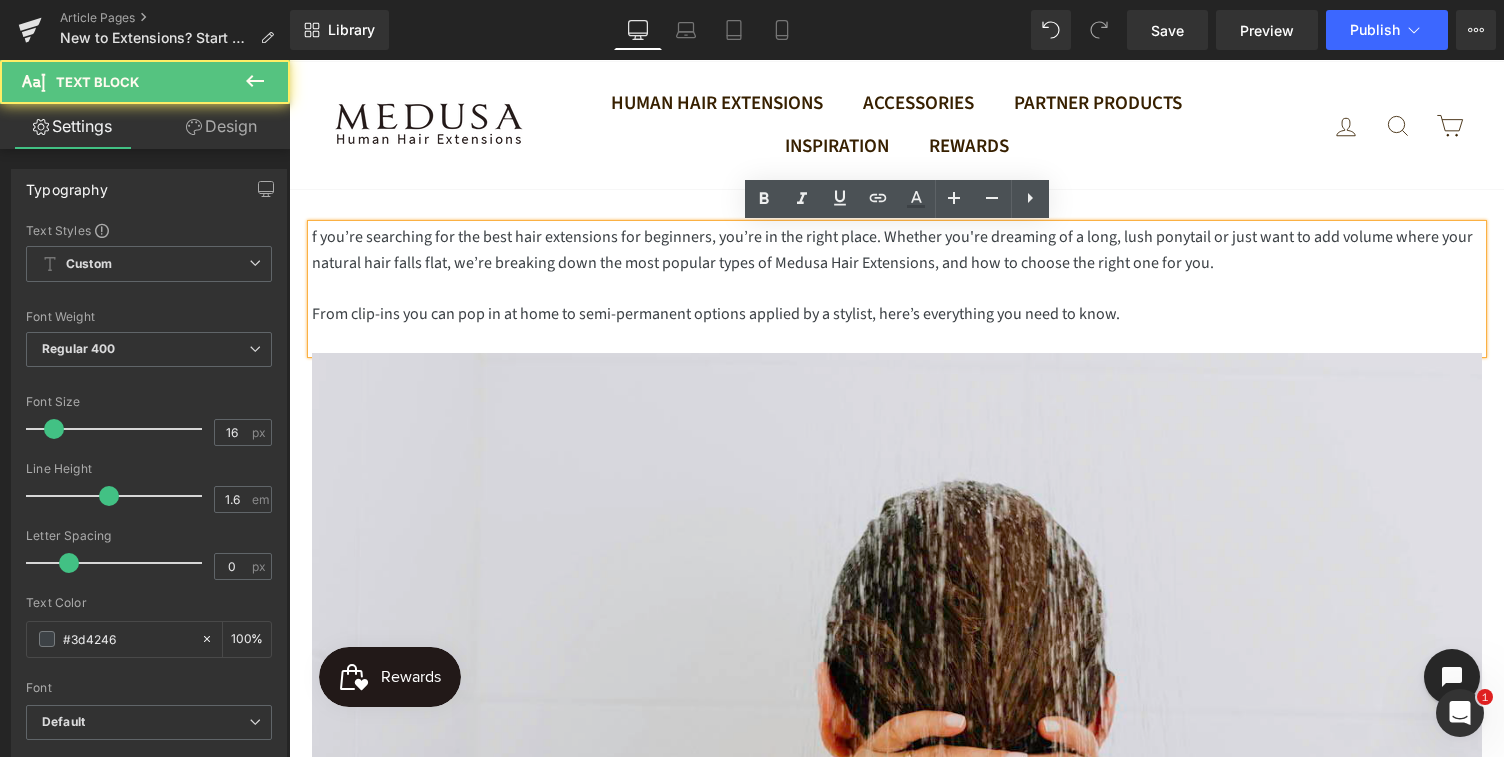 click on "f you’re searching for the best hair extensions for beginners, you’re in the right place. Whether you're dreaming of a long, lush ponytail or just want to add volume where your natural hair falls flat, we’re breaking down the most popular types of Medusa Hair Extensions, and how to choose the right one for you." at bounding box center (897, 250) 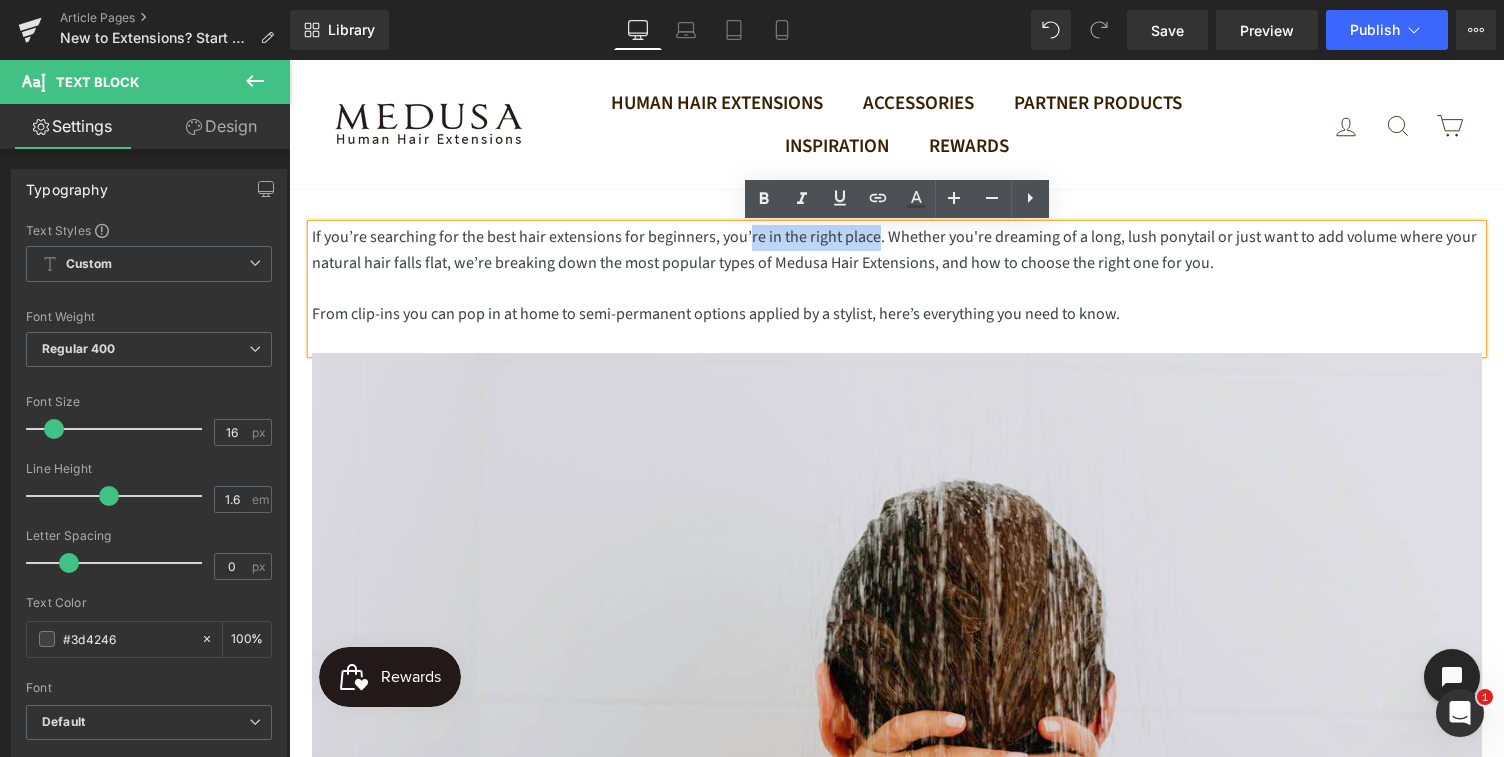 drag, startPoint x: 745, startPoint y: 237, endPoint x: 872, endPoint y: 234, distance: 127.03543 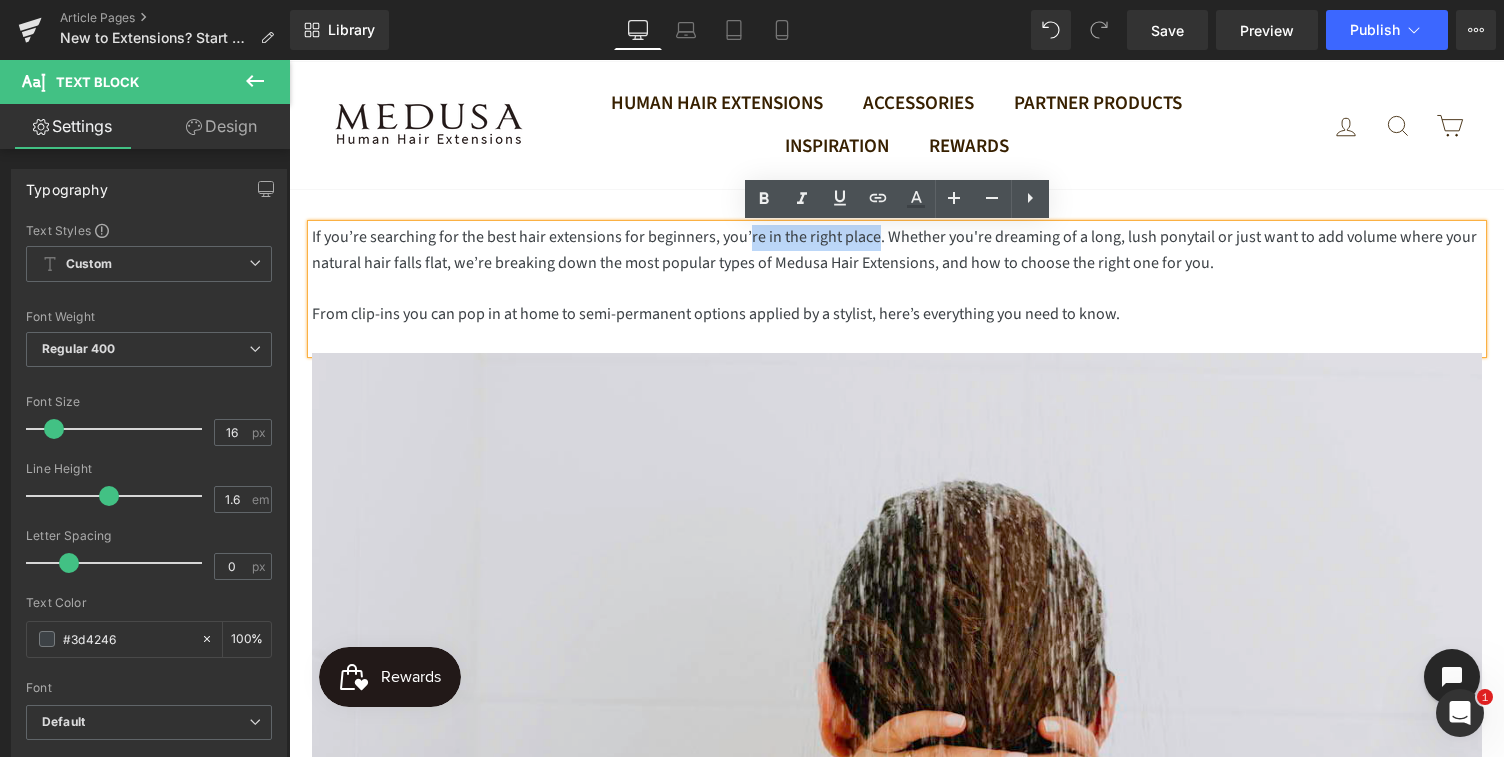 click on "If you’re searching for the best hair extensions for beginners, you’re in the right place. Whether you're dreaming of a long, lush ponytail or just want to add volume where your natural hair falls flat, we’re breaking down the most popular types of Medusa Hair Extensions, and how to choose the right one for you." at bounding box center [897, 250] 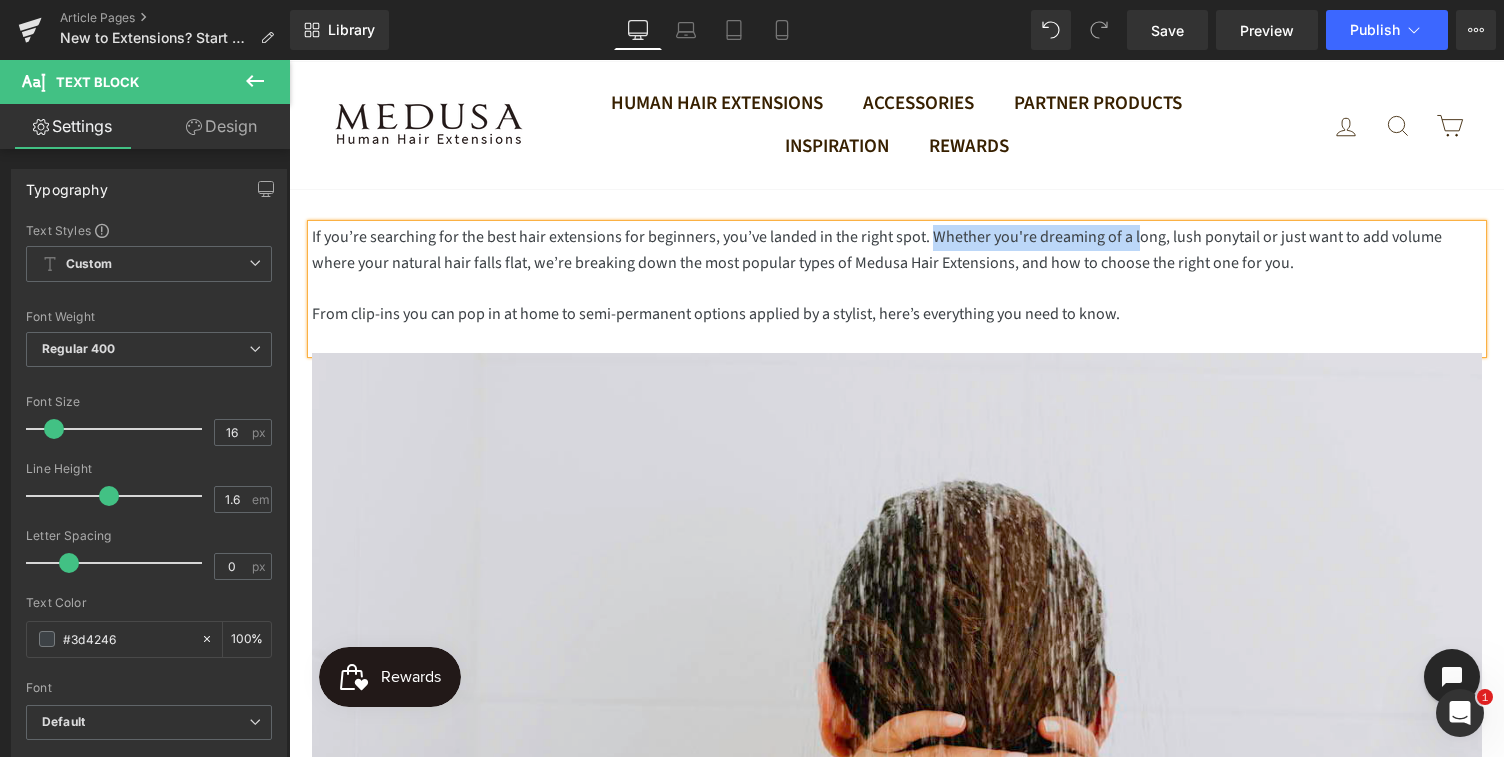 drag, startPoint x: 929, startPoint y: 236, endPoint x: 1129, endPoint y: 237, distance: 200.0025 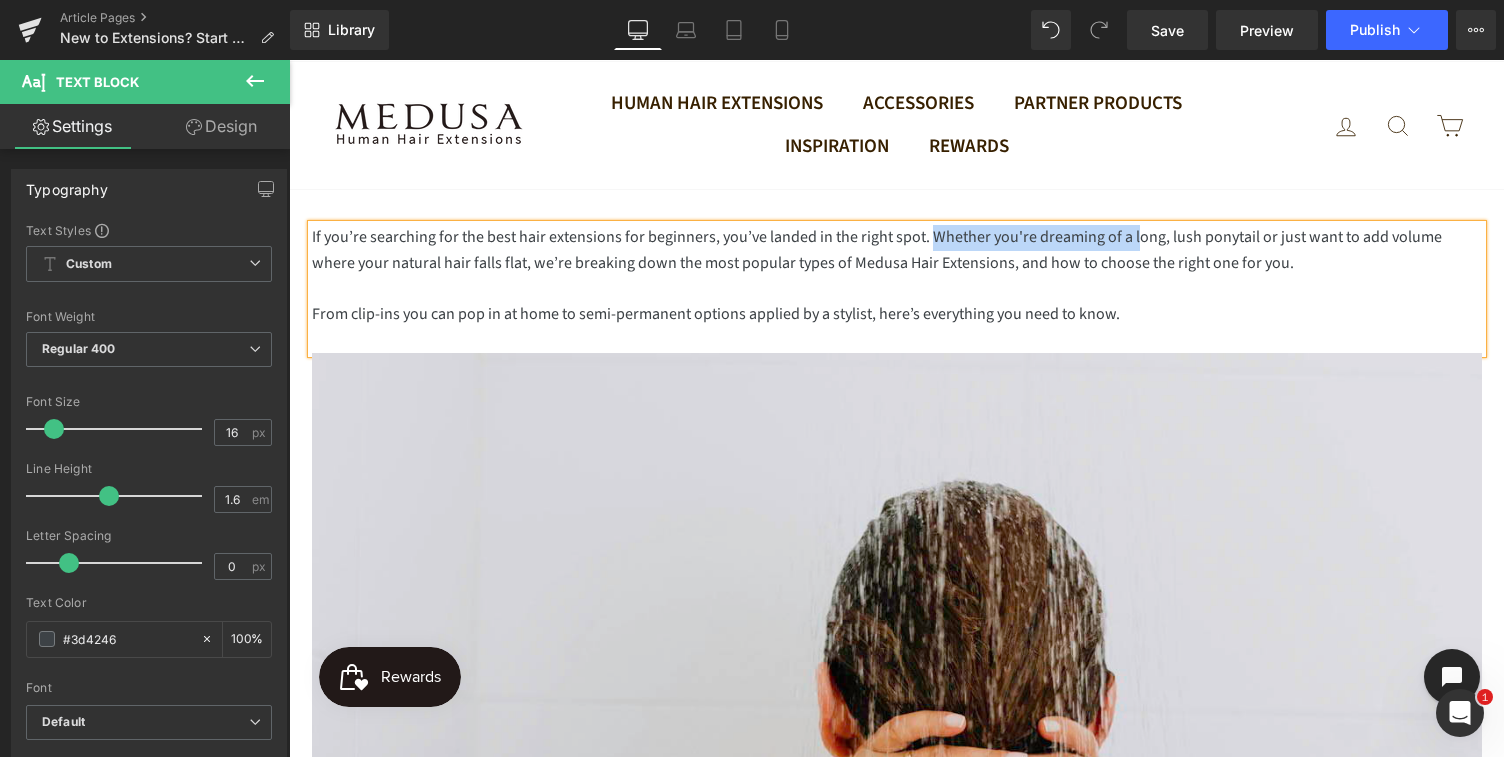 click on "If you’re searching for the best hair extensions for beginners, you’ve landed in the right spot. Whether you're dreaming of a long, lush ponytail or just want to add volume where your natural hair falls flat, we’re breaking down the most popular types of Medusa Hair Extensions, and how to choose the right one for you." at bounding box center [897, 250] 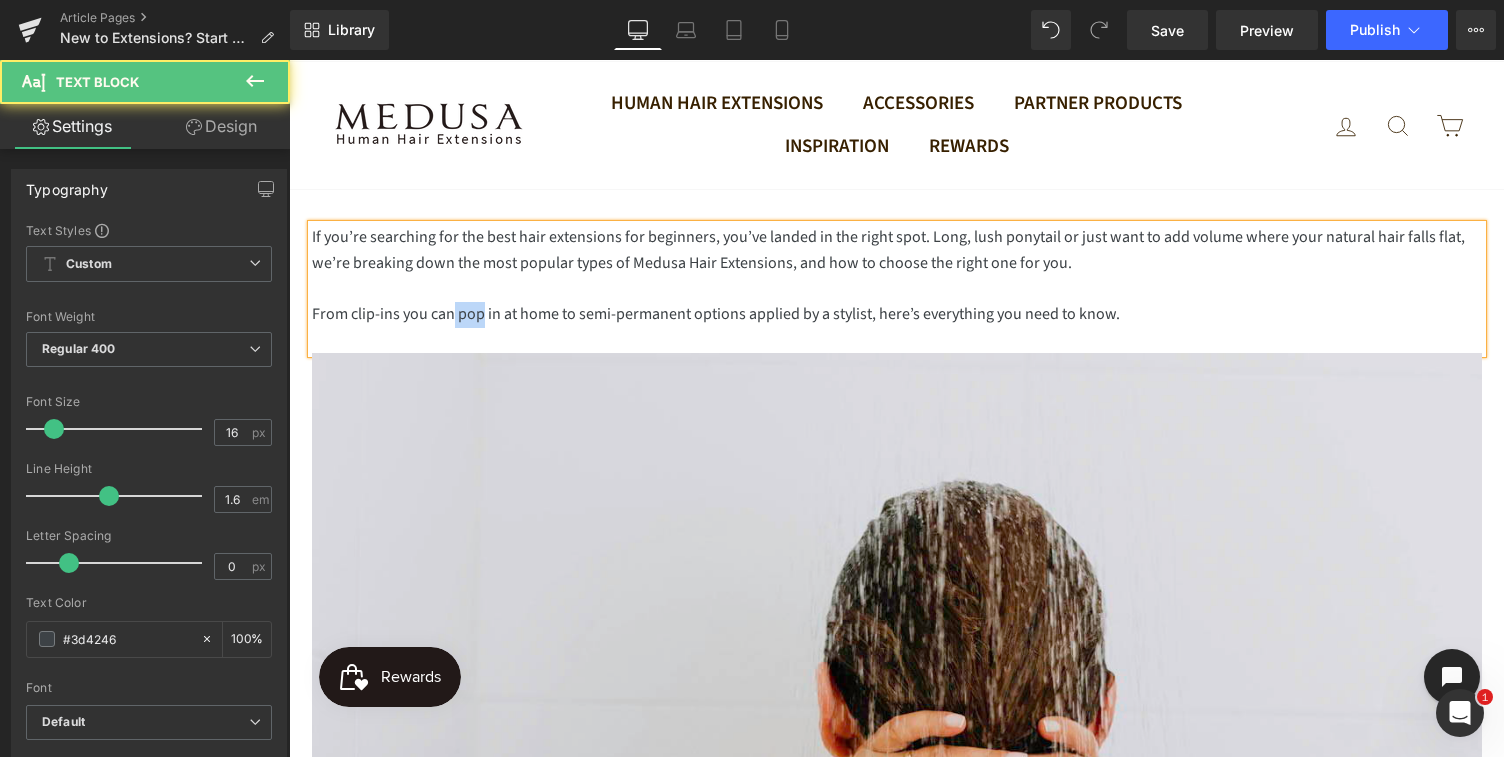 drag, startPoint x: 480, startPoint y: 313, endPoint x: 455, endPoint y: 313, distance: 25 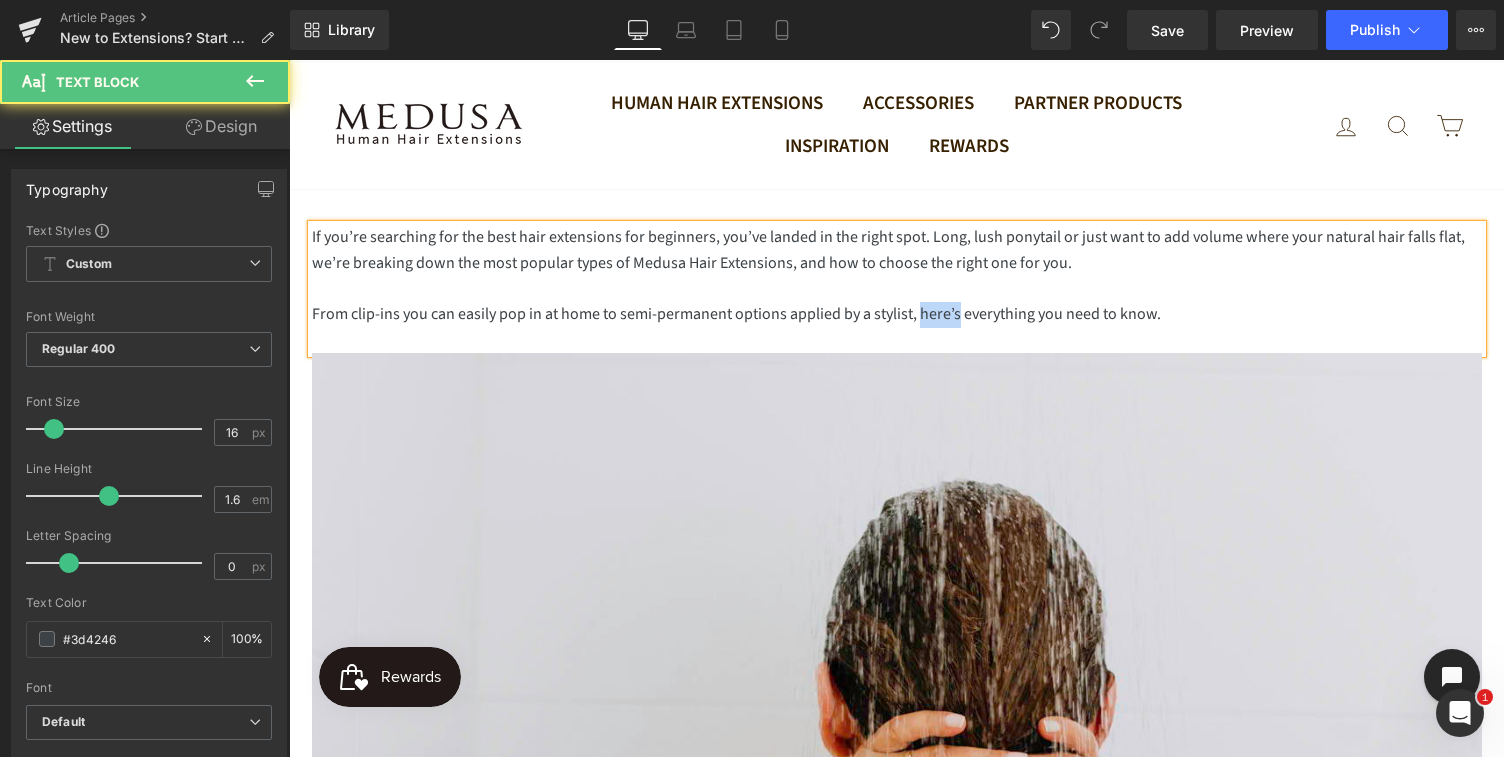 drag, startPoint x: 919, startPoint y: 317, endPoint x: 959, endPoint y: 313, distance: 40.1995 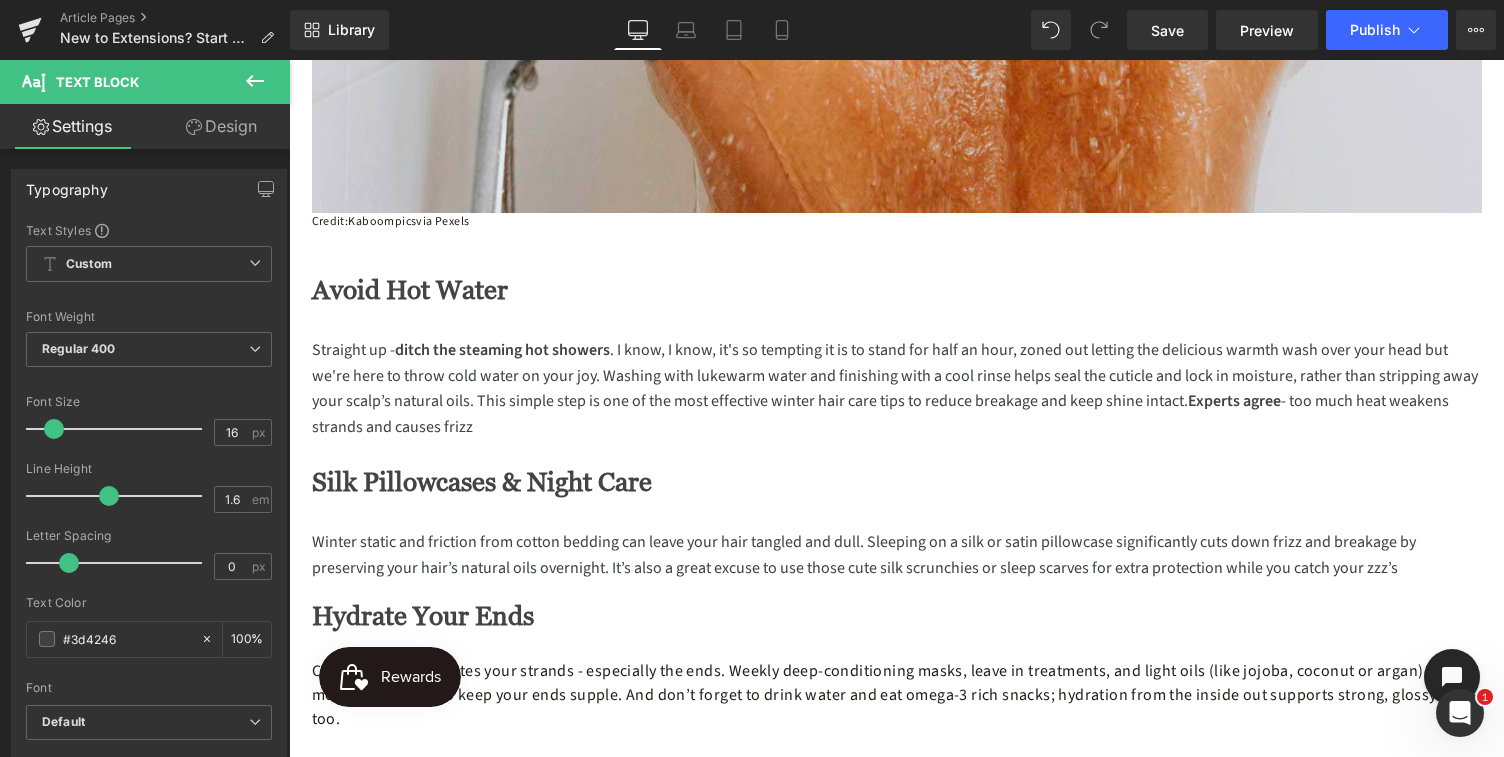 scroll, scrollTop: 1127, scrollLeft: 0, axis: vertical 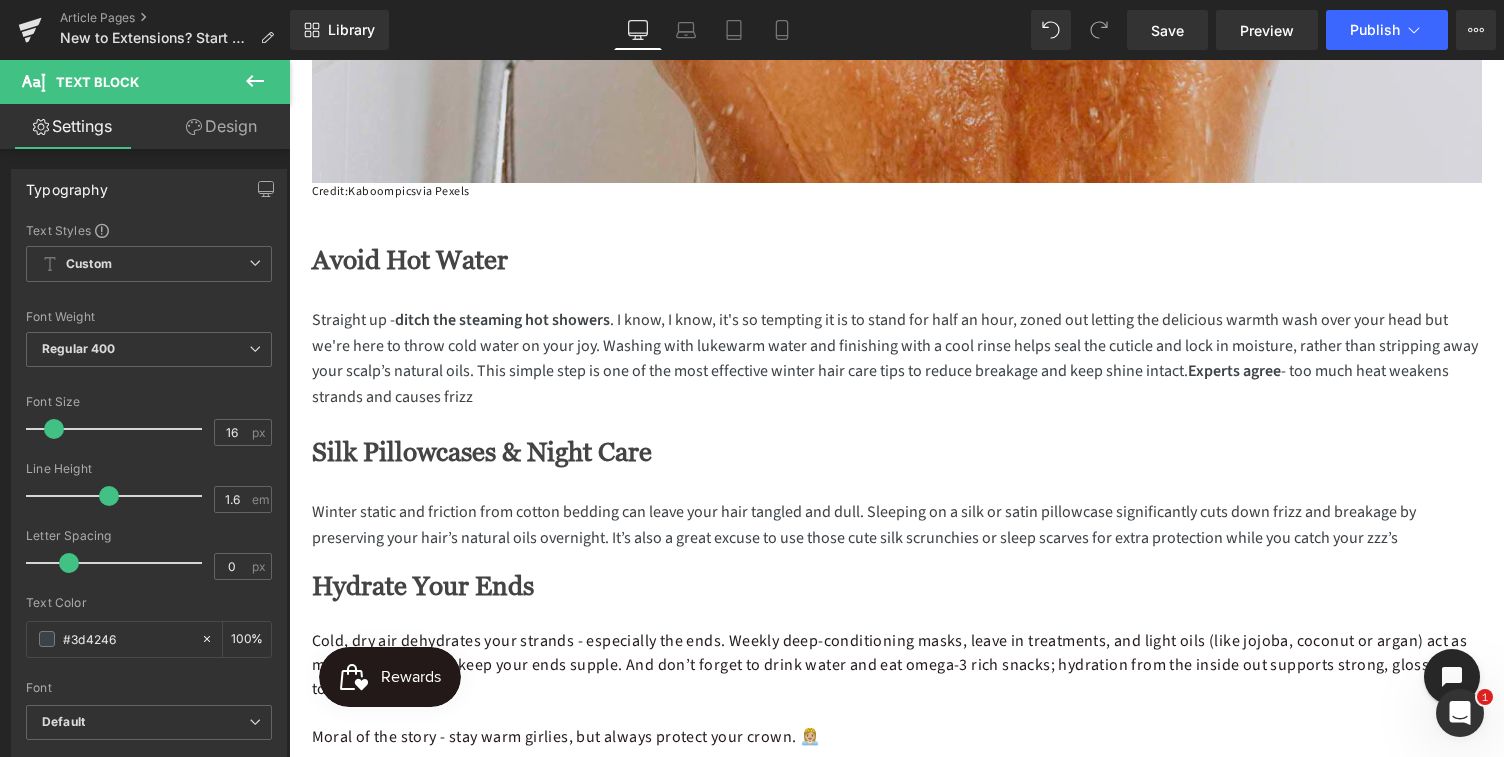 click on "Avoid Hot Water" at bounding box center (410, 261) 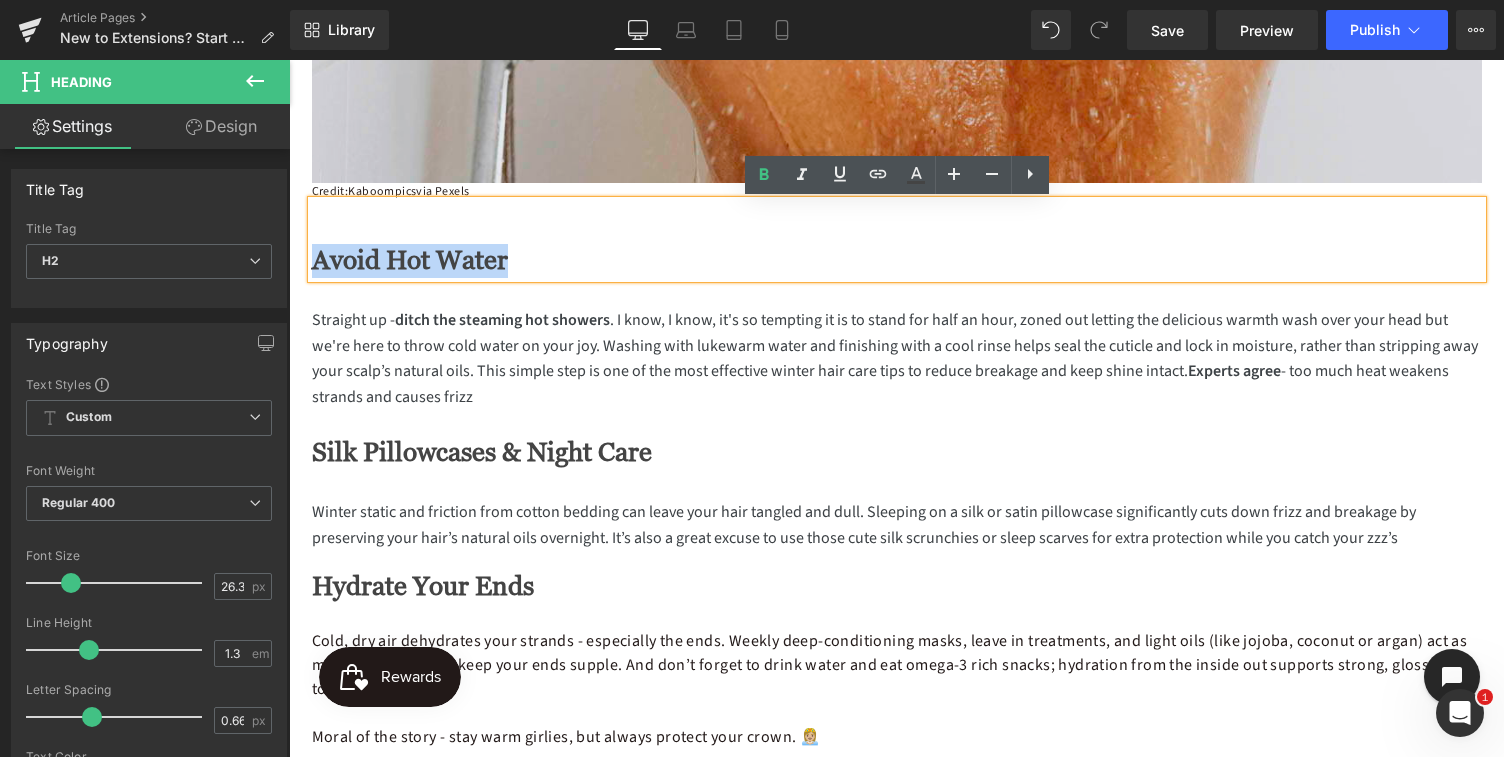 drag, startPoint x: 532, startPoint y: 261, endPoint x: 297, endPoint y: 258, distance: 235.01915 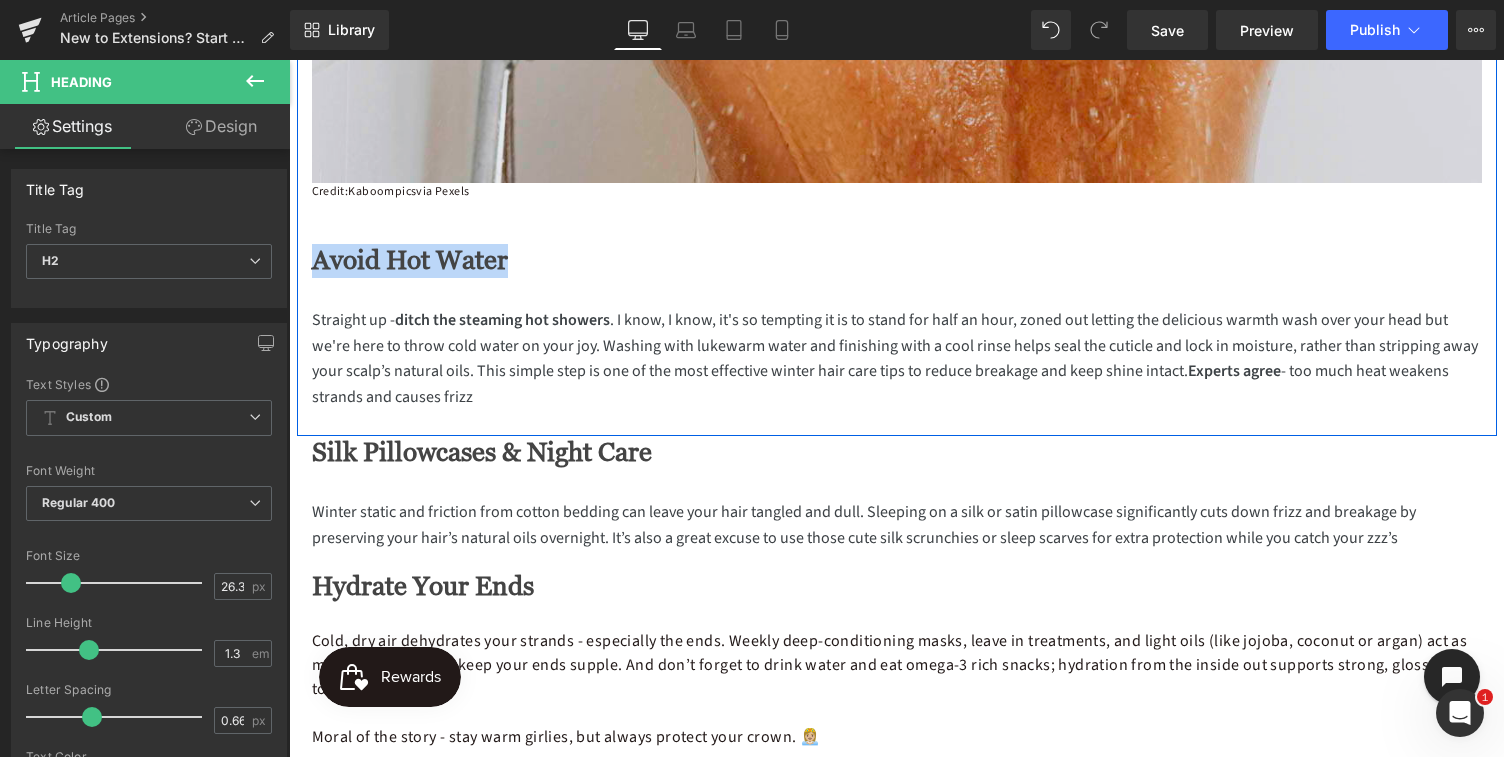 paste 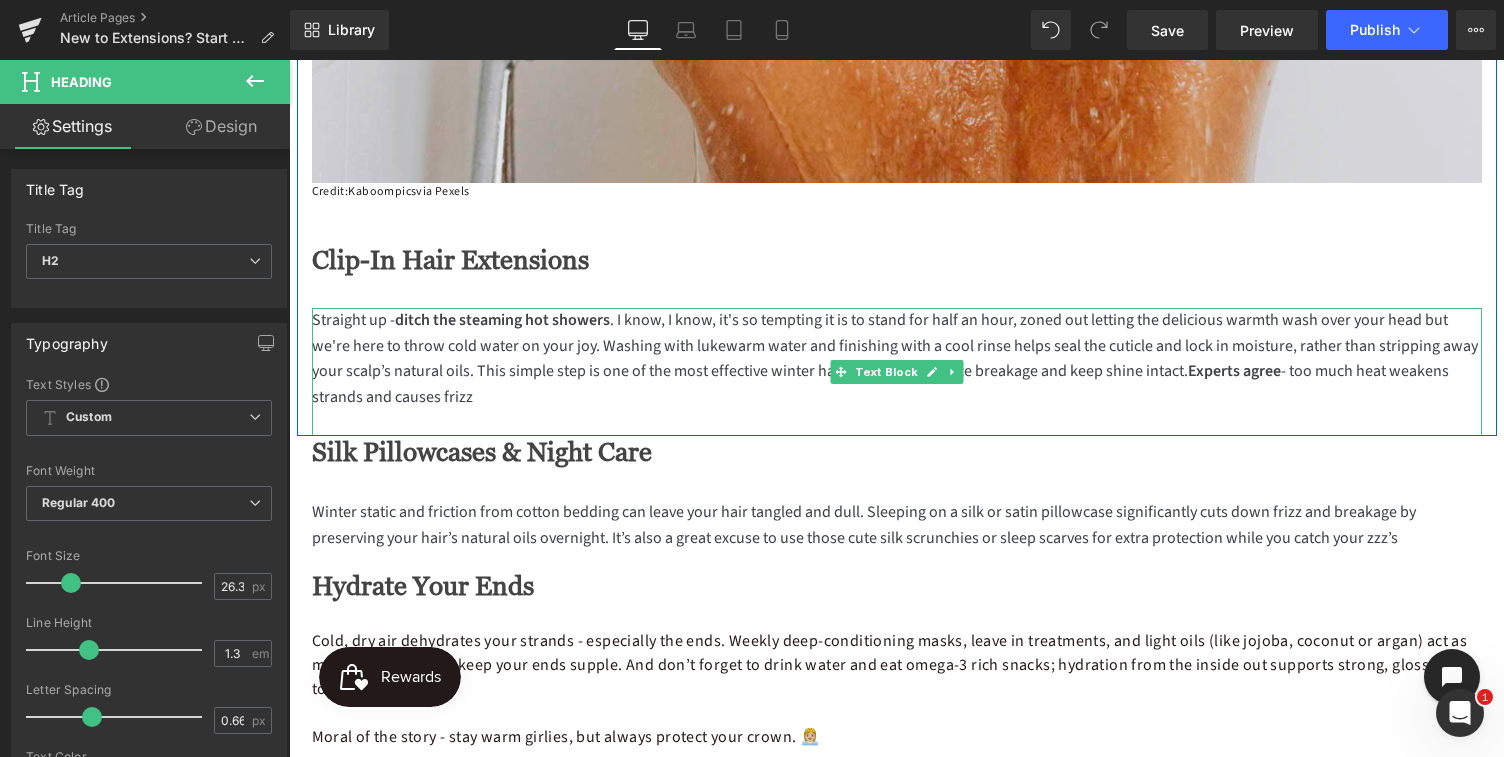 click on "ditch the steaming hot showers" at bounding box center [502, 320] 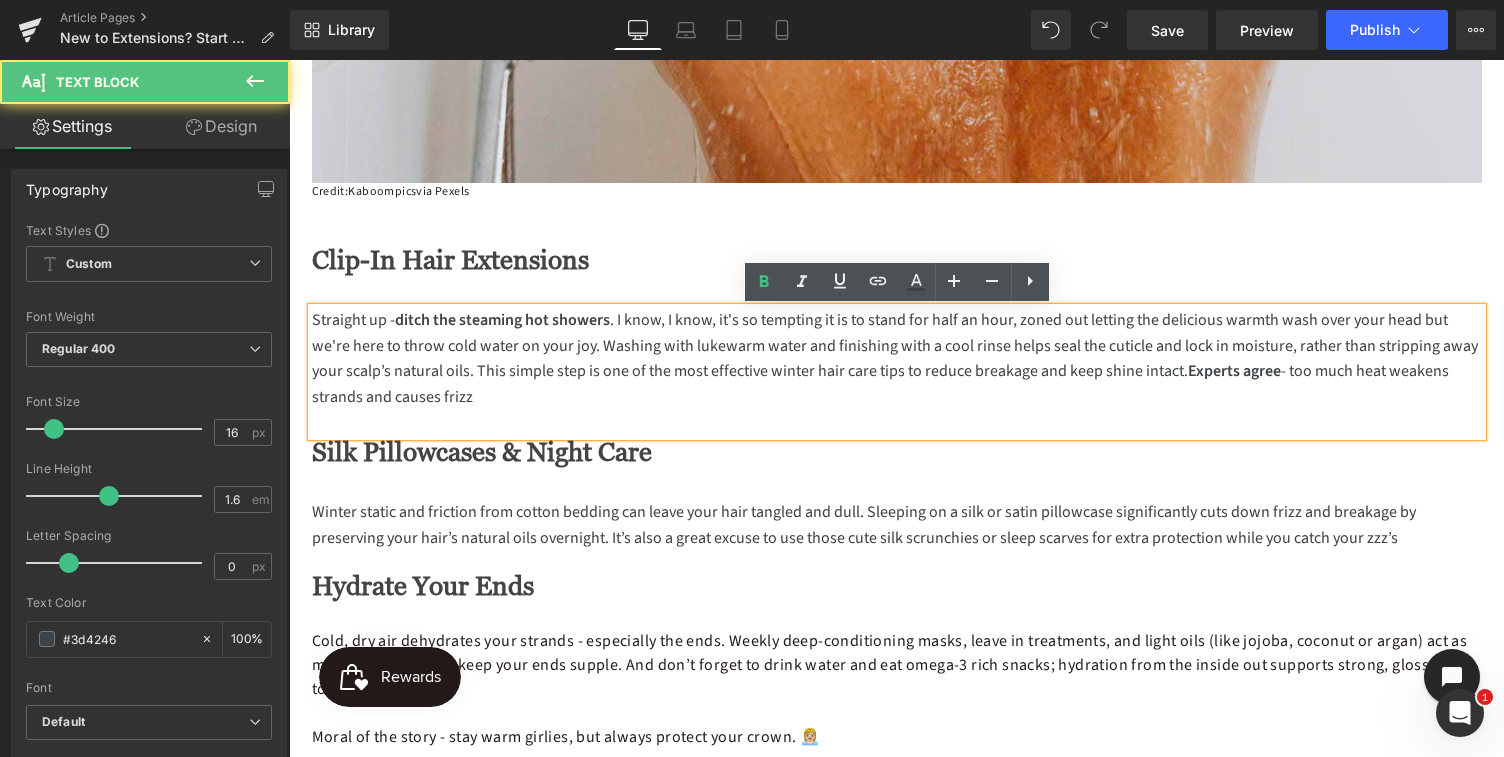 drag, startPoint x: 482, startPoint y: 408, endPoint x: 295, endPoint y: 317, distance: 207.96634 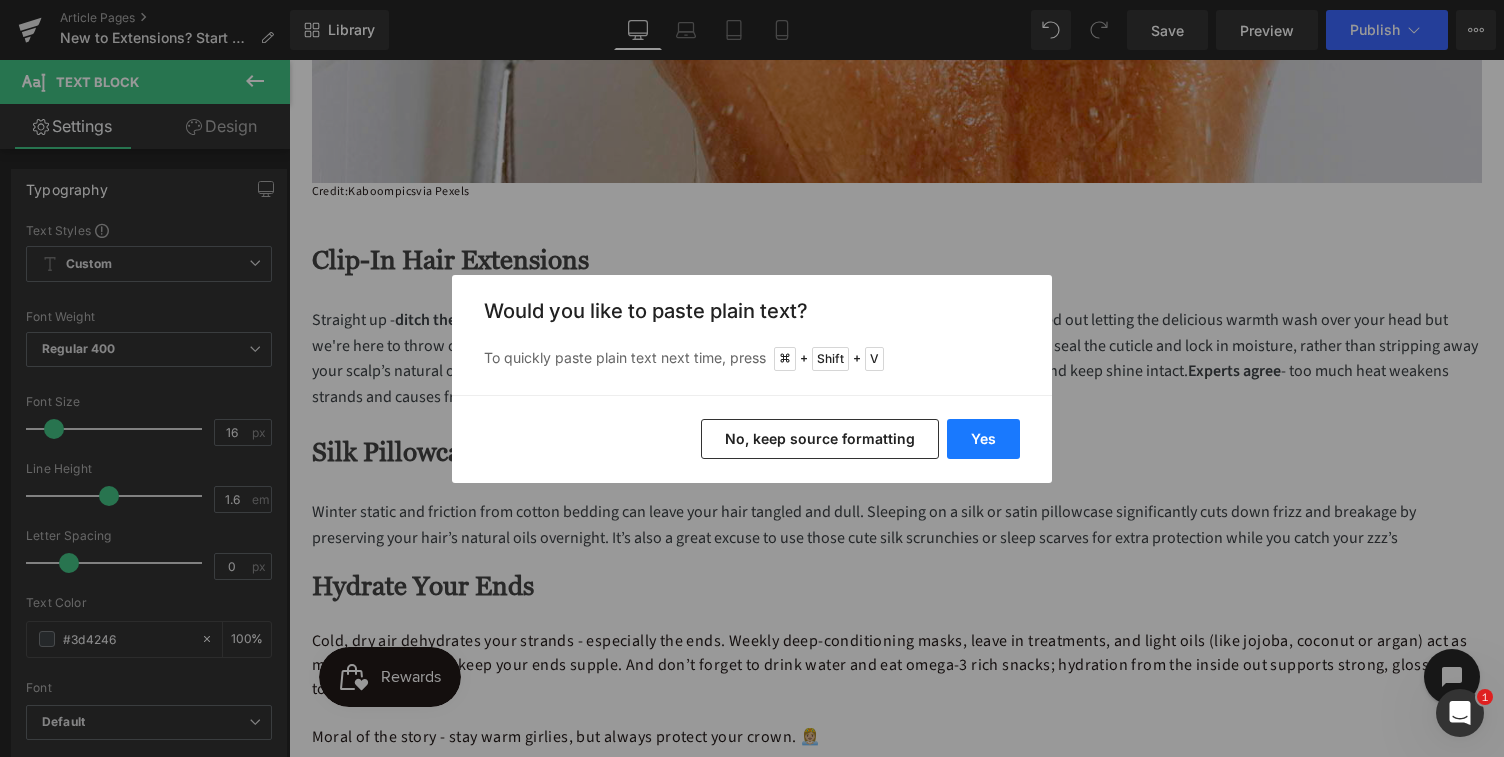 click on "Yes" at bounding box center [983, 439] 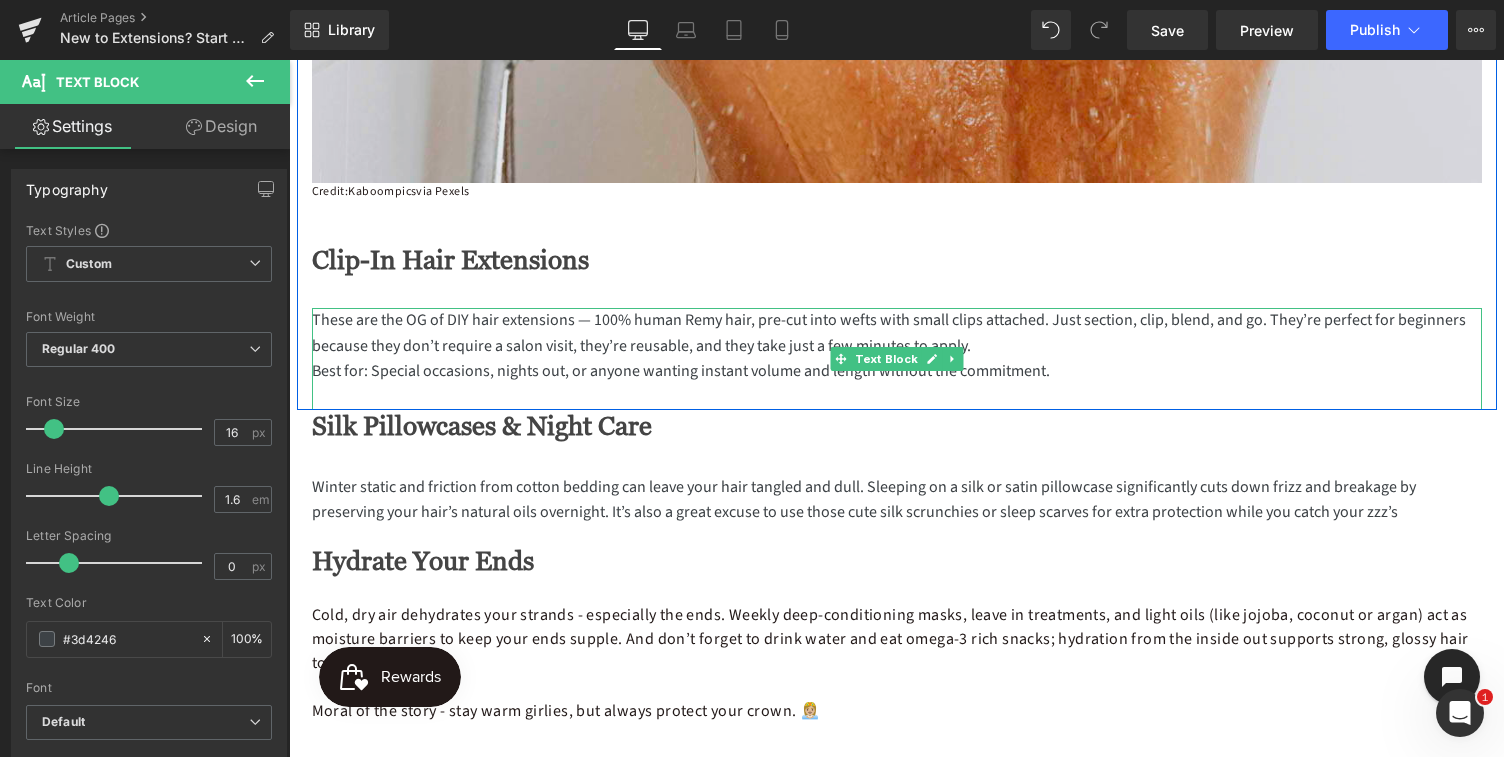 click on "These are the OG of DIY hair extensions — 100% human Remy hair, pre-cut into wefts with small clips attached. Just section, clip, blend, and go. They’re perfect for beginners because they don’t require a salon visit, they’re reusable, and they take just a few minutes to apply." at bounding box center (897, 333) 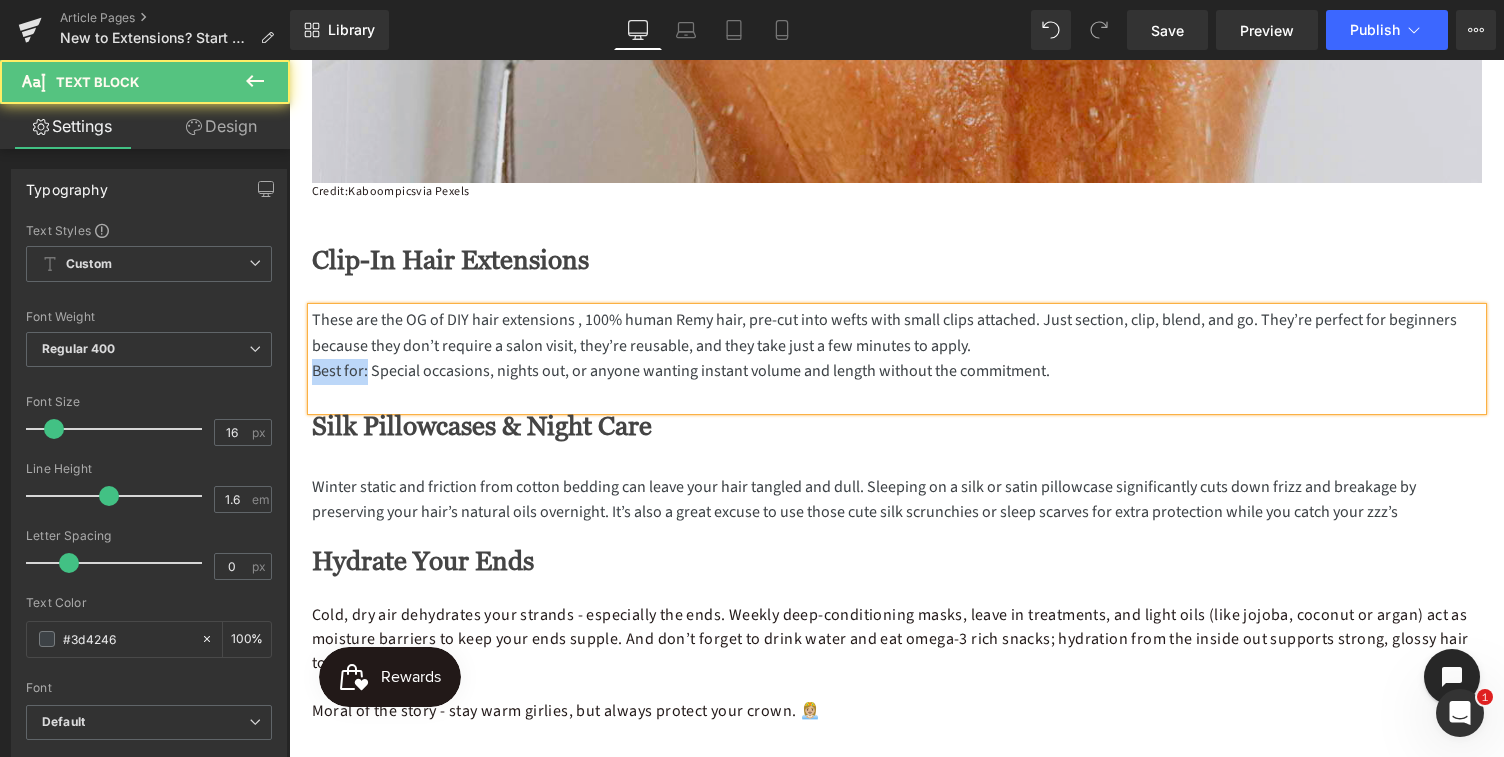drag, startPoint x: 365, startPoint y: 376, endPoint x: 313, endPoint y: 374, distance: 52.03845 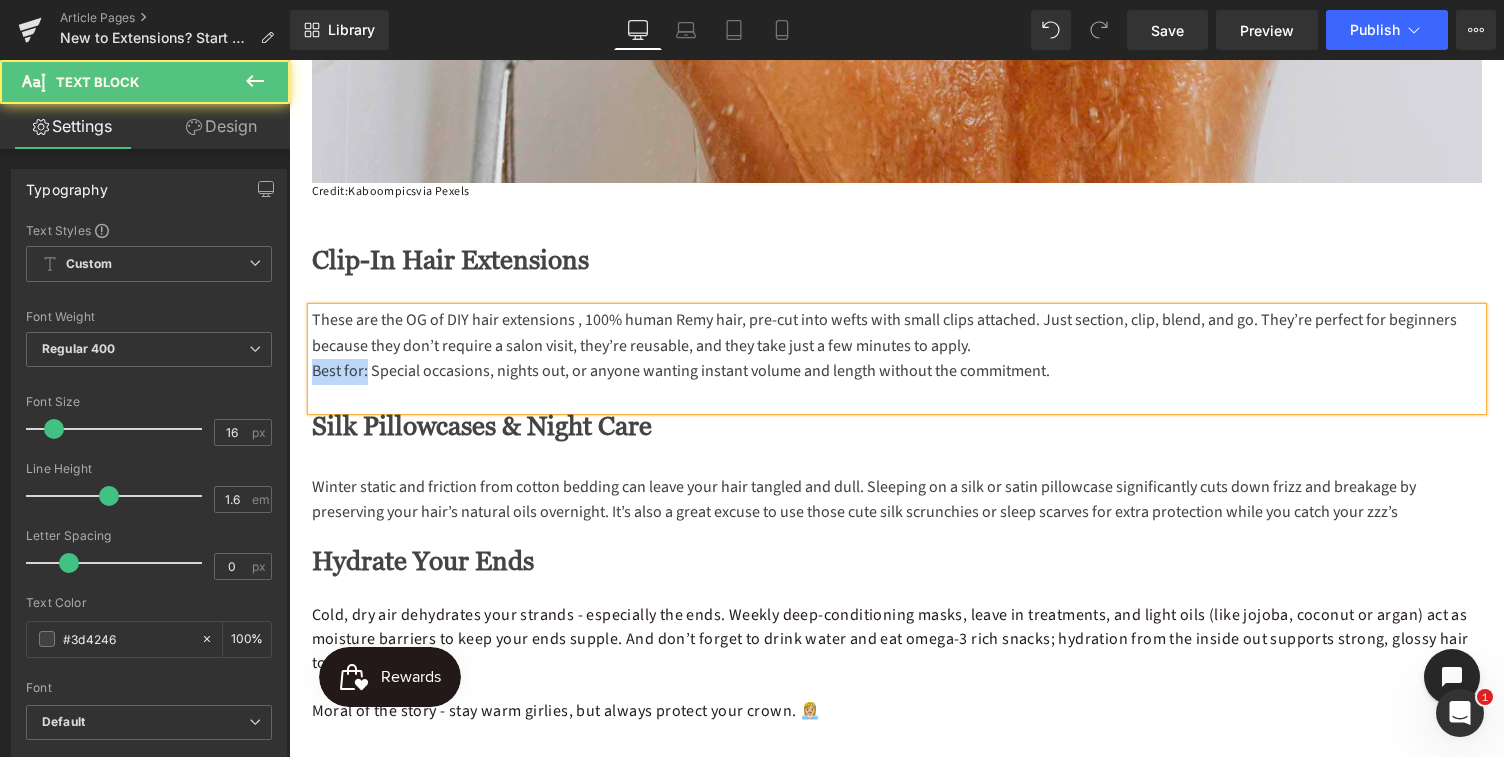 click on "Best for: Special occasions, nights out, or anyone wanting instant volume and length without the commitment." at bounding box center (897, 372) 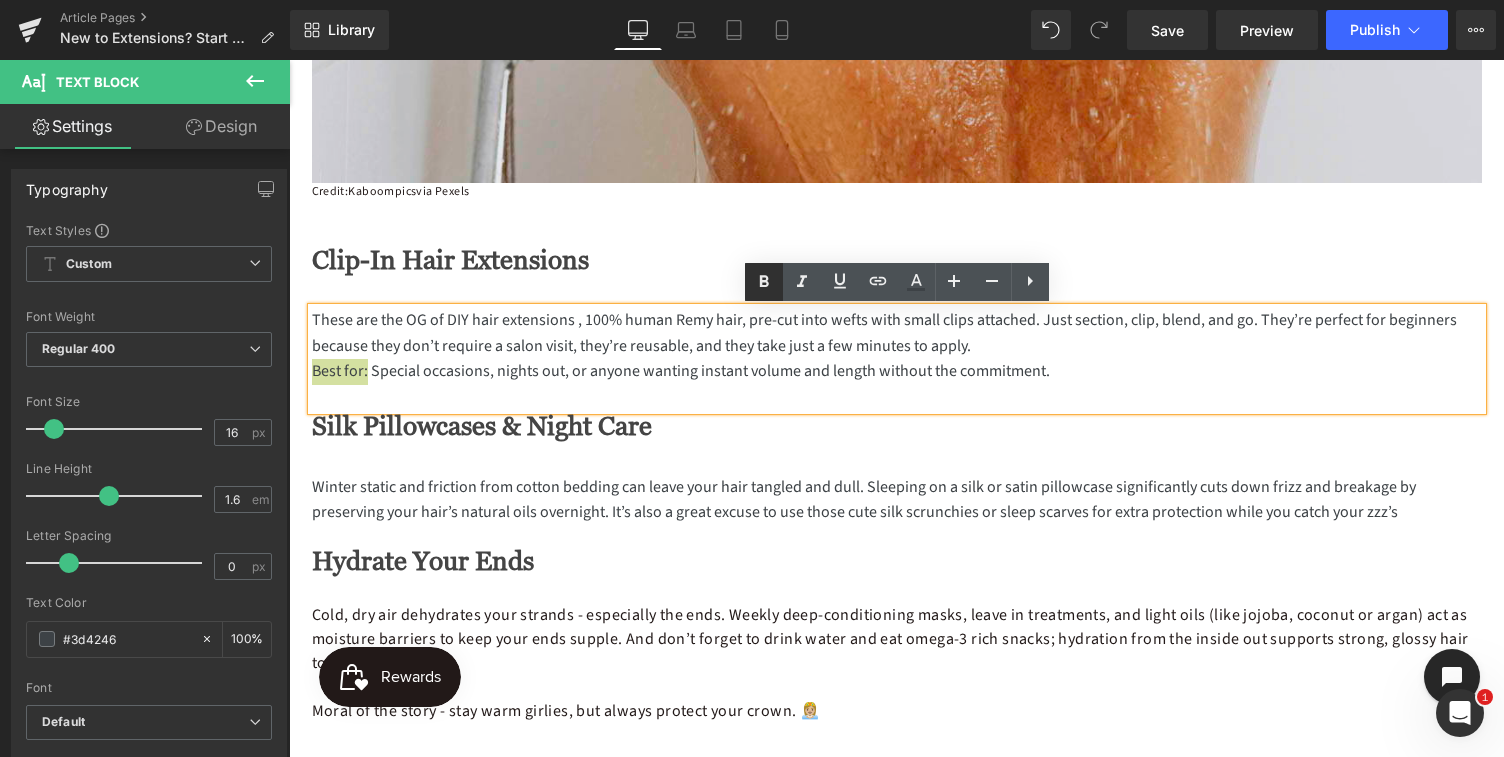 click 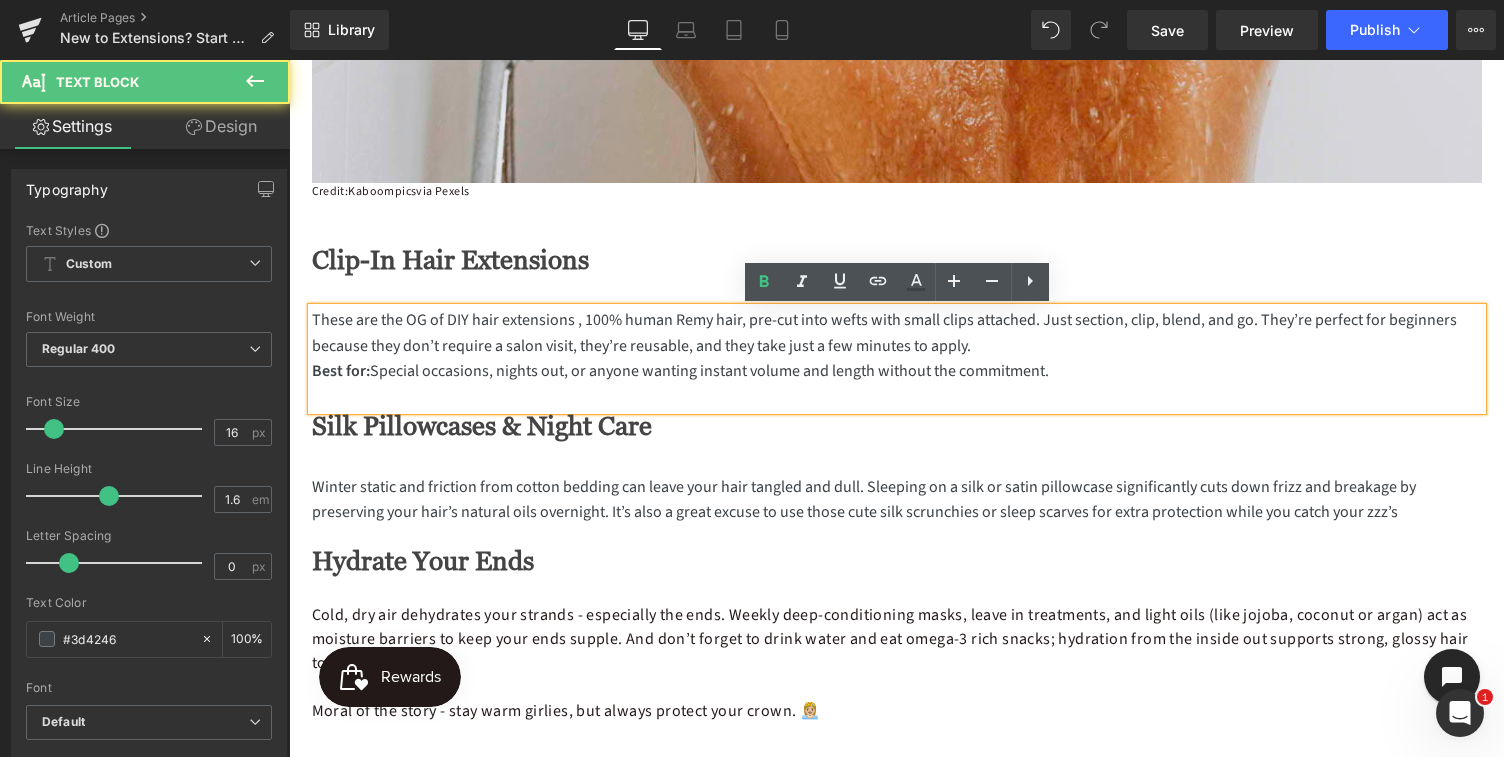 click on "These are the OG of DIY hair extensions , 100% human Remy hair, pre-cut into wefts with small clips attached. Just section, clip, blend, and go. They’re perfect for beginners because they don’t require a salon visit, they’re reusable, and they take just a few minutes to apply." at bounding box center [897, 333] 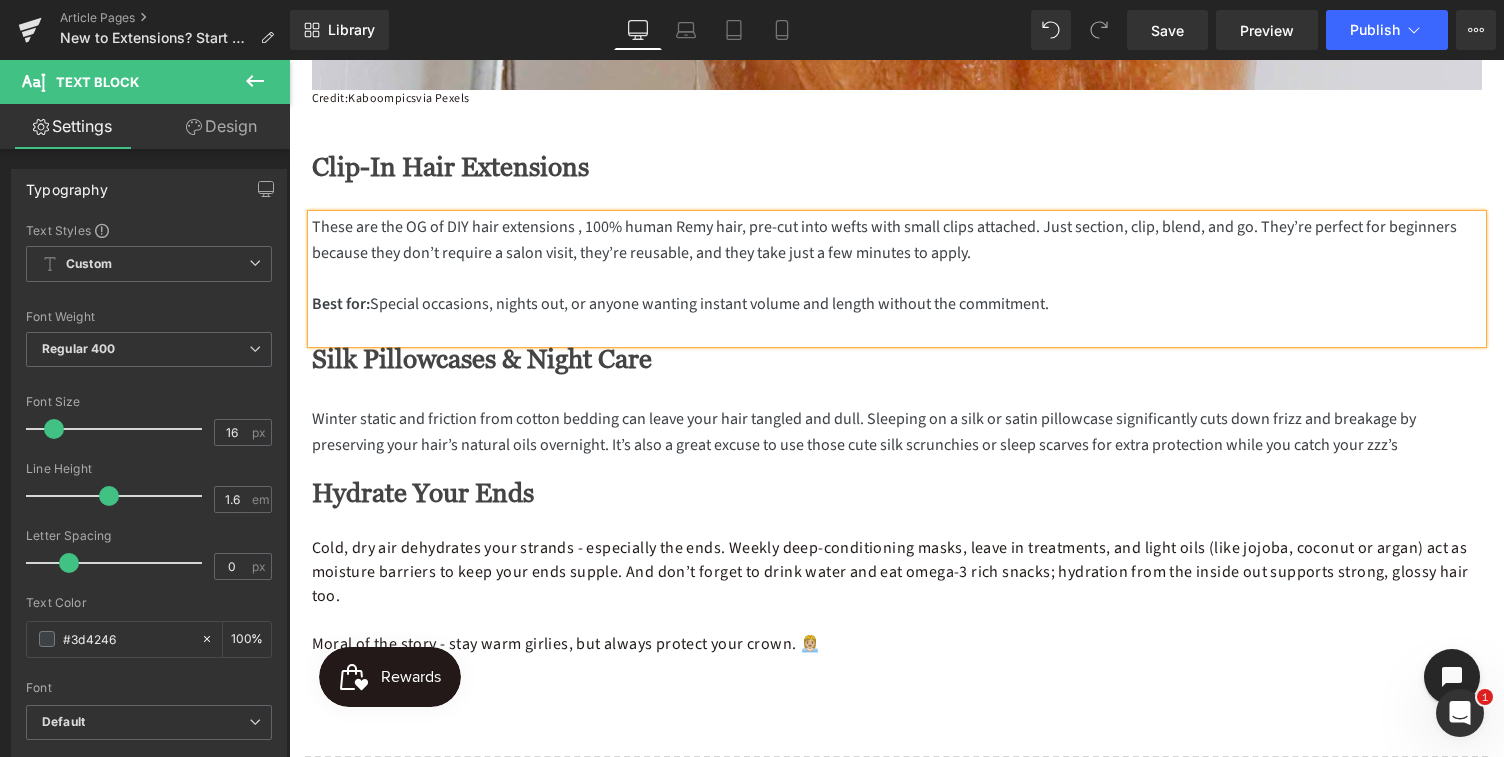 scroll, scrollTop: 1227, scrollLeft: 0, axis: vertical 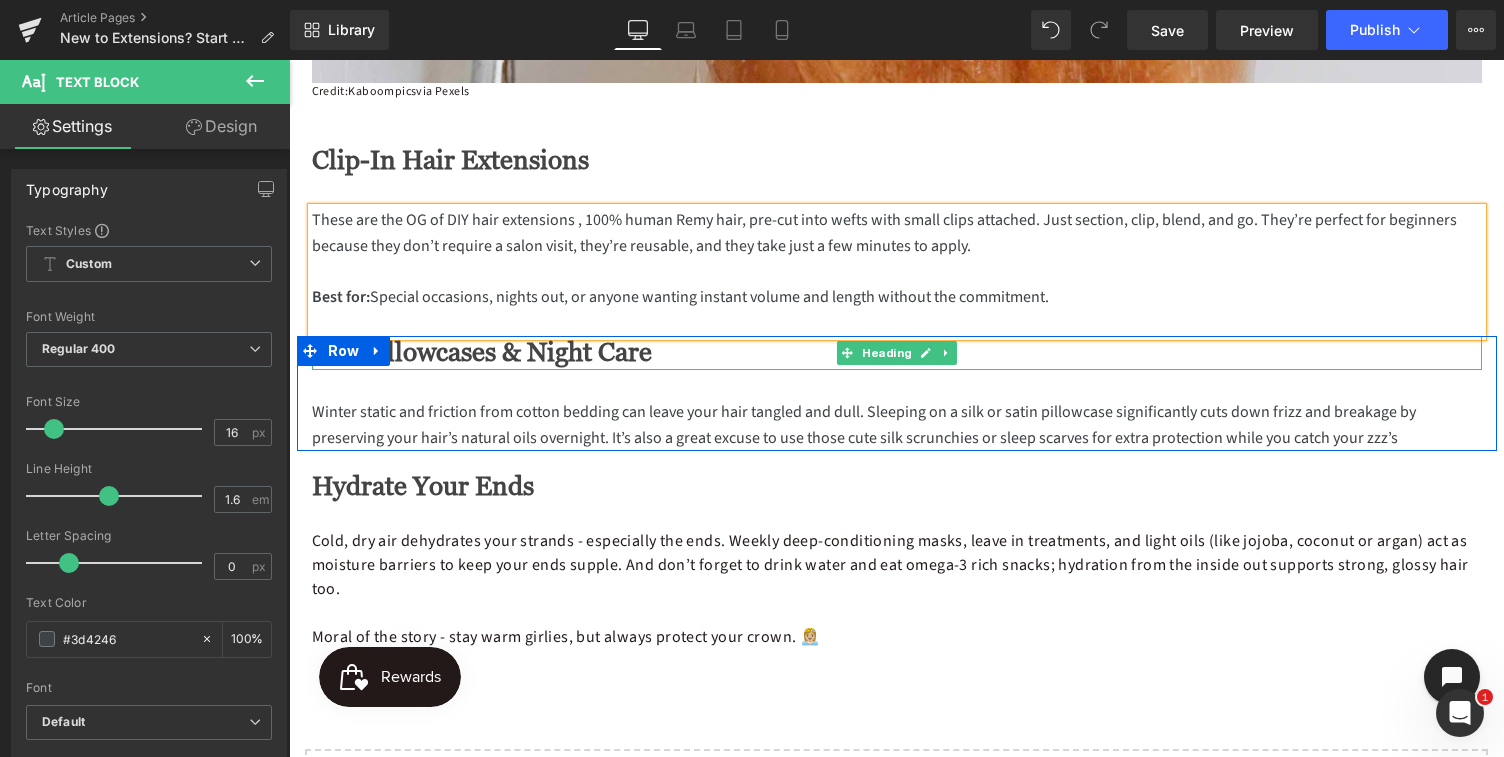click on "Silk Pillowcases & Night Care" at bounding box center [897, 353] 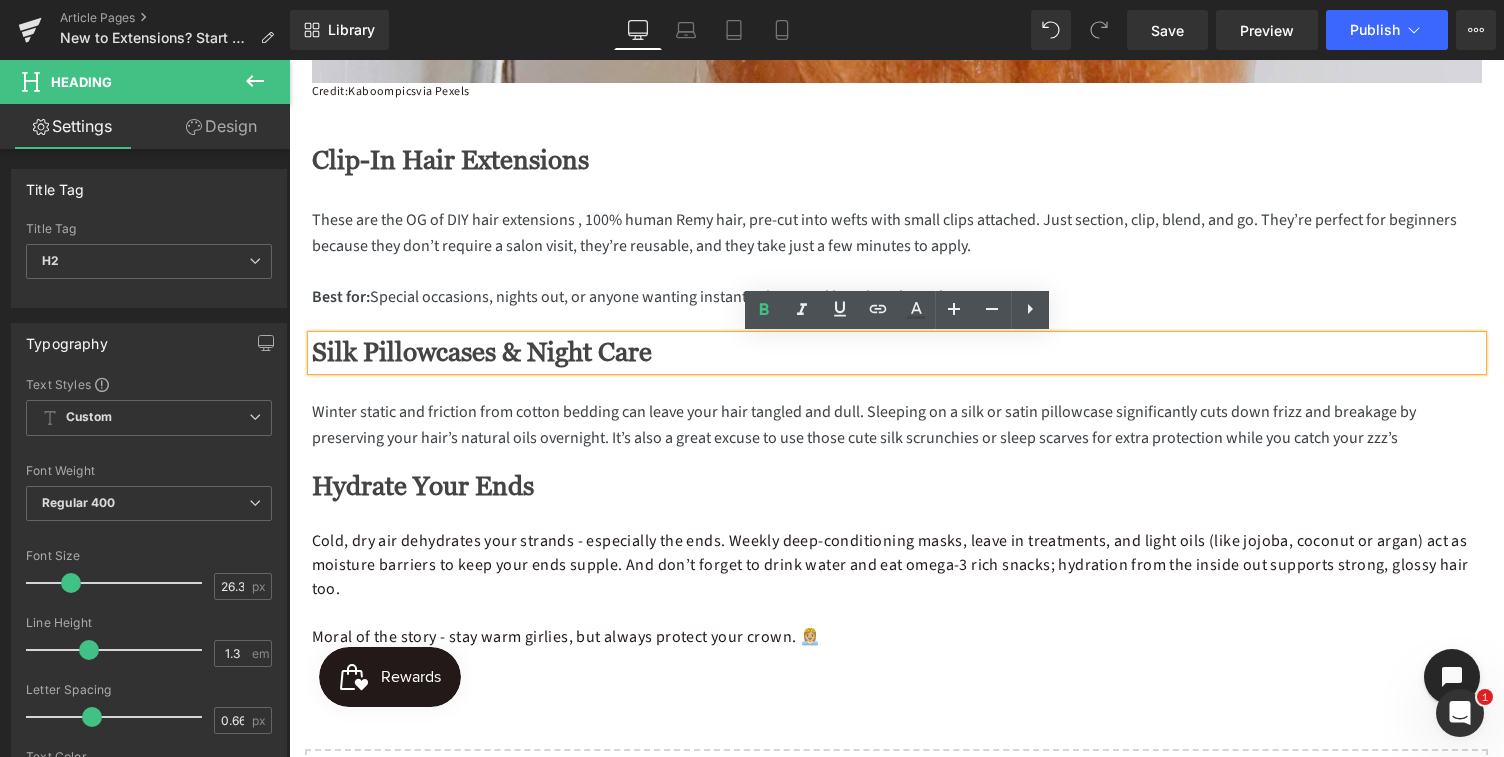 drag, startPoint x: 663, startPoint y: 357, endPoint x: 306, endPoint y: 349, distance: 357.08963 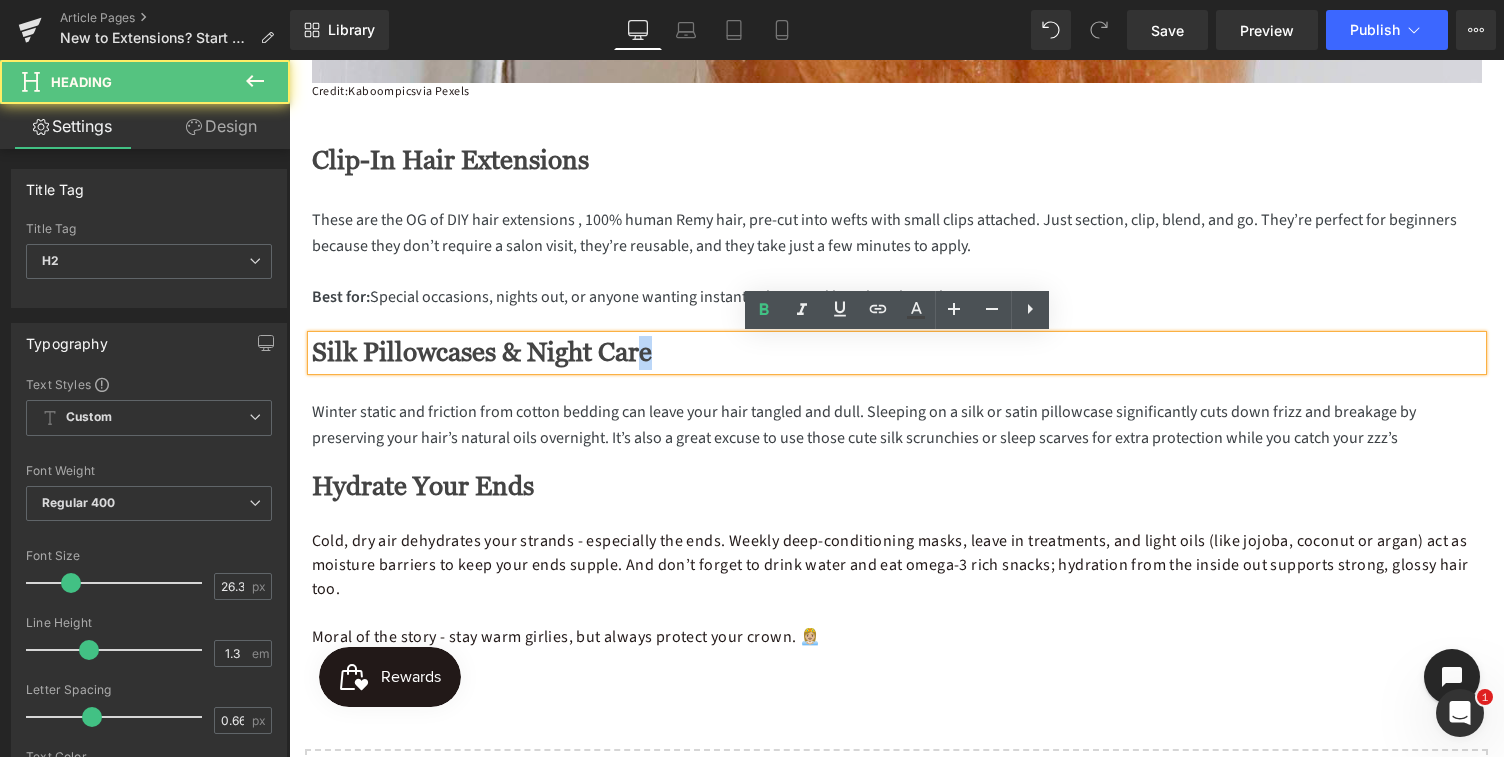 drag, startPoint x: 309, startPoint y: 356, endPoint x: 634, endPoint y: 342, distance: 325.3014 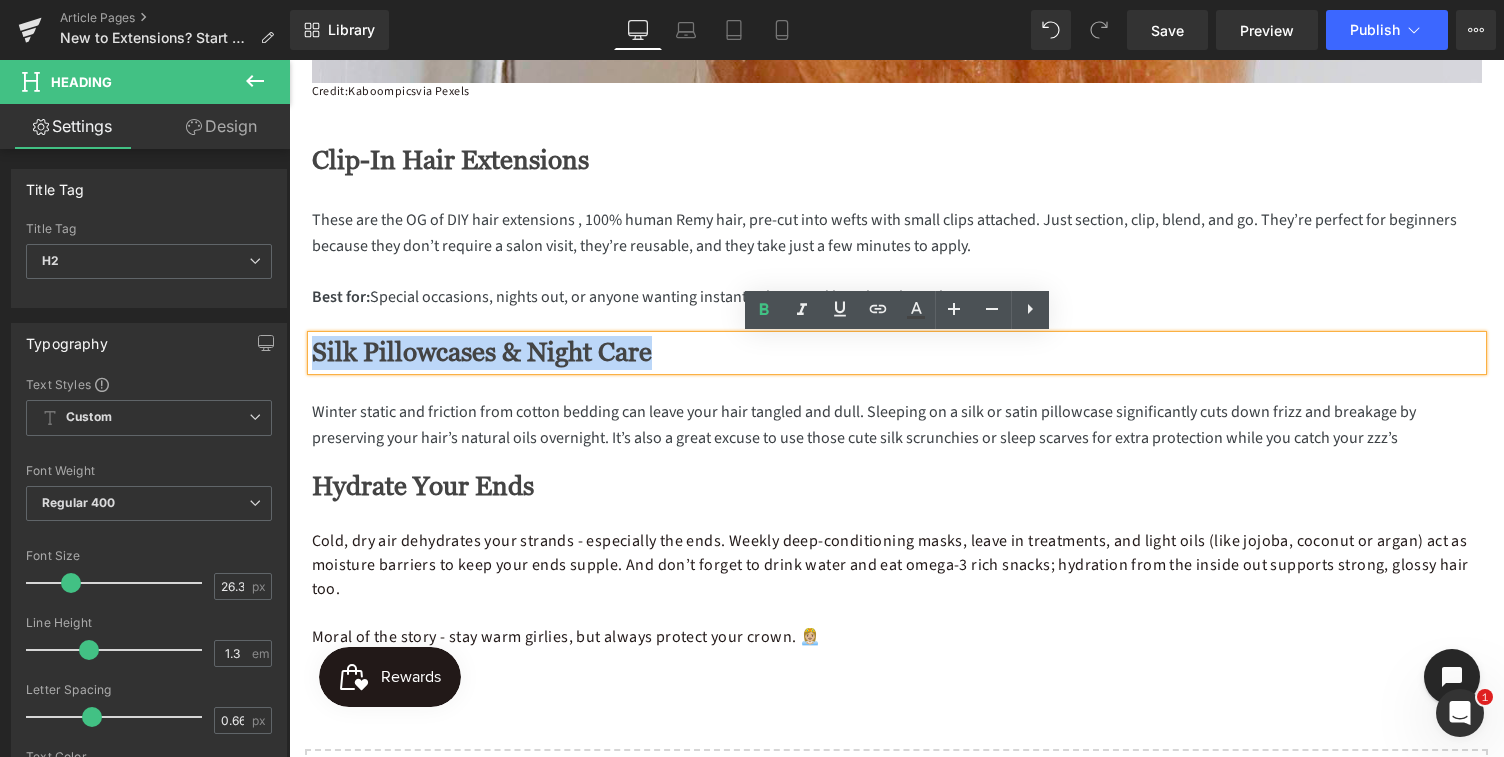 drag, startPoint x: 660, startPoint y: 355, endPoint x: 273, endPoint y: 333, distance: 387.62482 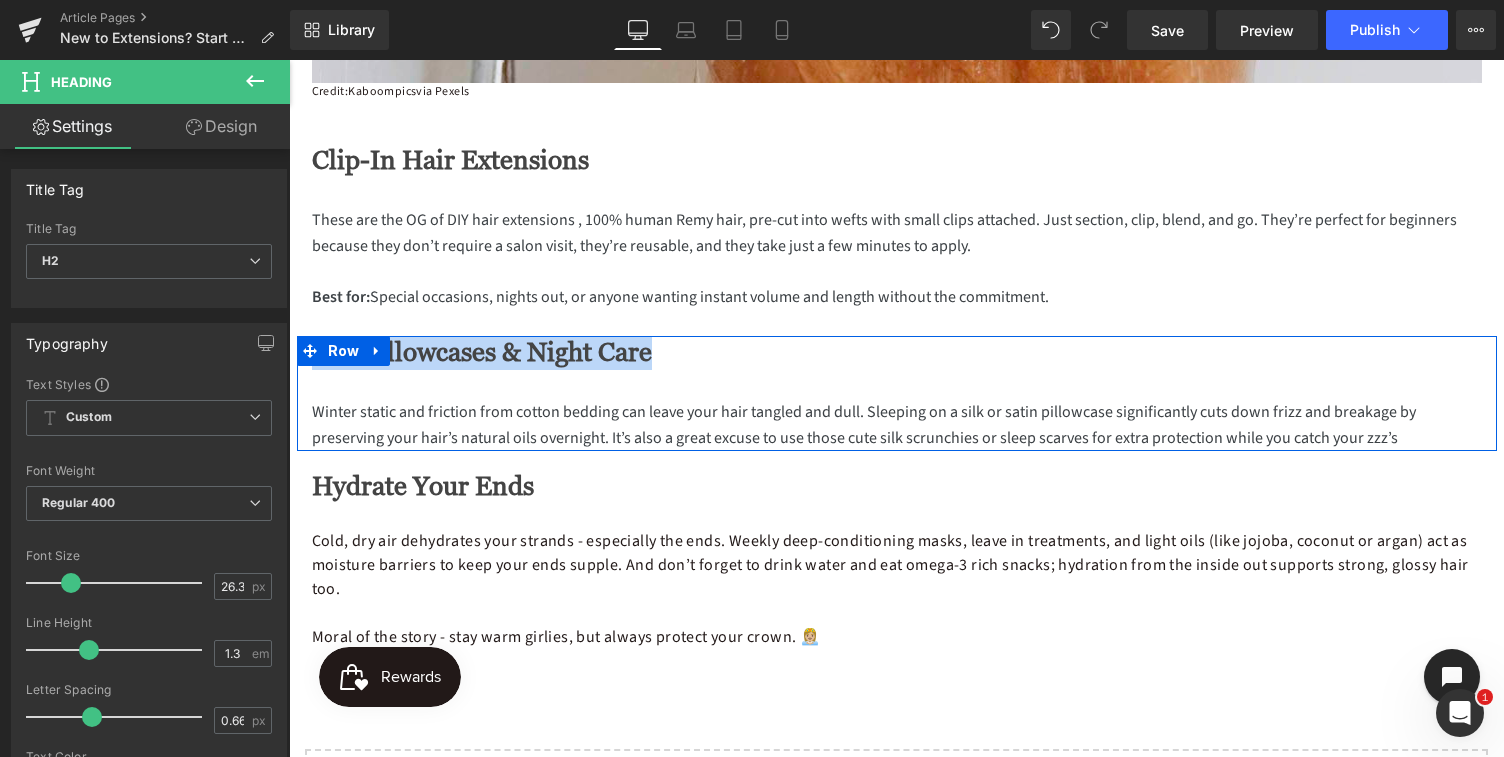 paste 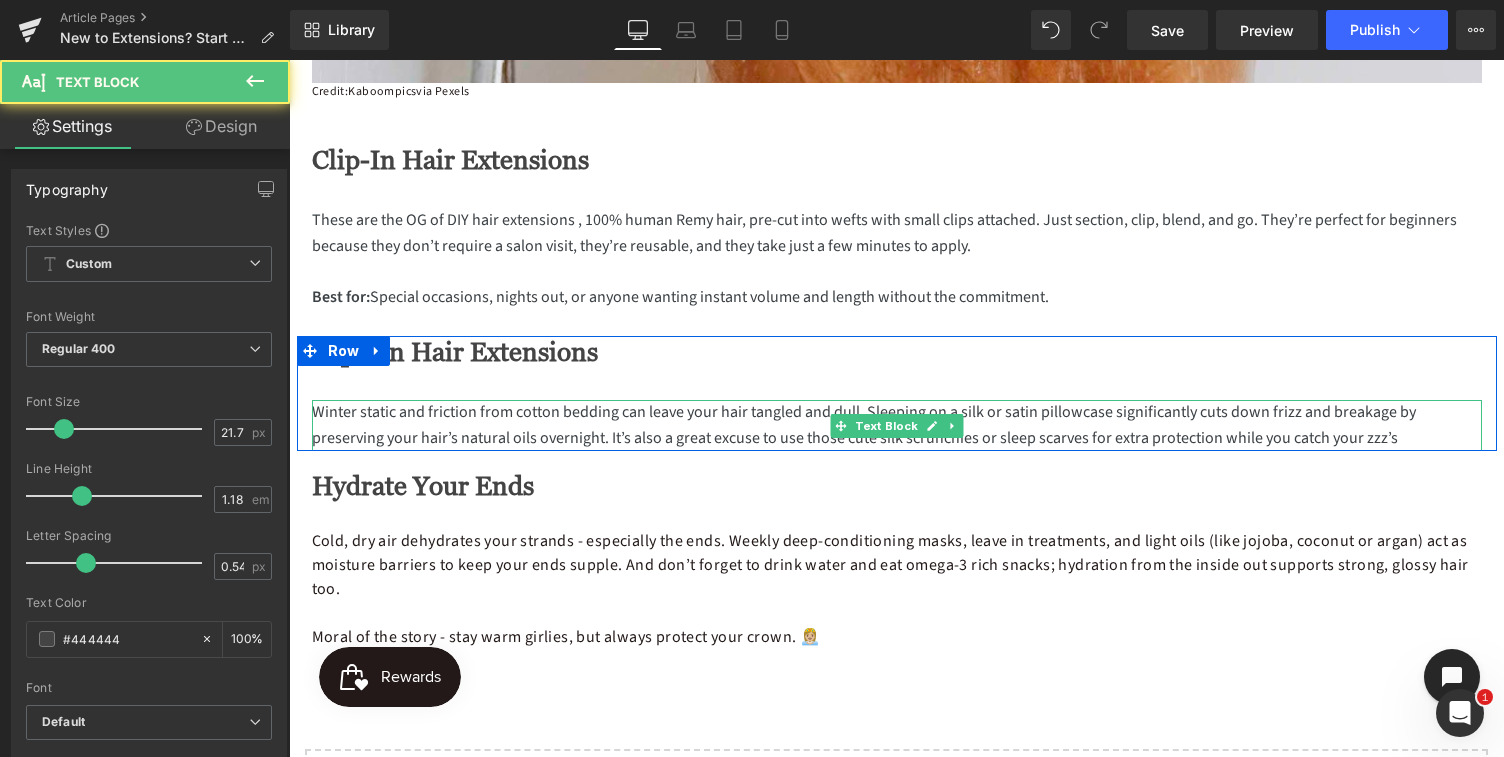 click on "Winter static and friction from cotton bedding can leave your hair tangled and dull. Sleeping on a silk or satin pillowcase significantly cuts down frizz and breakage by preserving your hair’s natural oils overnight. It’s also a great excuse to use those cute silk scrunchies or sleep scarves for extra protection while you catch your zzz’s" at bounding box center [897, 425] 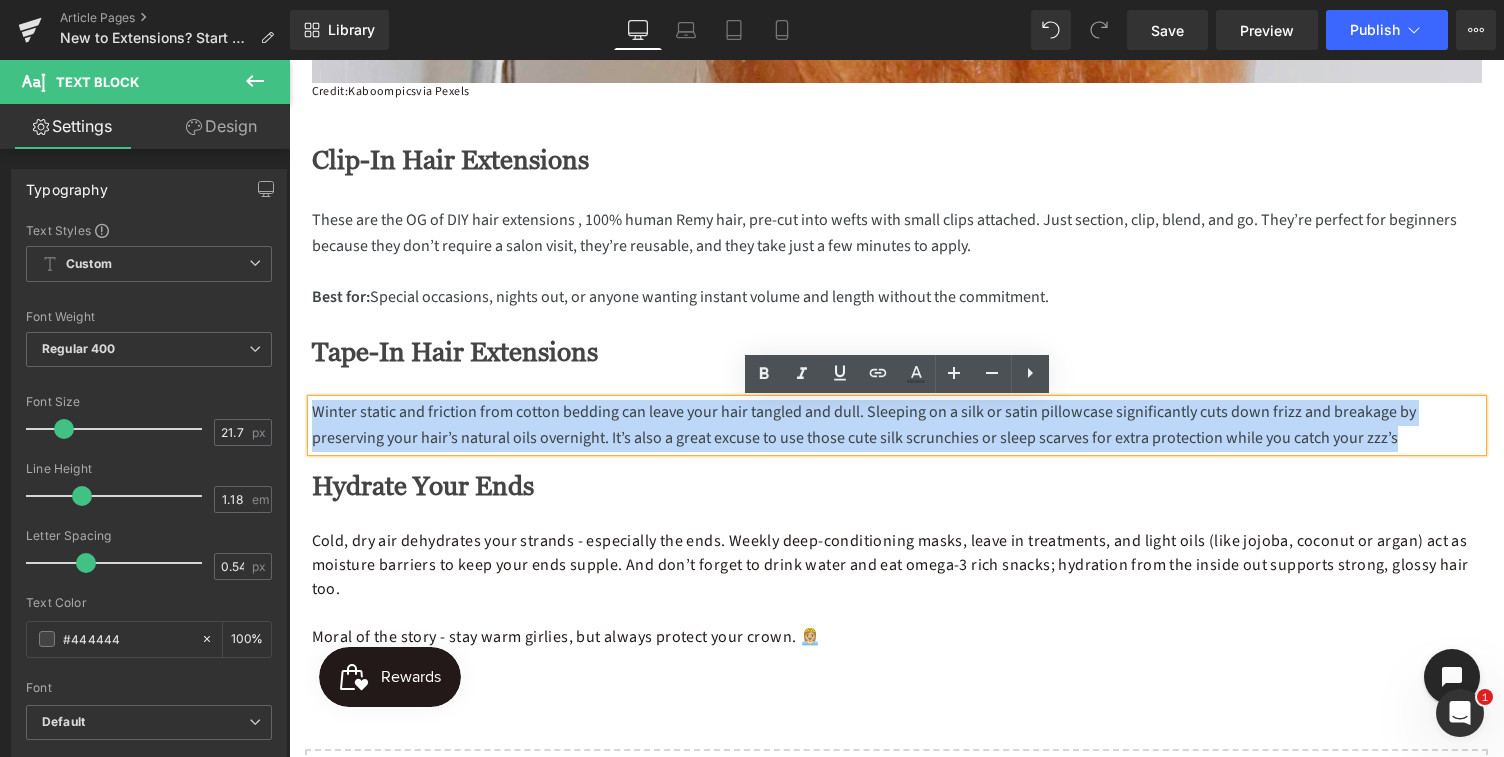 drag, startPoint x: 1325, startPoint y: 444, endPoint x: 307, endPoint y: 405, distance: 1018.74677 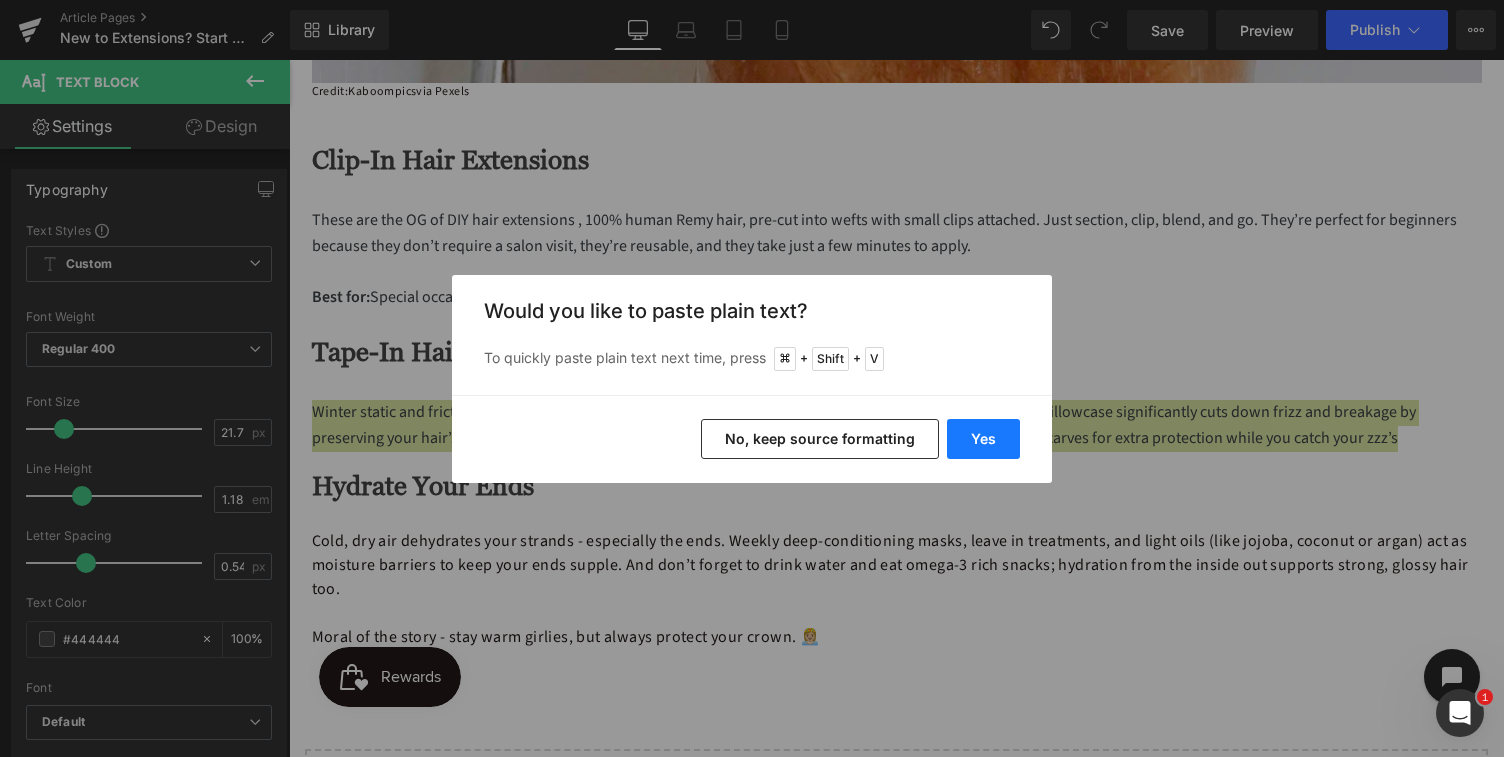 click on "Yes" at bounding box center (983, 439) 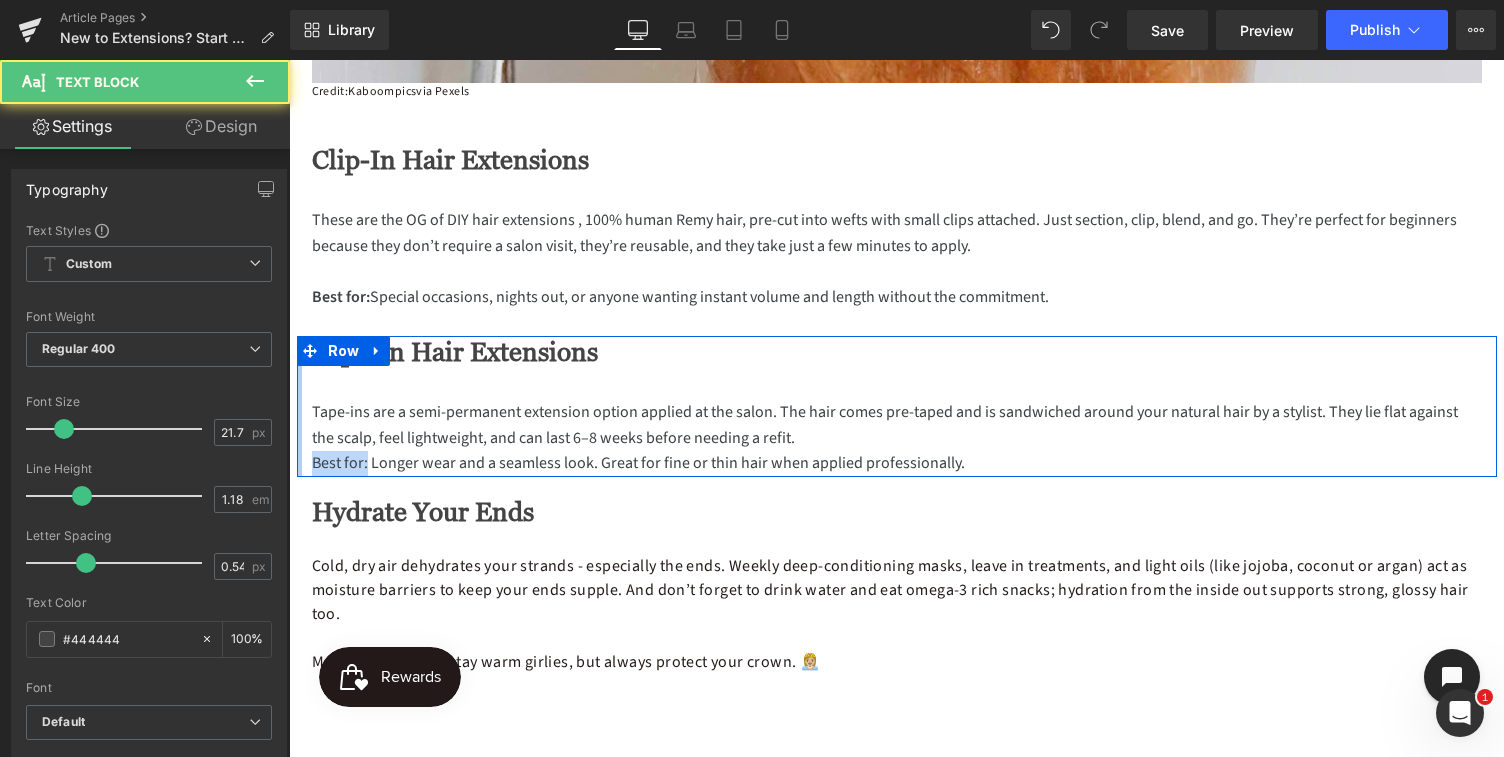 drag, startPoint x: 367, startPoint y: 465, endPoint x: 299, endPoint y: 464, distance: 68.007355 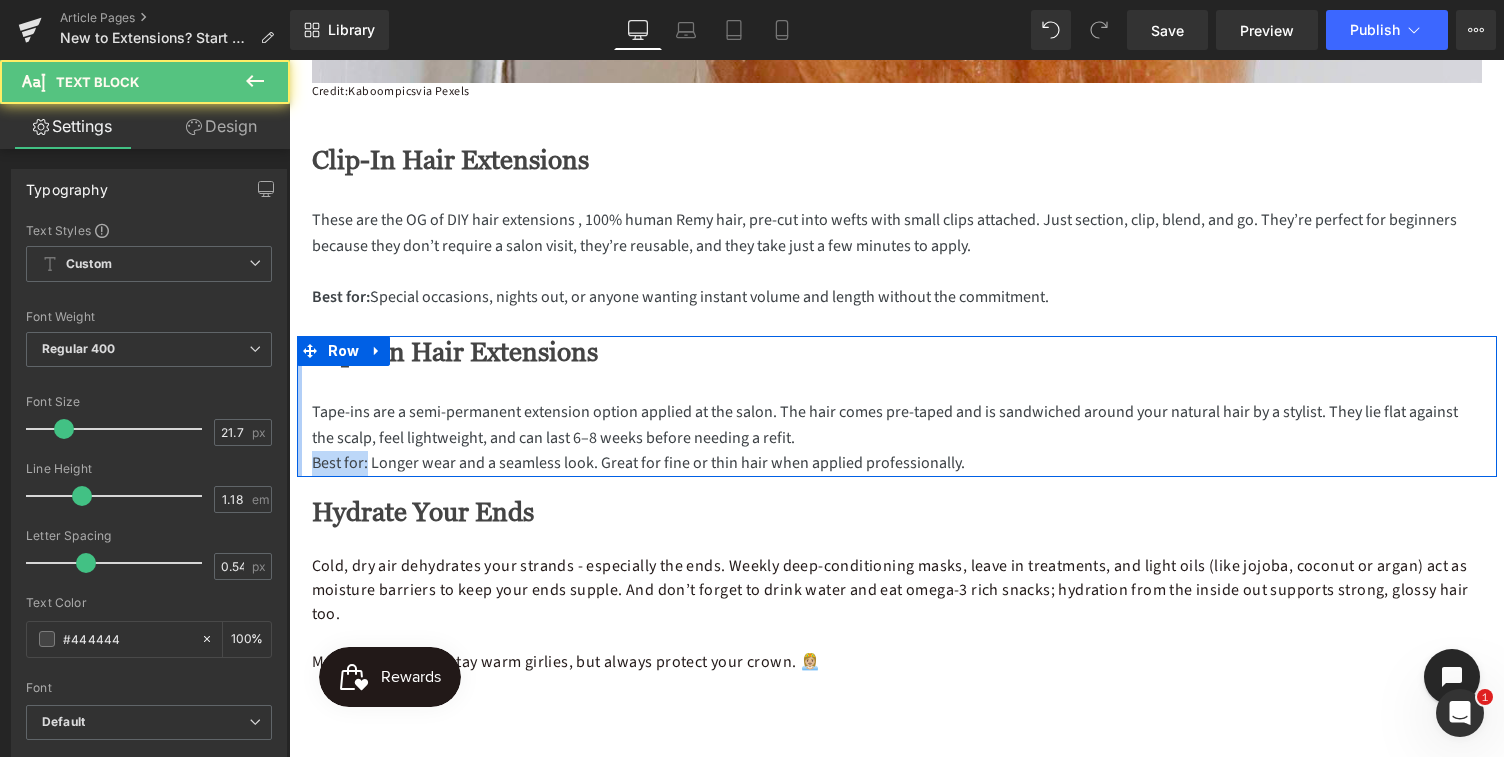 click on "Tape-In Hair Extensions Heading         Separator         Tape-ins are a semi-permanent extension option applied at the salon. The hair comes pre-taped and is sandwiched around your natural hair by a stylist. They lie flat against the scalp, feel lightweight, and can last 6–8 weeks before needing a refit. Best for: Longer wear and a seamless look. Great for fine or thin hair when applied professionally. Text Block         Row" at bounding box center (897, 406) 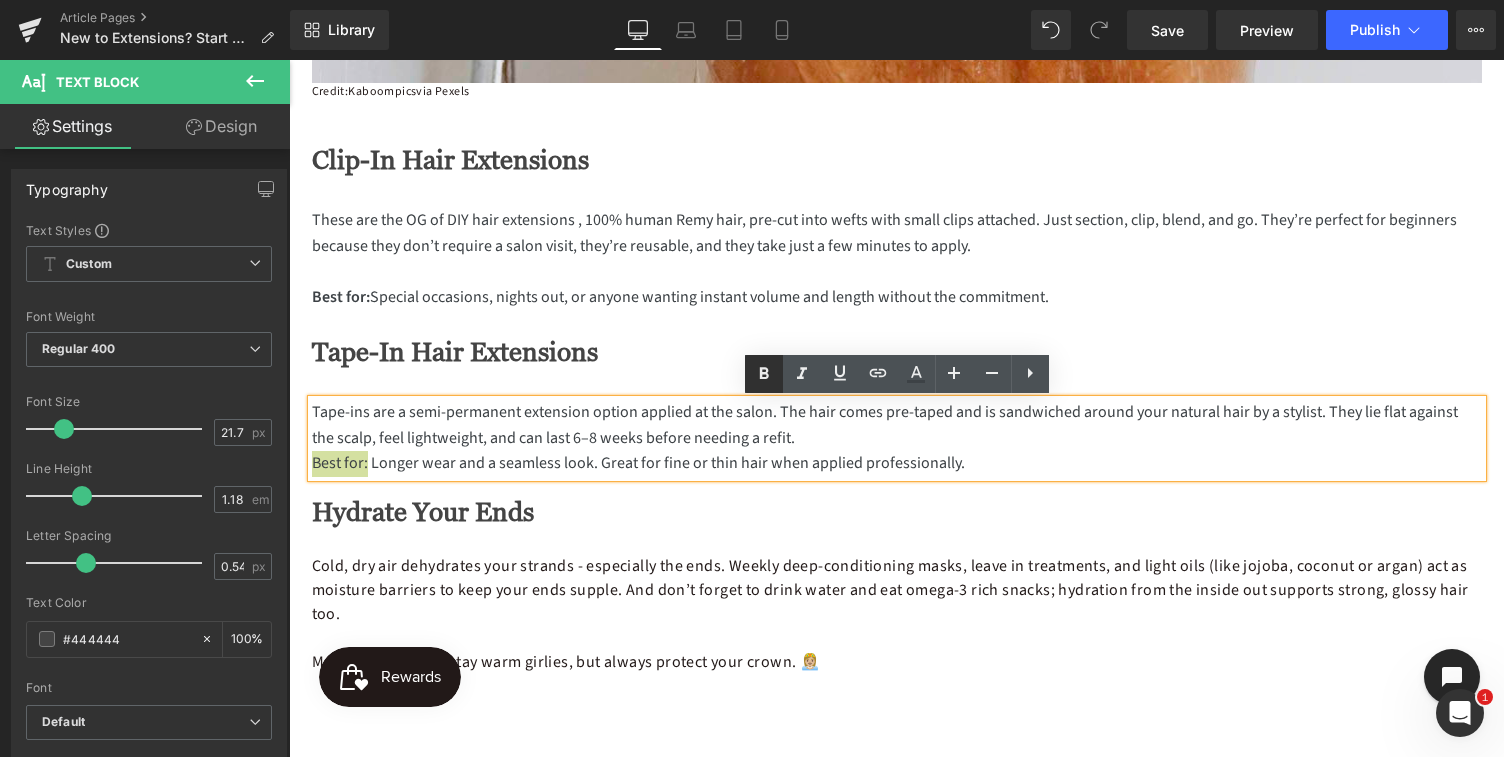 click 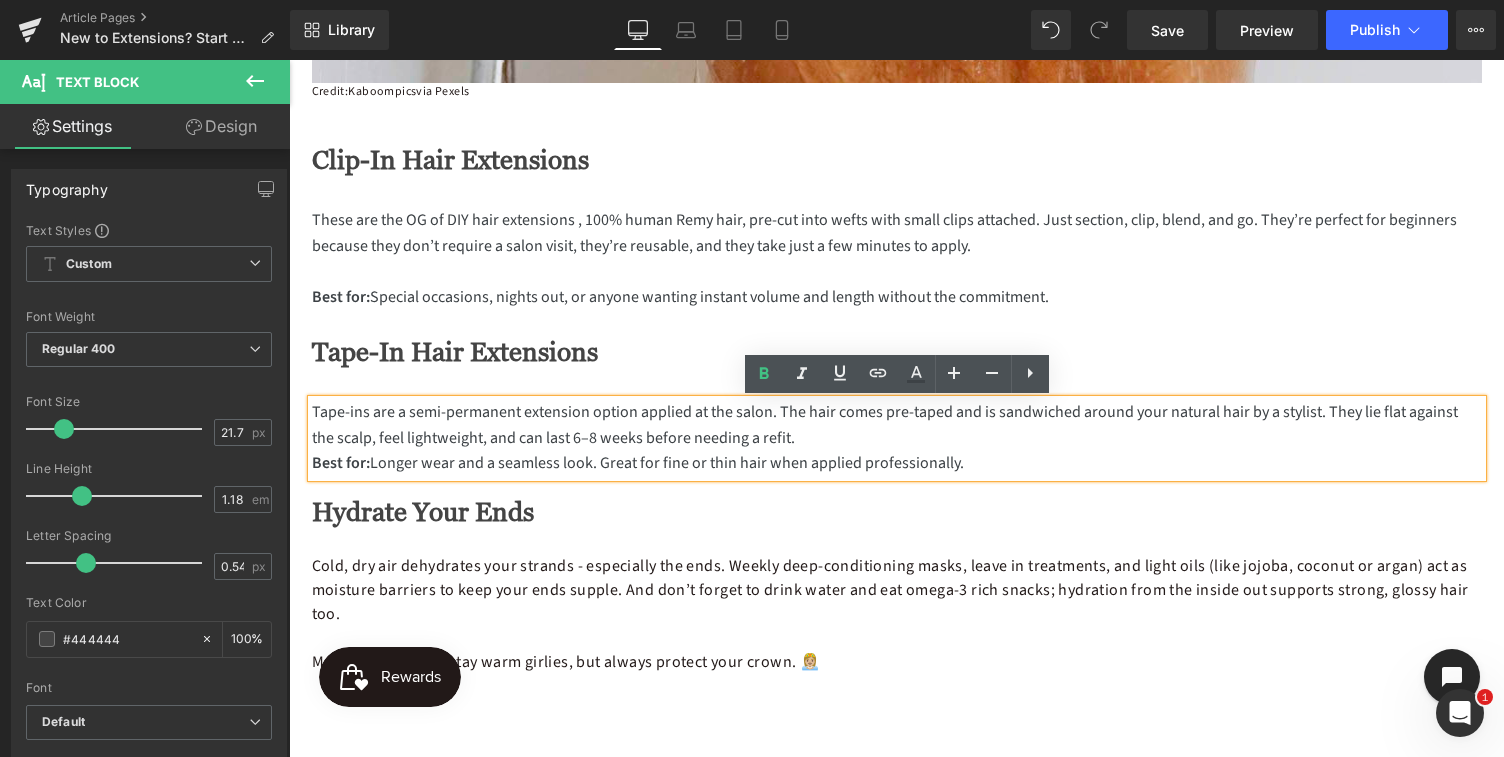 click on "Tape-ins are a semi-permanent extension option applied at the salon. The hair comes pre-taped and is sandwiched around your natural hair by a stylist. They lie flat against the scalp, feel lightweight, and can last 6–8 weeks before needing a refit." at bounding box center [897, 425] 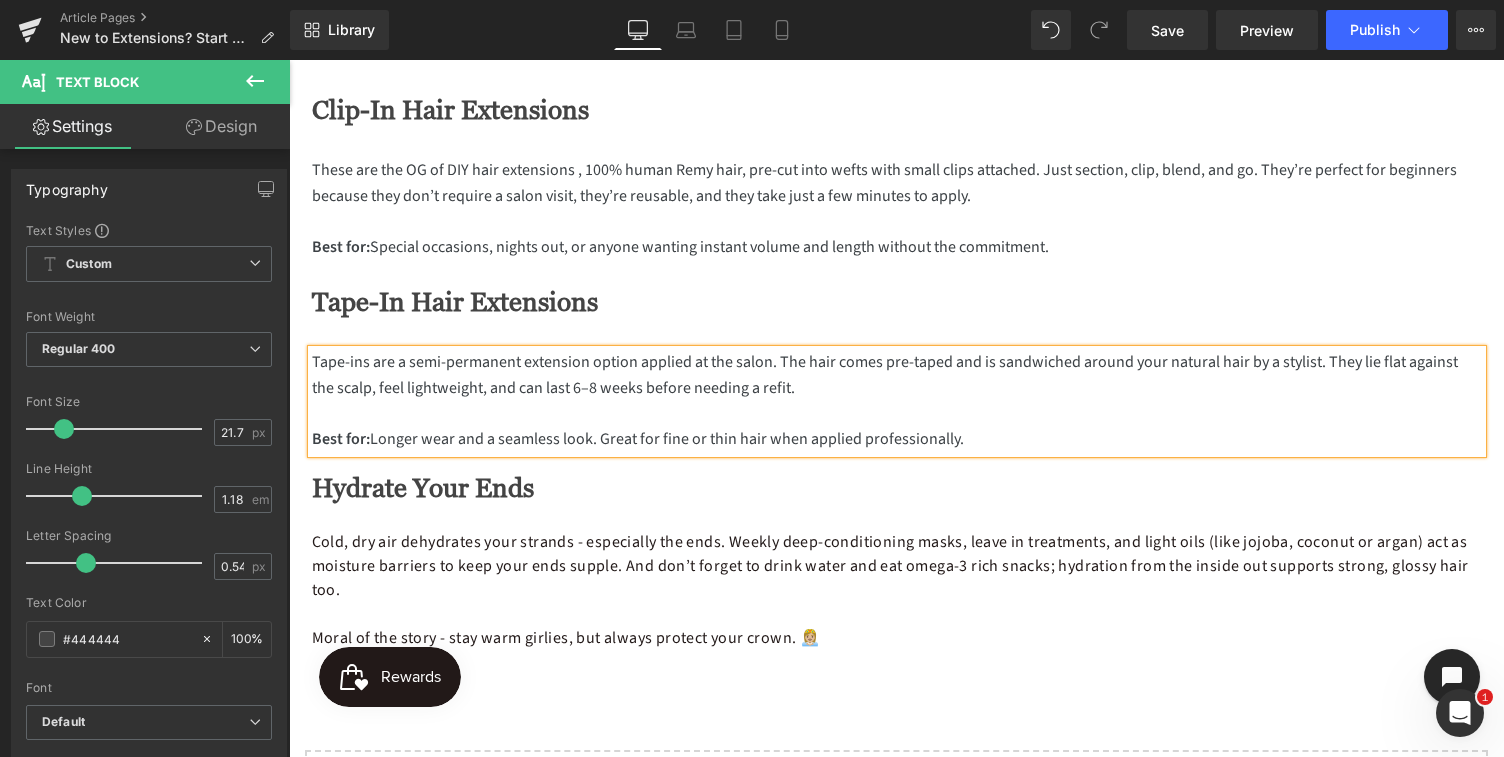 scroll, scrollTop: 1287, scrollLeft: 0, axis: vertical 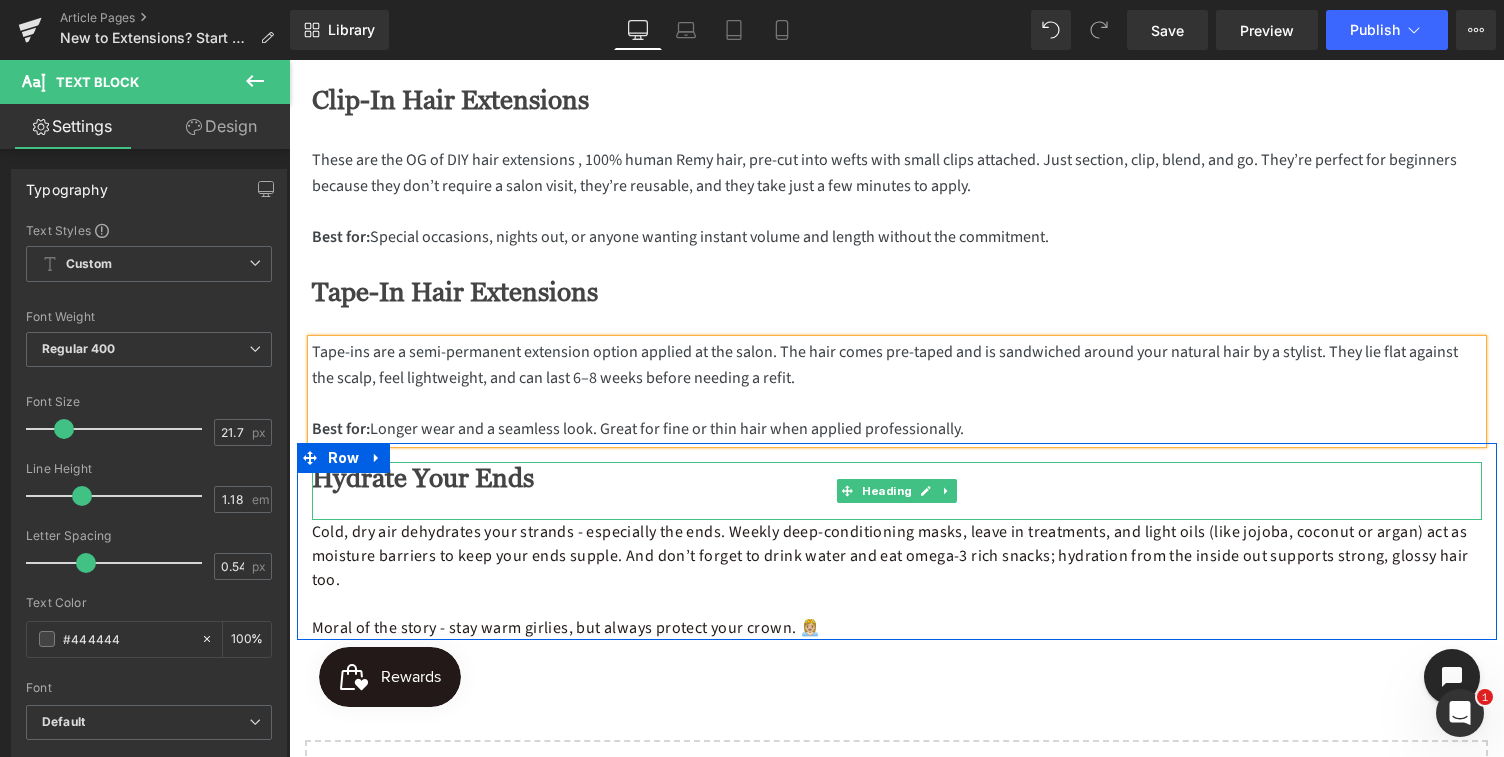 click on "Hydrate Your Ends" at bounding box center (897, 479) 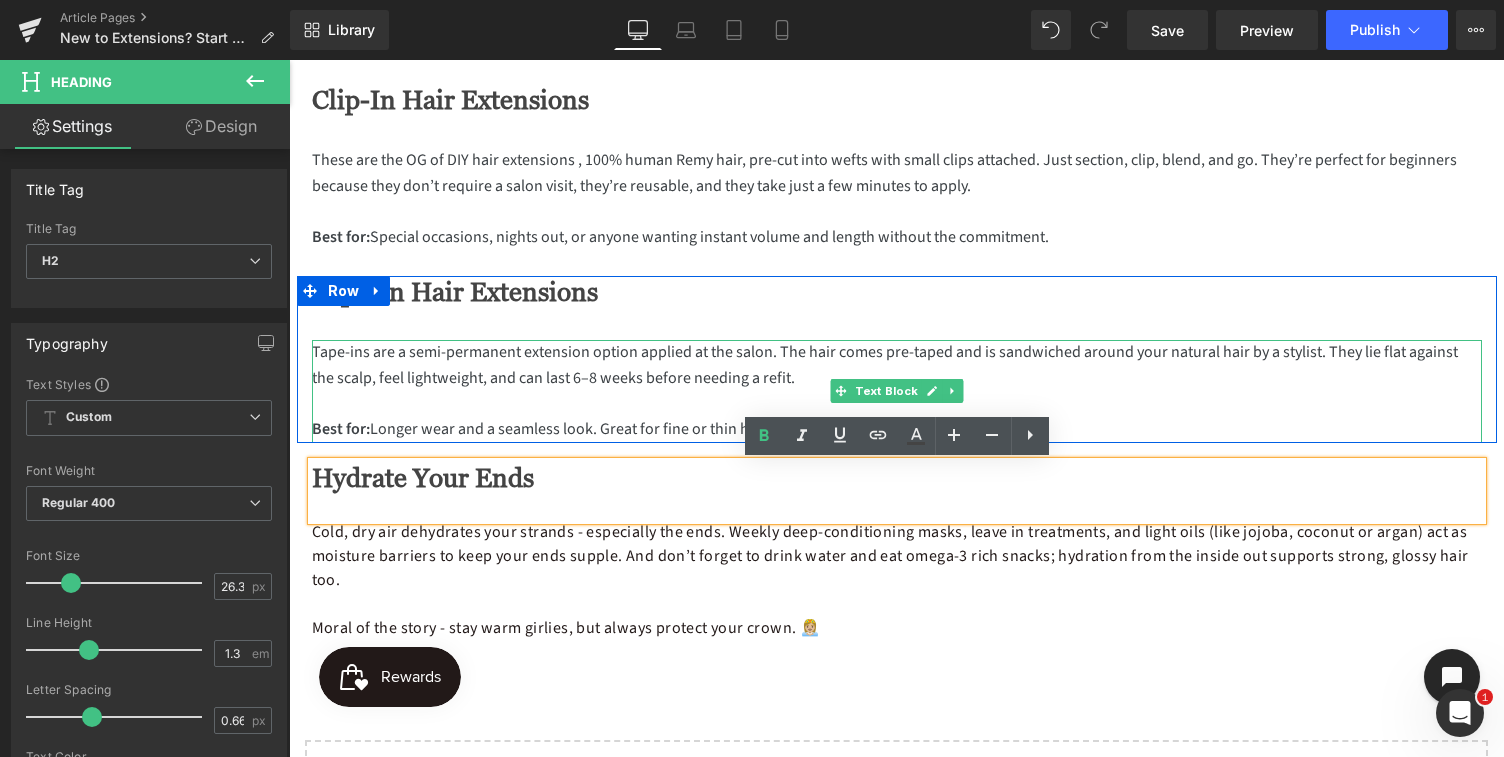 click on "Tape-ins are a semi-permanent extension option applied at the salon. The hair comes pre-taped and is sandwiched around your natural hair by a stylist. They lie flat against the scalp, feel lightweight, and can last 6–8 weeks before needing a refit." at bounding box center (897, 365) 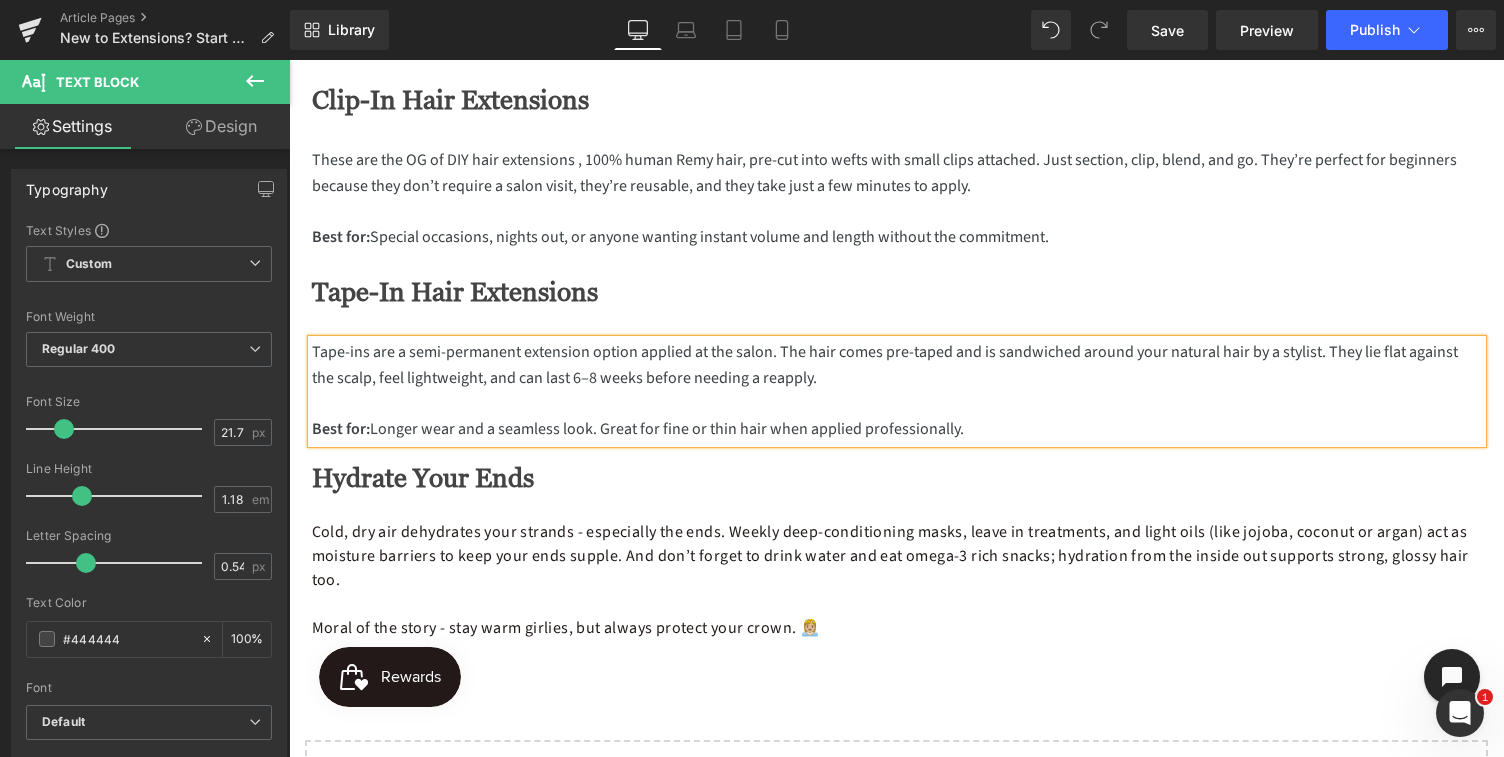 click on "Hydrate Your Ends" at bounding box center (897, 479) 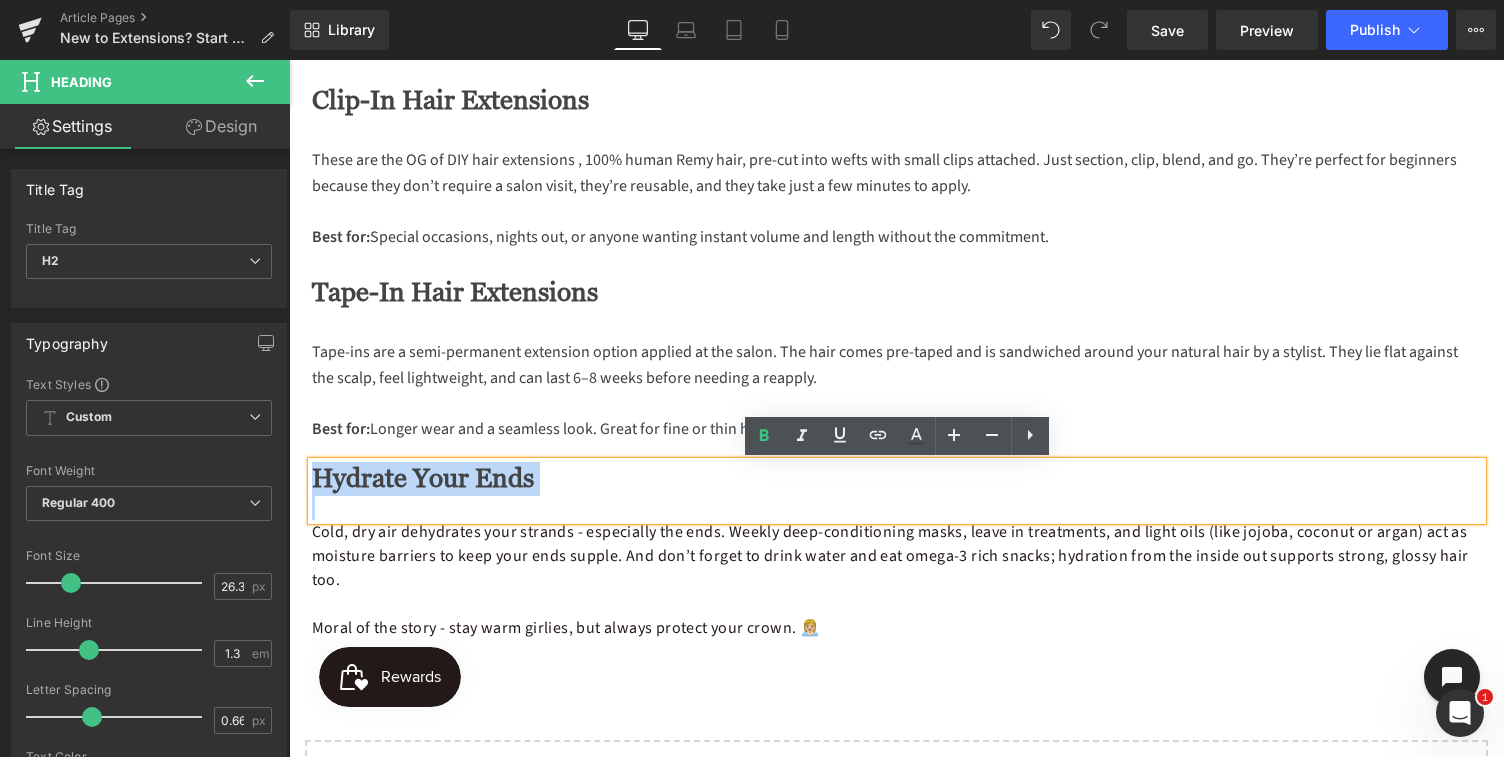 drag, startPoint x: 532, startPoint y: 481, endPoint x: 352, endPoint y: 478, distance: 180.025 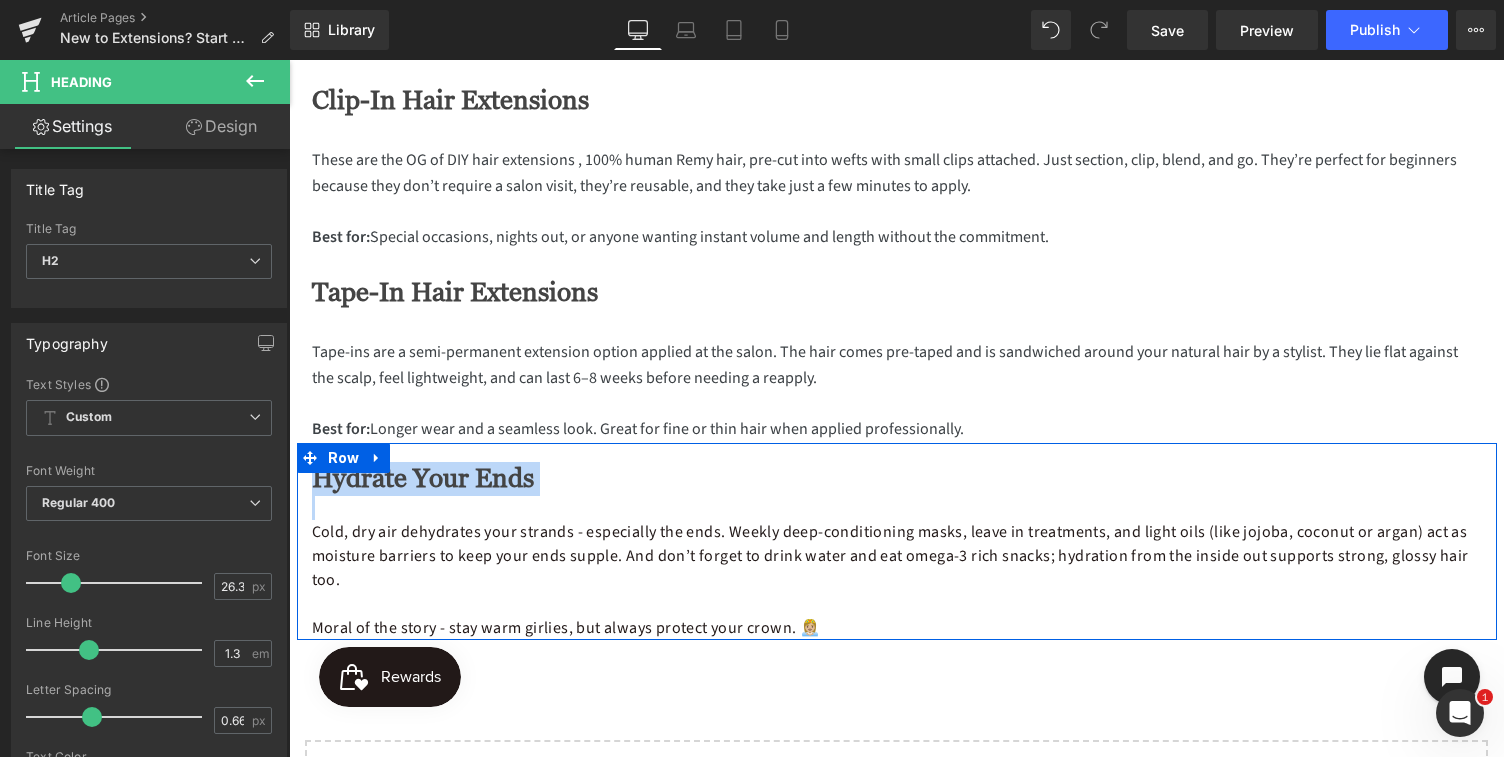 paste 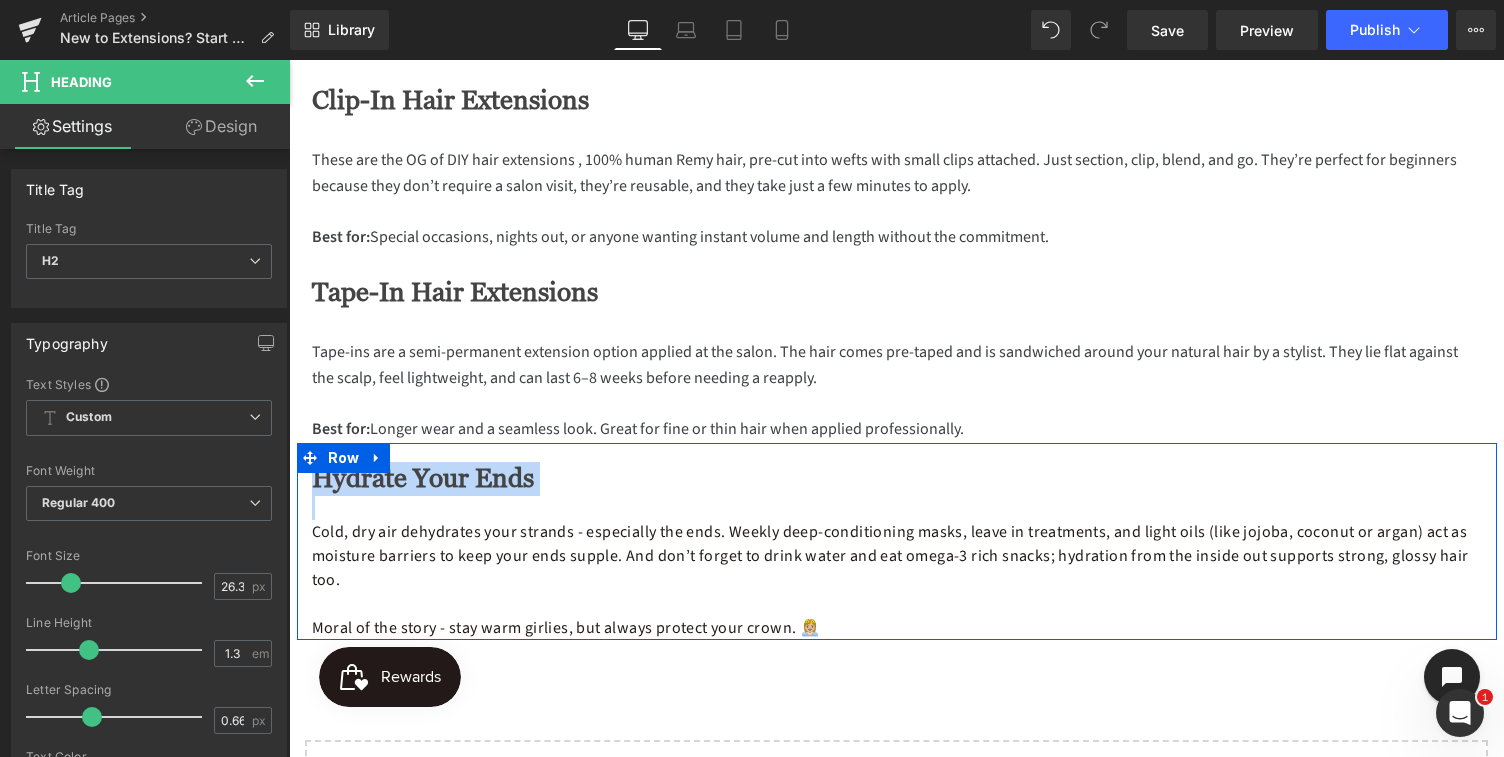 type 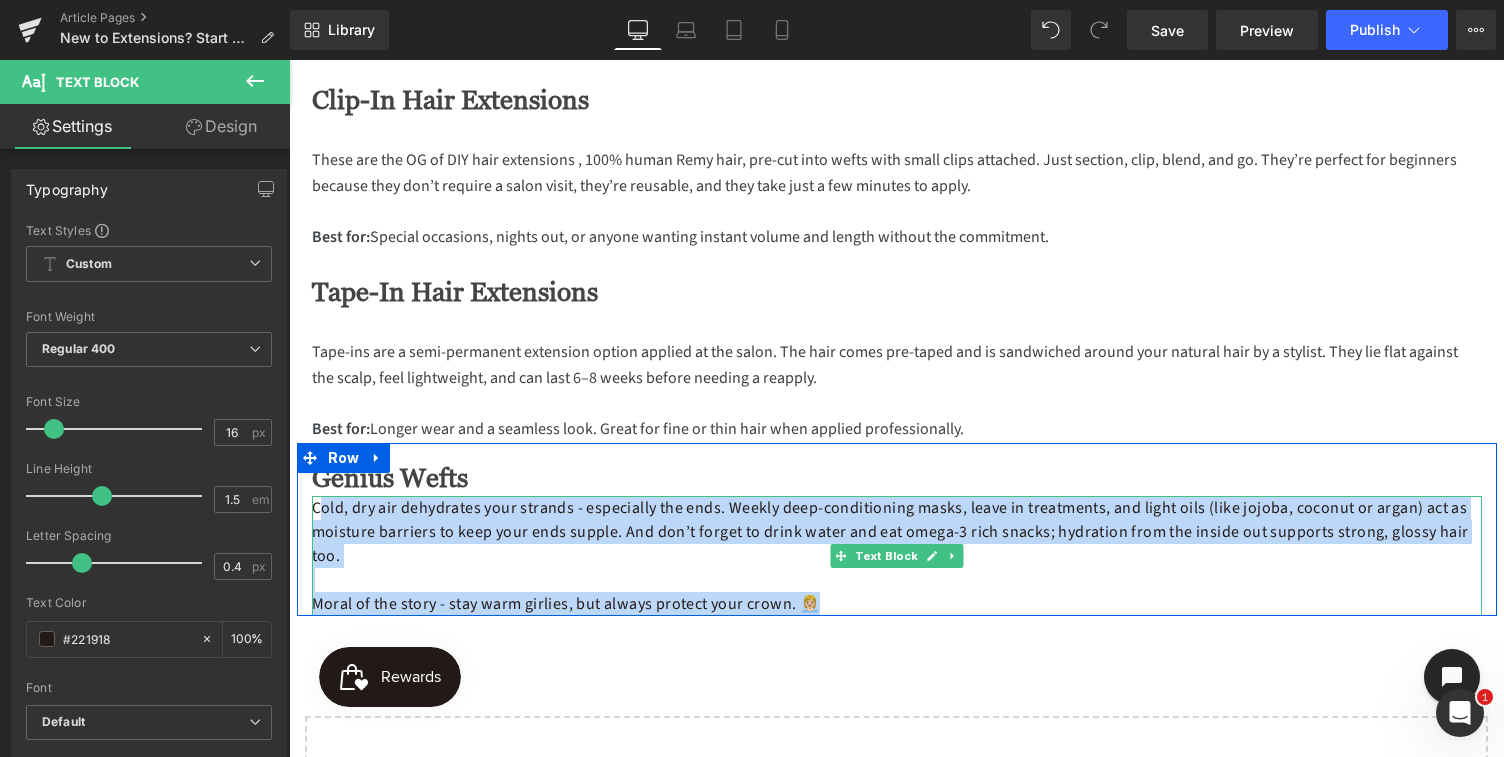 drag, startPoint x: 816, startPoint y: 602, endPoint x: 321, endPoint y: 504, distance: 504.60776 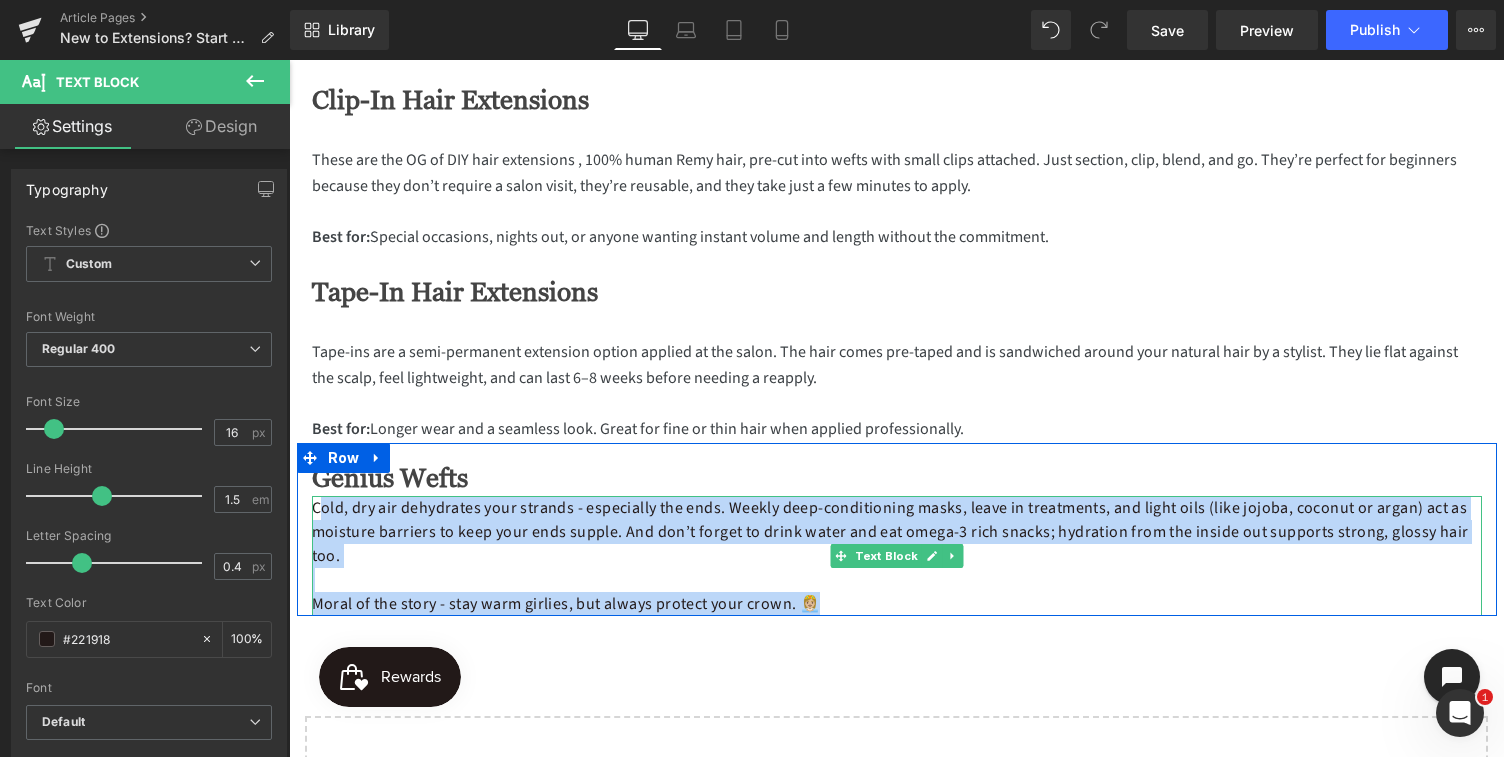 click on "Cold, dry air dehydrates your strands - especially the ends. Weekly deep-conditioning masks, leave in treatments, and light oils (like jojoba, coconut or argan) act as moisture barriers to keep your ends supple. And don’t forget to drink water and eat omega‑3 rich snacks; hydration from the inside out supports strong, glossy hair too. Moral of the story - stay warm girlies, but always protect your crown. 👸🏼" at bounding box center [897, 556] 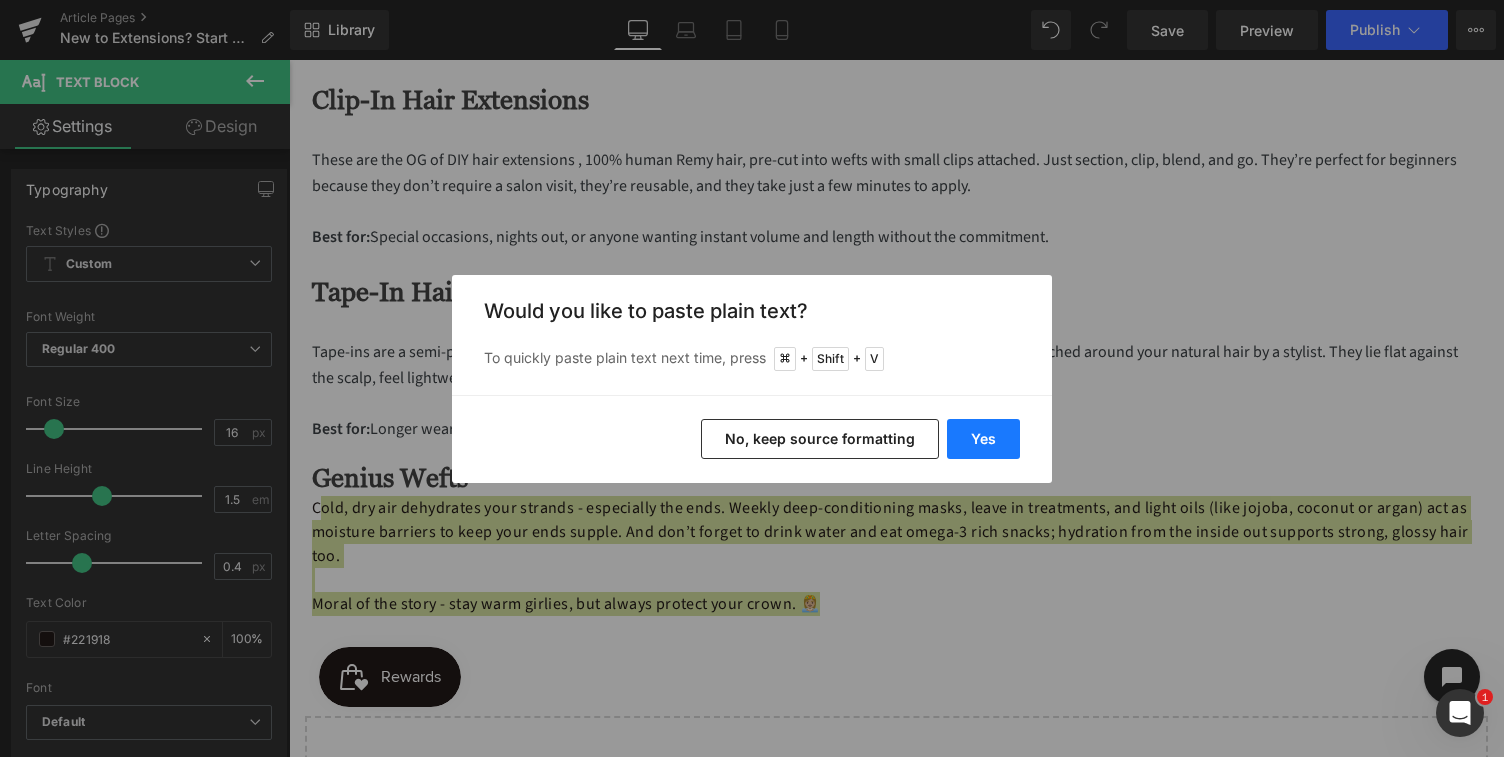 click on "Yes" at bounding box center (983, 439) 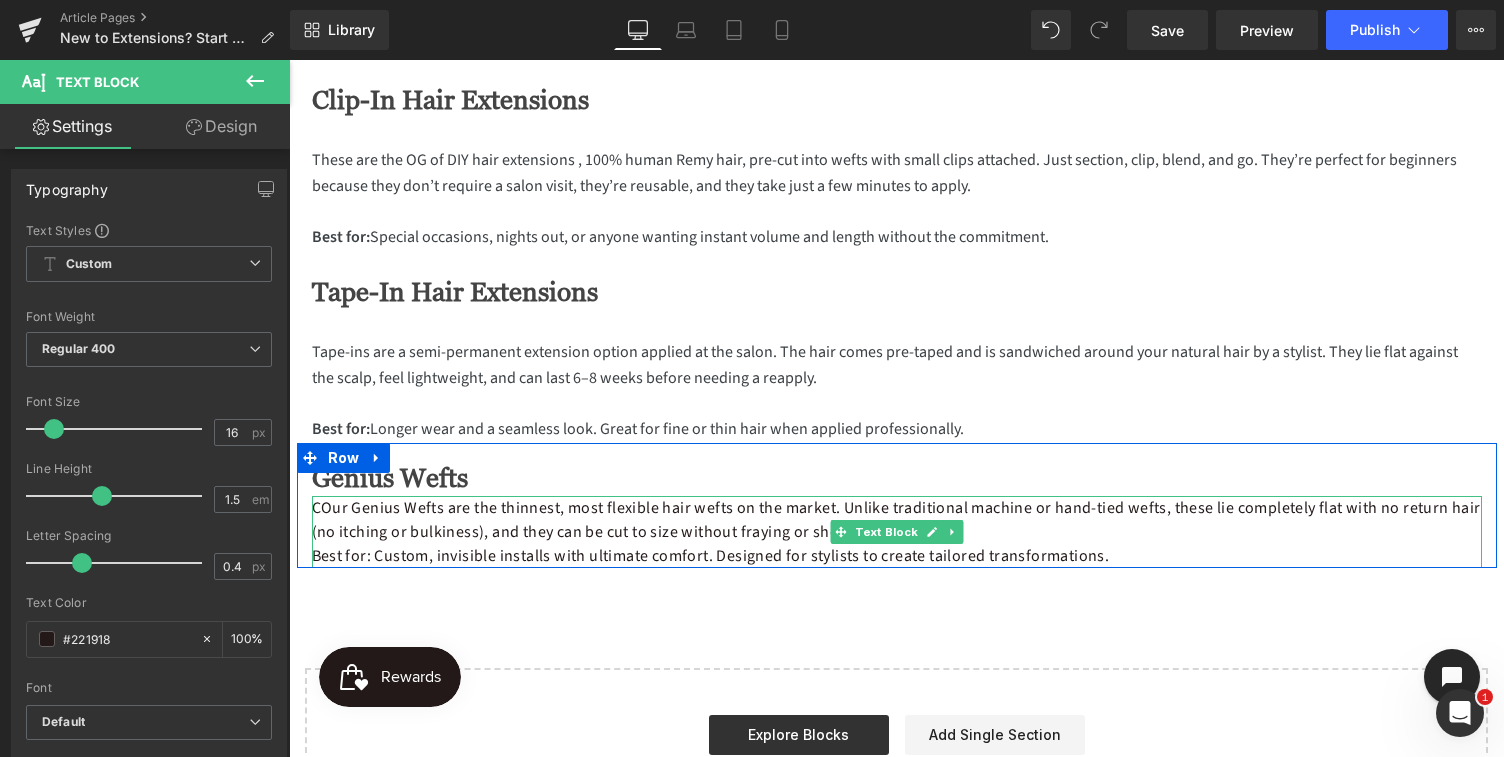click on "COur Genius Wefts are the thinnest, most flexible hair wefts on the market. Unlike traditional machine or hand-tied wefts, these lie completely flat with no return hair (no itching or bulkiness), and they can be cut to size without fraying or shedding." at bounding box center [897, 520] 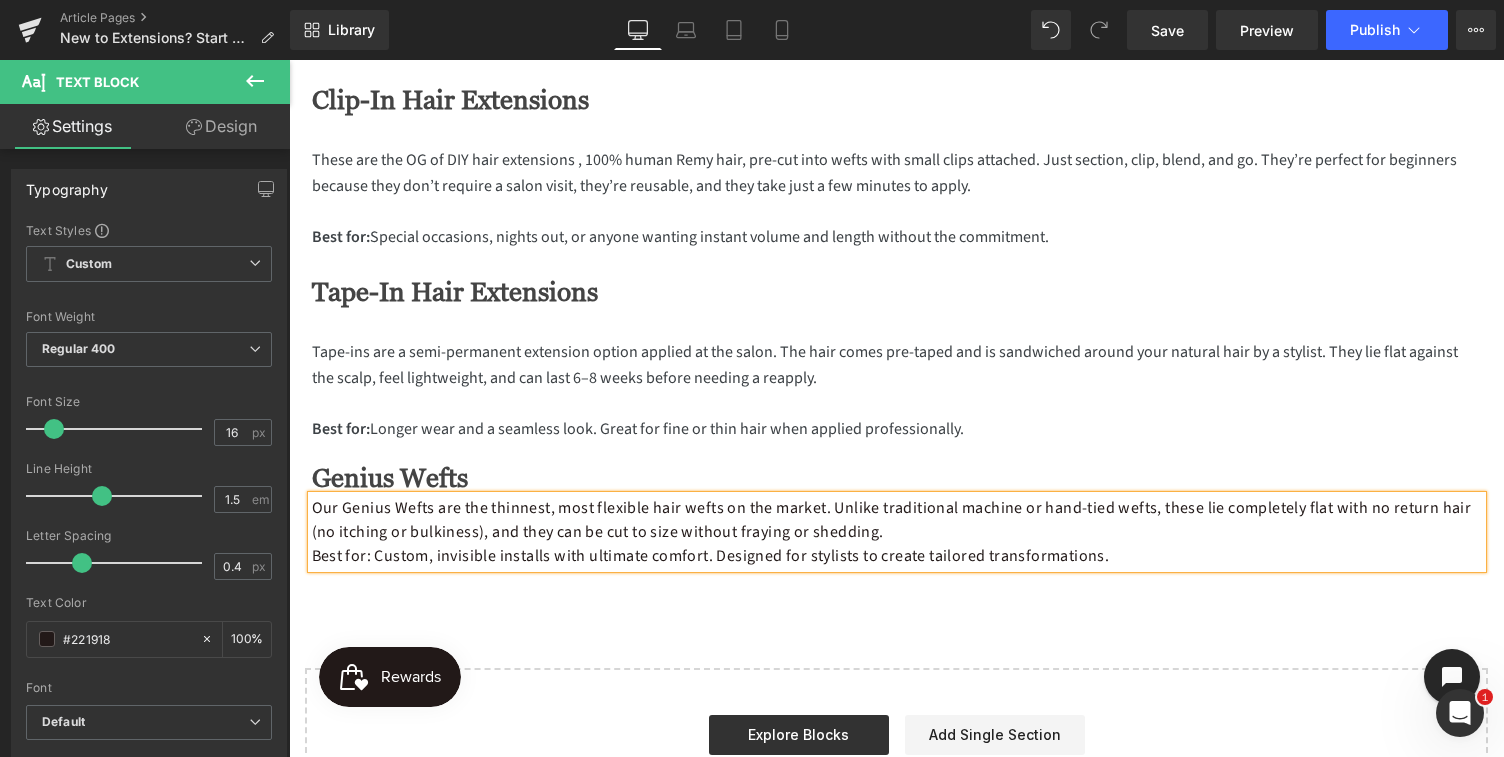 click on "Best for: Custom, invisible installs with ultimate comfort. Designed for stylists to create tailored transformations." at bounding box center (897, 556) 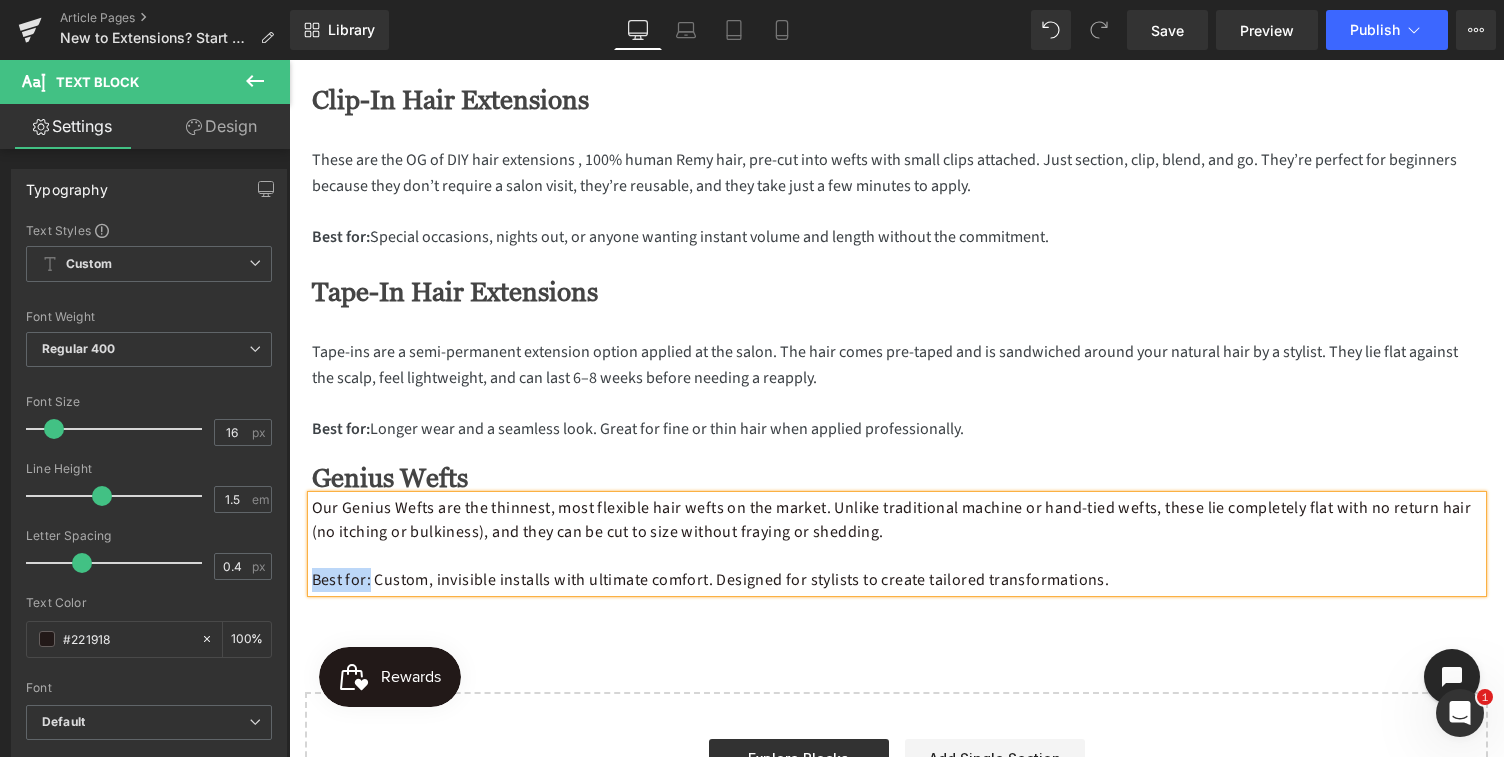 drag, startPoint x: 370, startPoint y: 581, endPoint x: 305, endPoint y: 580, distance: 65.00769 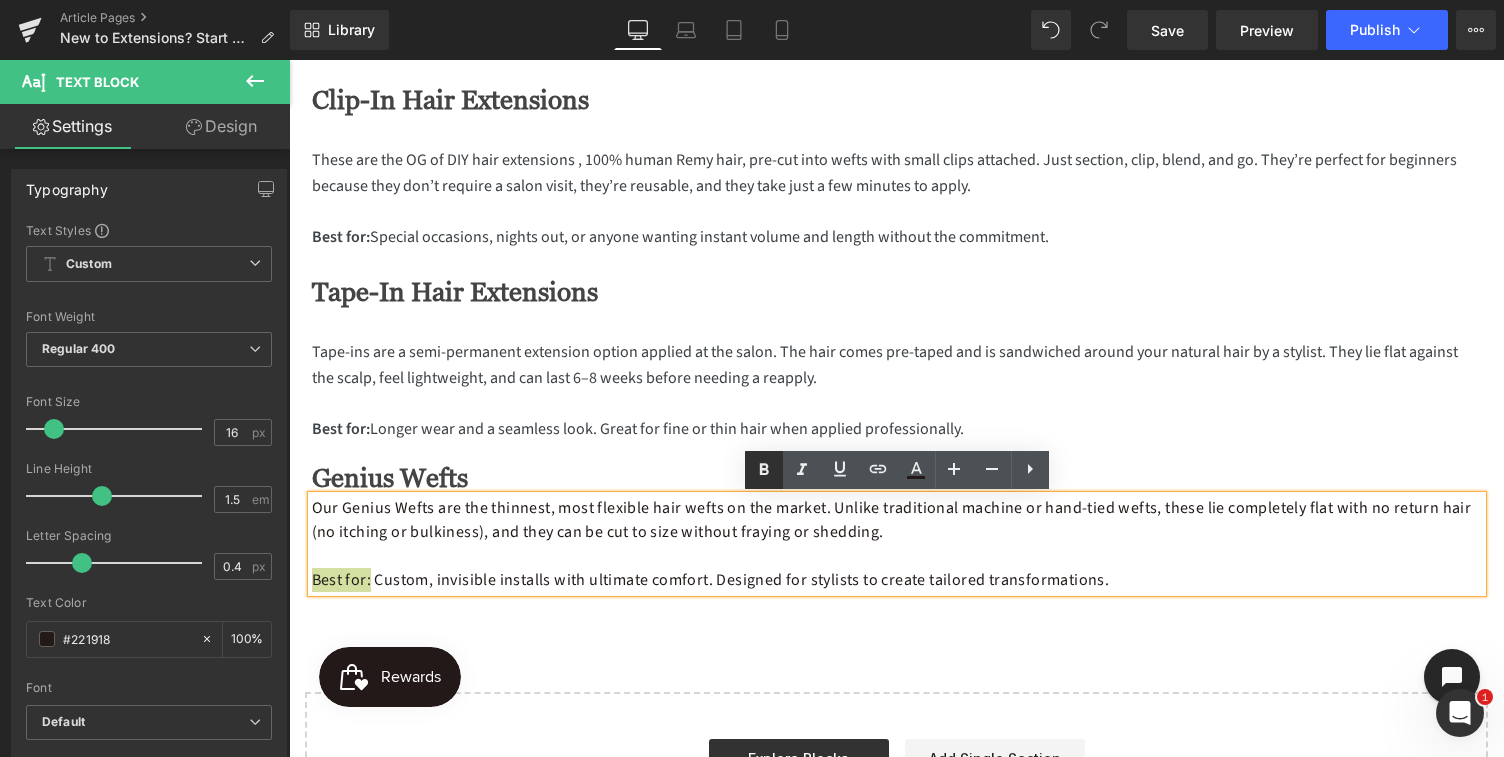 click 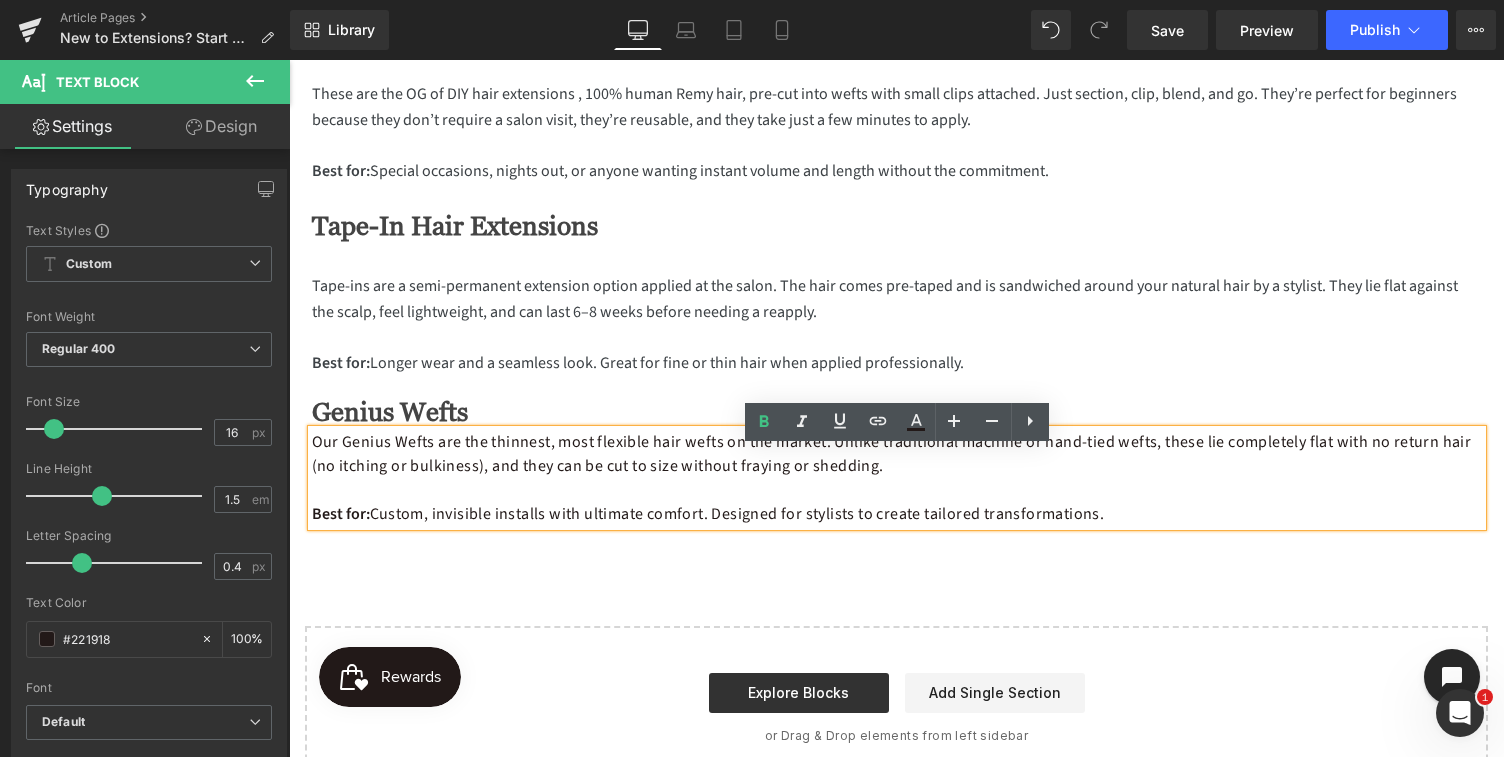 scroll, scrollTop: 1372, scrollLeft: 0, axis: vertical 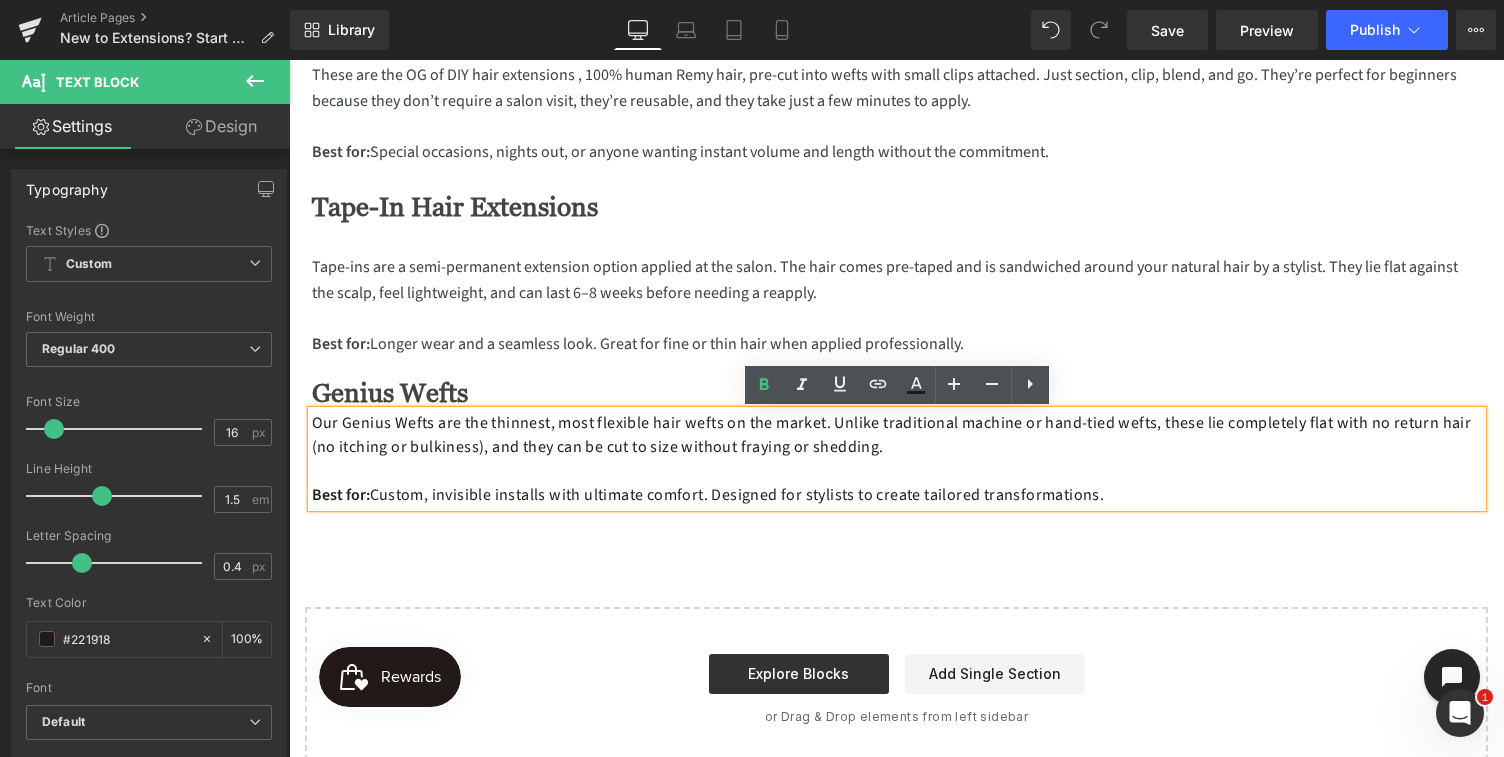 click on "Genius Wefts Heading" at bounding box center (897, 394) 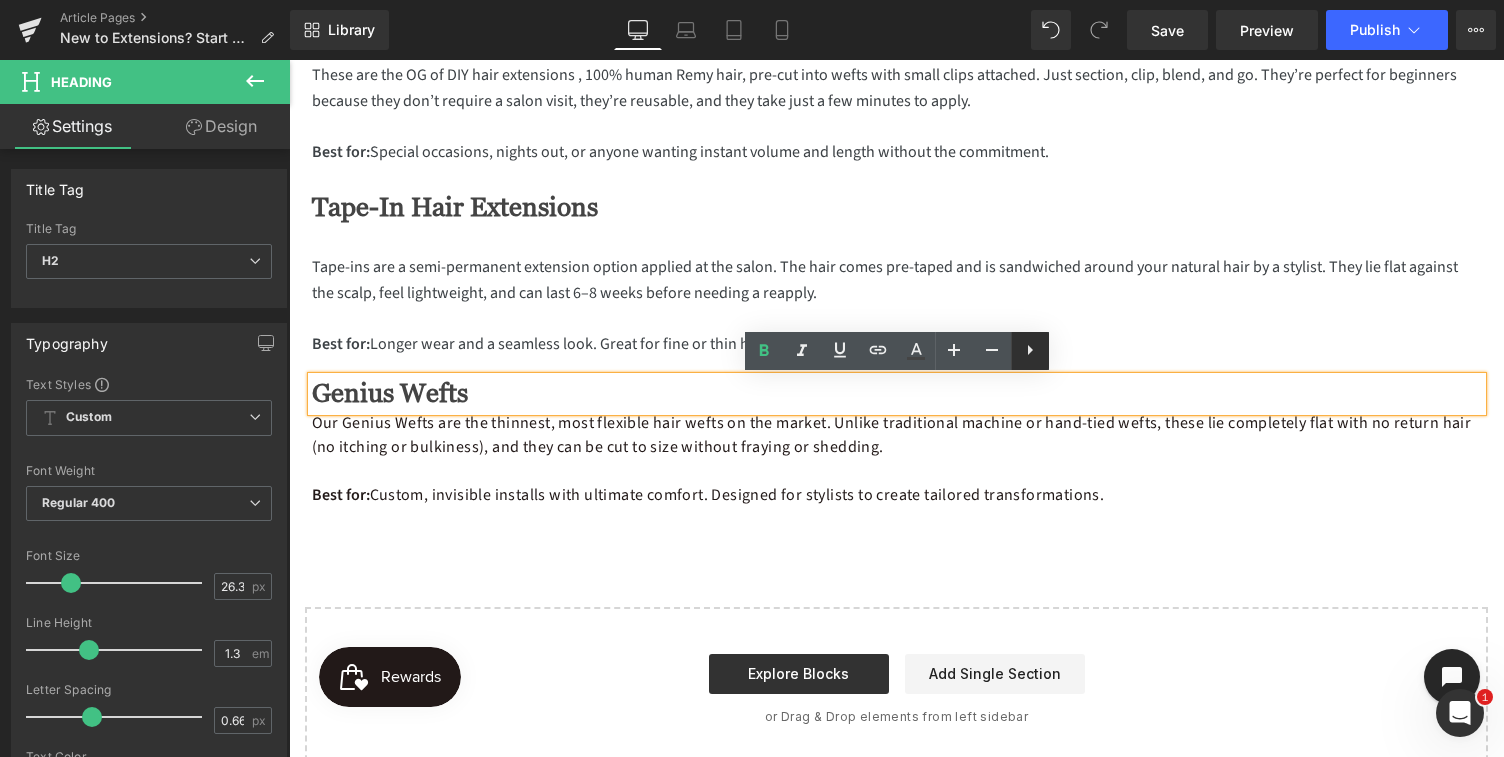 click 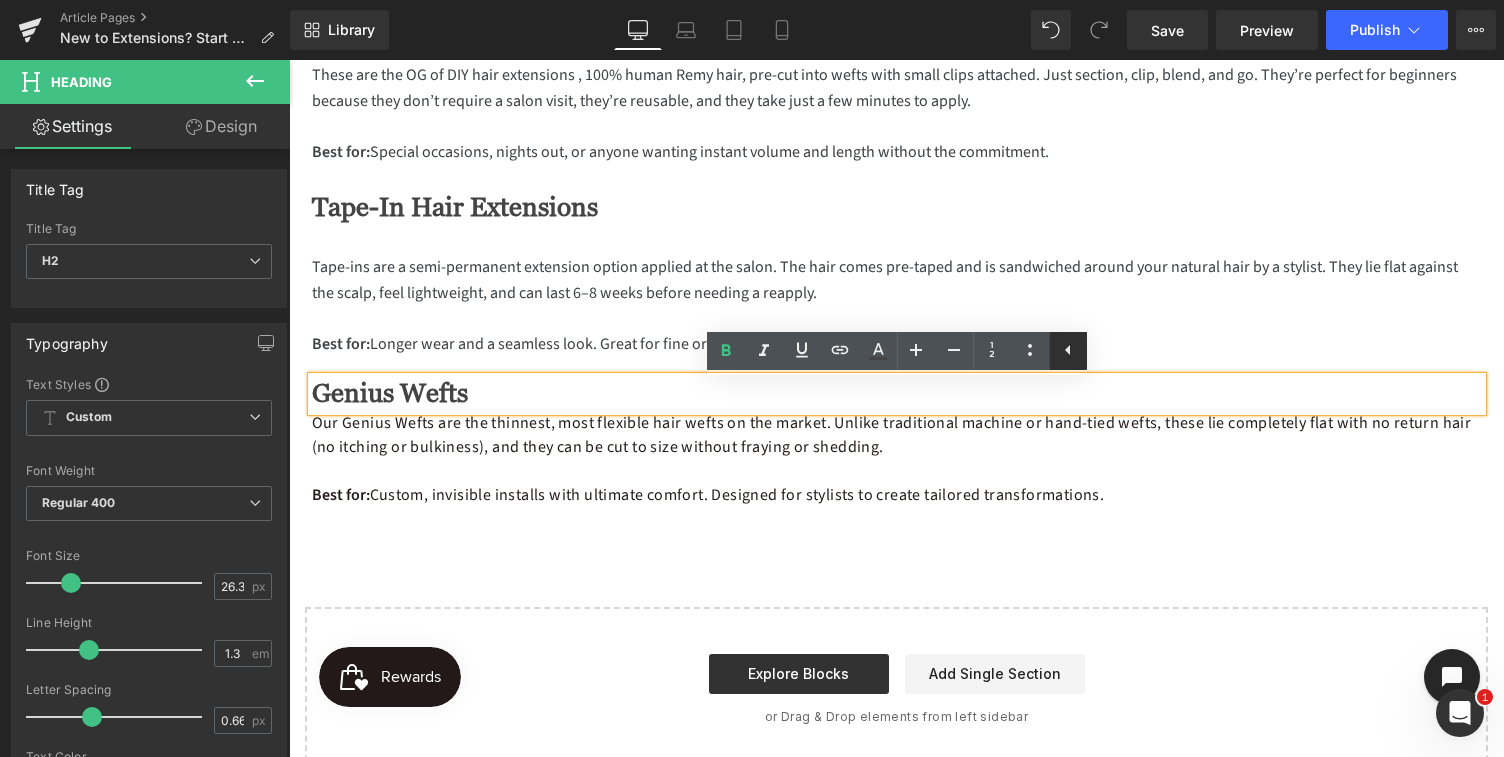 click 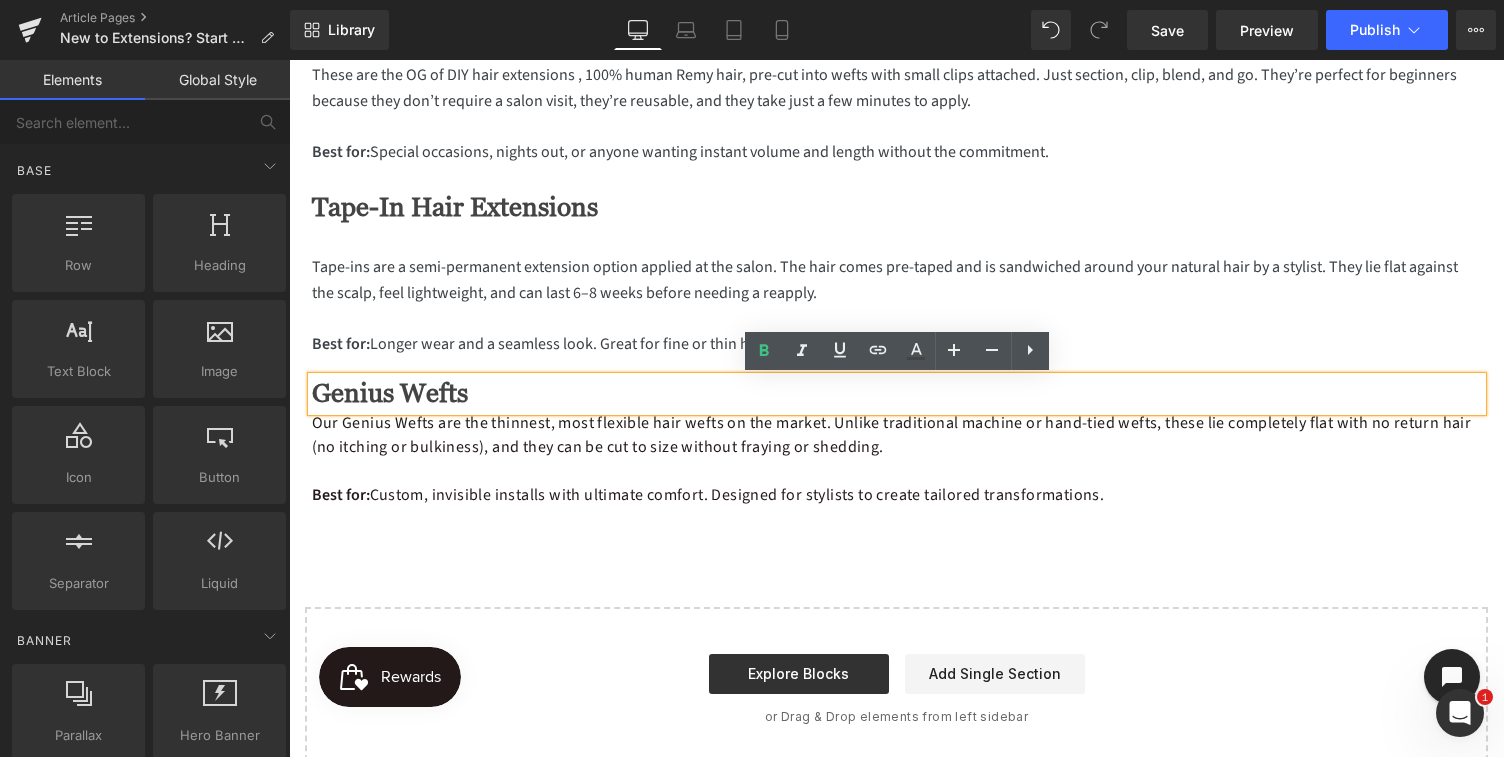 click on "Text Block         Text Block         Text Block         If you’re searching for the best hair extensions for beginners, you’ve landed in the right spot. Long, lush ponytail or just want to add volume where your natural hair falls flat, we’re breaking down the most popular types of Medusa Hair Extensions, and how to choose the right one for you. From clip-ins you can easily pop in at home to semi-permanent options applied by a stylist, read on for everything you need to know. Text Block         Image         Credit: Kaboompics  via Pexels Text Block         Clip-In Hair Extensions Heading         Separator         These are the OG of DIY hair extensions , 100% human Remy hair, pre-cut into wefts with small clips attached. Just section, clip, blend, and go. They’re perfect for beginners because they don’t require a salon visit, they’re reusable, and they take just a few minutes to apply. Best for:  Special occasions, nights out, or anyone wanting instant volume and length without the commitment." at bounding box center (896, -167) 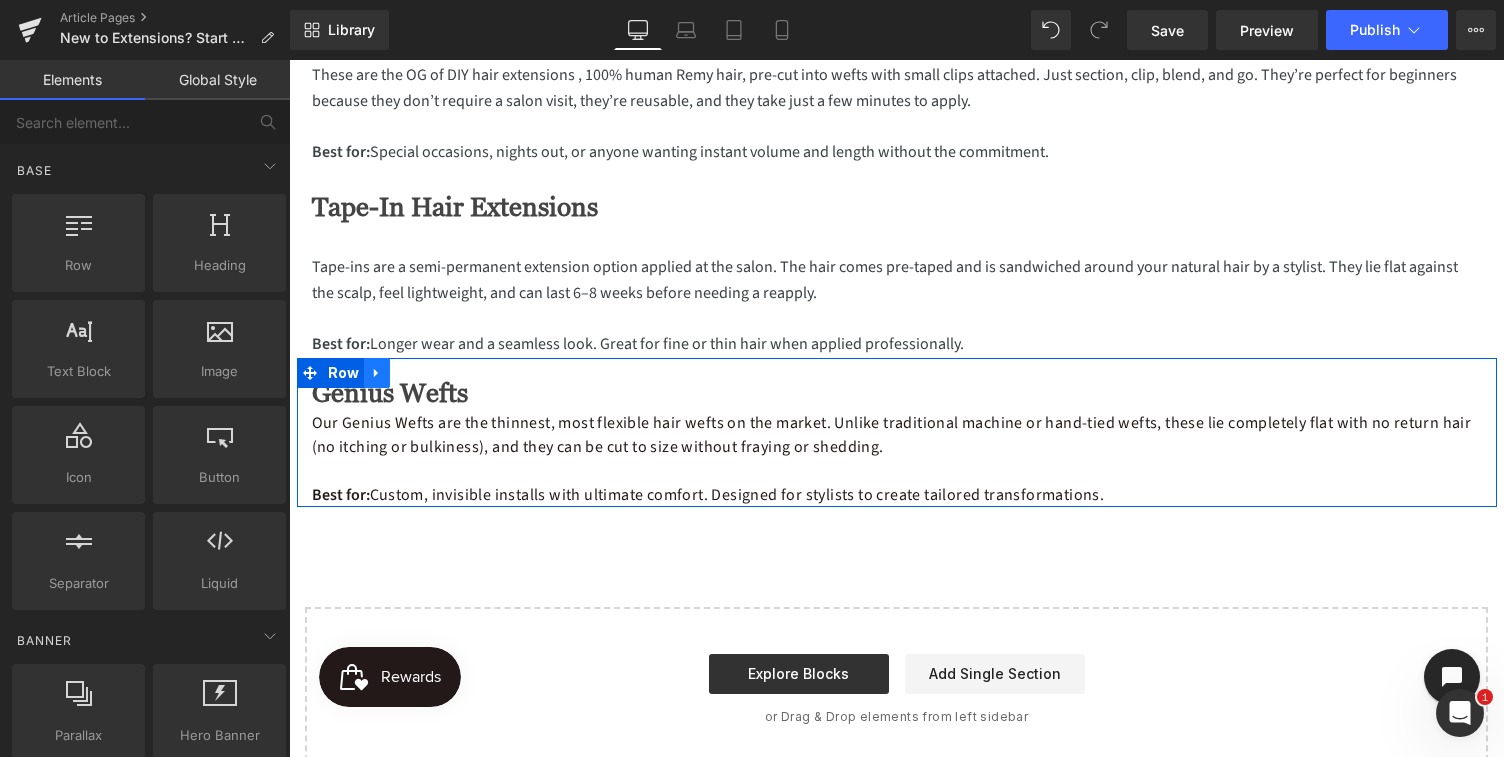 click 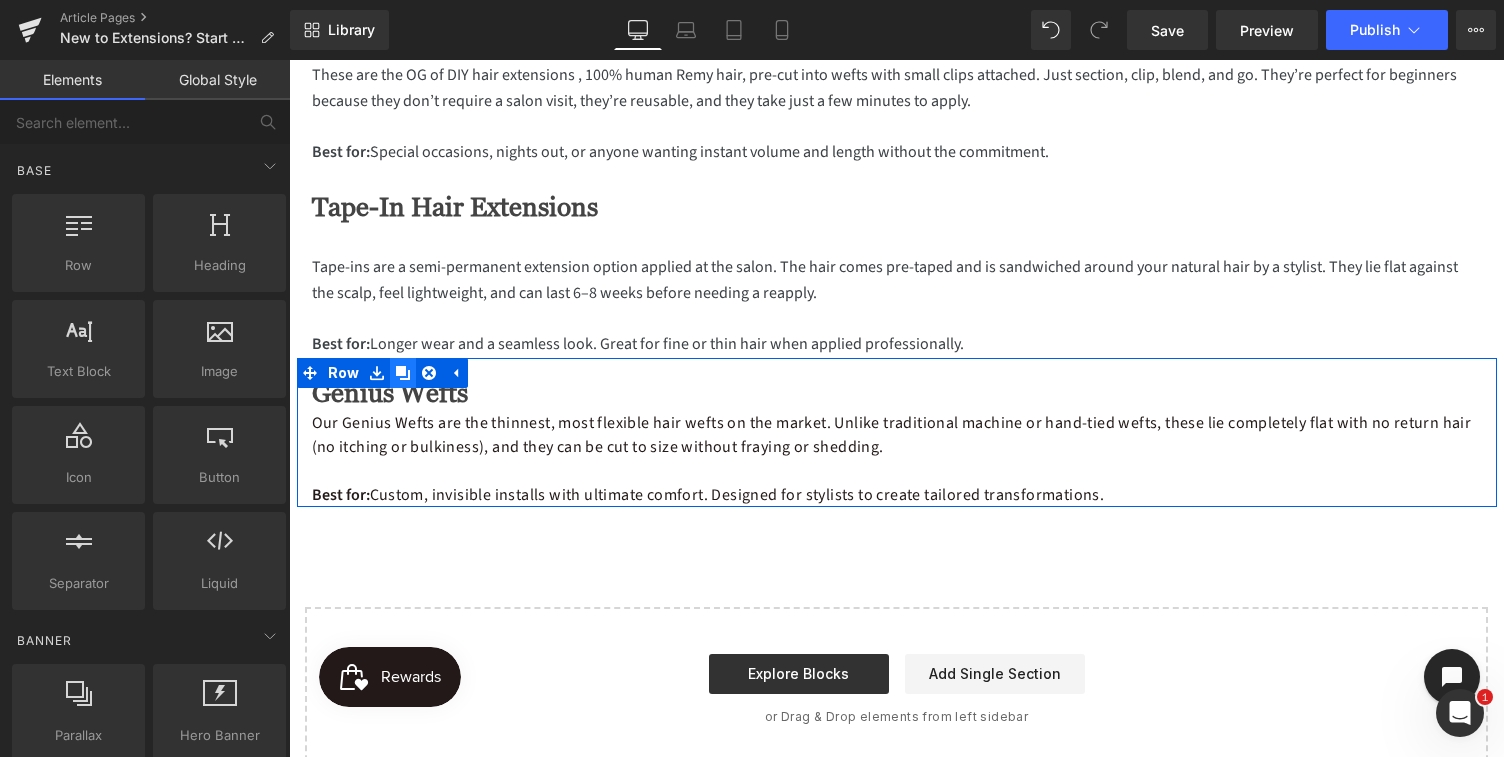 click 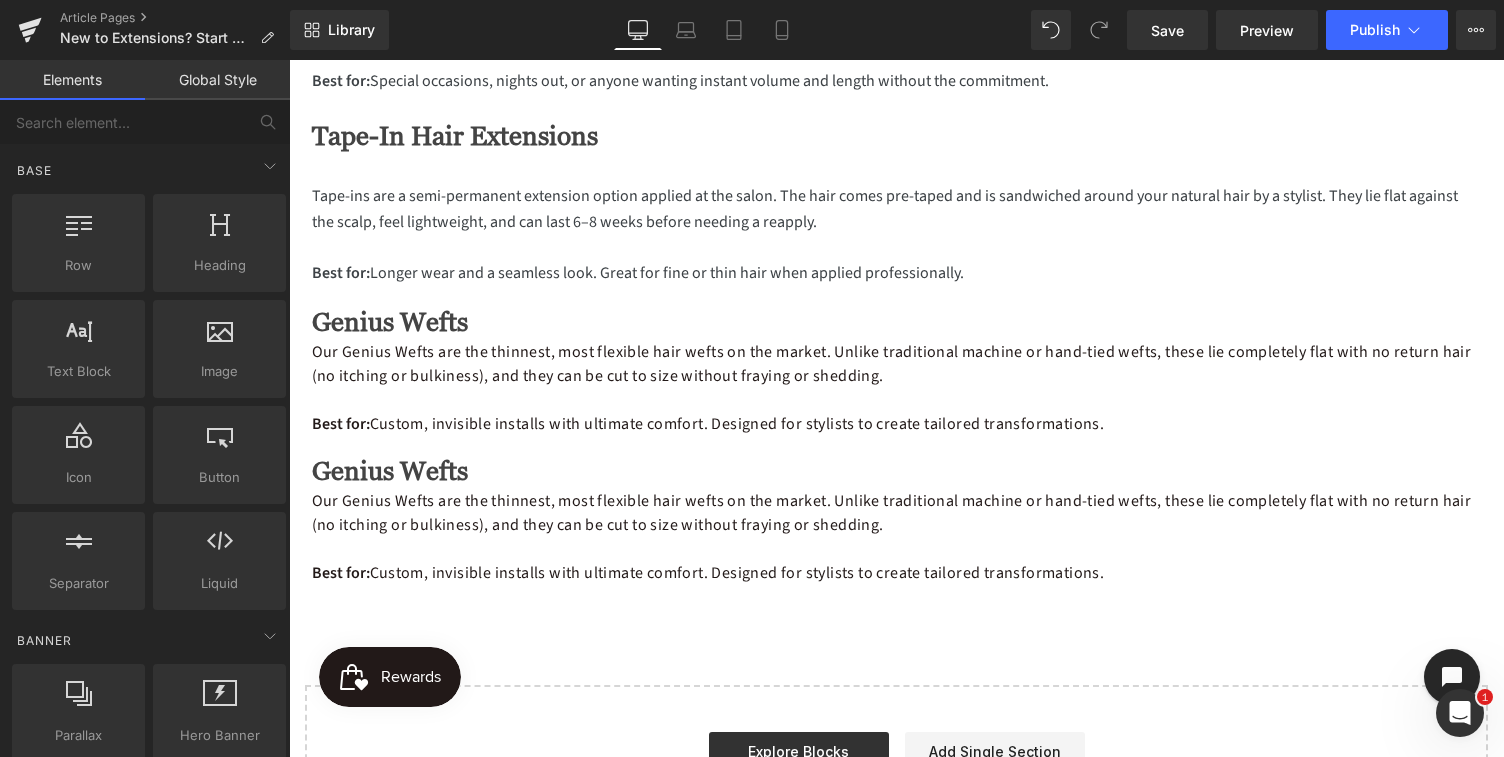 scroll, scrollTop: 1439, scrollLeft: 0, axis: vertical 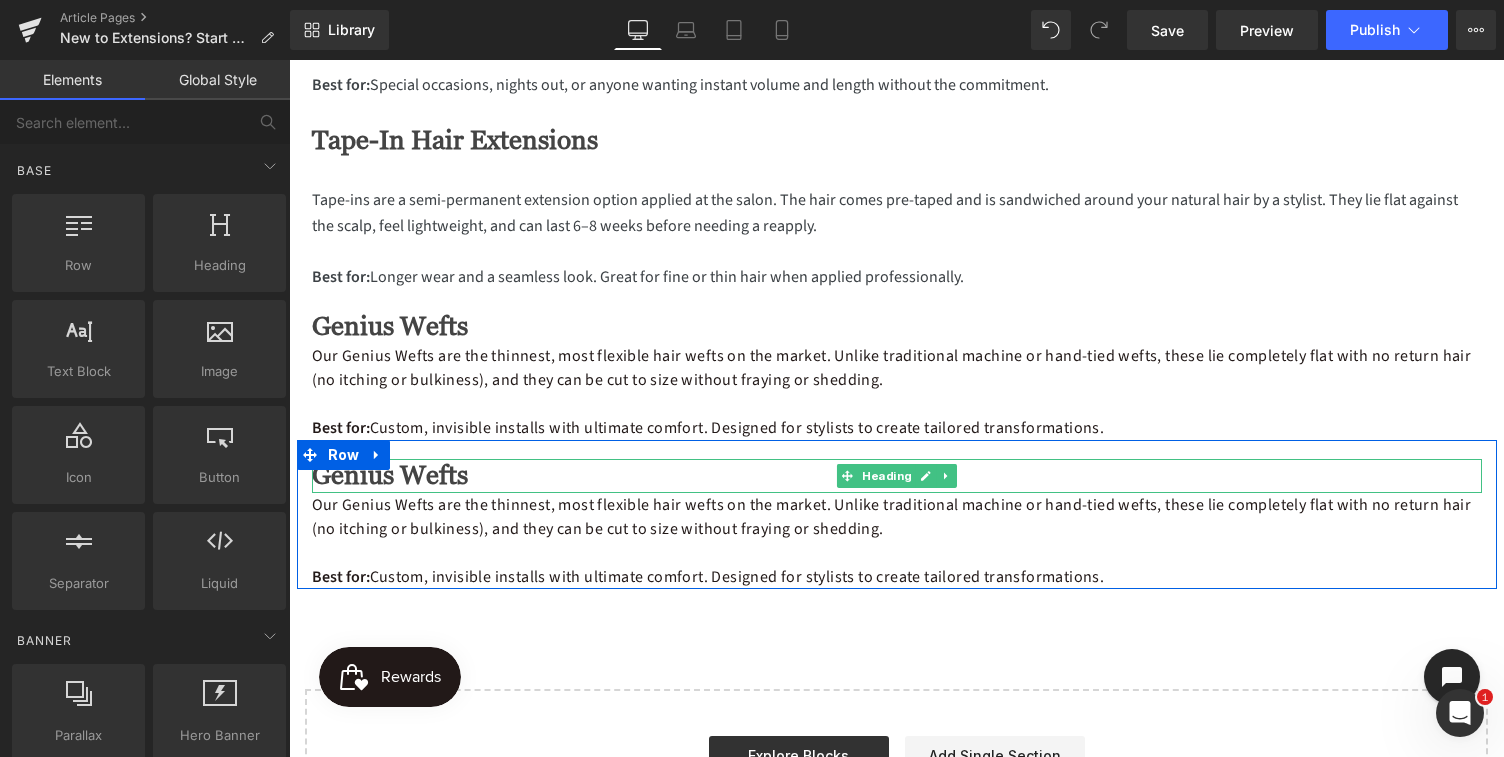 click on "Genius Wefts" at bounding box center [897, 476] 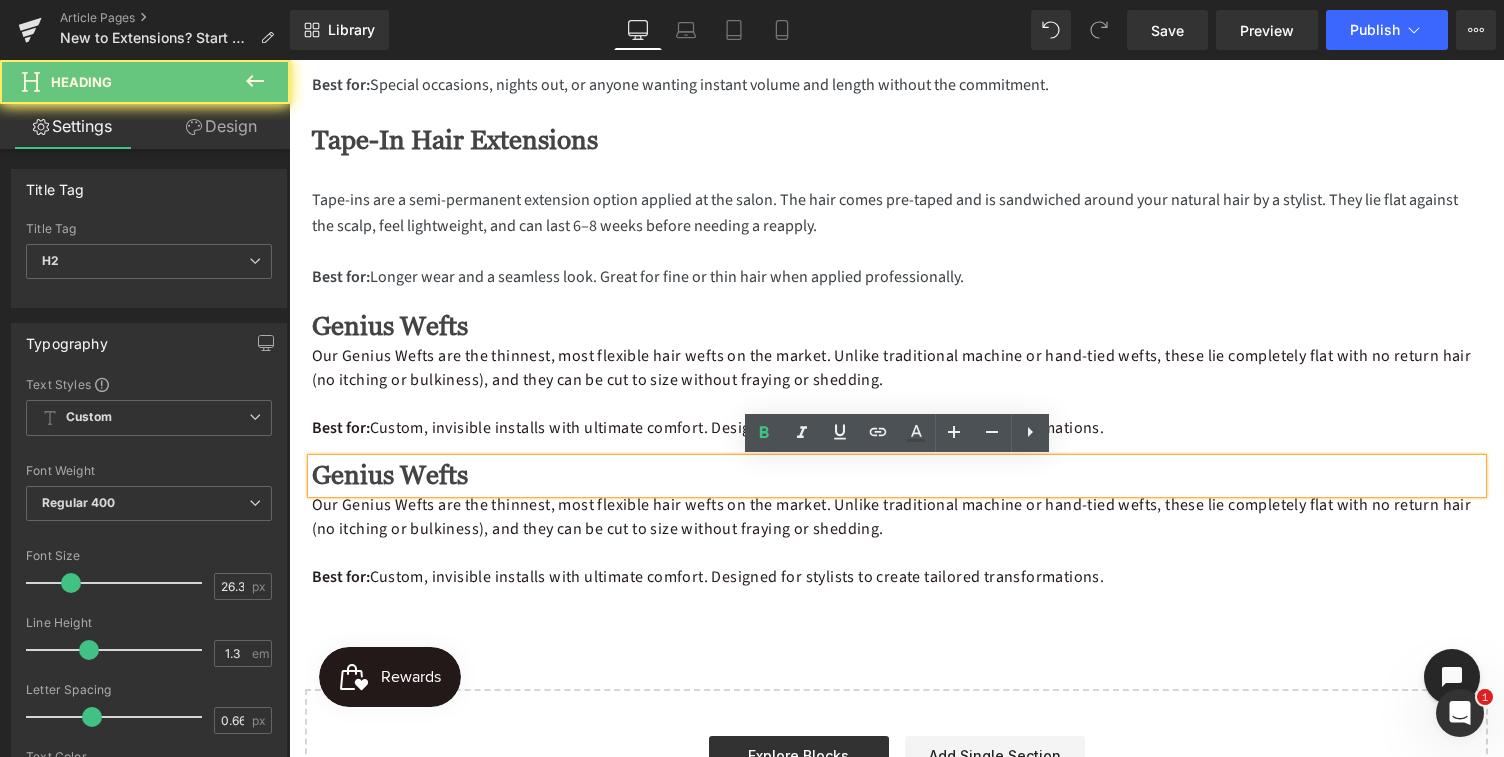 click on "Genius Wefts" at bounding box center [897, 476] 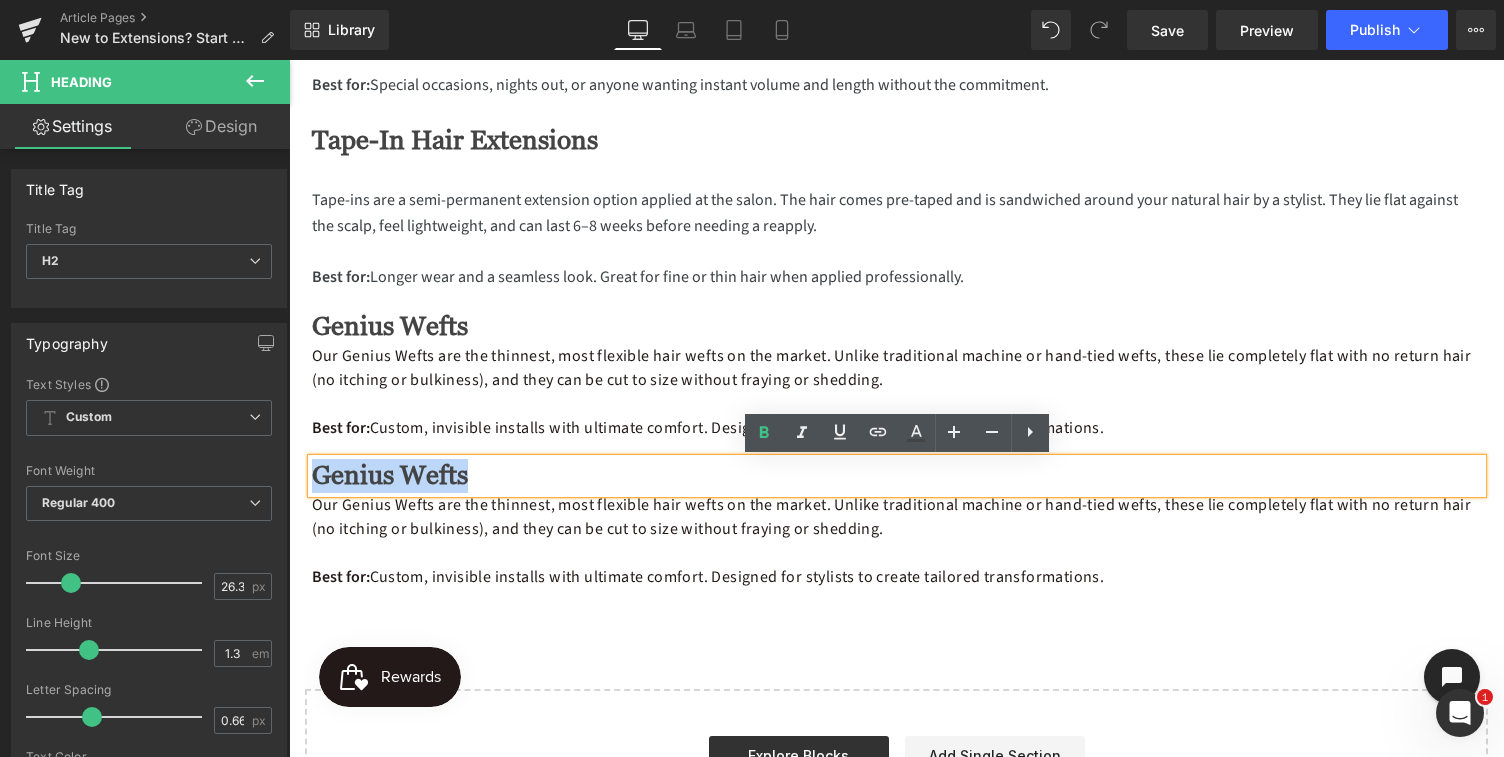 drag, startPoint x: 464, startPoint y: 475, endPoint x: 305, endPoint y: 471, distance: 159.05031 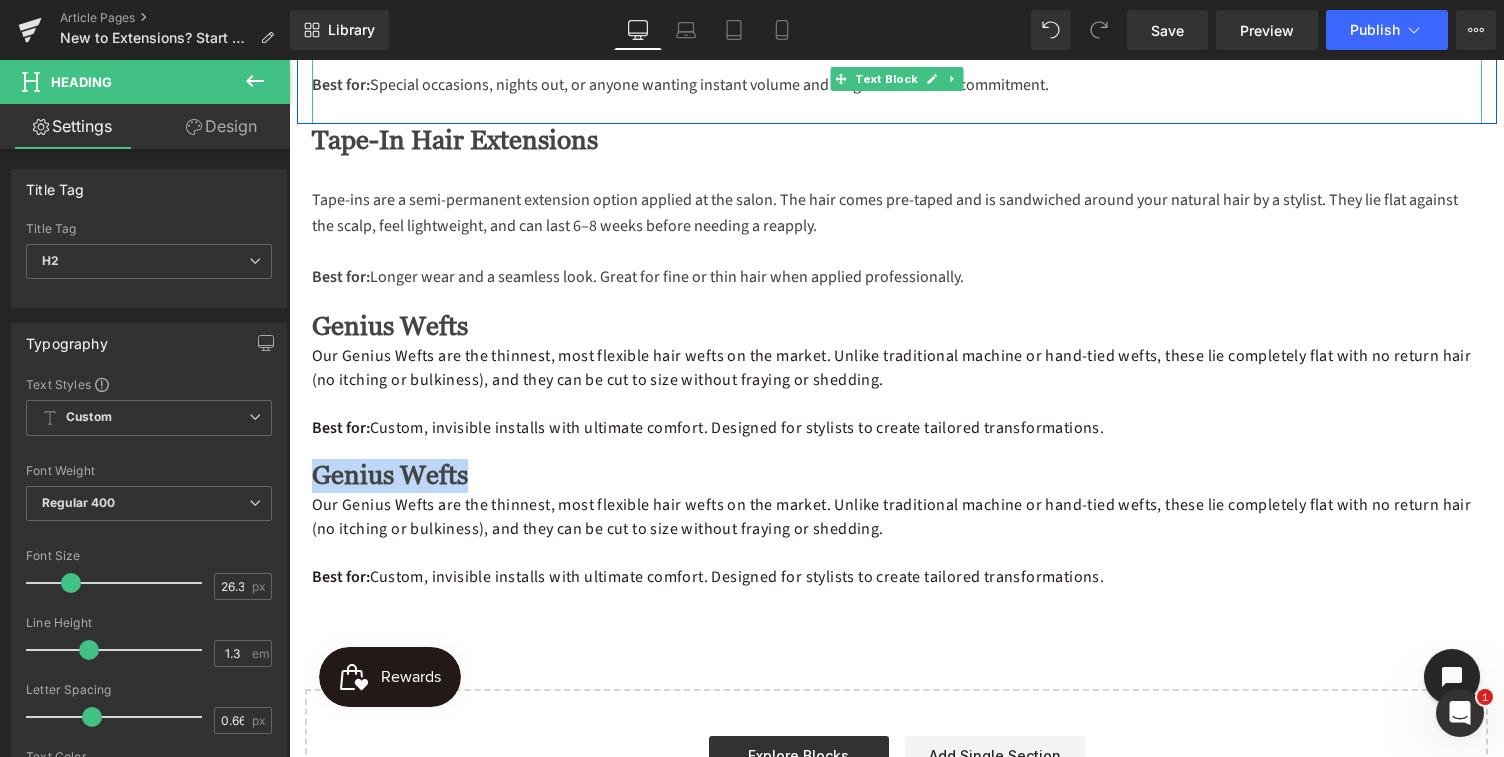 paste 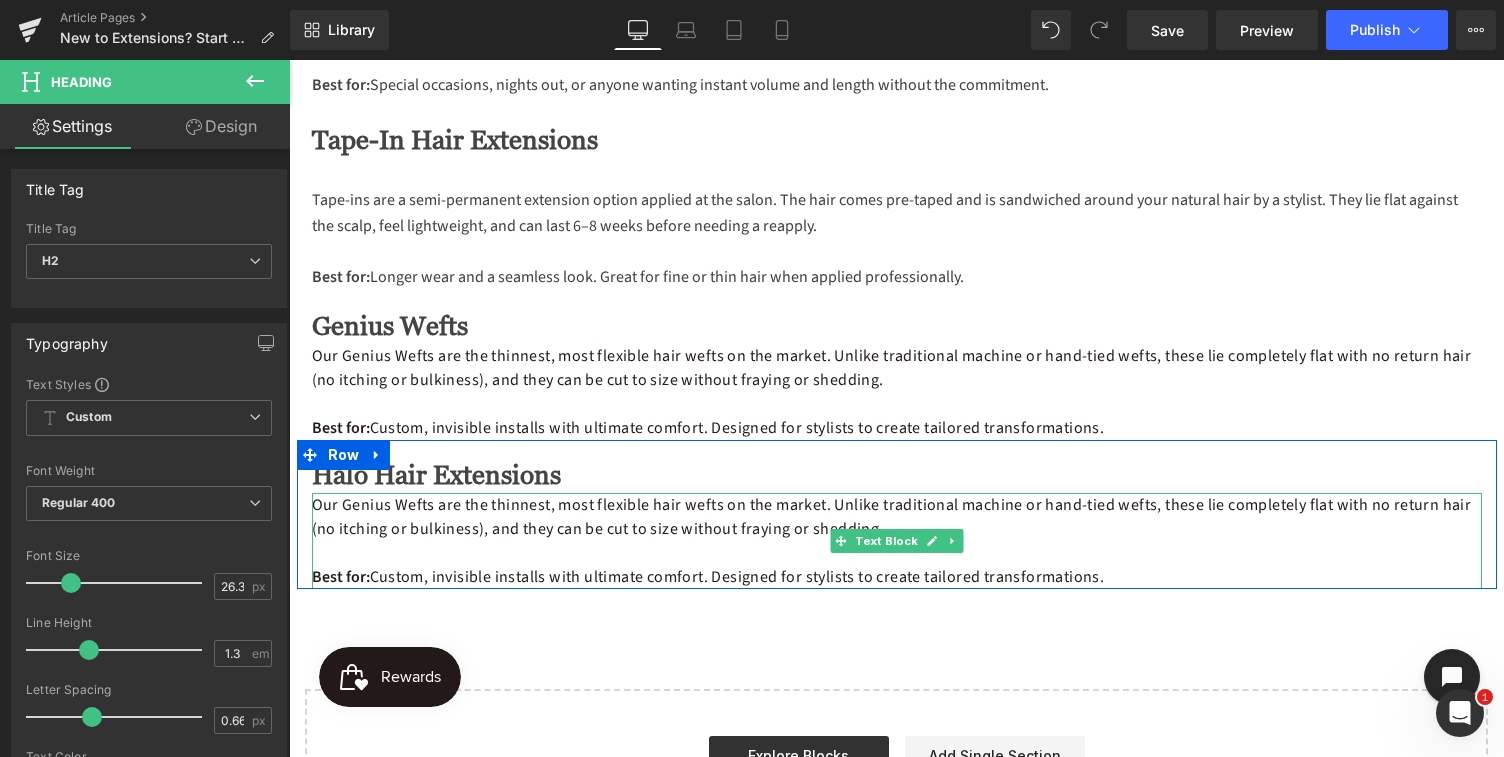 click on "Best for: Custom, invisible installs with ultimate comfort. Designed for stylists to create tailored transformations." at bounding box center (897, 577) 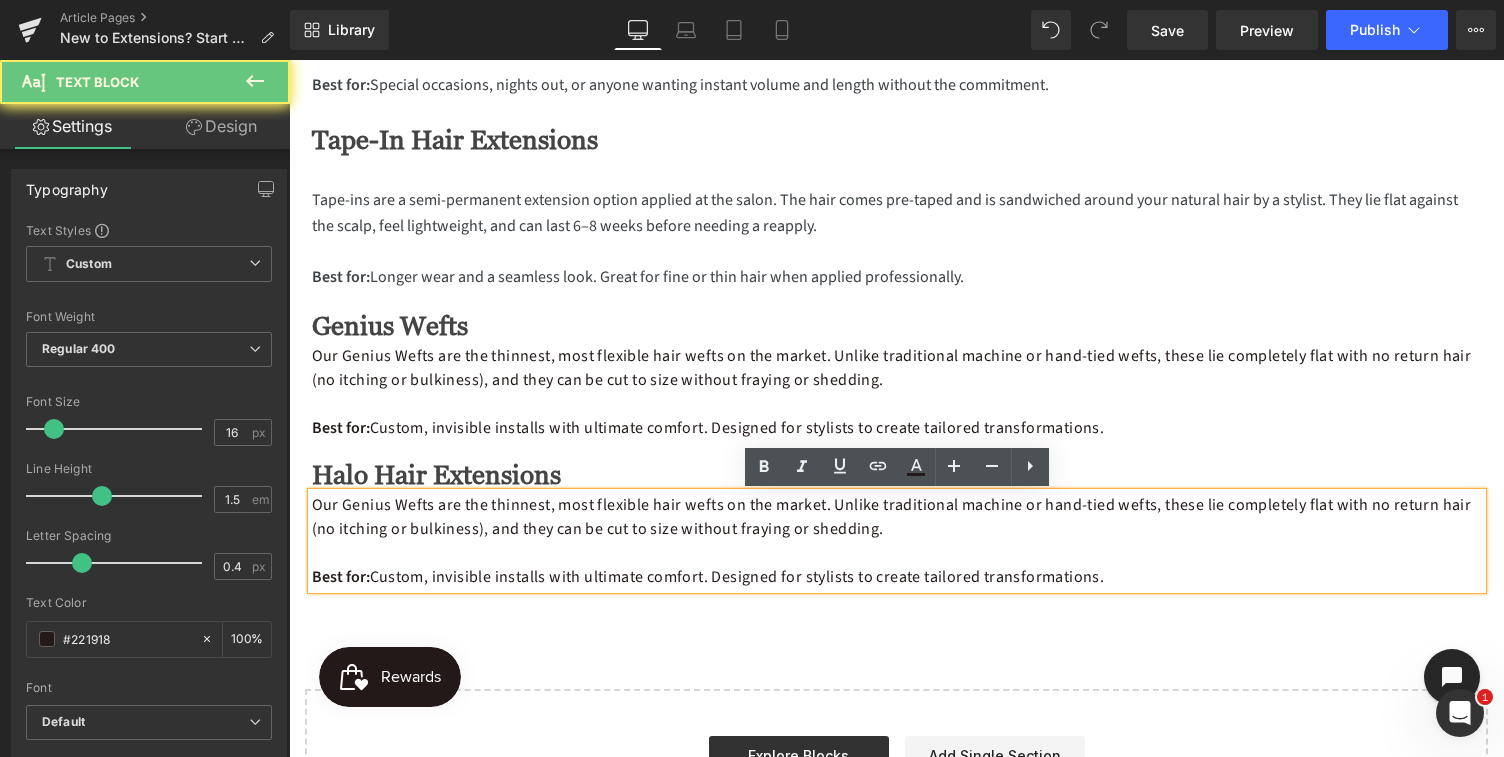 click on "Best for: Custom, invisible installs with ultimate comfort. Designed for stylists to create tailored transformations." at bounding box center [897, 577] 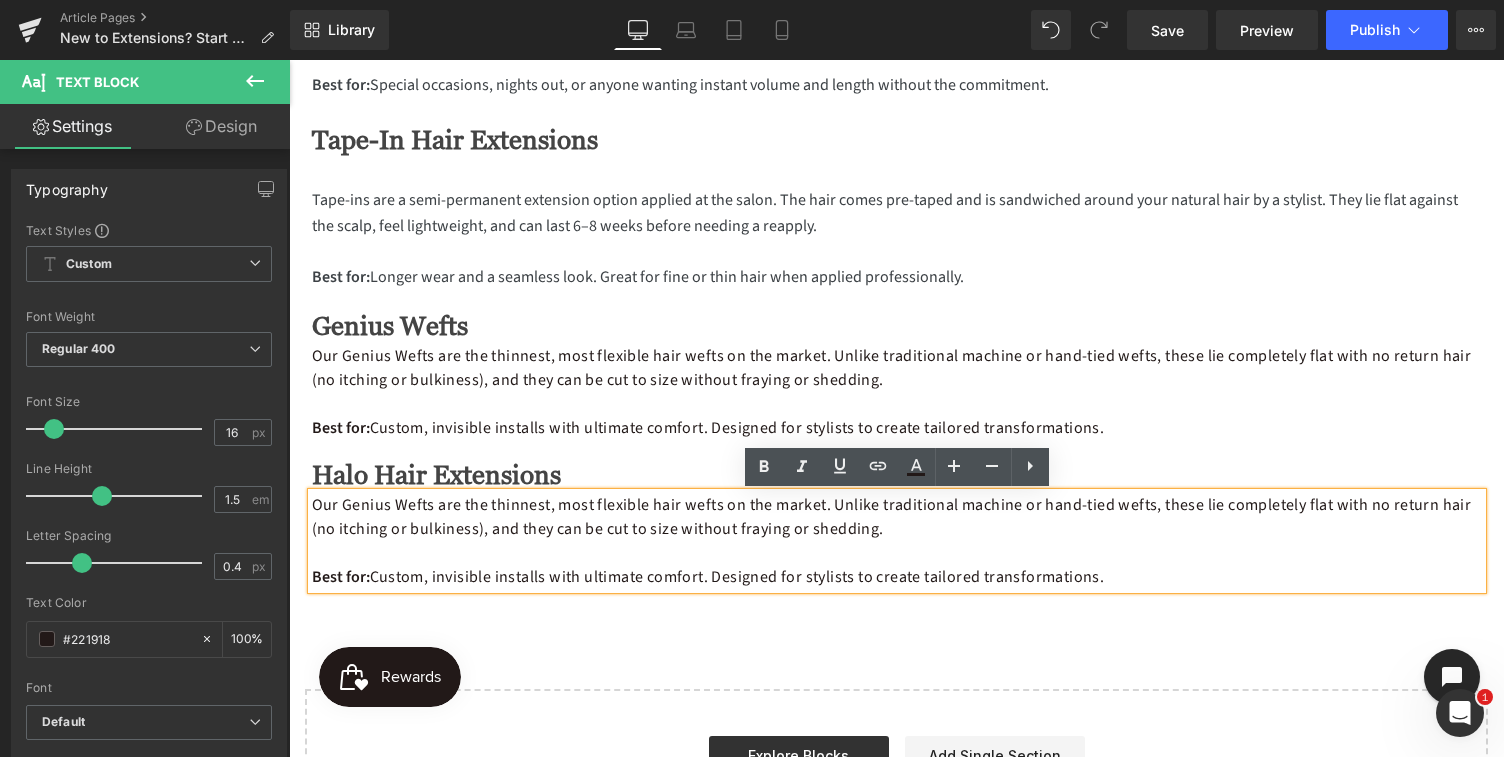 drag, startPoint x: 1108, startPoint y: 579, endPoint x: 282, endPoint y: 490, distance: 830.78094 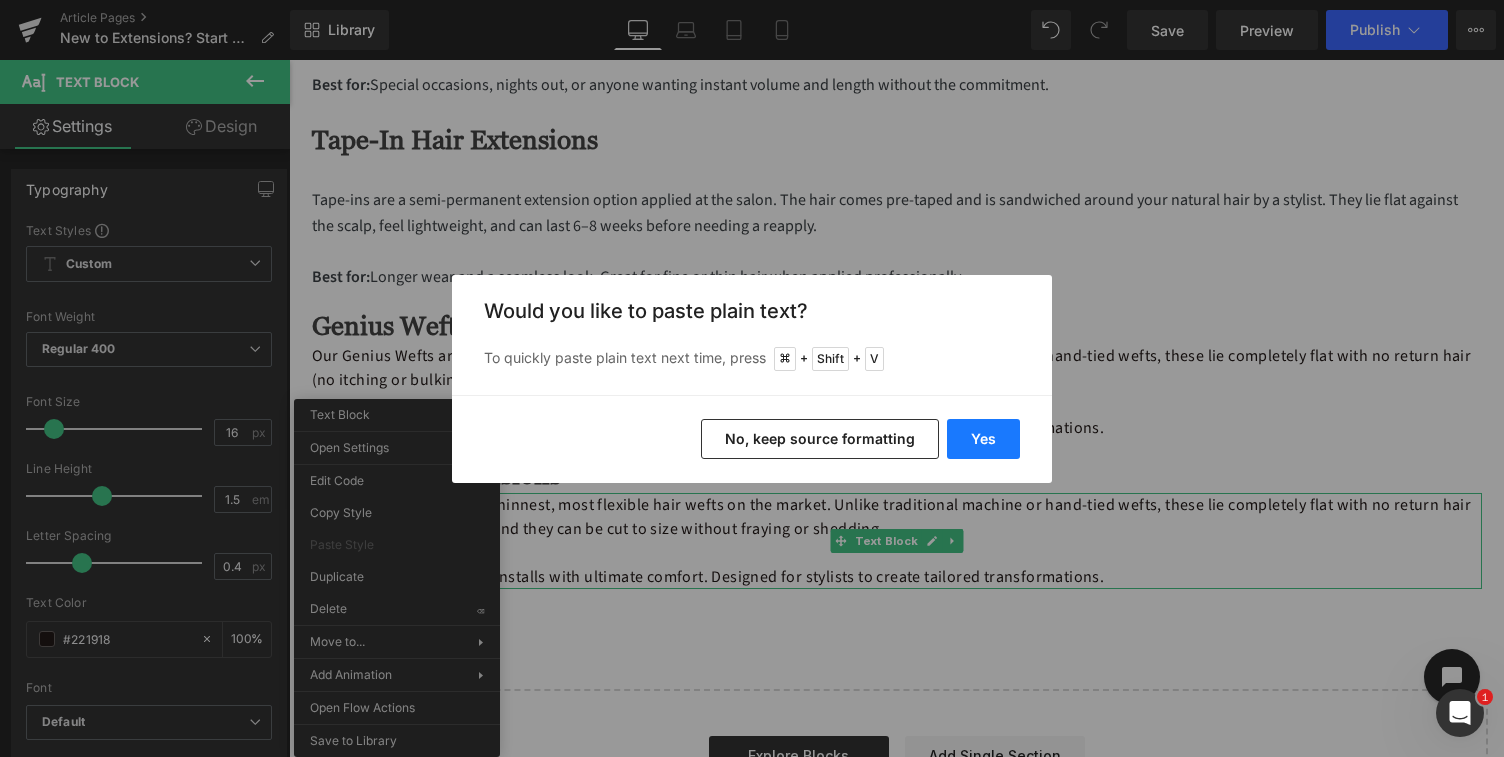 click on "Yes" at bounding box center [983, 439] 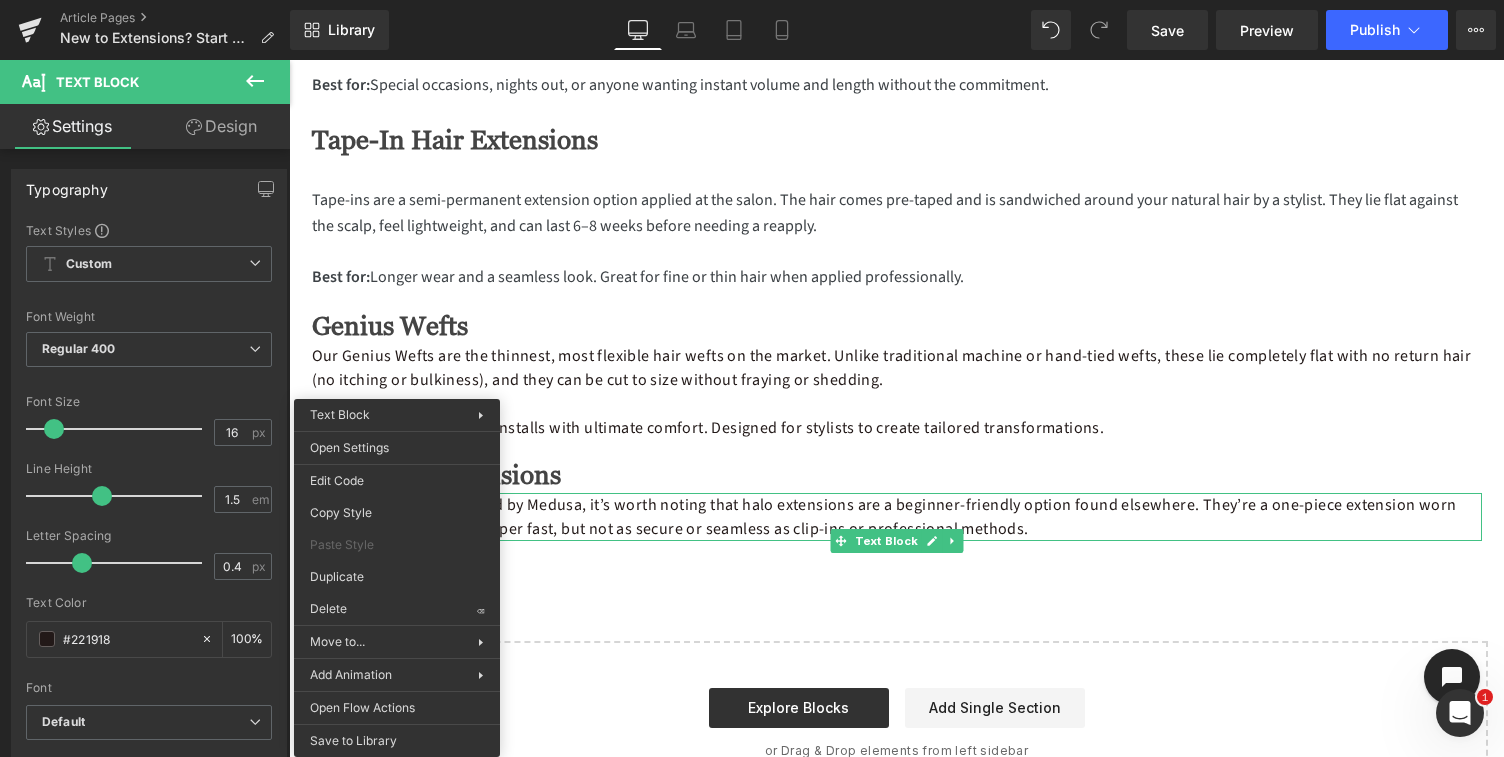 click on "Text Block         Text Block         Text Block         If you’re searching for the best hair extensions for beginners, you’ve landed in the right spot. Long, lush ponytail or just want to add volume where your natural hair falls flat, we’re breaking down the most popular types of Medusa Hair Extensions, and how to choose the right one for you. From clip-ins you can easily pop in at home to semi-permanent options applied by a stylist, read on for everything you need to know. Text Block         Image         Credit: Kaboompics  via Pexels Text Block         Clip-In Hair Extensions Heading         Separator         These are the OG of DIY hair extensions , 100% human Remy hair, pre-cut into wefts with small clips attached. Just section, clip, blend, and go. They’re perfect for beginners because they don’t require a salon visit, they’re reusable, and they take just a few minutes to apply. Best for:  Special occasions, nights out, or anyone wanting instant volume and length without the commitment." at bounding box center [896, -183] 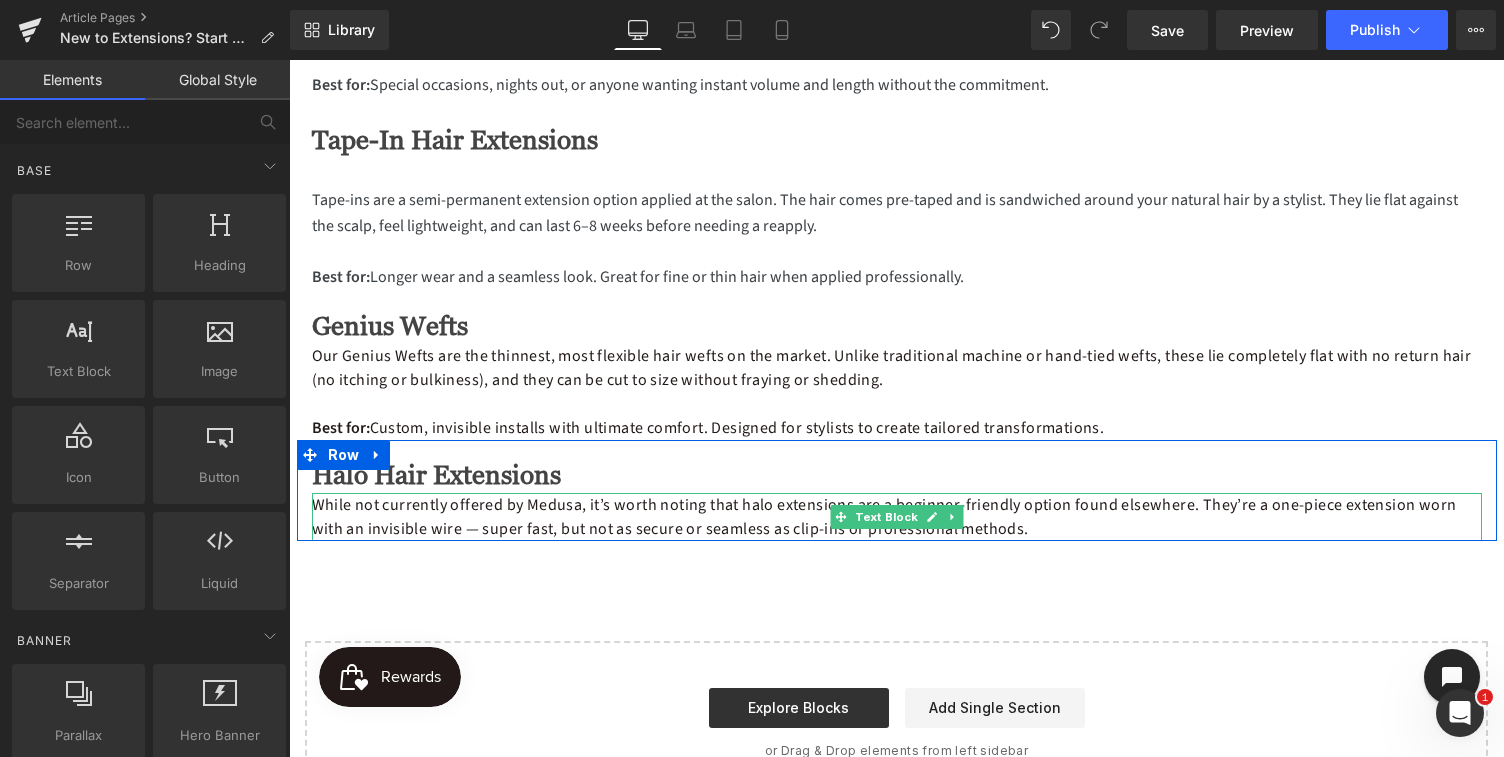 click on "While not currently offered by Medusa, it’s worth noting that halo extensions are a beginner-friendly option found elsewhere. They’re a one-piece extension worn with an invisible wire — super fast, but not as secure or seamless as clip-ins or professional methods." at bounding box center [897, 517] 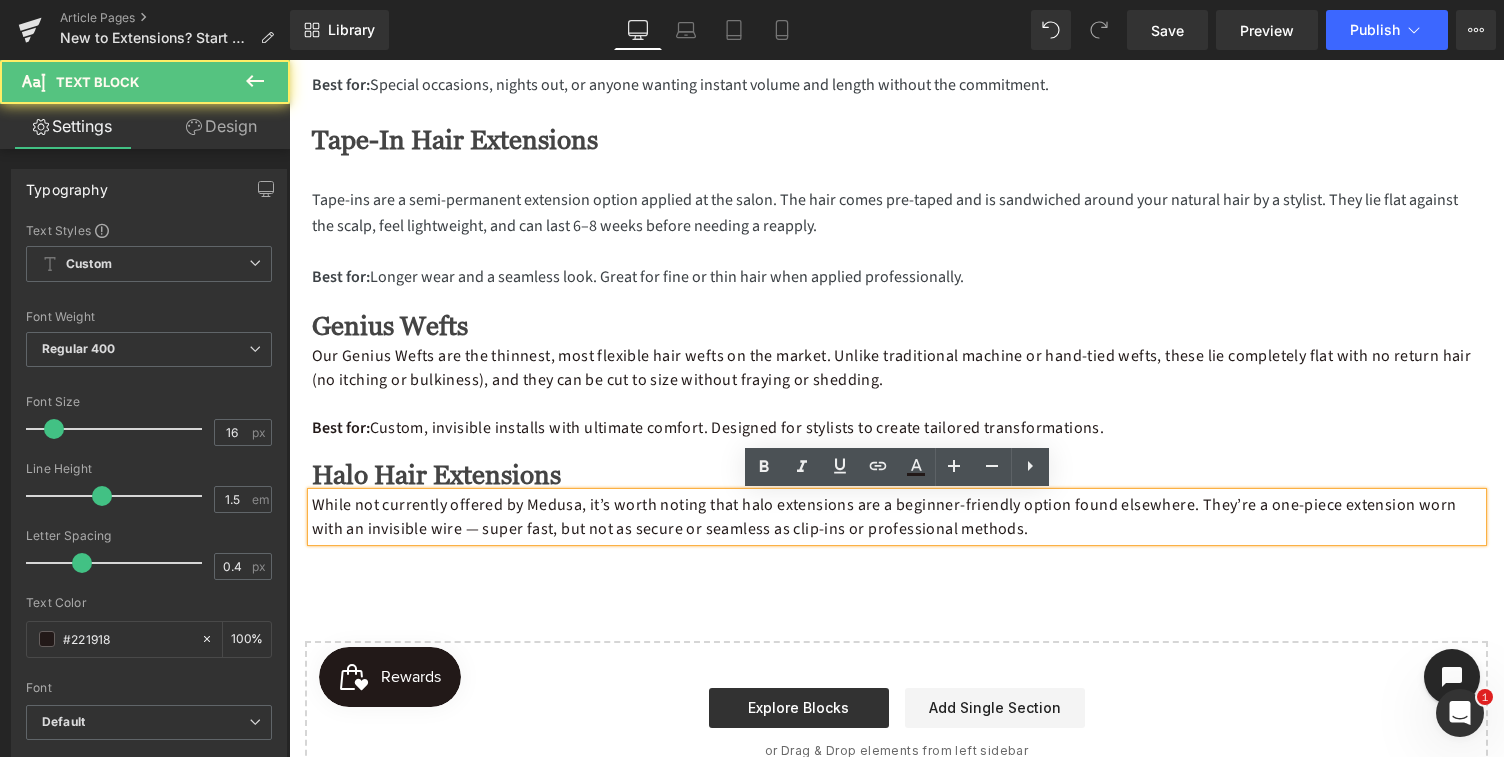 click on "While not currently offered by Medusa, it’s worth noting that halo extensions are a beginner-friendly option found elsewhere. They’re a one-piece extension worn with an invisible wire — super fast, but not as secure or seamless as clip-ins or professional methods." at bounding box center [897, 517] 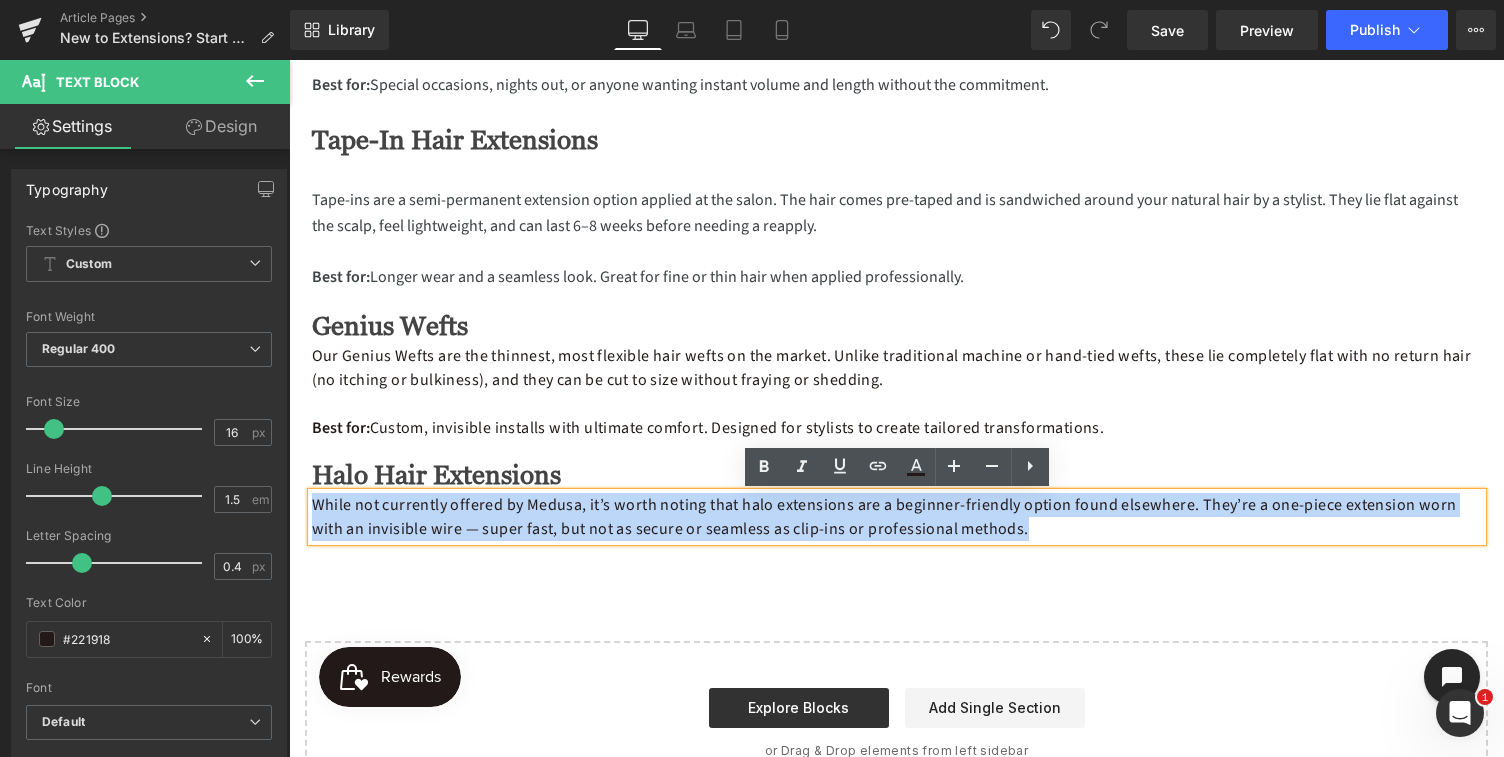 drag, startPoint x: 998, startPoint y: 530, endPoint x: 313, endPoint y: 502, distance: 685.572 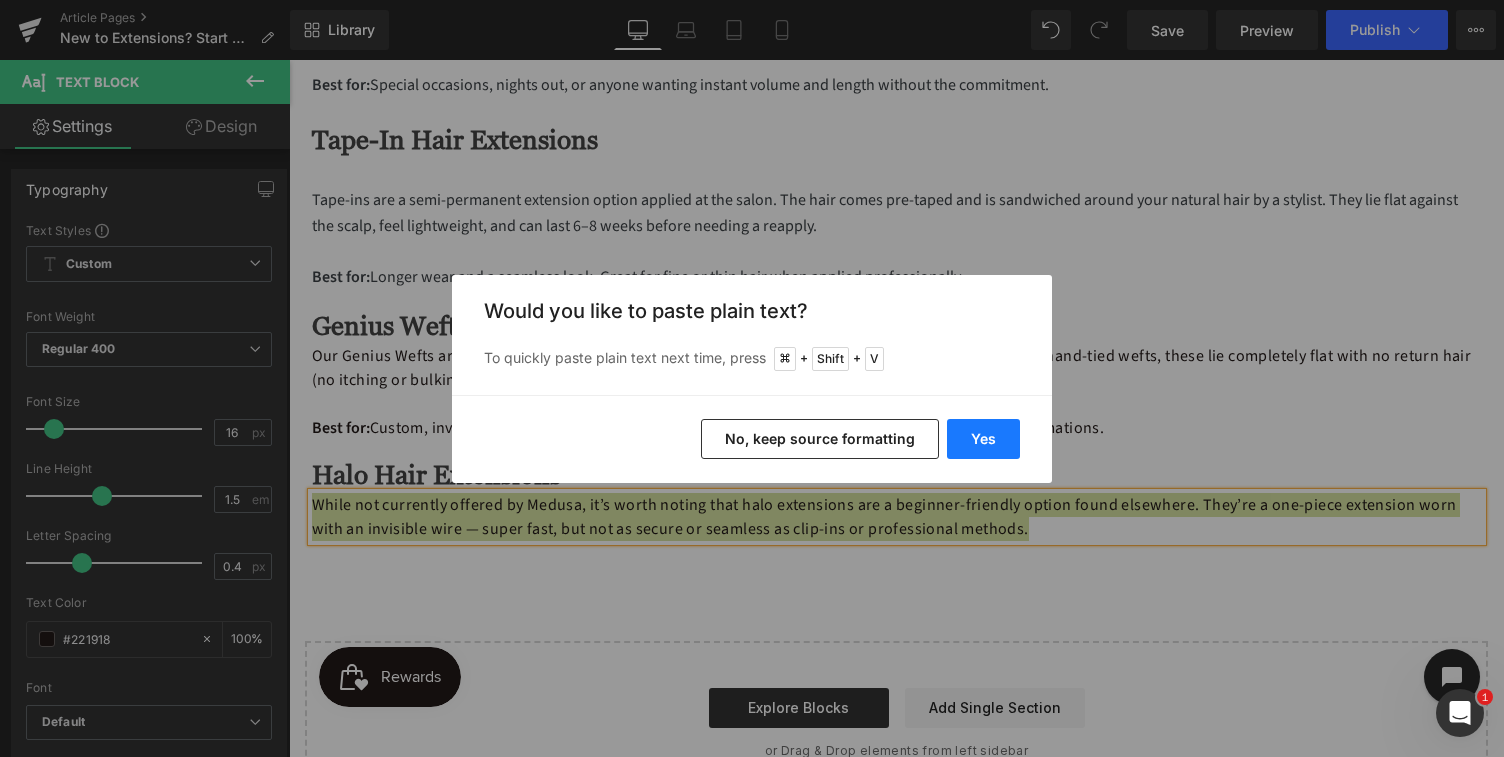 click on "Yes" at bounding box center (983, 439) 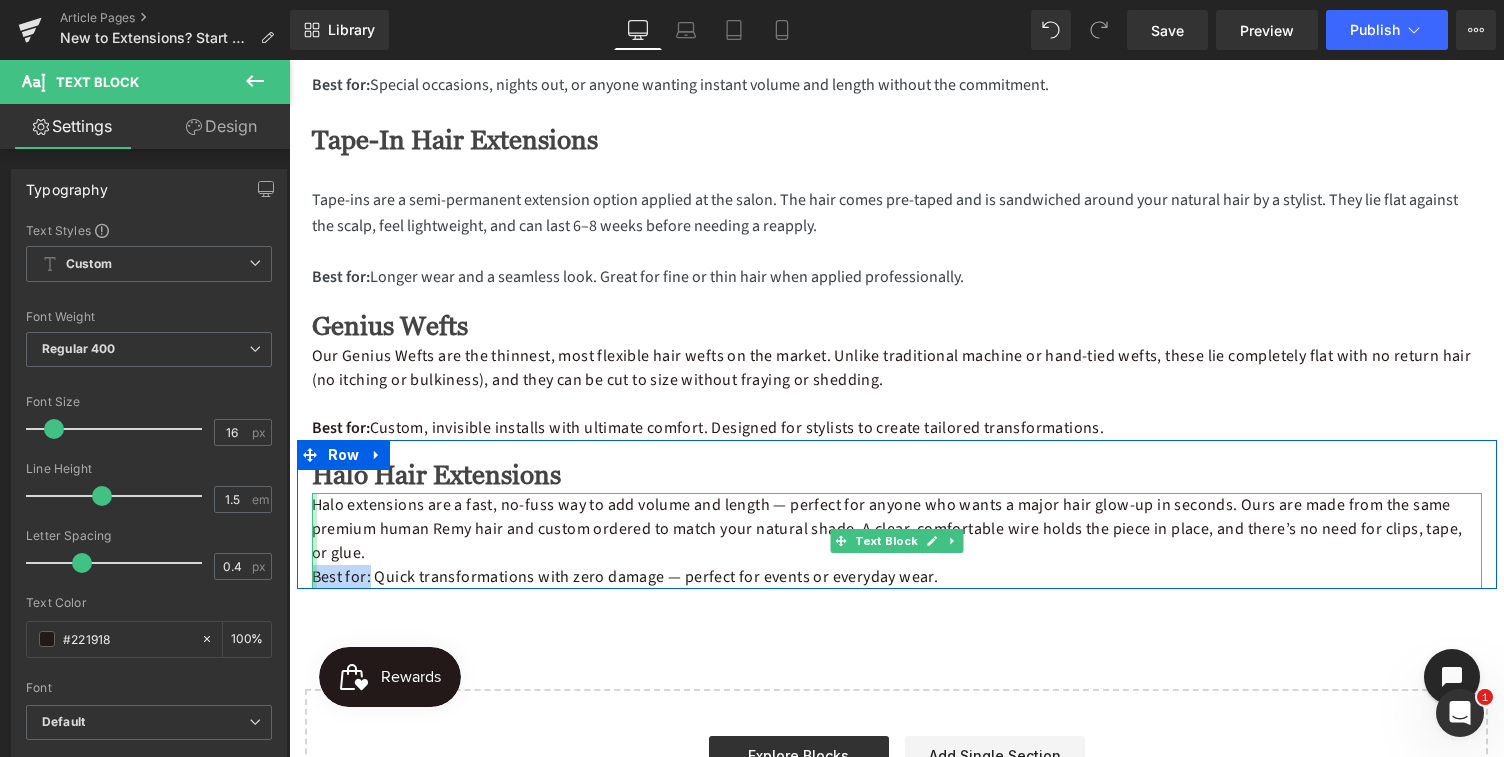 drag, startPoint x: 370, startPoint y: 577, endPoint x: 315, endPoint y: 577, distance: 55 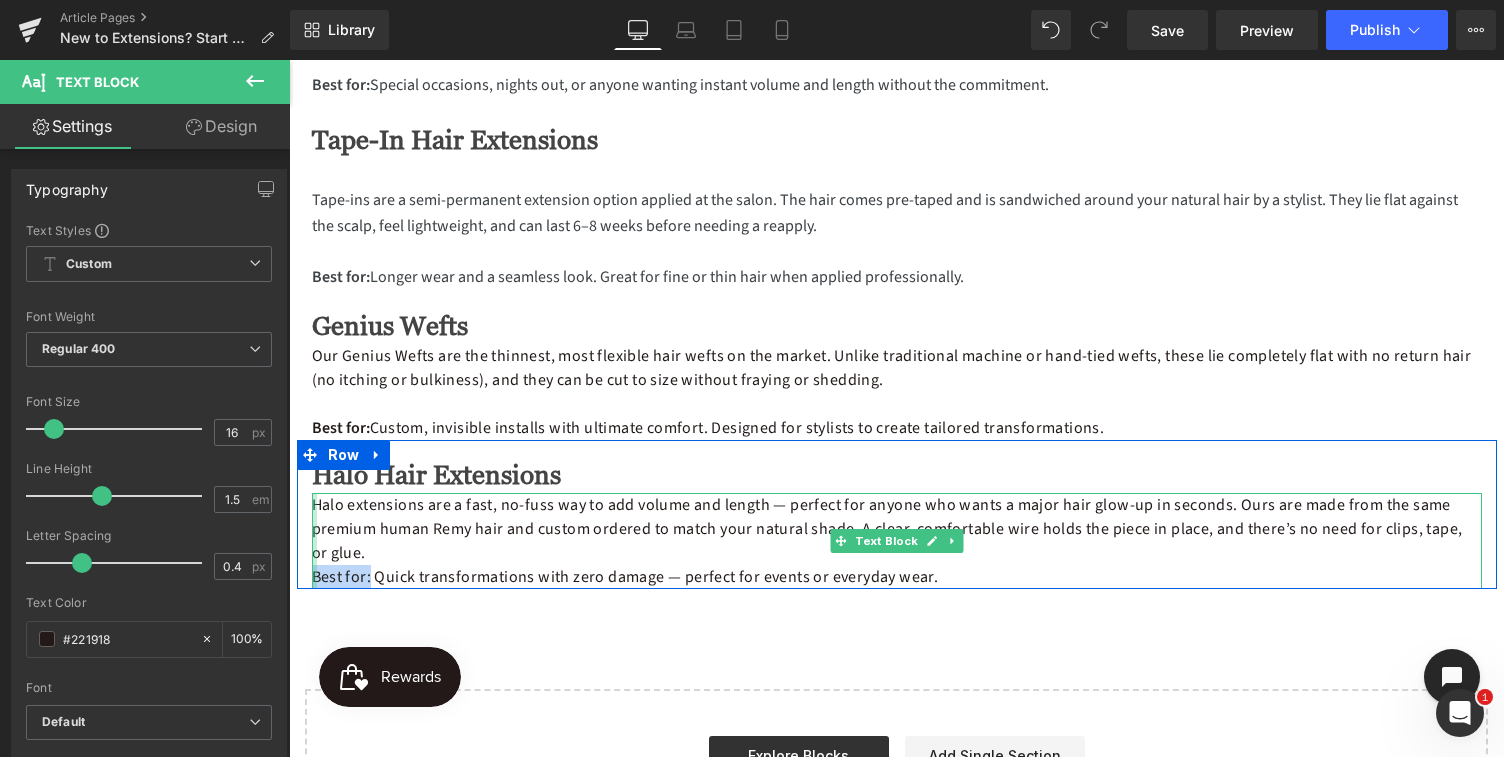 click on "Halo extensions are a fast, no-fuss way to add volume and length — perfect for anyone who wants a major hair glow-up in seconds. Ours are made from the same premium human Remy hair and custom ordered to match your natural shade. A clear, comfortable wire holds the piece in place, and there’s no need for clips, tape, or glue. Best for: Quick transformations with zero damage — perfect for events or everyday wear. Text Block" at bounding box center [897, 541] 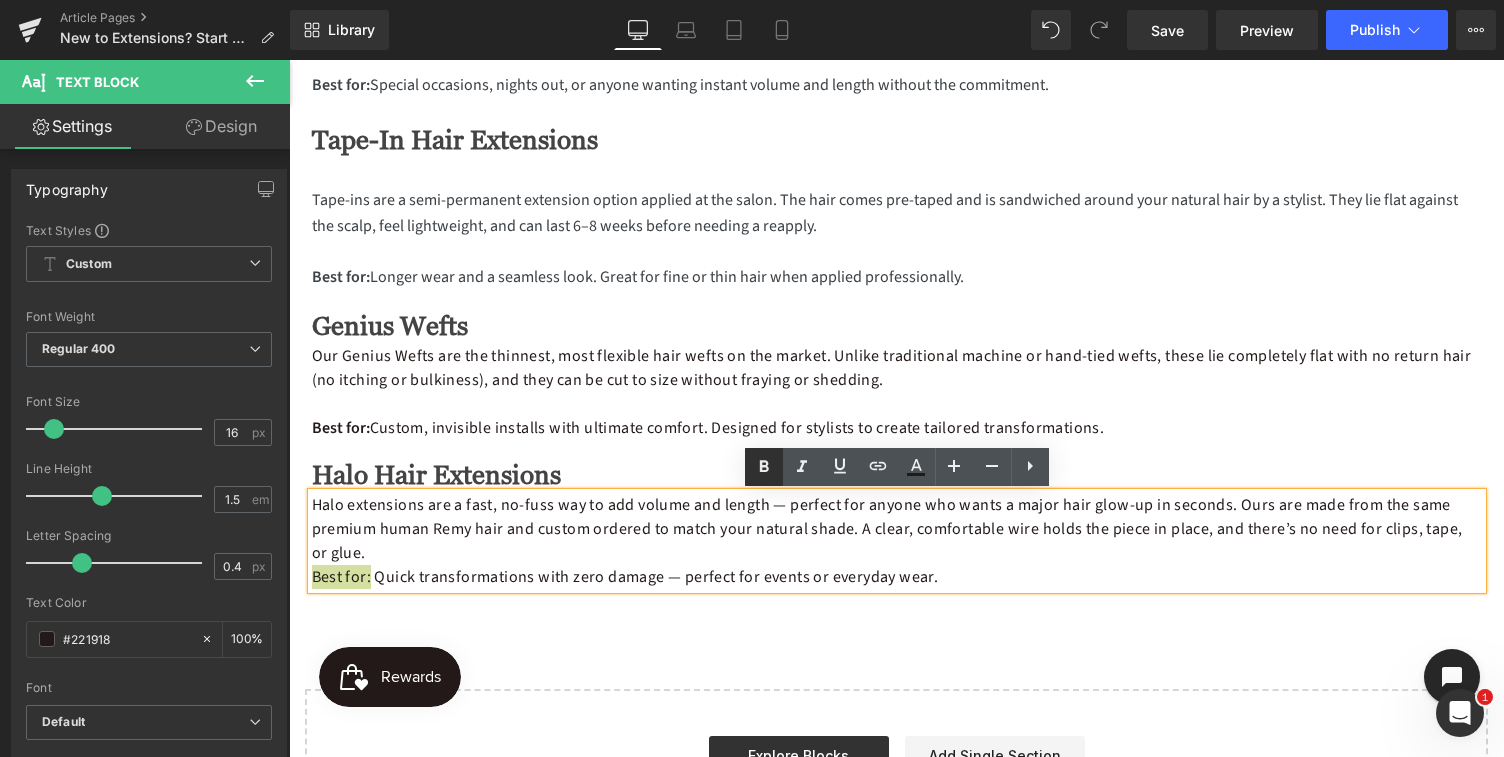 click 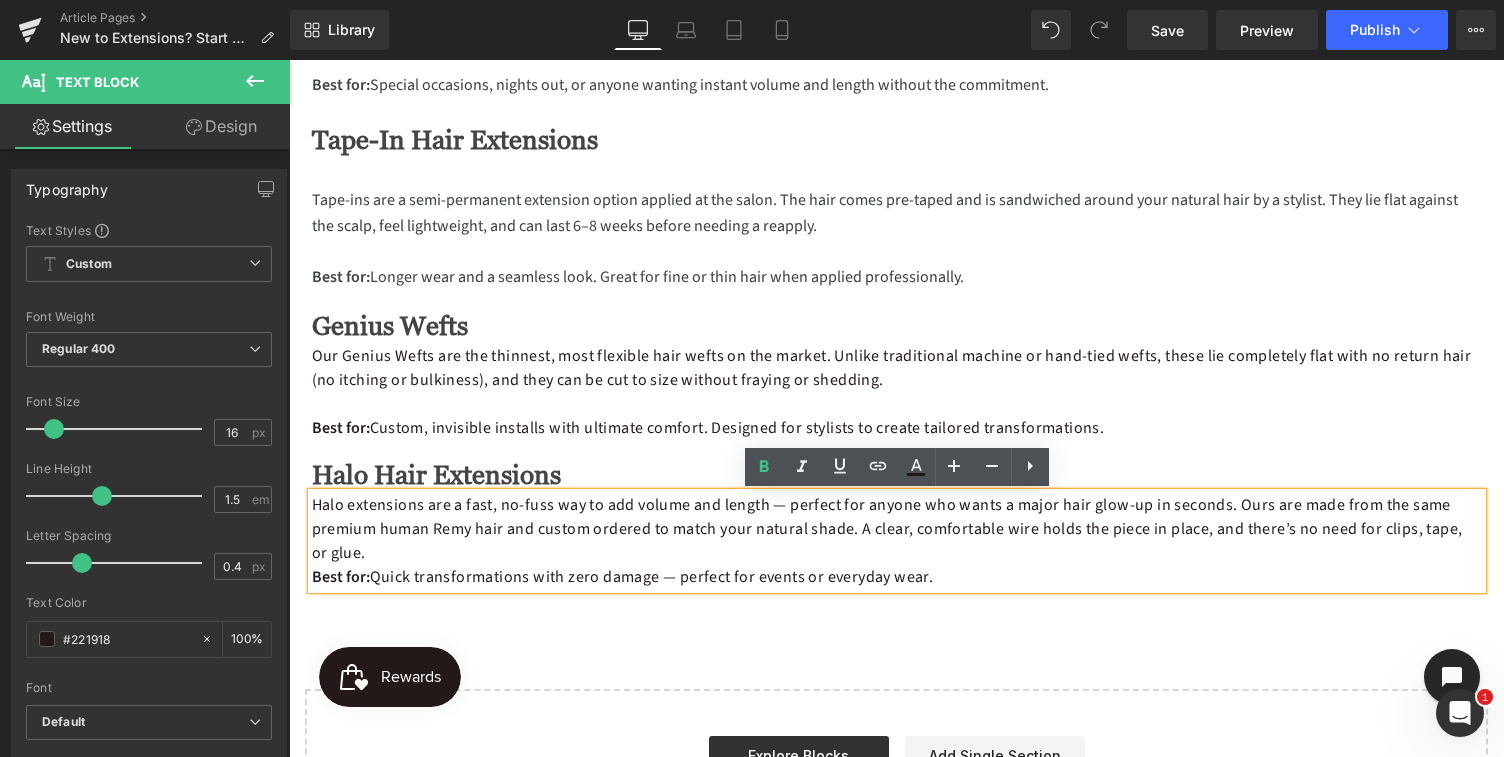 click on "Best for:  Quick transformations with zero damage — perfect for events or everyday wear." at bounding box center [897, 577] 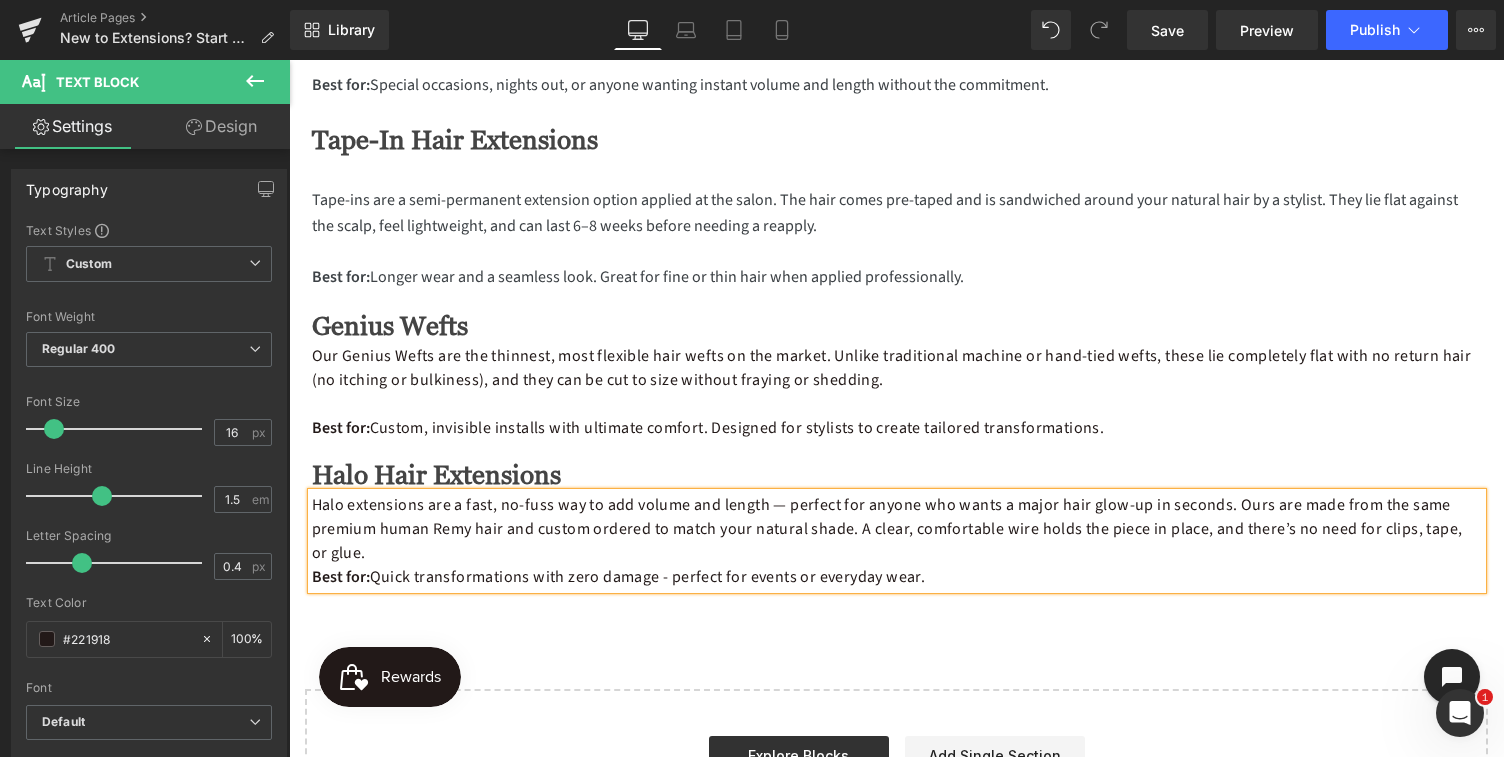 click on "Text Block         Text Block         Text Block         If you’re searching for the best hair extensions for beginners, you’ve landed in the right spot. Long, lush ponytail or just want to add volume where your natural hair falls flat, we’re breaking down the most popular types of Medusa Hair Extensions, and how to choose the right one for you. From clip-ins you can easily pop in at home to semi-permanent options applied by a stylist, read on for everything you need to know. Text Block         Image         Credit: Kaboompics  via Pexels Text Block         Clip-In Hair Extensions Heading         Separator         These are the OG of DIY hair extensions , 100% human Remy hair, pre-cut into wefts with small clips attached. Just section, clip, blend, and go. They’re perfect for beginners because they don’t require a salon visit, they’re reusable, and they take just a few minutes to apply. Best for:  Special occasions, nights out, or anyone wanting instant volume and length without the commitment." at bounding box center (896, -159) 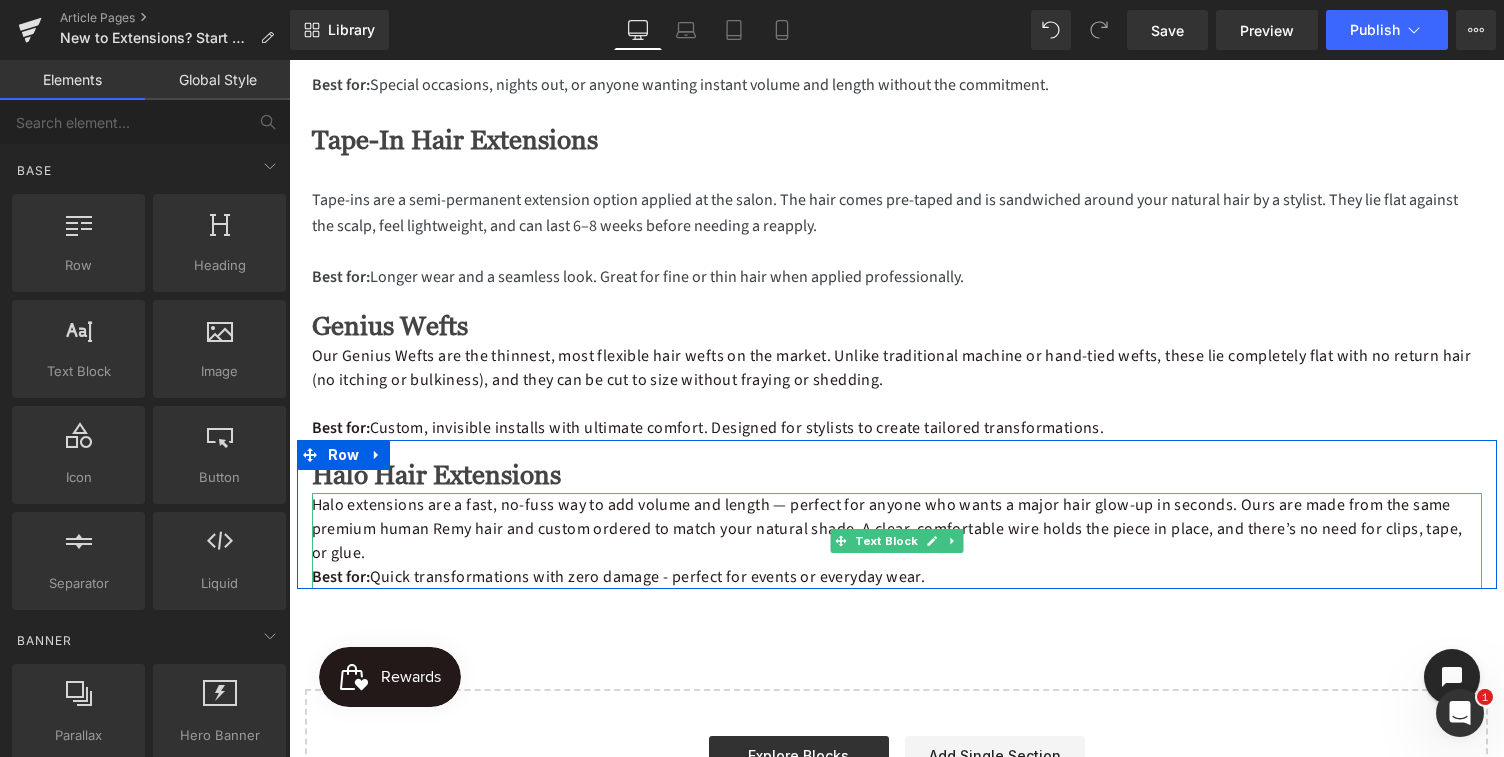 click on "Halo extensions are a fast, no-fuss way to add volume and length — perfect for anyone who wants a major hair glow-up in seconds. Ours are made from the same premium human Remy hair and custom ordered to match your natural shade. A clear, comfortable wire holds the piece in place, and there’s no need for clips, tape, or glue." at bounding box center [897, 529] 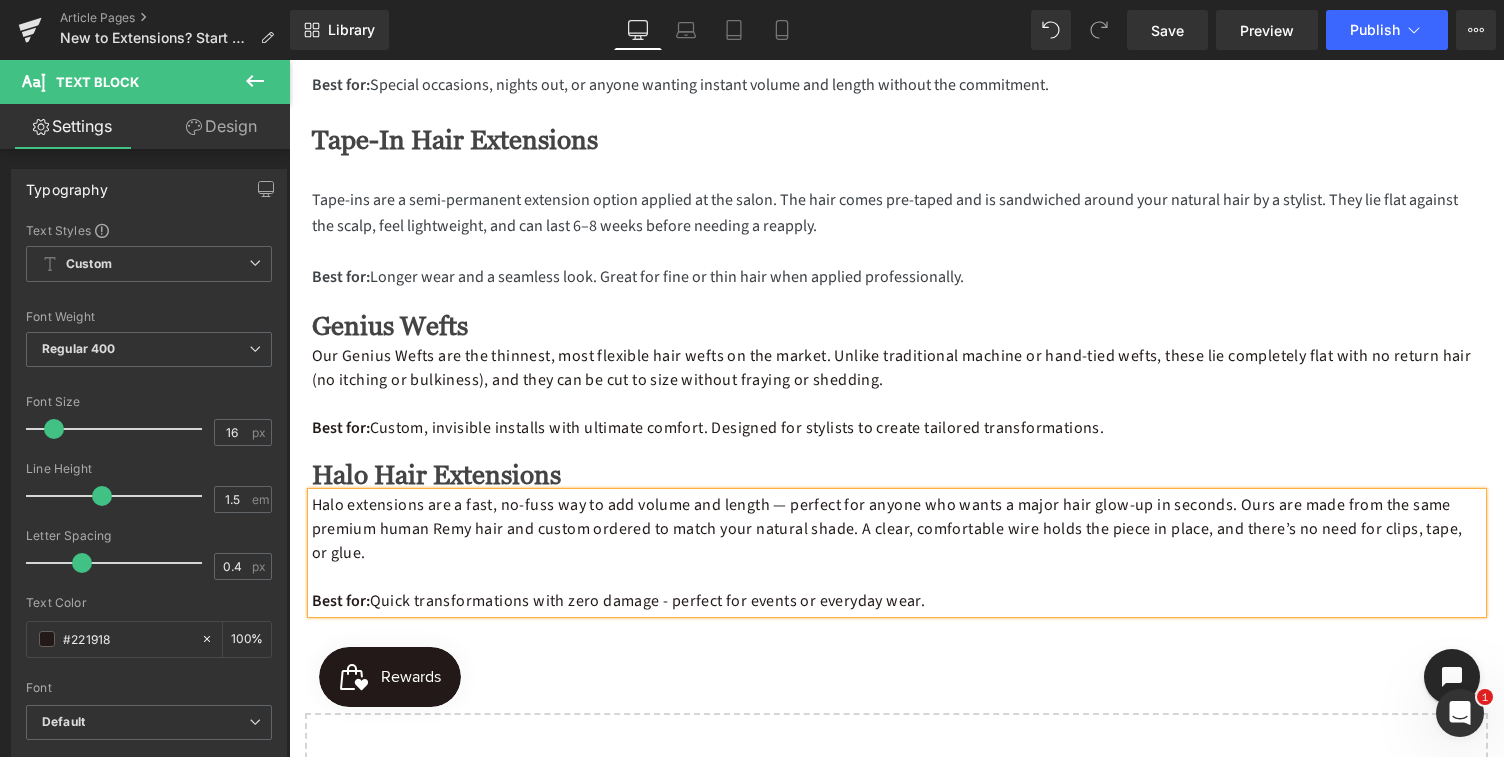 click on "Halo extensions are a fast, no-fuss way to add volume and length — perfect for anyone who wants a major hair glow-up in seconds. Ours are made from the same premium human Remy hair and custom ordered to match your natural shade. A clear, comfortable wire holds the piece in place, and there’s no need for clips, tape, or glue." at bounding box center [897, 529] 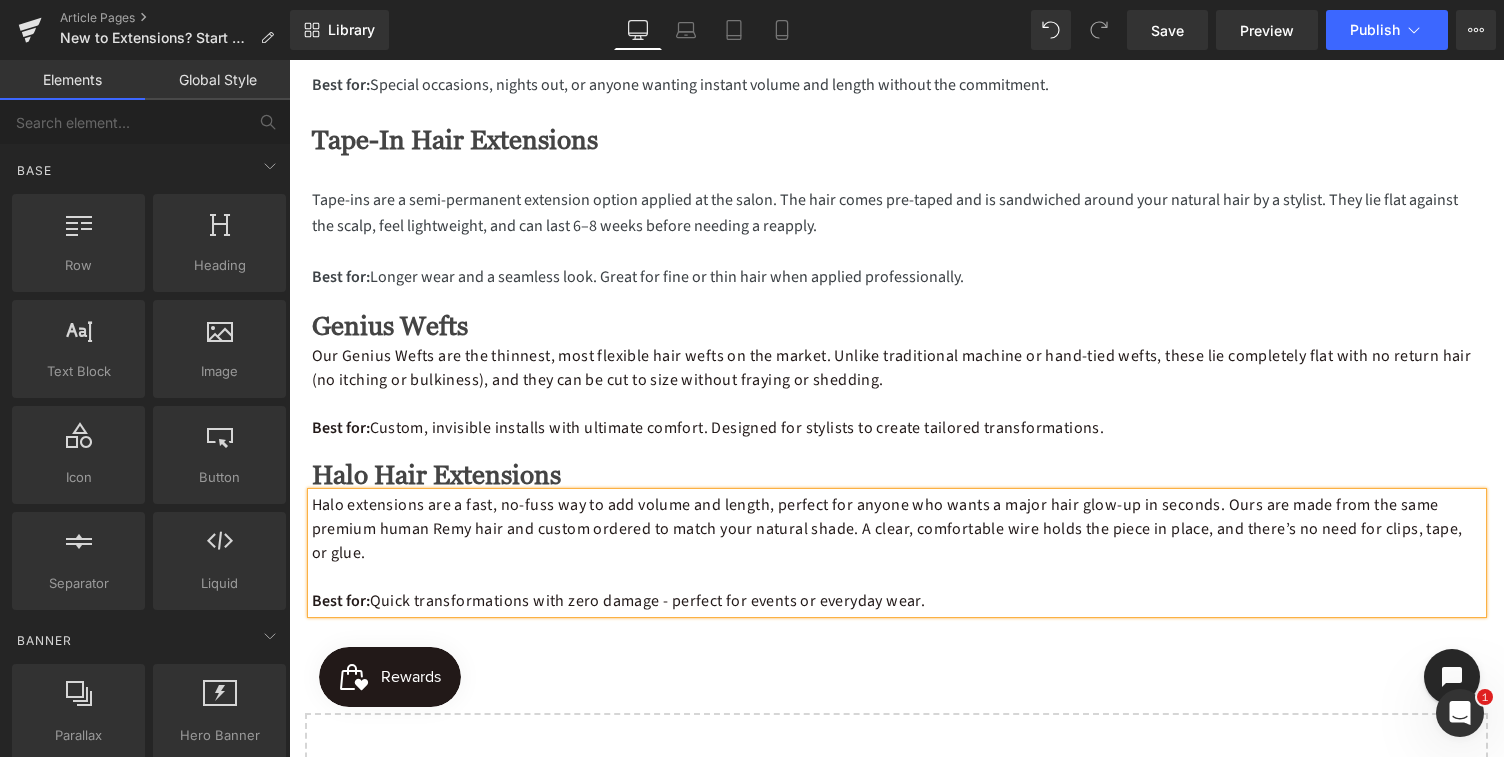 click on "Text Block         Text Block         Text Block         If you’re searching for the best hair extensions for beginners, you’ve landed in the right spot. Long, lush ponytail or just want to add volume where your natural hair falls flat, we’re breaking down the most popular types of Medusa Hair Extensions, and how to choose the right one for you. From clip-ins you can easily pop in at home to semi-permanent options applied by a stylist, read on for everything you need to know. Text Block         Image         Credit: Kaboompics  via Pexels Text Block         Clip-In Hair Extensions Heading         Separator         These are the OG of DIY hair extensions , 100% human Remy hair, pre-cut into wefts with small clips attached. Just section, clip, blend, and go. They’re perfect for beginners because they don’t require a salon visit, they’re reusable, and they take just a few minutes to apply. Best for:  Special occasions, nights out, or anyone wanting instant volume and length without the commitment." at bounding box center [896, -147] 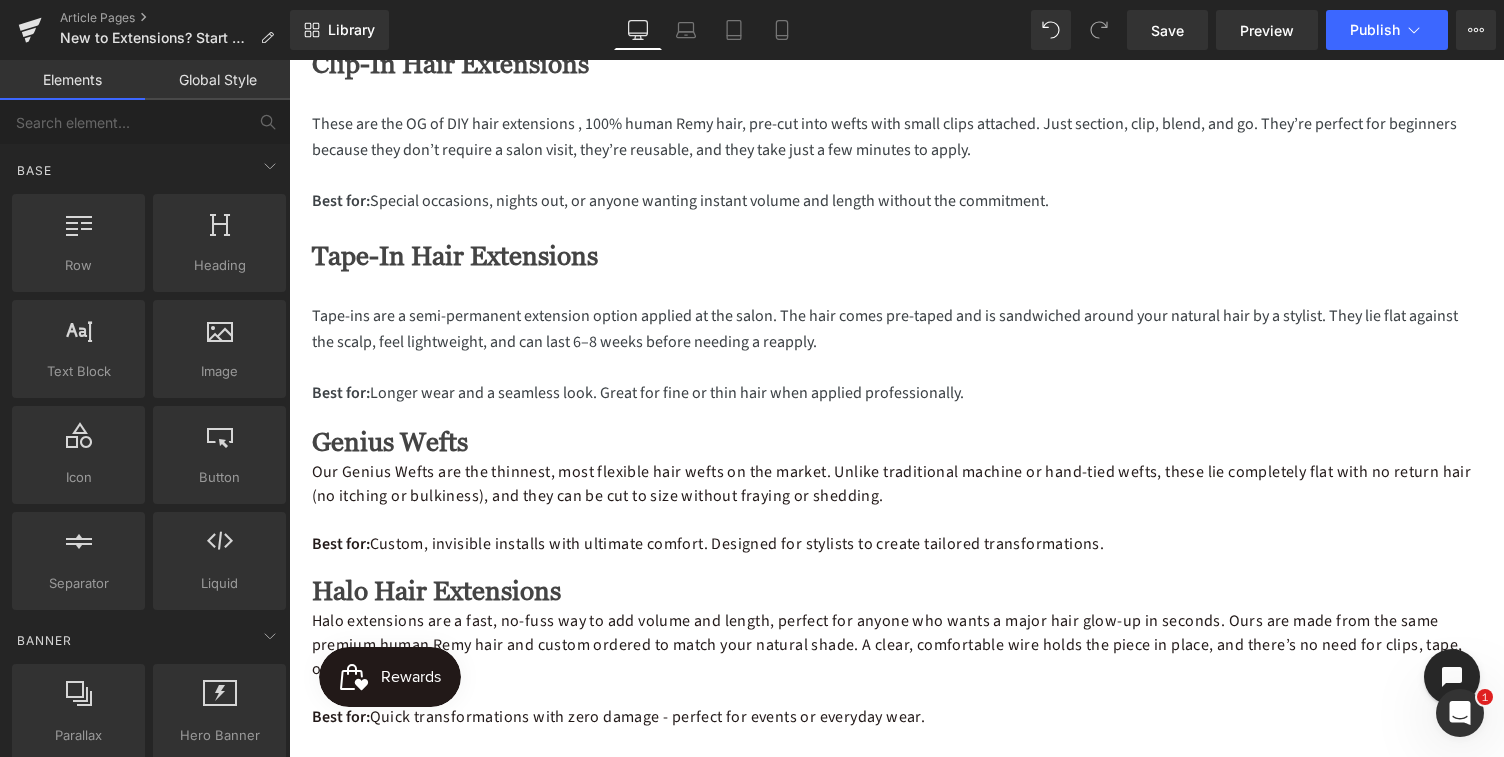 scroll, scrollTop: 1320, scrollLeft: 0, axis: vertical 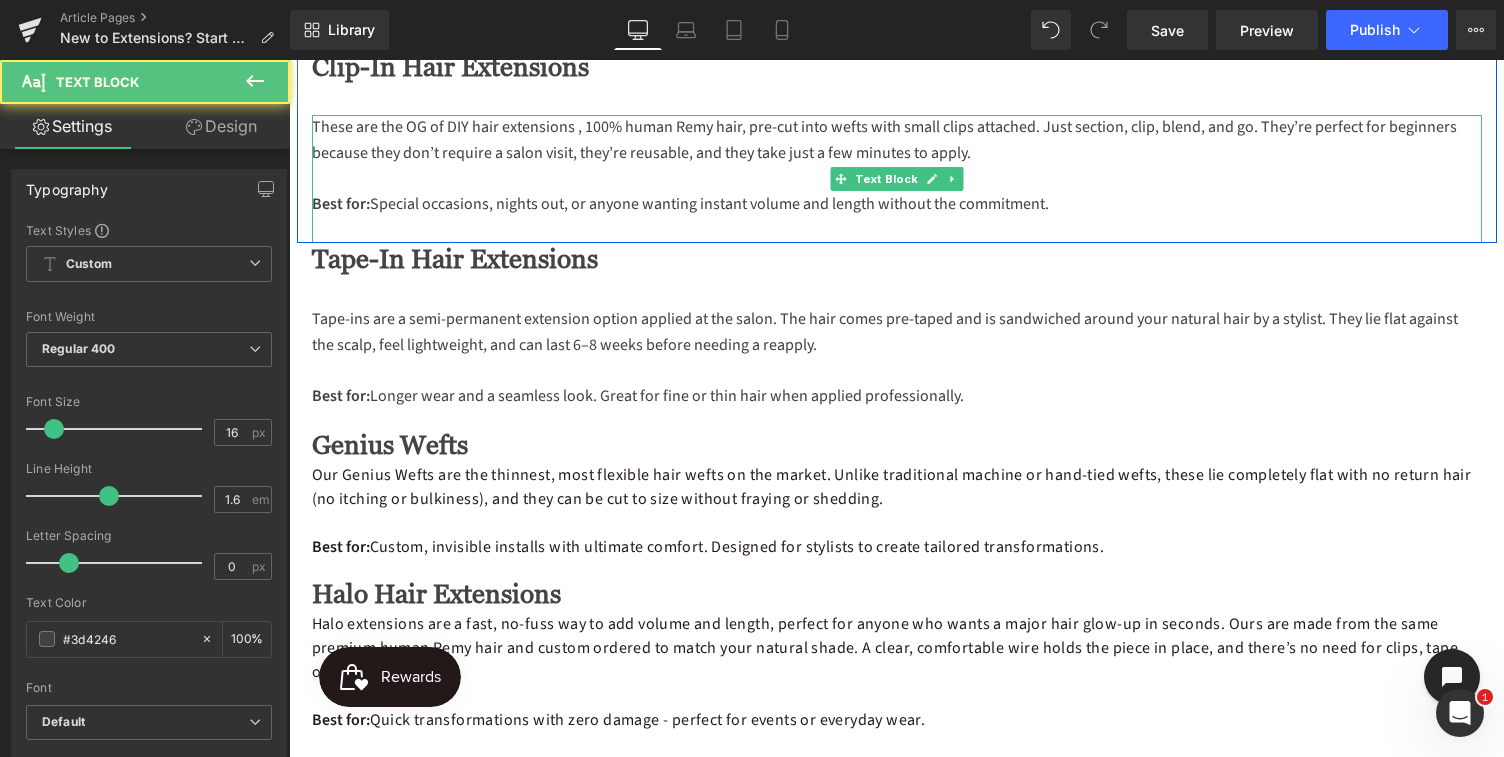 click at bounding box center [897, 230] 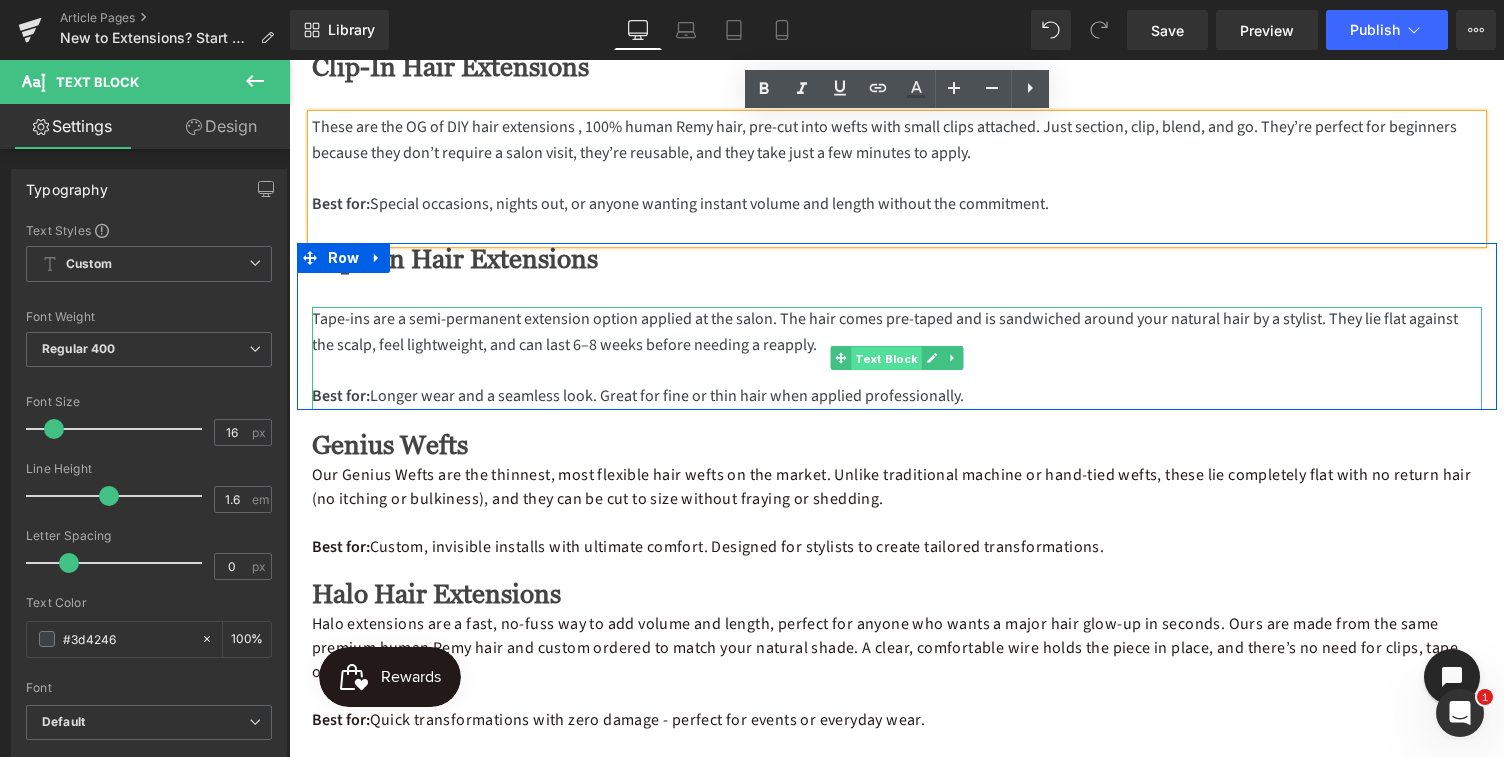 click on "Text Block" at bounding box center [886, 359] 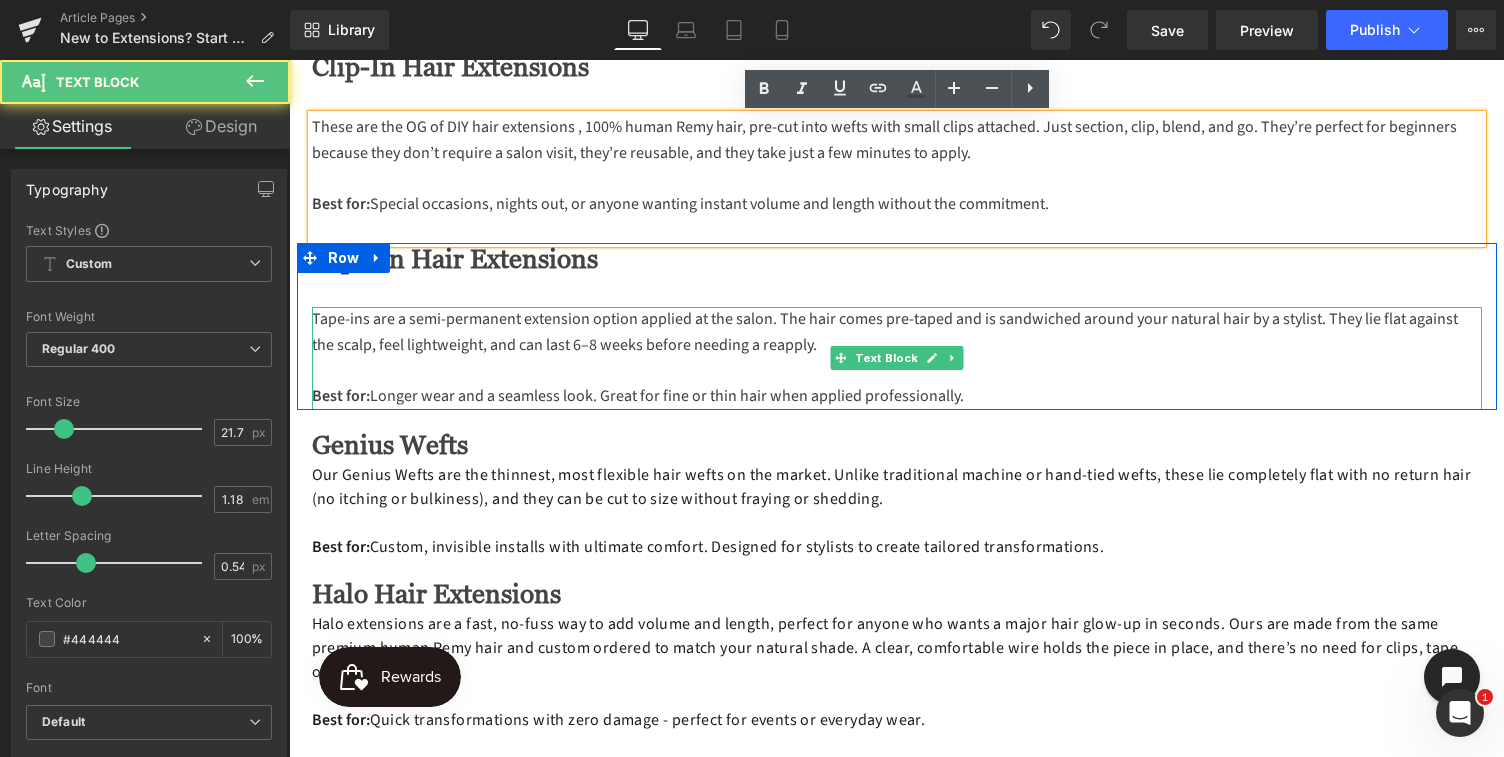 click at bounding box center (897, 371) 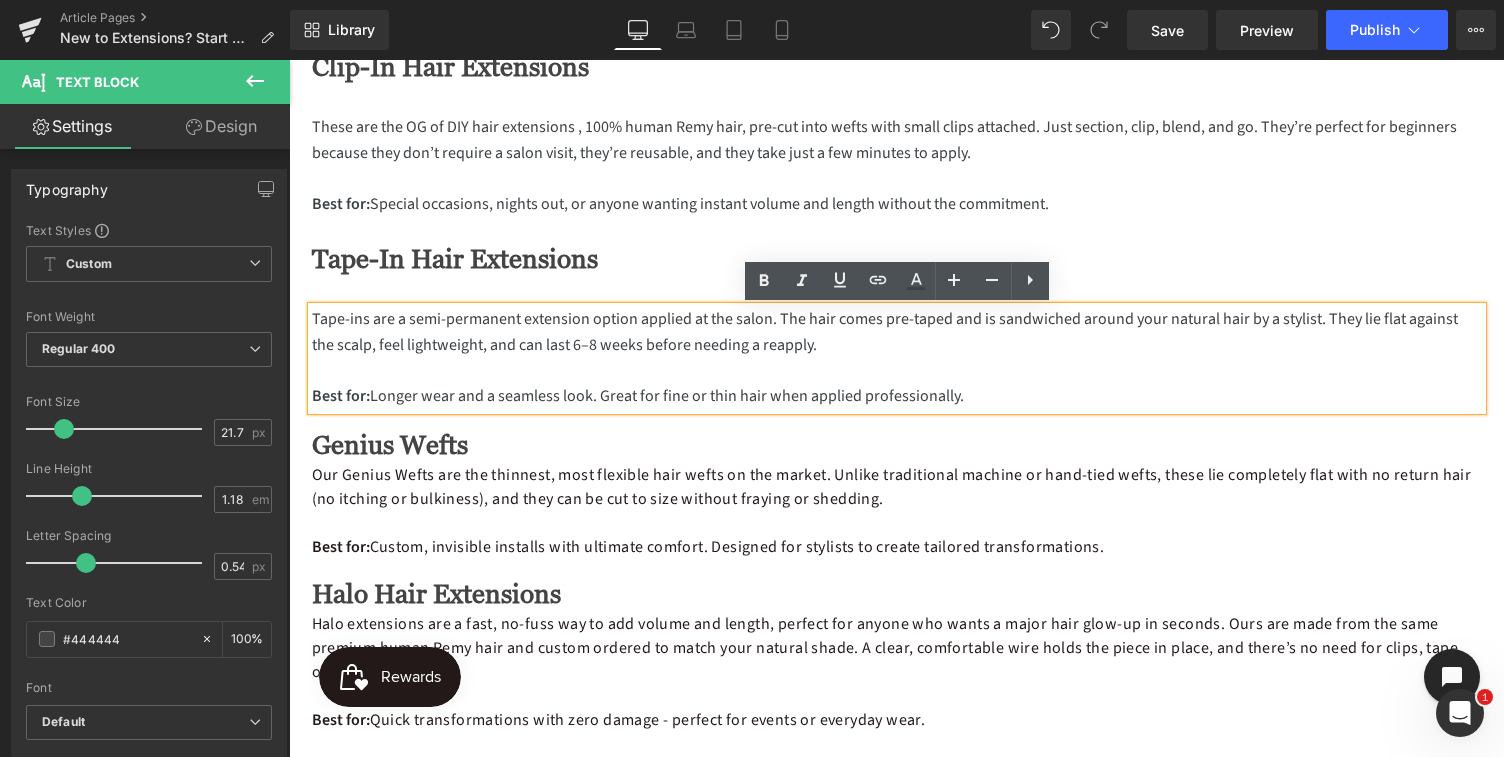 click at bounding box center [289, 60] 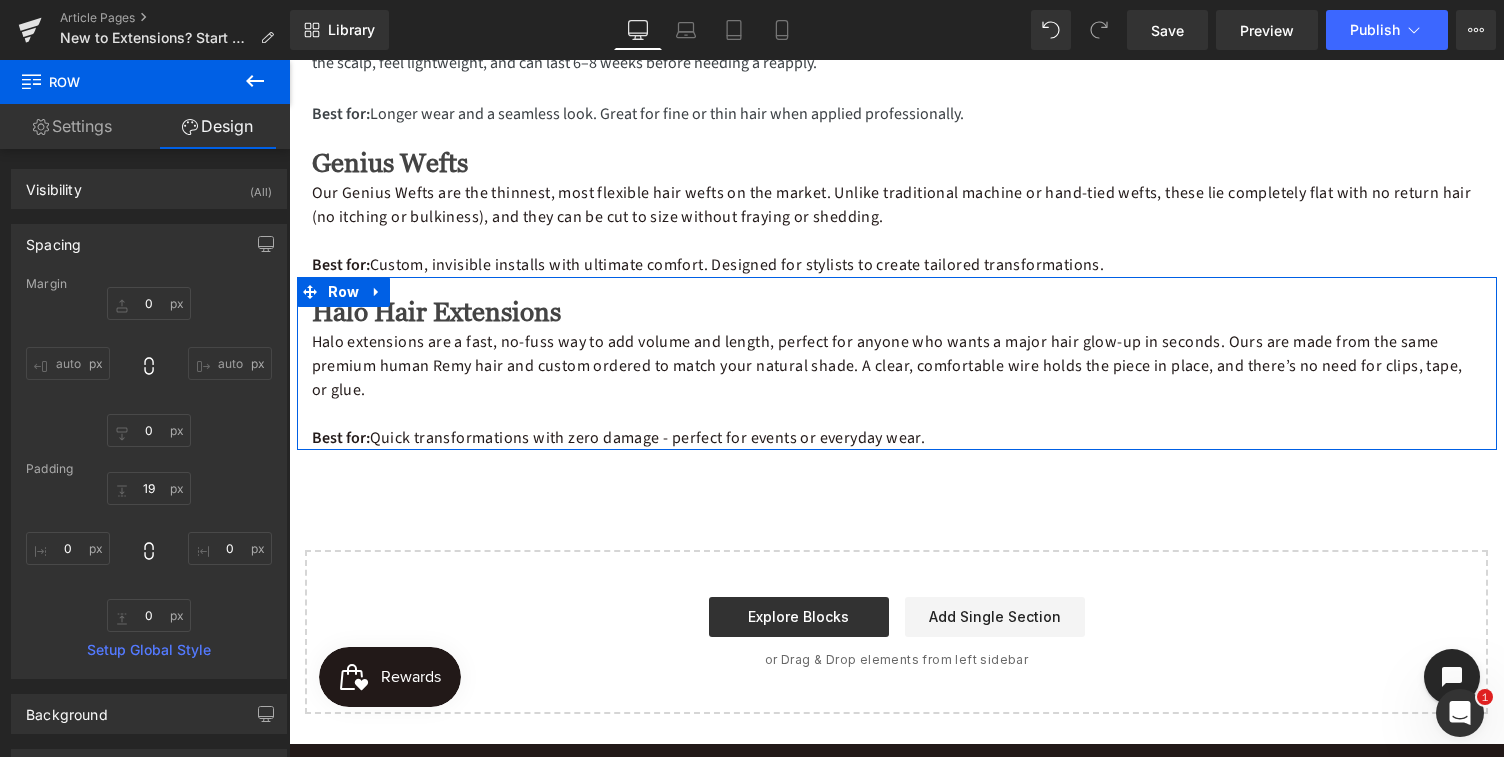 scroll, scrollTop: 1624, scrollLeft: 0, axis: vertical 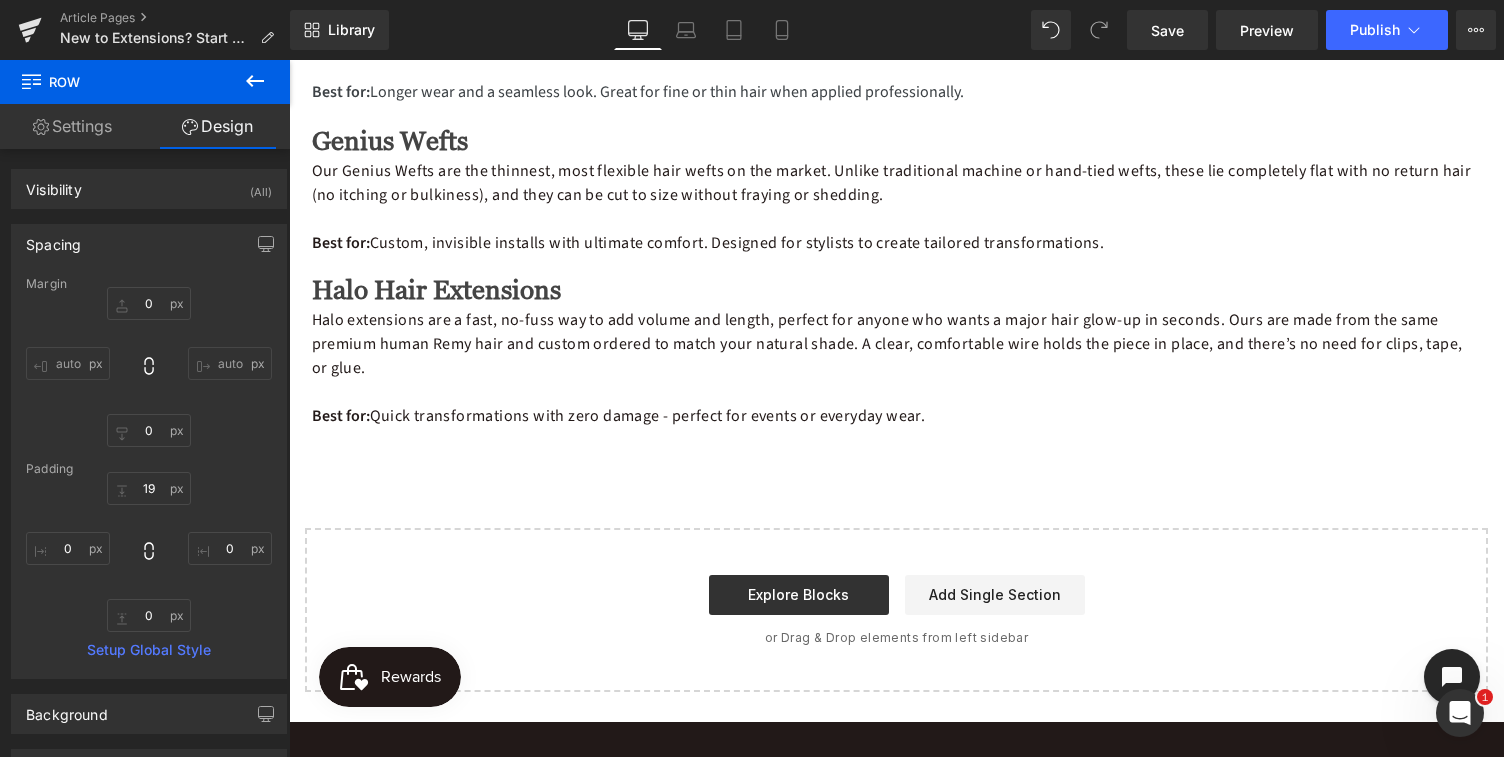 click on "Text Block         Text Block         Text Block         If you’re searching for the best hair extensions for beginners, you’ve landed in the right spot. Long, lush ponytail or just want to add volume where your natural hair falls flat, we’re breaking down the most popular types of Medusa Hair Extensions, and how to choose the right one for you. From clip-ins you can easily pop in at home to semi-permanent options applied by a stylist, read on for everything you need to know. Text Block         Image         Credit: Kaboompics  via Pexels Text Block         Clip-In Hair Extensions Heading         Separator         These are the OG of DIY hair extensions , 100% human Remy hair, pre-cut into wefts with small clips attached. Just section, clip, blend, and go. They’re perfect for beginners because they don’t require a salon visit, they’re reusable, and they take just a few minutes to apply. Best for:  Special occasions, nights out, or anyone wanting instant volume and length without the commitment." at bounding box center [896, -332] 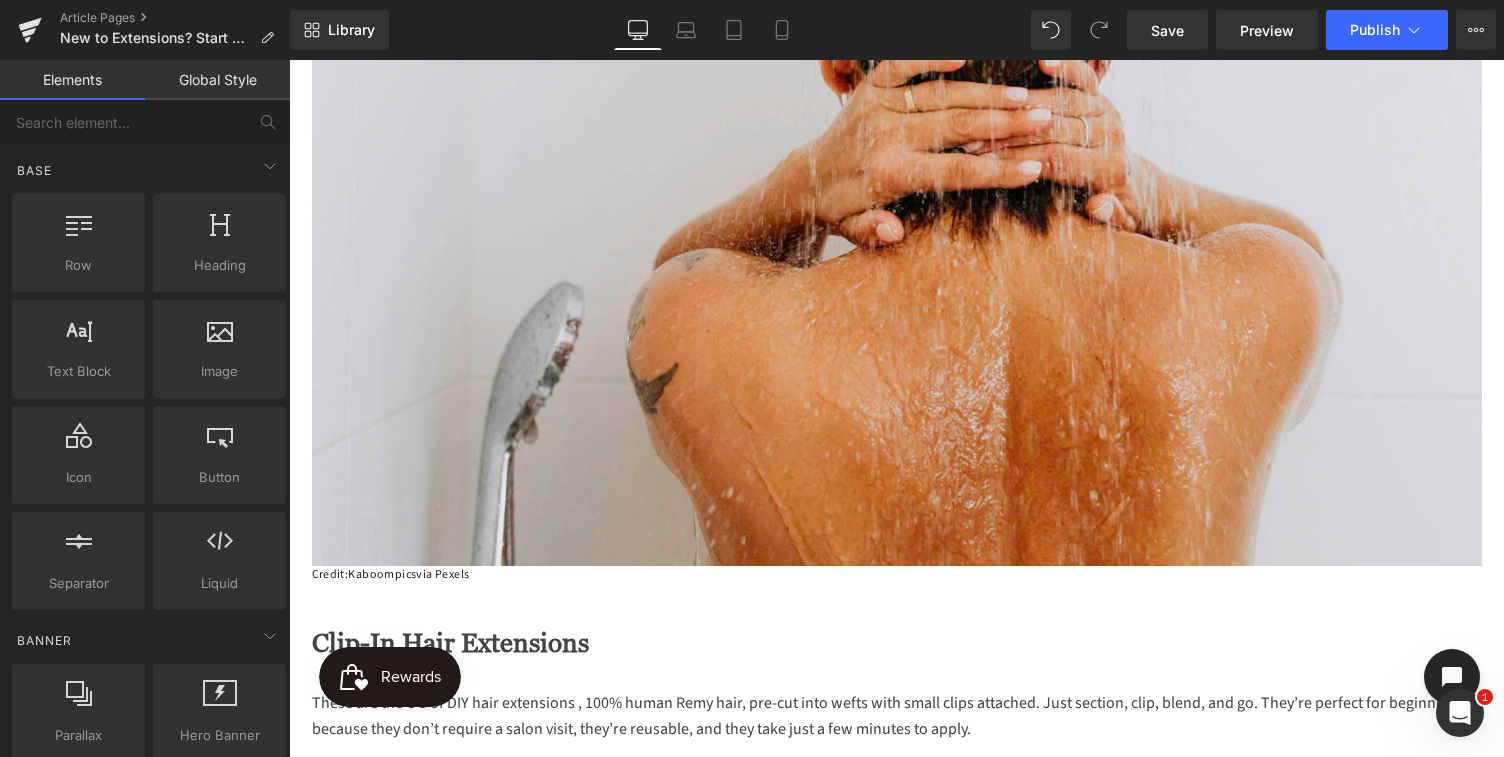 scroll, scrollTop: 742, scrollLeft: 0, axis: vertical 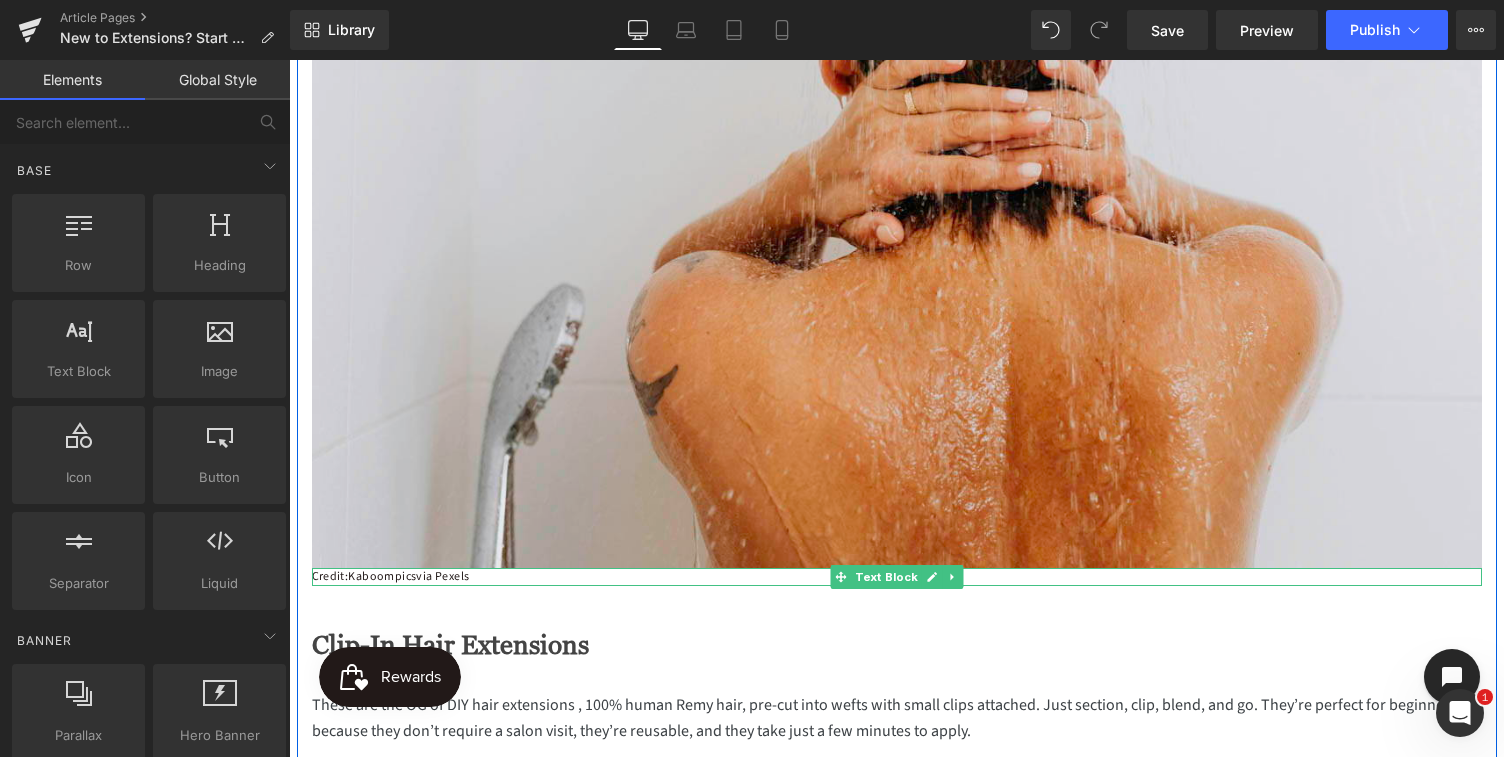 click on "Credit: Kaboompics  via Pexels" at bounding box center [897, 577] 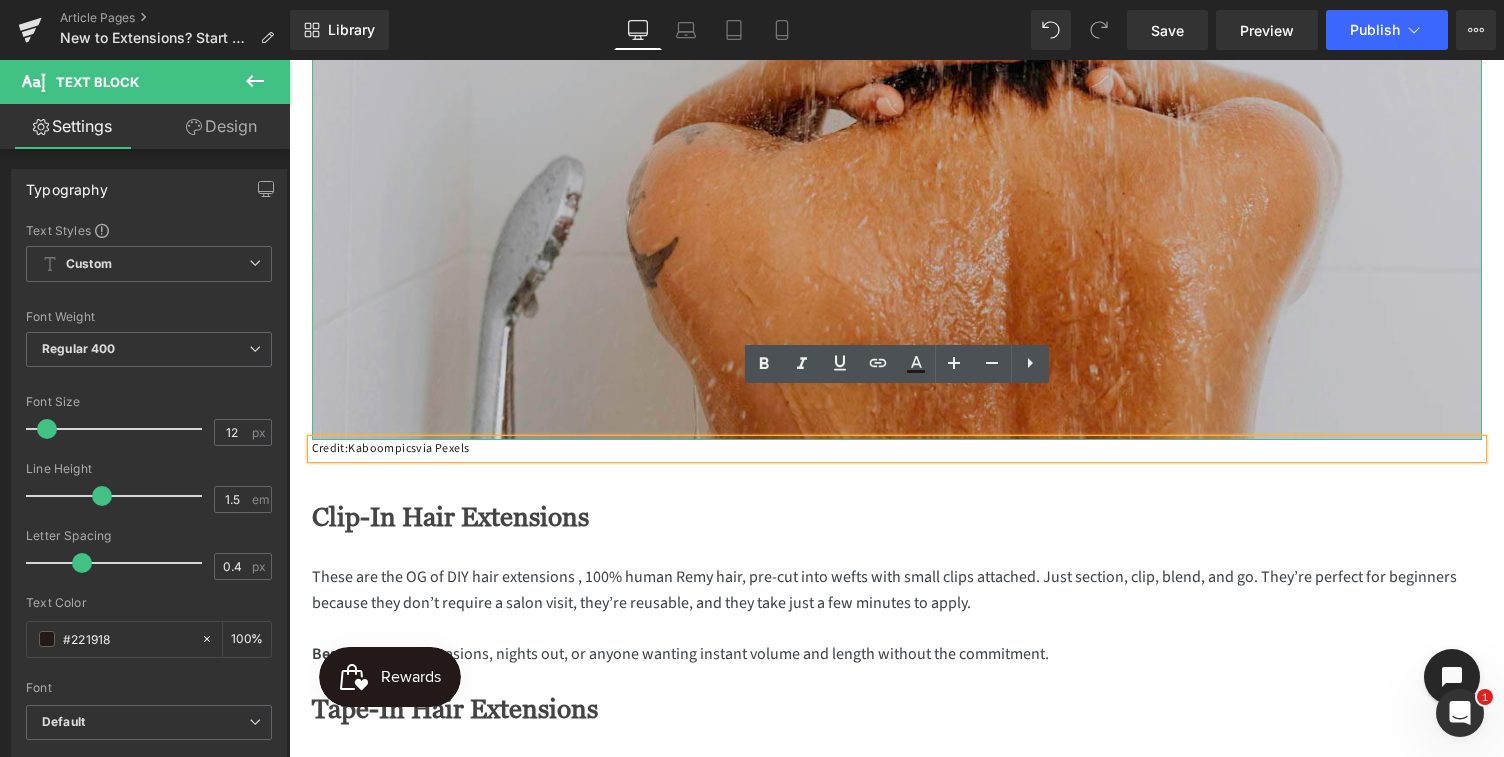 scroll, scrollTop: 952, scrollLeft: 0, axis: vertical 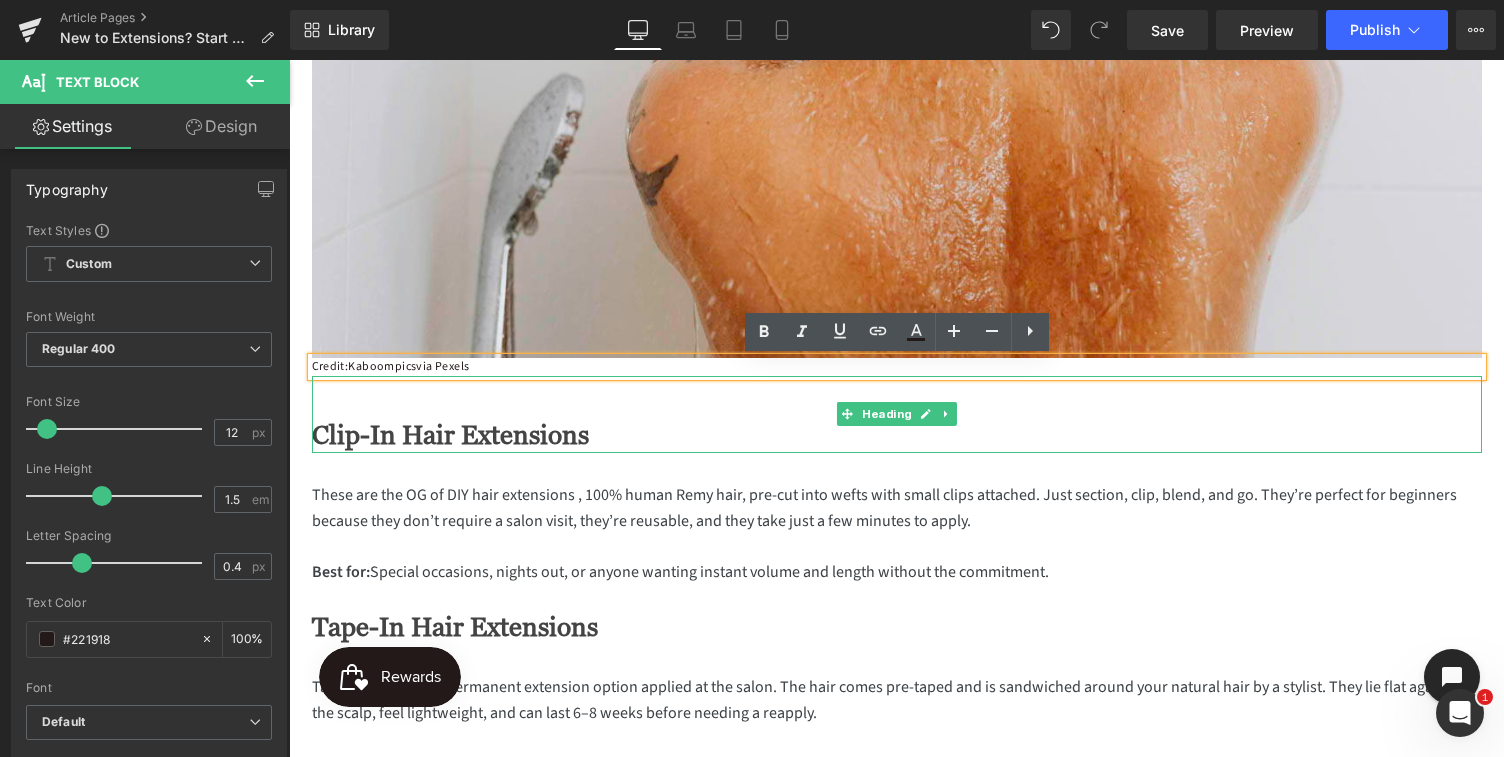 click on "Clip-In Hair Extensions" at bounding box center [450, 436] 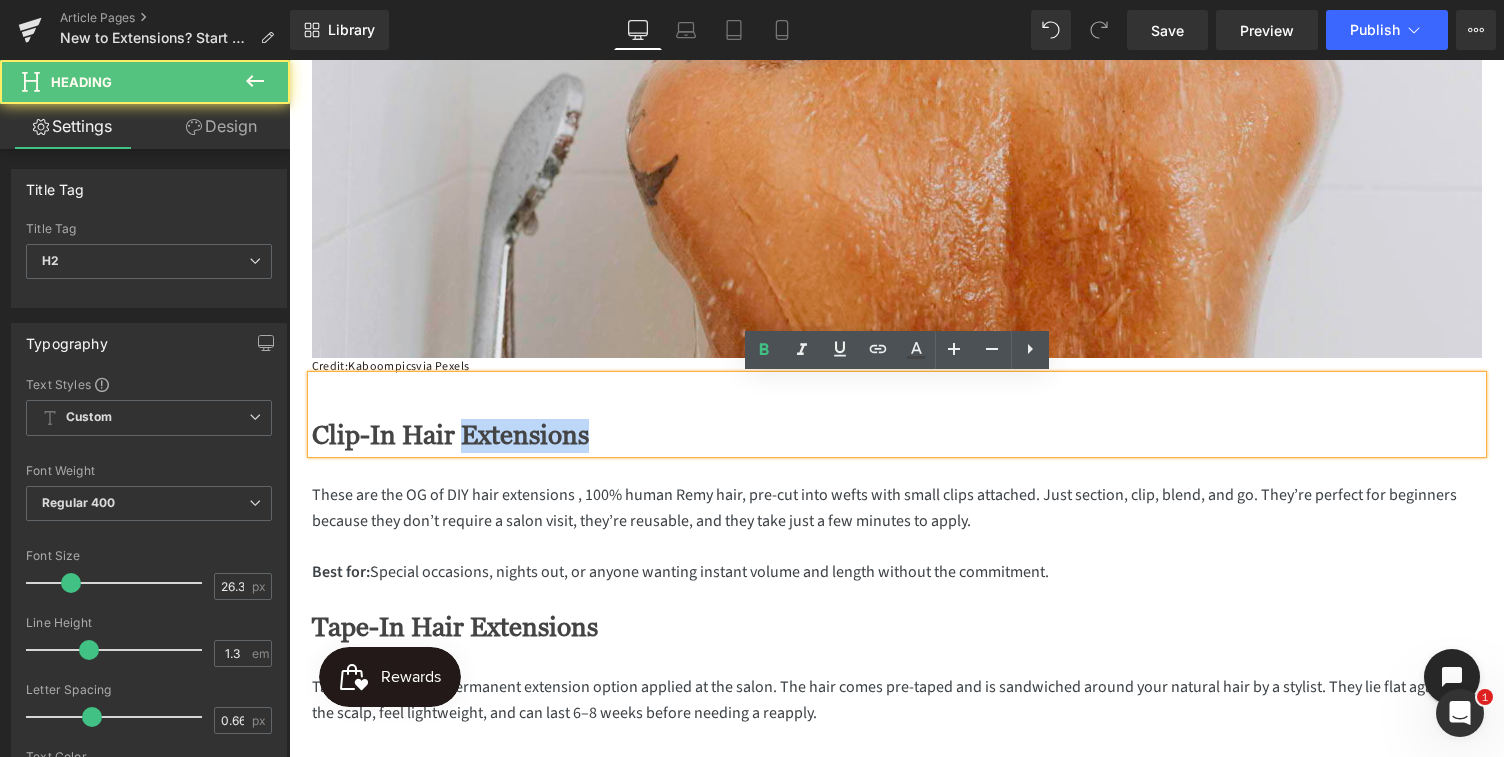 click on "Clip-In Hair Extensions" at bounding box center [450, 436] 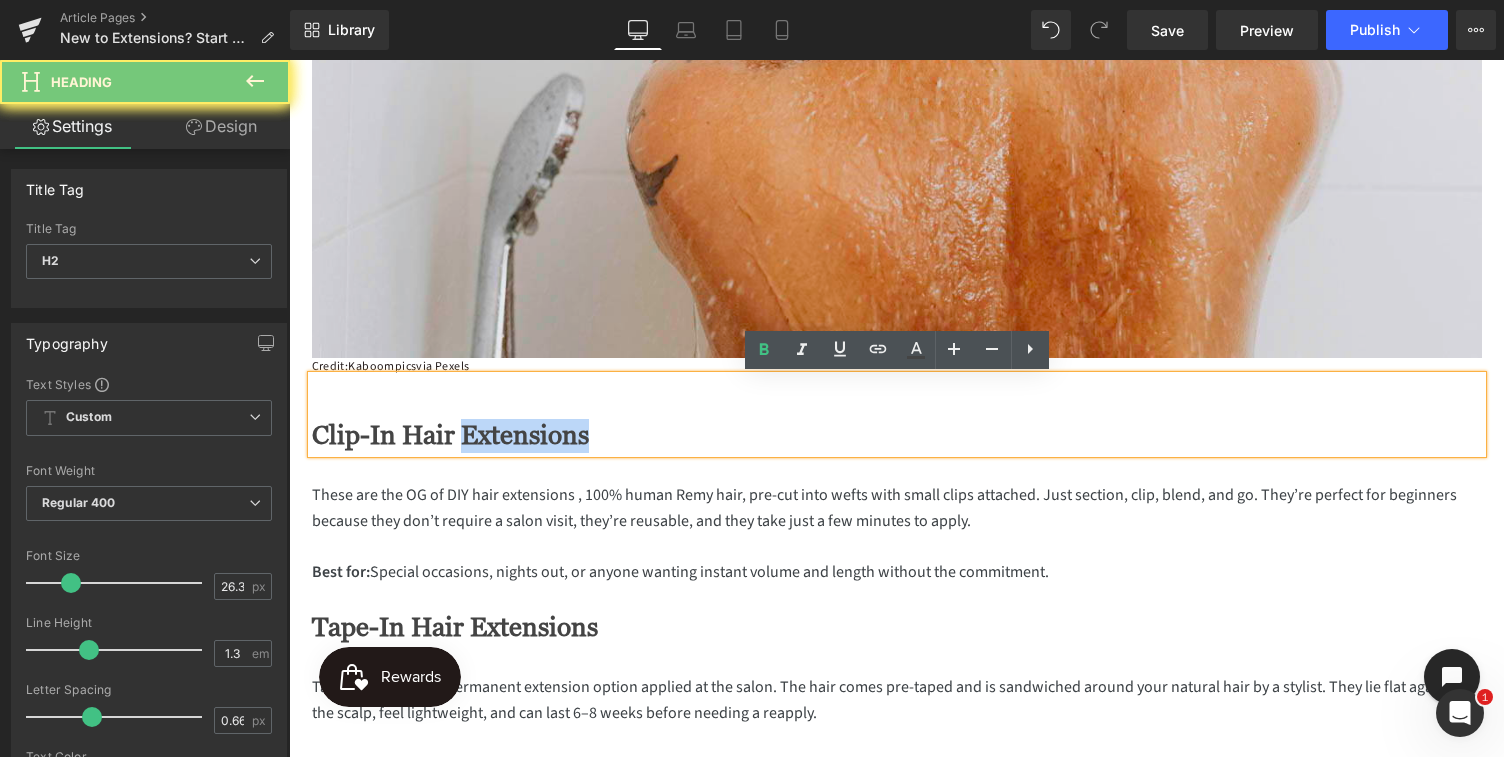 click on "Clip-In Hair Extensions" at bounding box center (897, 436) 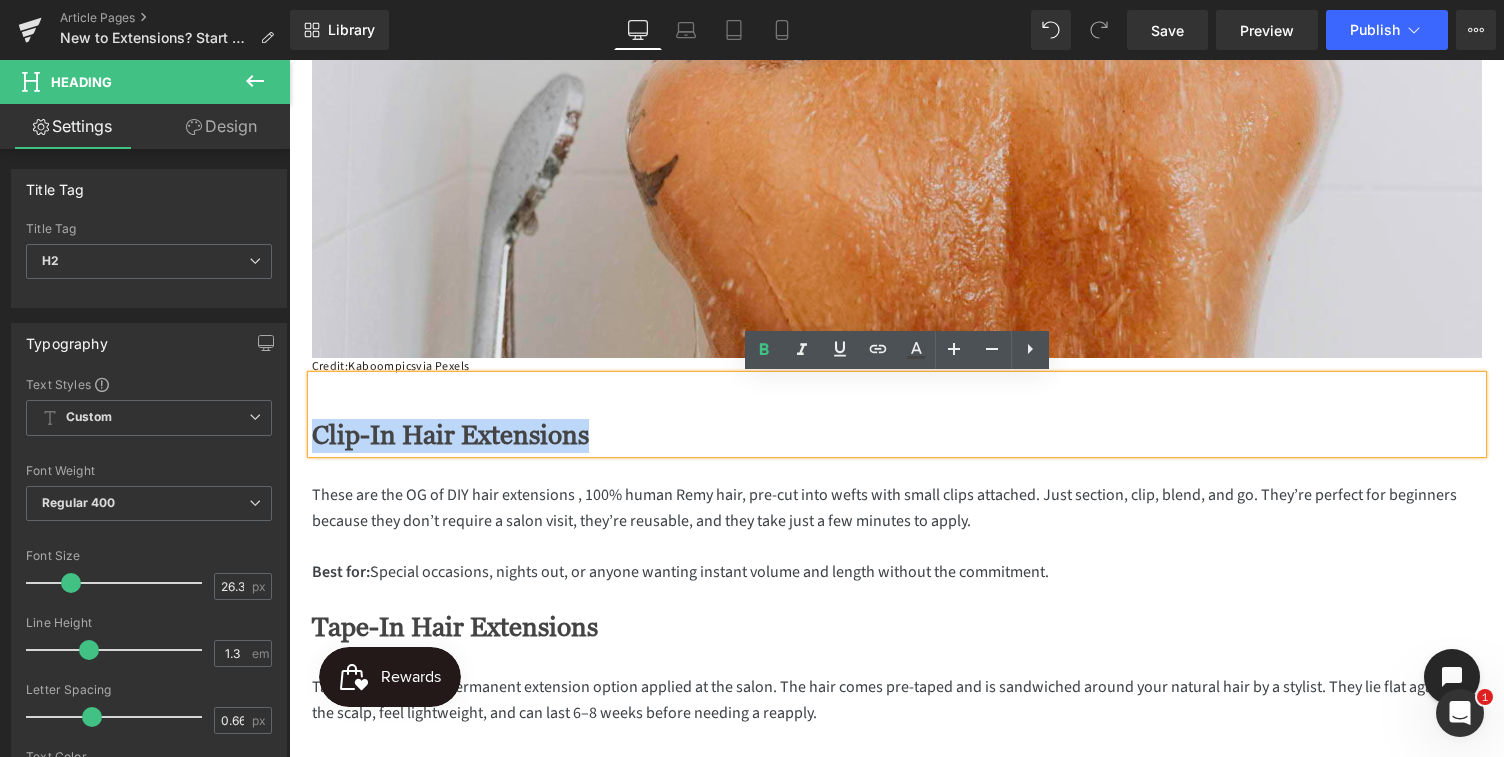 drag, startPoint x: 595, startPoint y: 444, endPoint x: 299, endPoint y: 432, distance: 296.24313 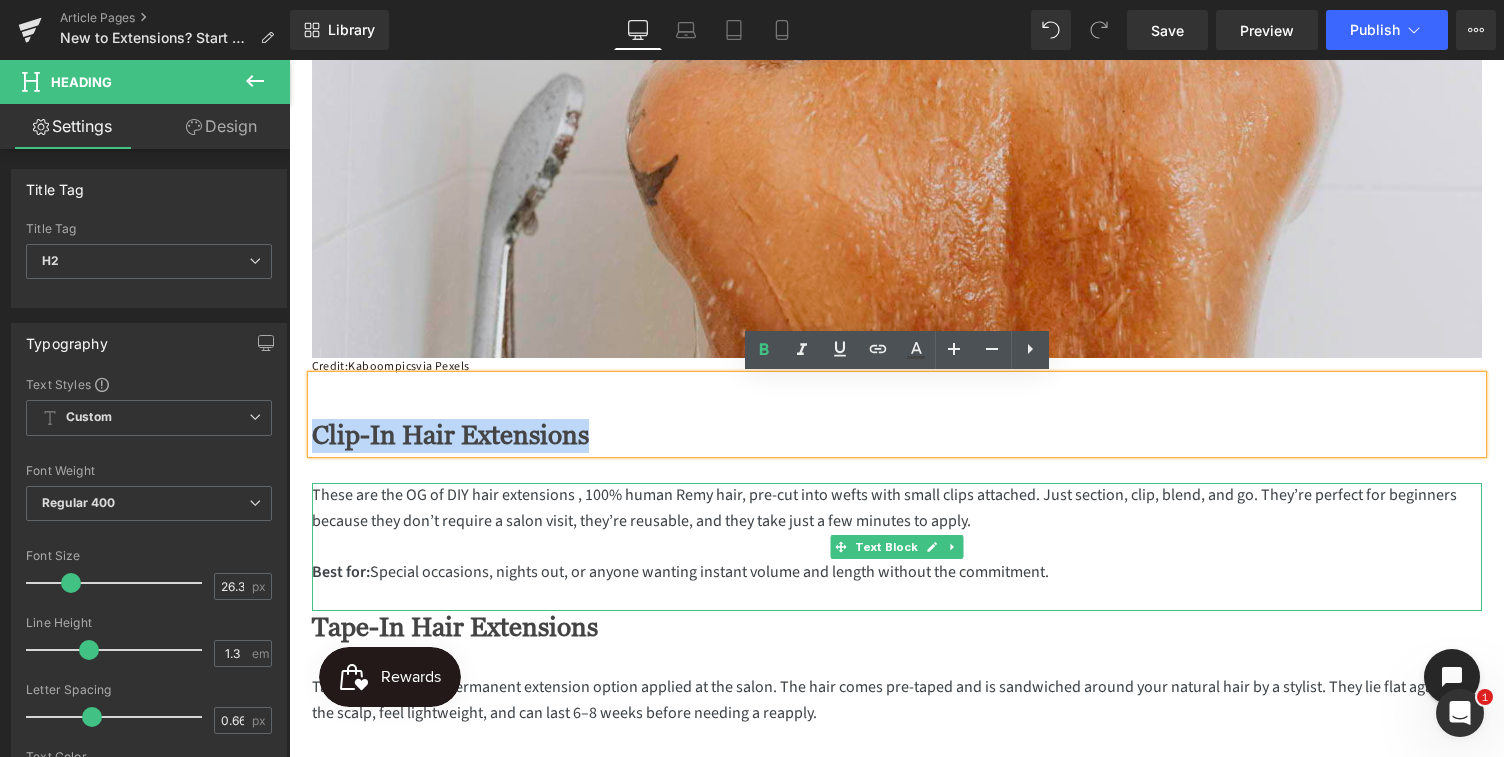 click on "These are the OG of DIY hair extensions , 100% human Remy hair, pre-cut into wefts with small clips attached. Just section, clip, blend, and go. They’re perfect for beginners because they don’t require a salon visit, they’re reusable, and they take just a few minutes to apply." at bounding box center (897, 508) 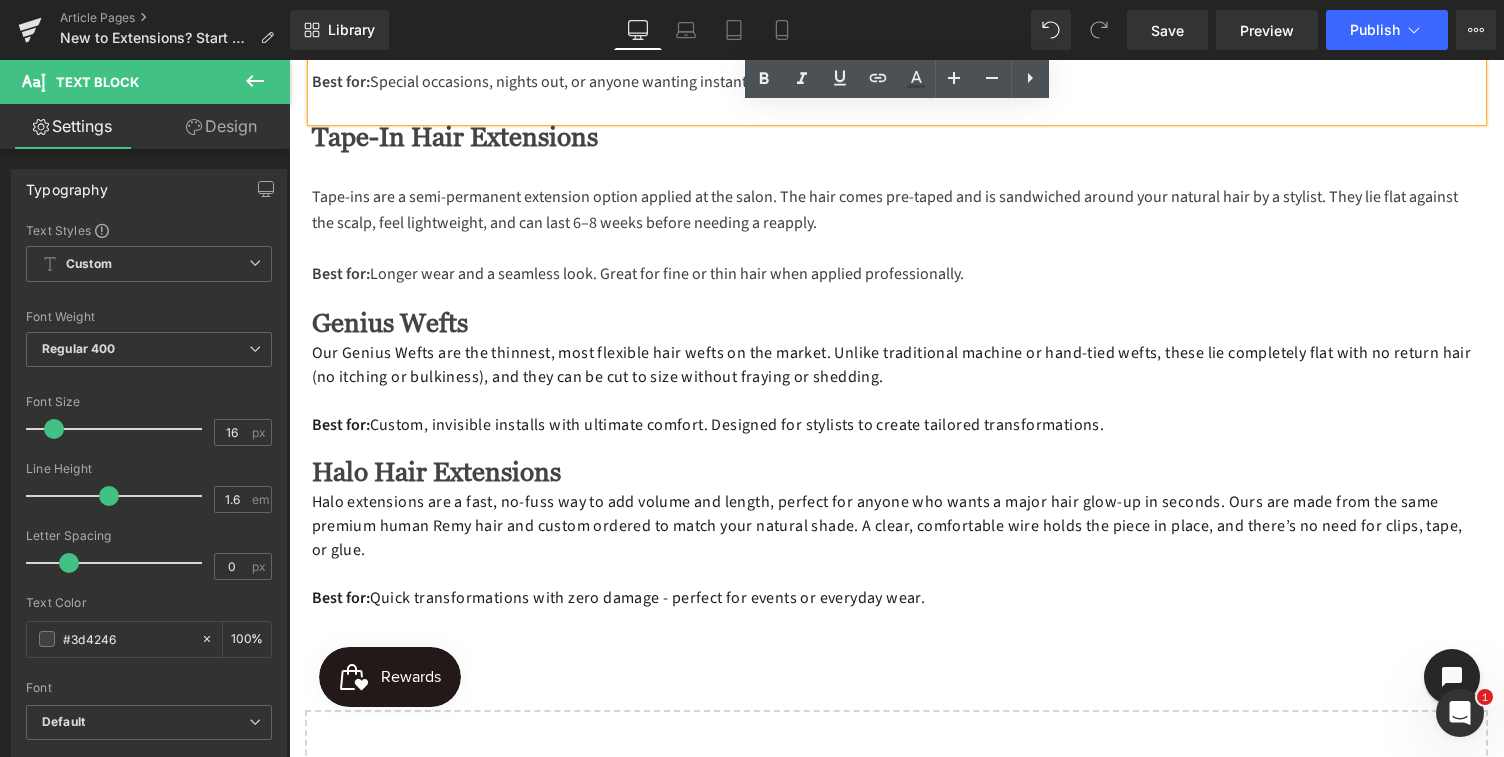 scroll, scrollTop: 1466, scrollLeft: 0, axis: vertical 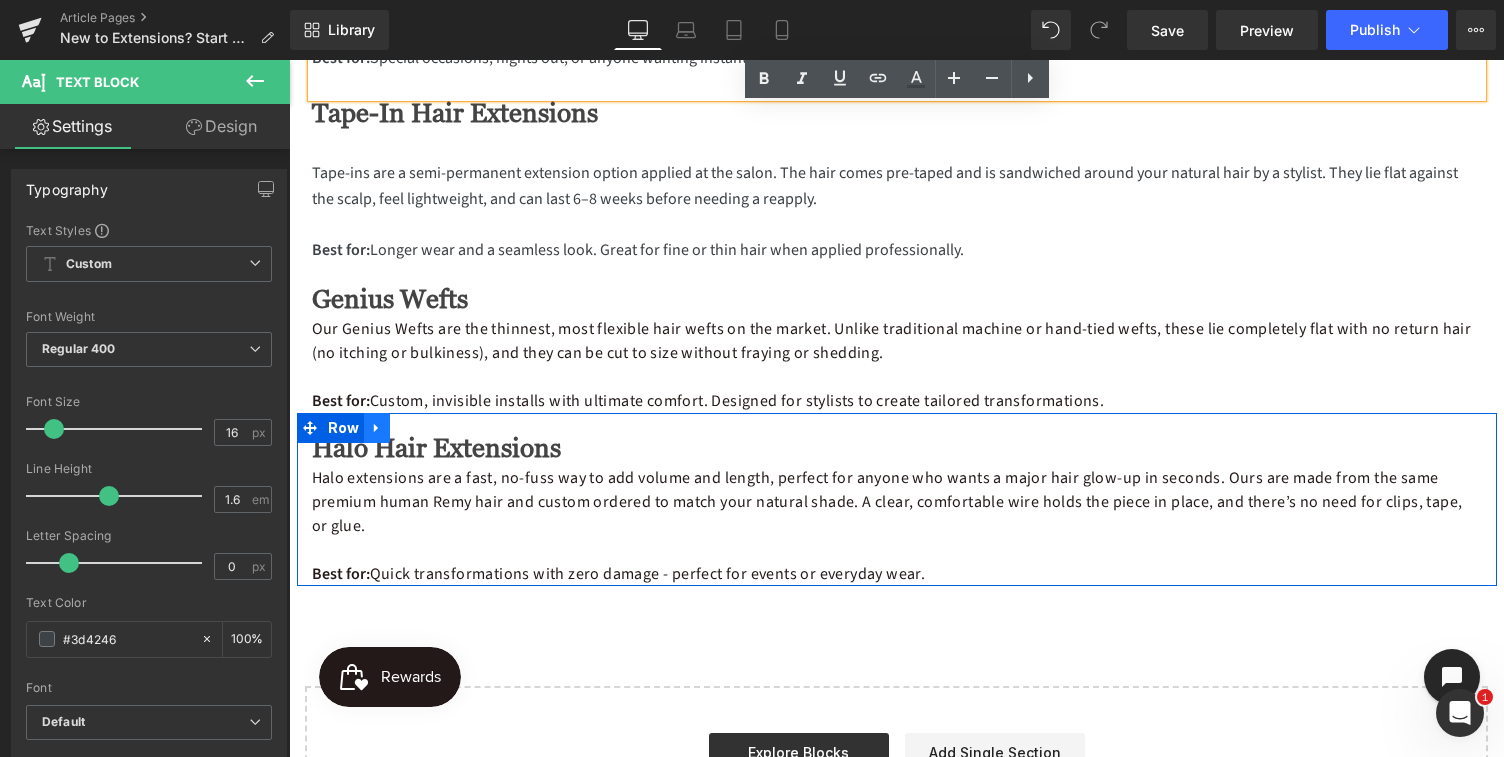 click 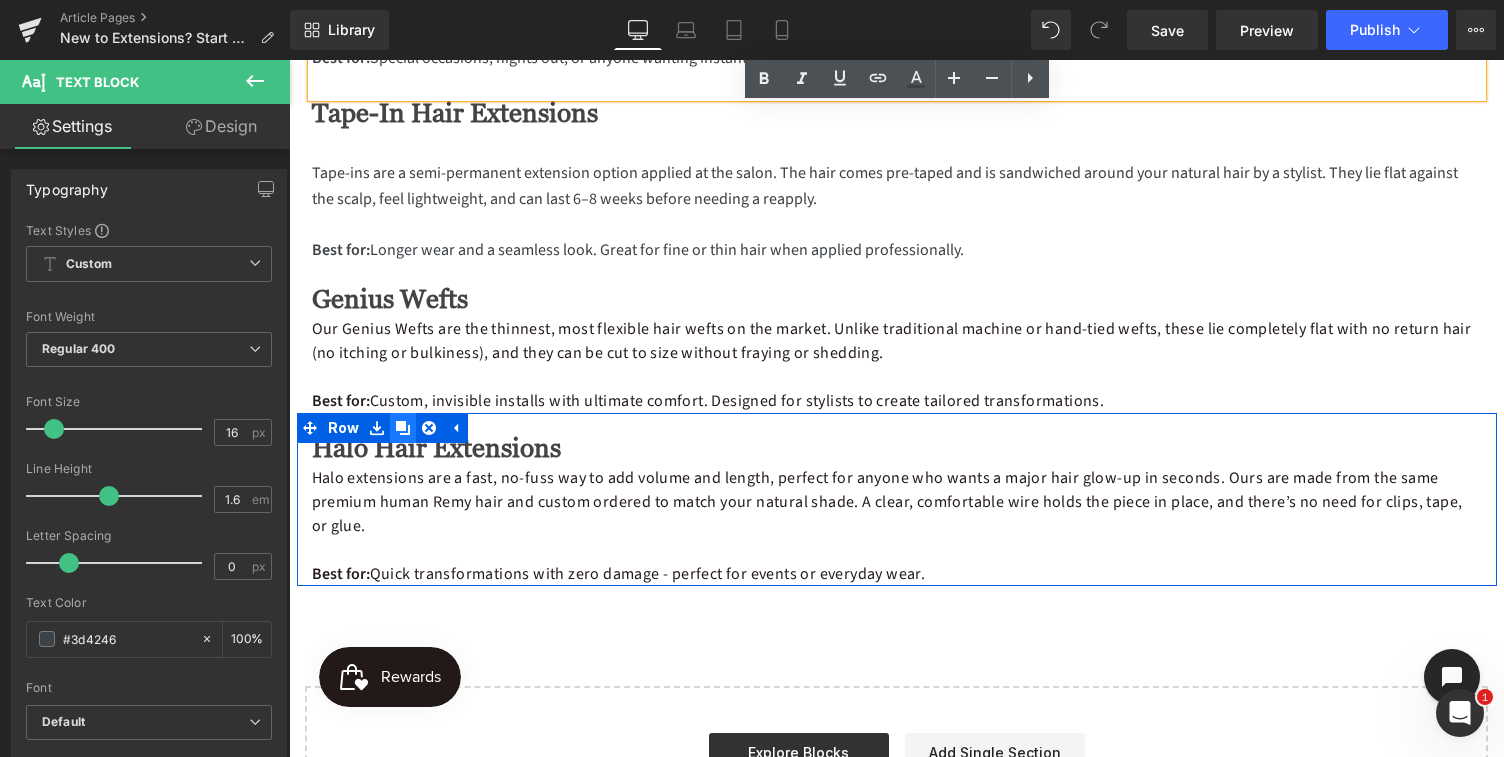 click 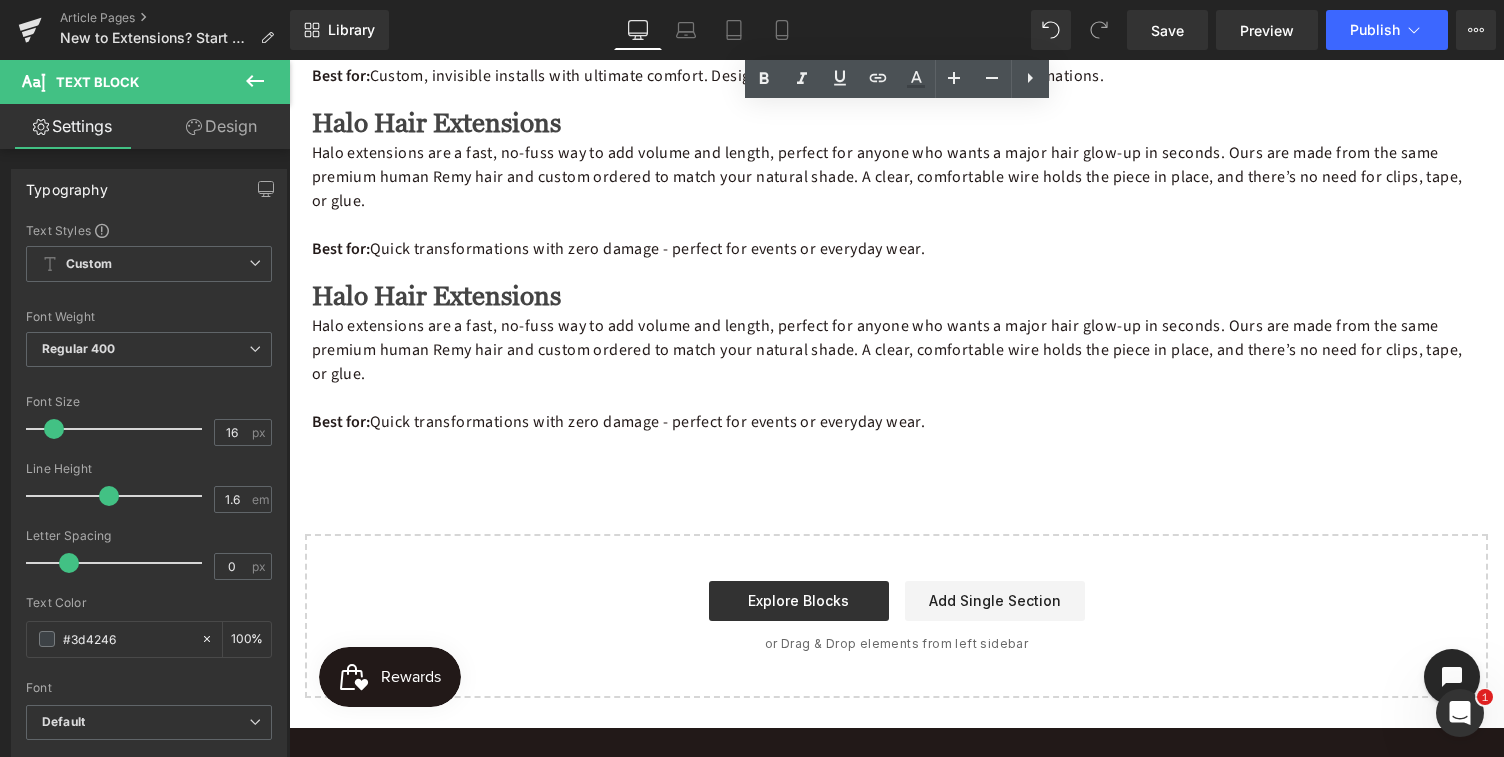 scroll, scrollTop: 1733, scrollLeft: 0, axis: vertical 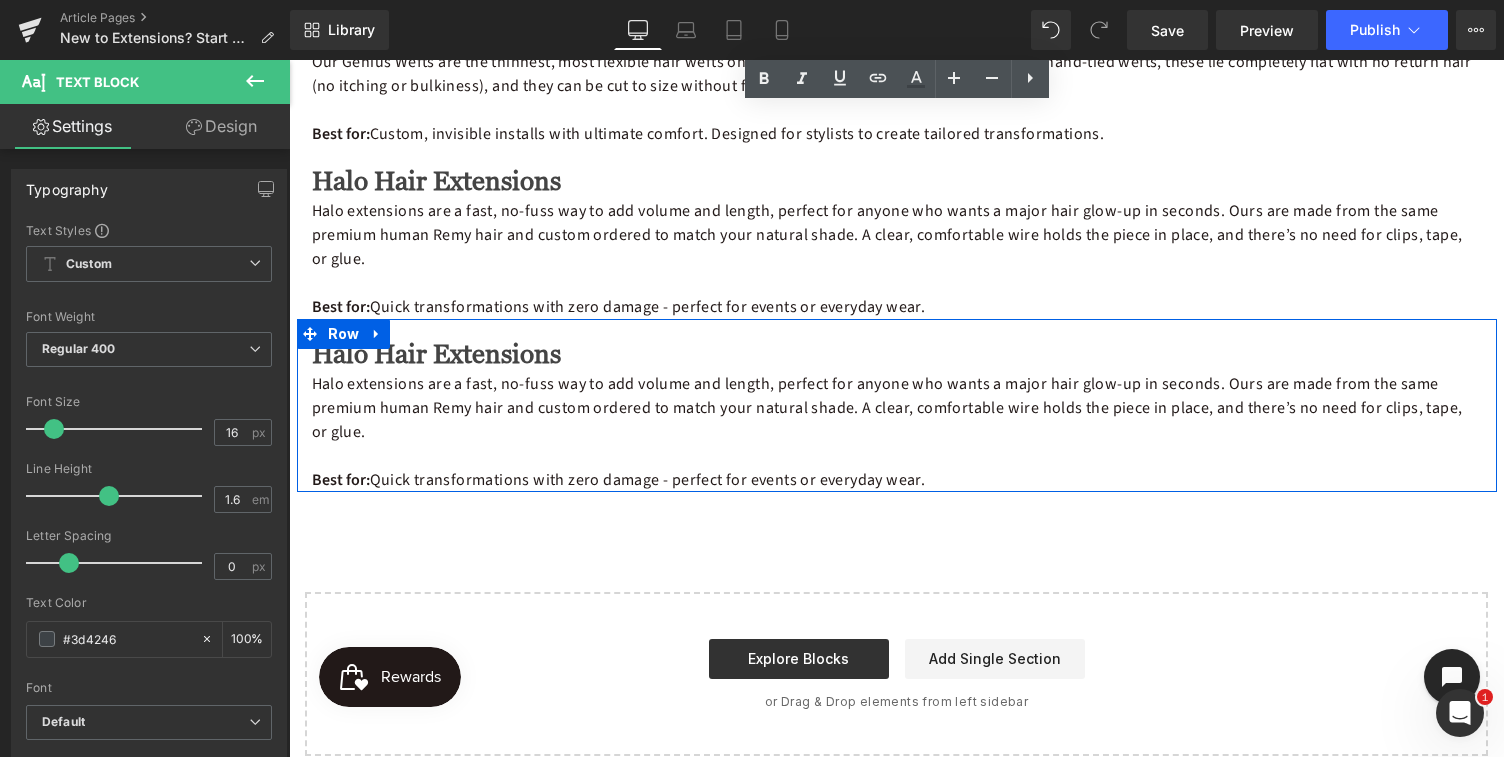 click on "Halo Hair Extensions" at bounding box center [436, 355] 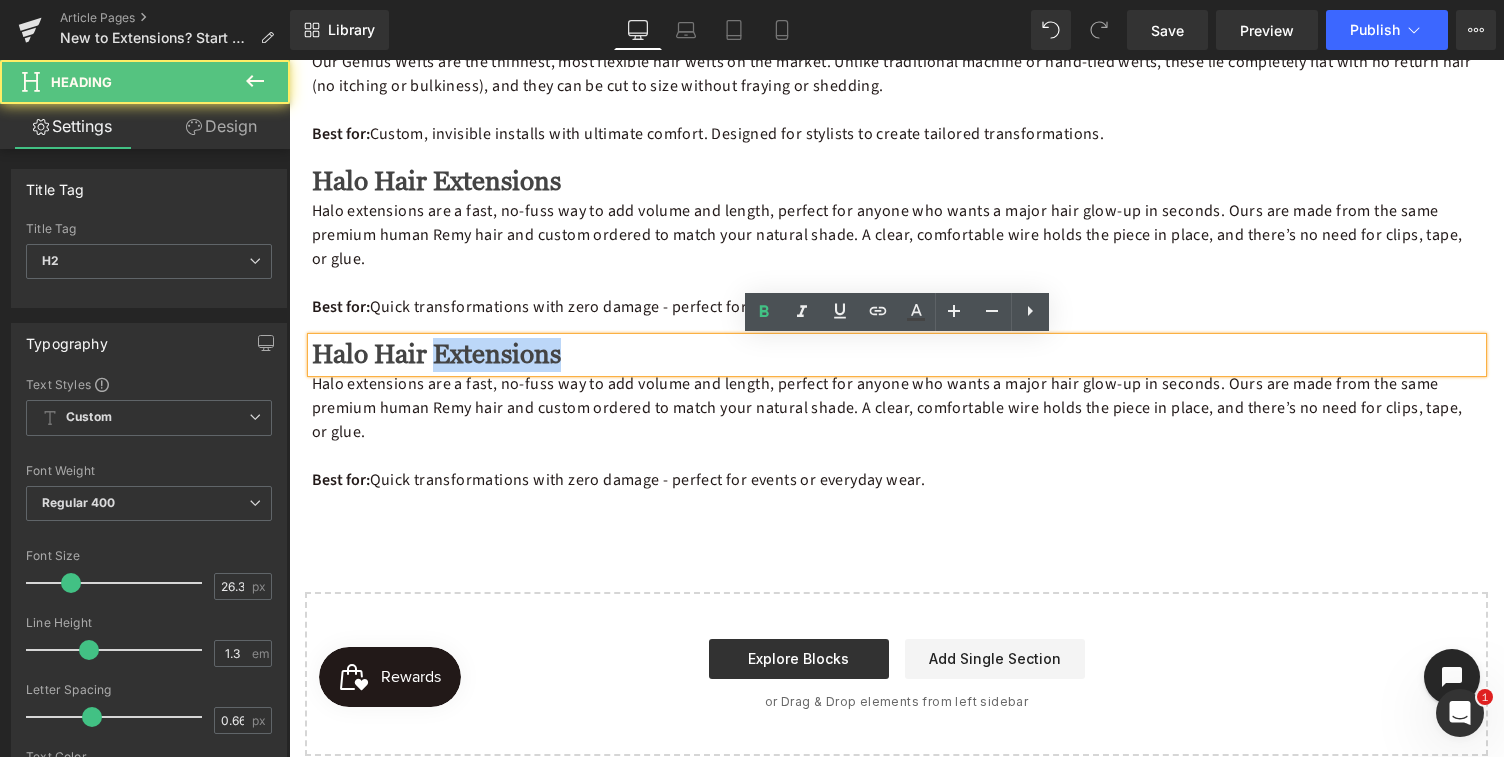 click on "Halo Hair Extensions" at bounding box center (436, 355) 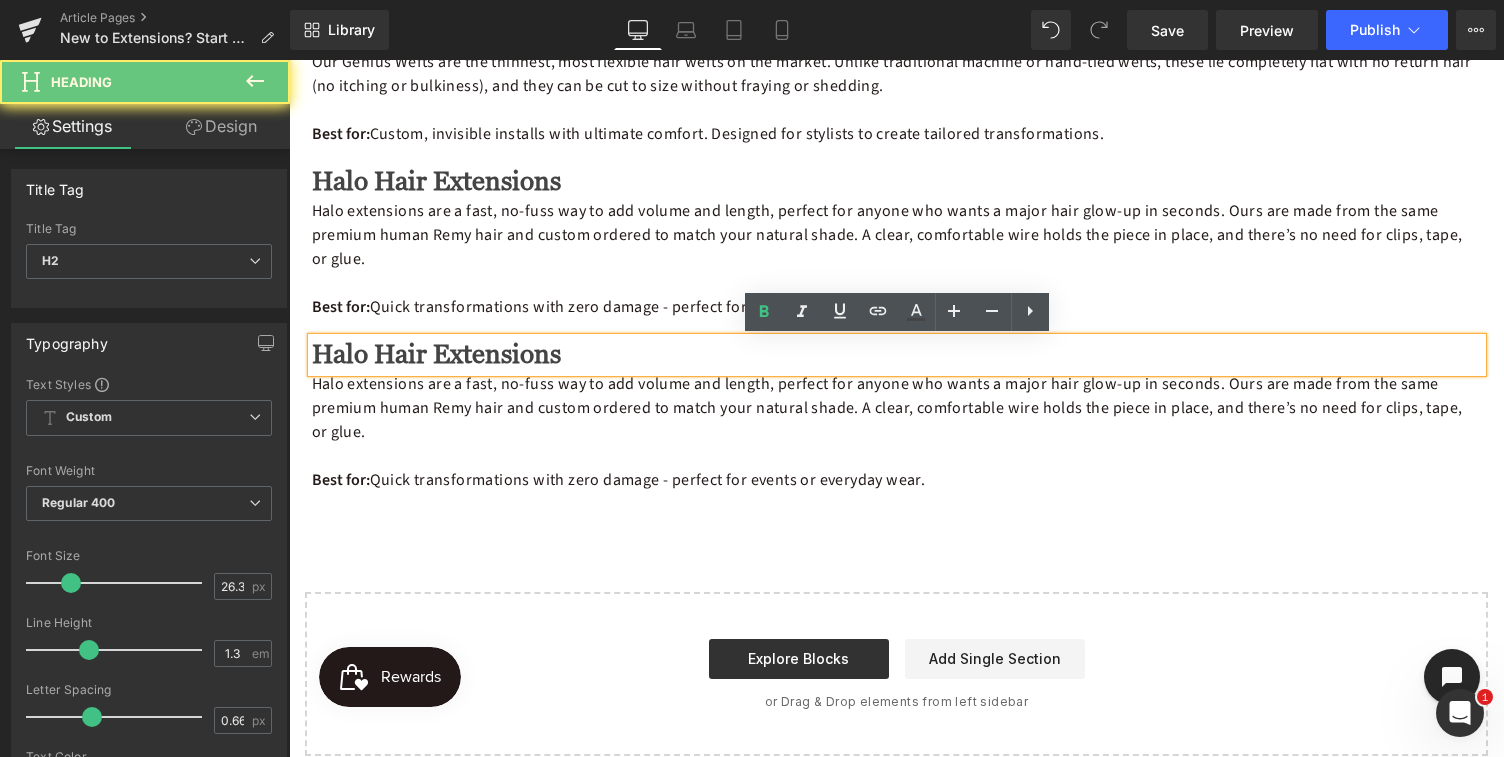 click on "Halo Hair Extensions" at bounding box center (436, 355) 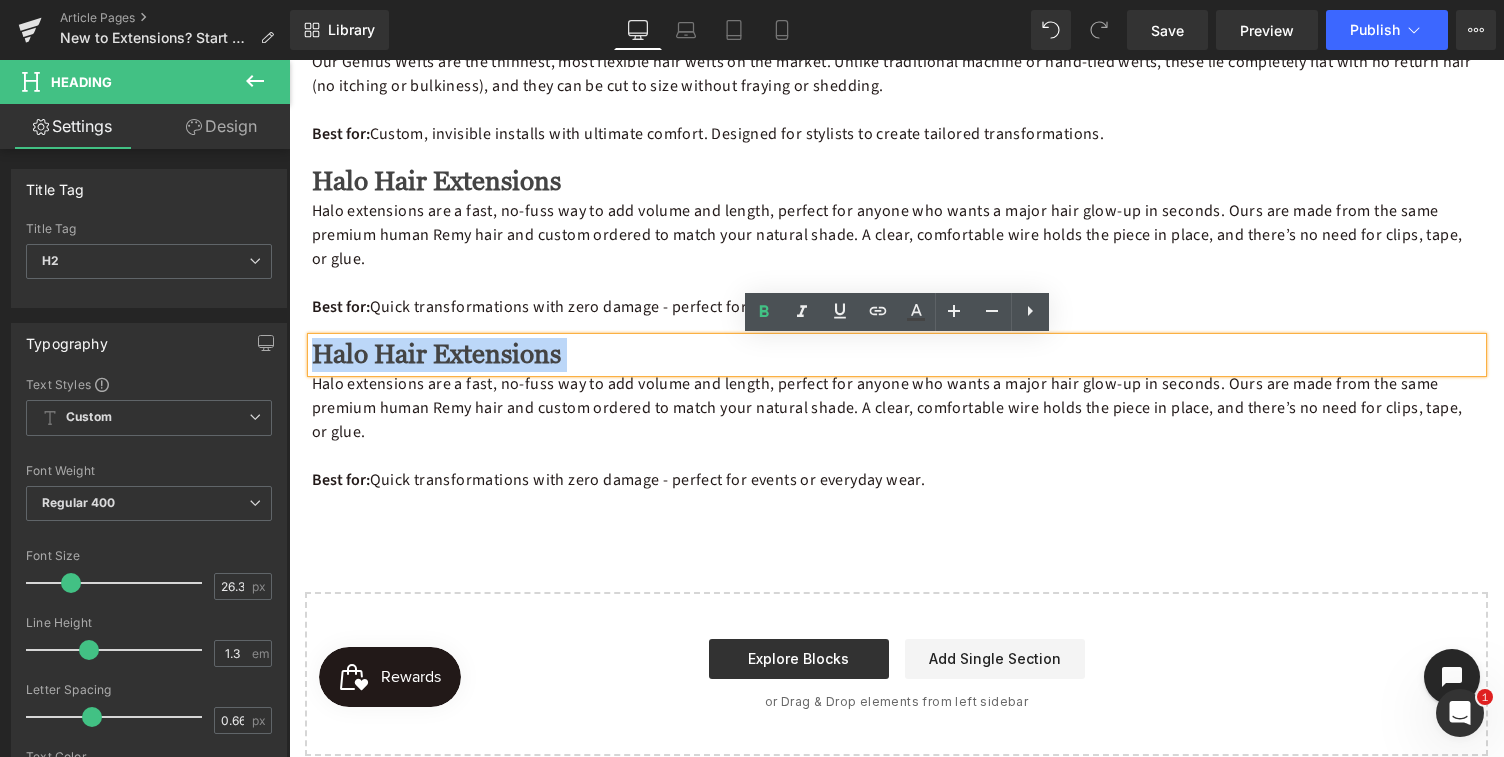 drag, startPoint x: 555, startPoint y: 356, endPoint x: 322, endPoint y: 351, distance: 233.05363 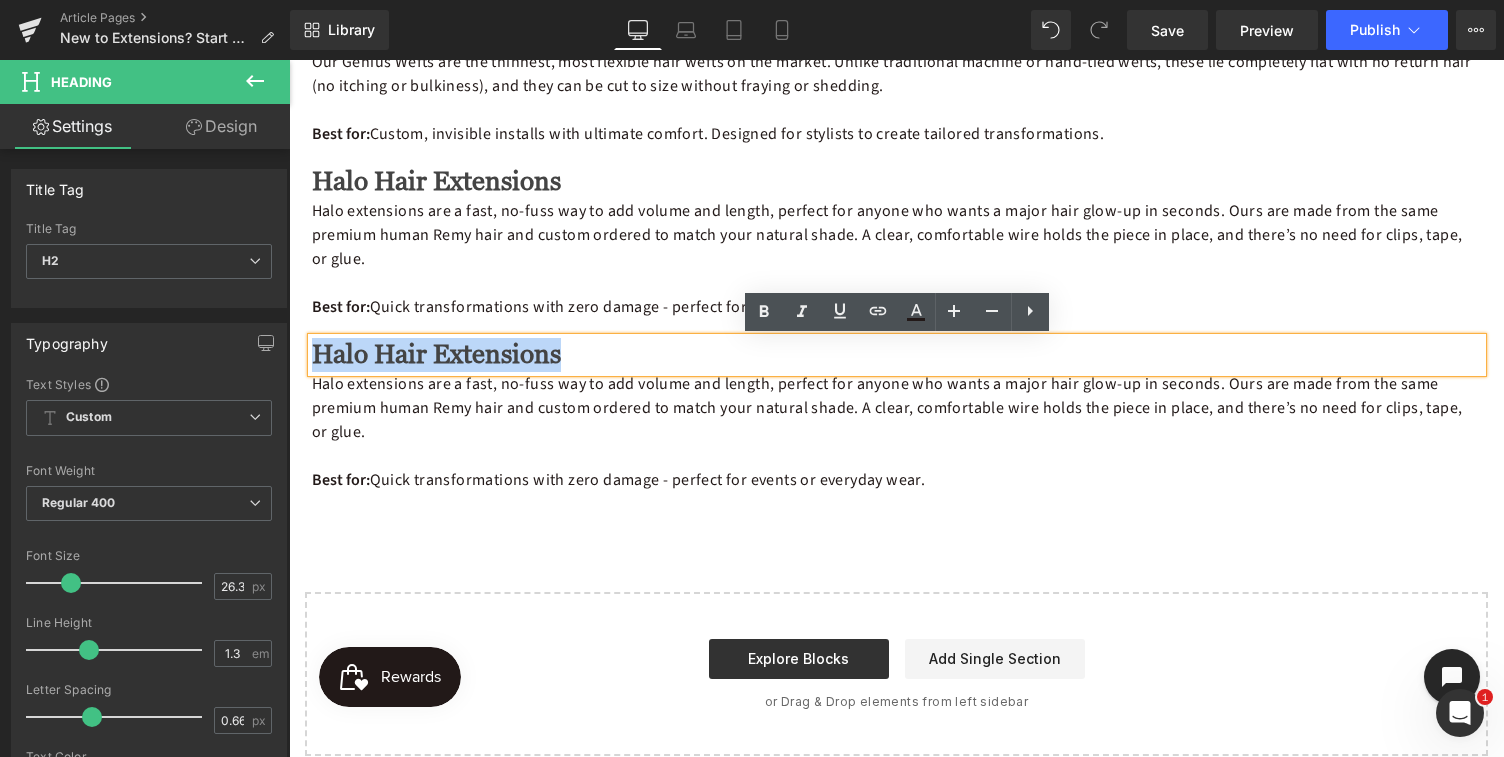 drag, startPoint x: 311, startPoint y: 353, endPoint x: 548, endPoint y: 359, distance: 237.07594 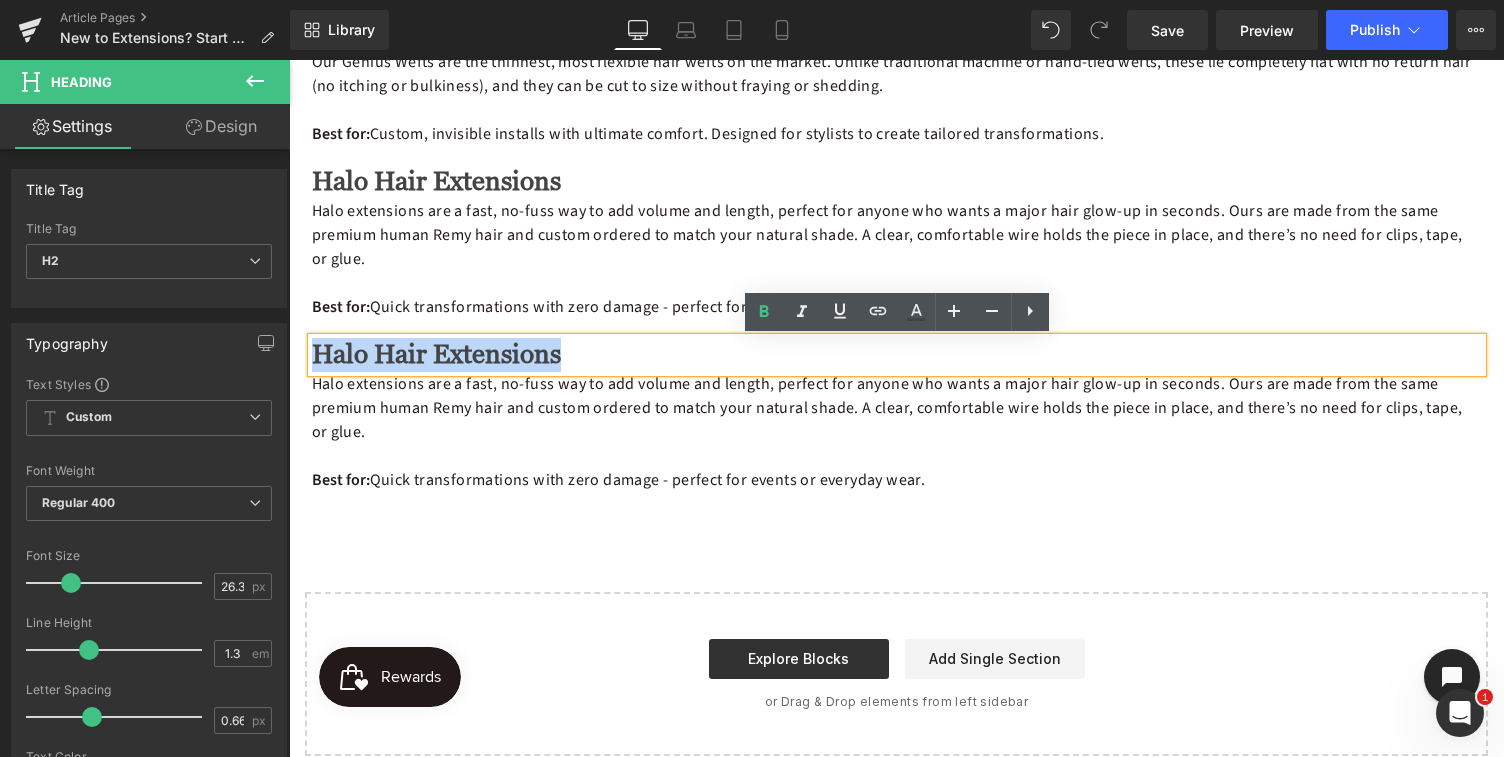 paste 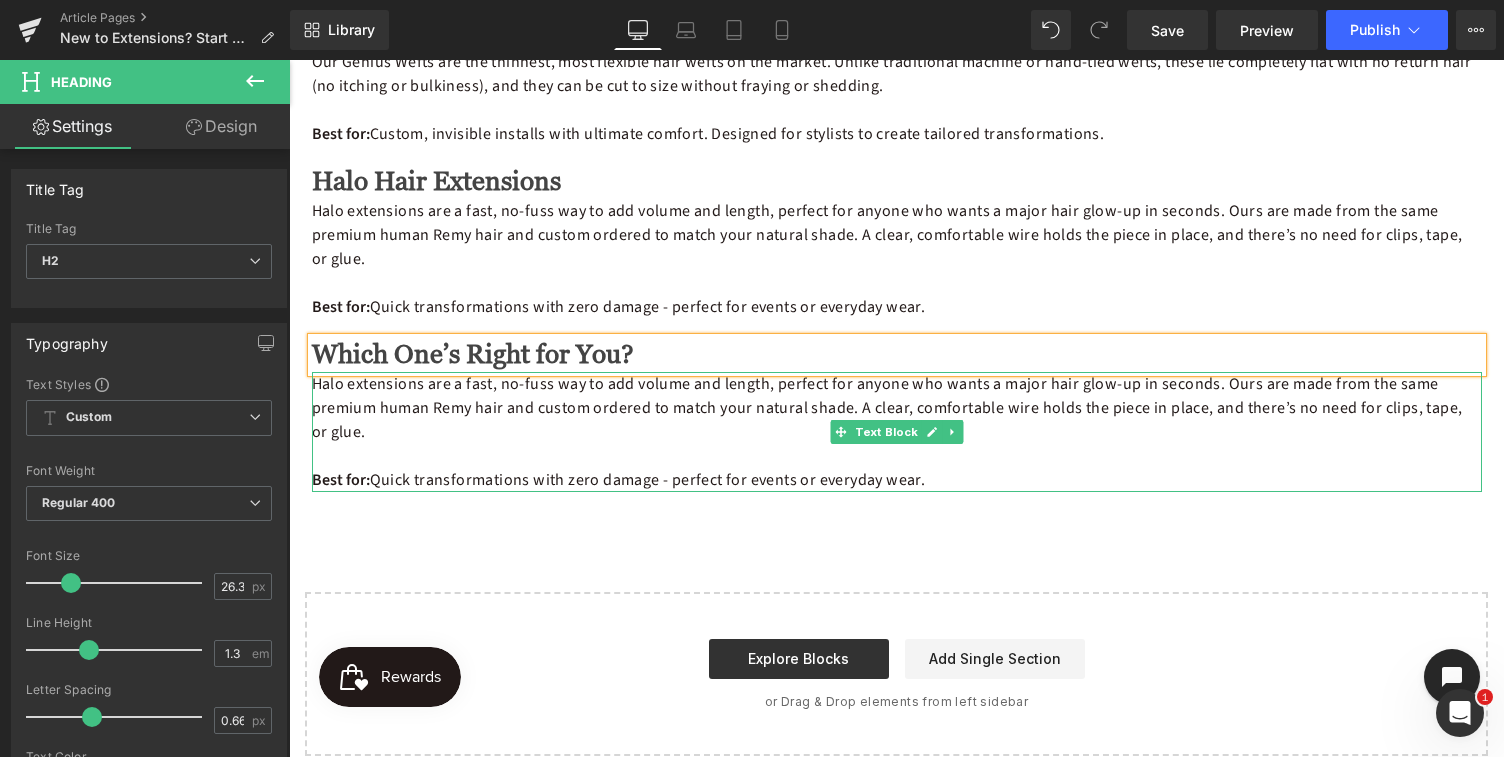 click on "Halo extensions are a fast, no-fuss way to add volume and length, perfect for anyone who wants a major hair glow-up in seconds. Ours are made from the same premium human Remy hair and custom ordered to match your natural shade. A clear, comfortable wire holds the piece in place, and there’s no need for clips, tape, or glue." at bounding box center [897, 408] 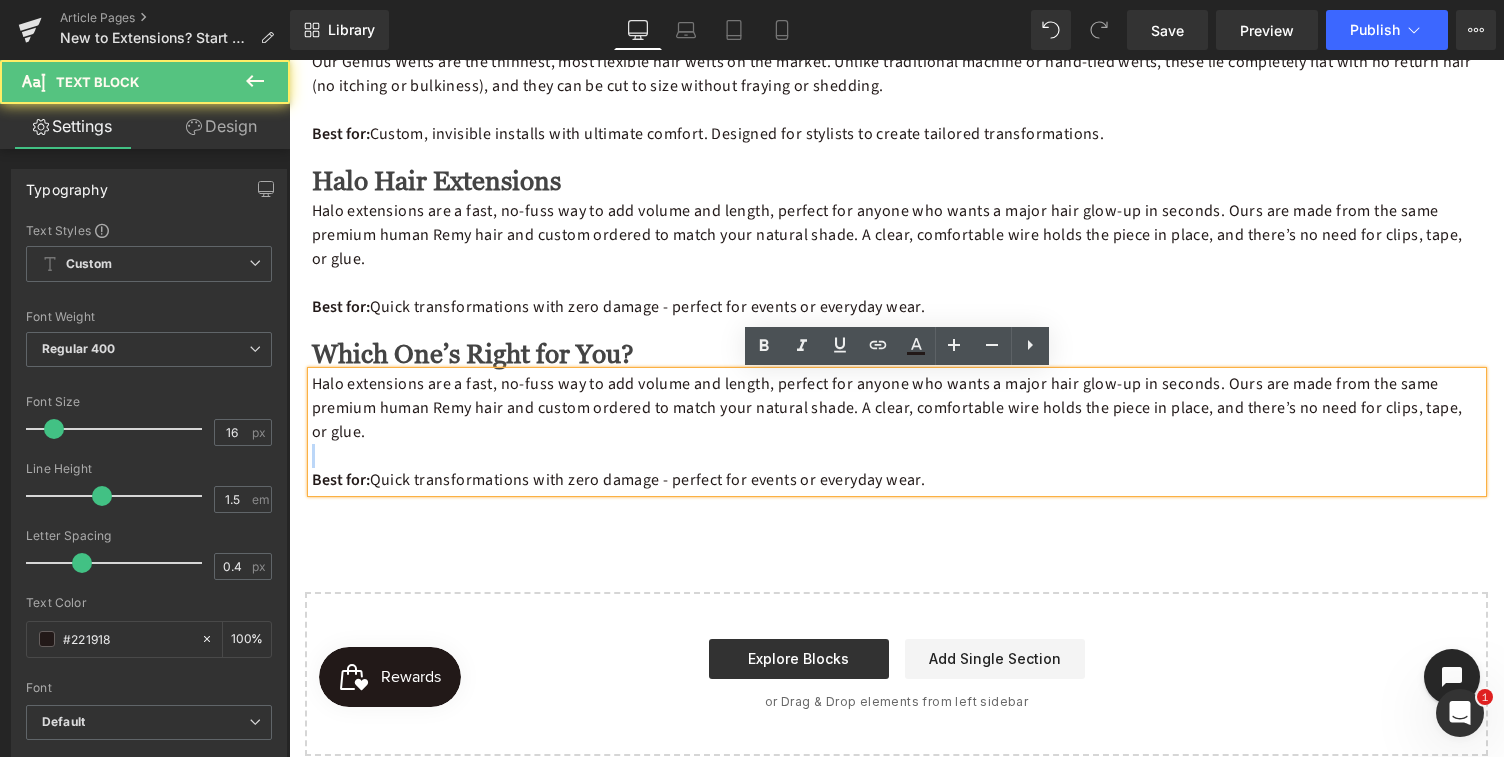 click on "Halo extensions are a fast, no-fuss way to add volume and length, perfect for anyone who wants a major hair glow-up in seconds. Ours are made from the same premium human Remy hair and custom ordered to match your natural shade. A clear, comfortable wire holds the piece in place, and there’s no need for clips, tape, or glue." at bounding box center (897, 408) 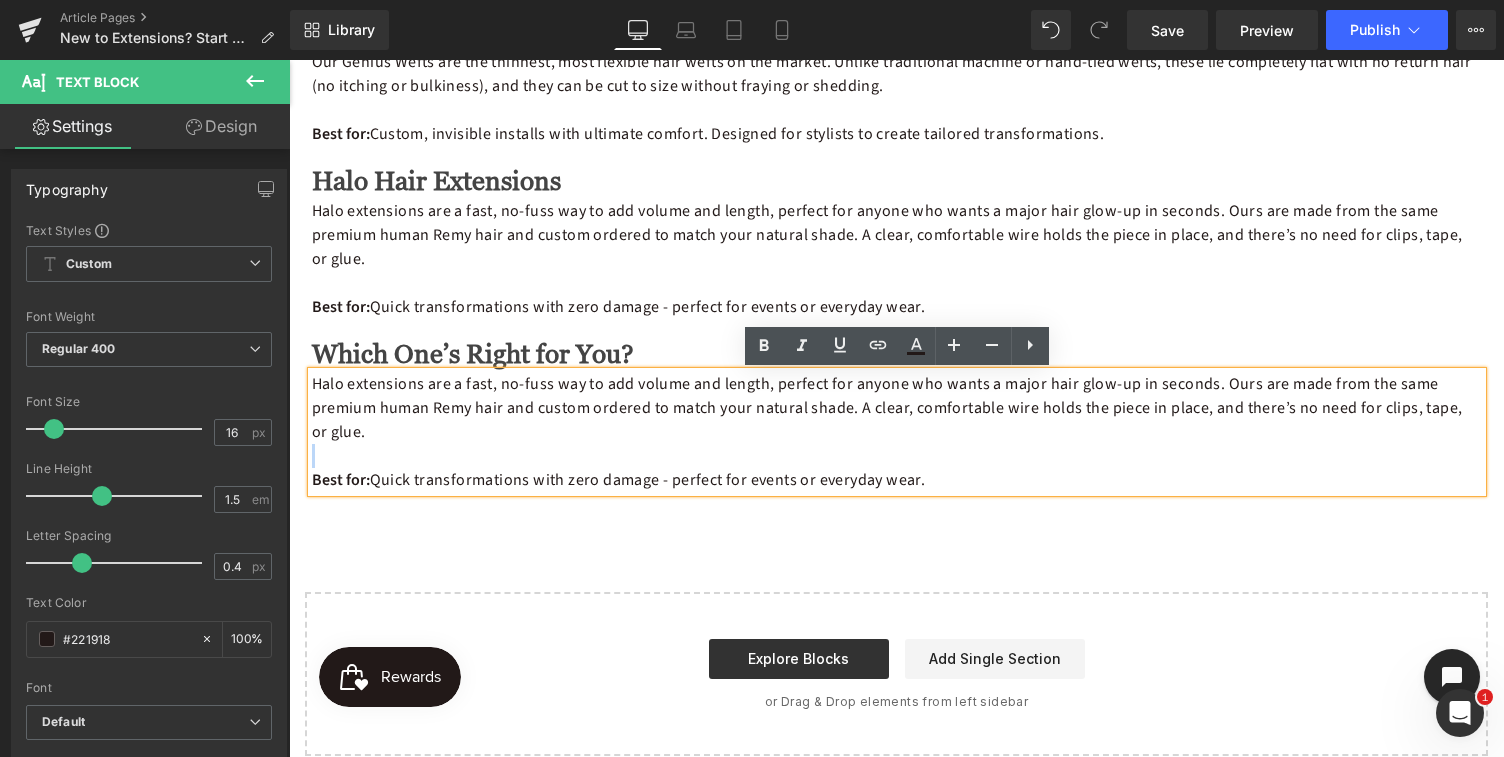 drag, startPoint x: 938, startPoint y: 483, endPoint x: 311, endPoint y: 382, distance: 635.08264 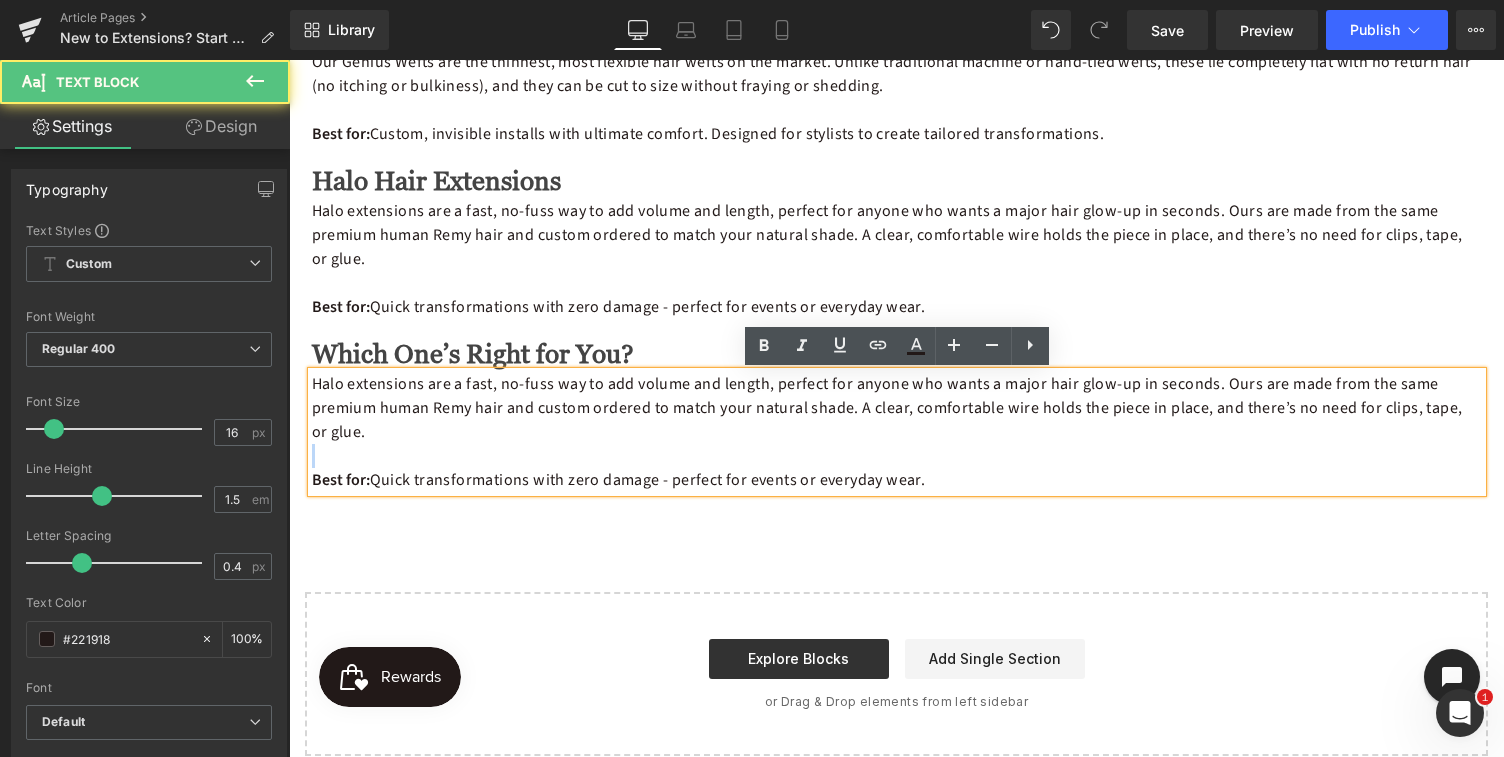 drag, startPoint x: 309, startPoint y: 385, endPoint x: 906, endPoint y: 456, distance: 601.2071 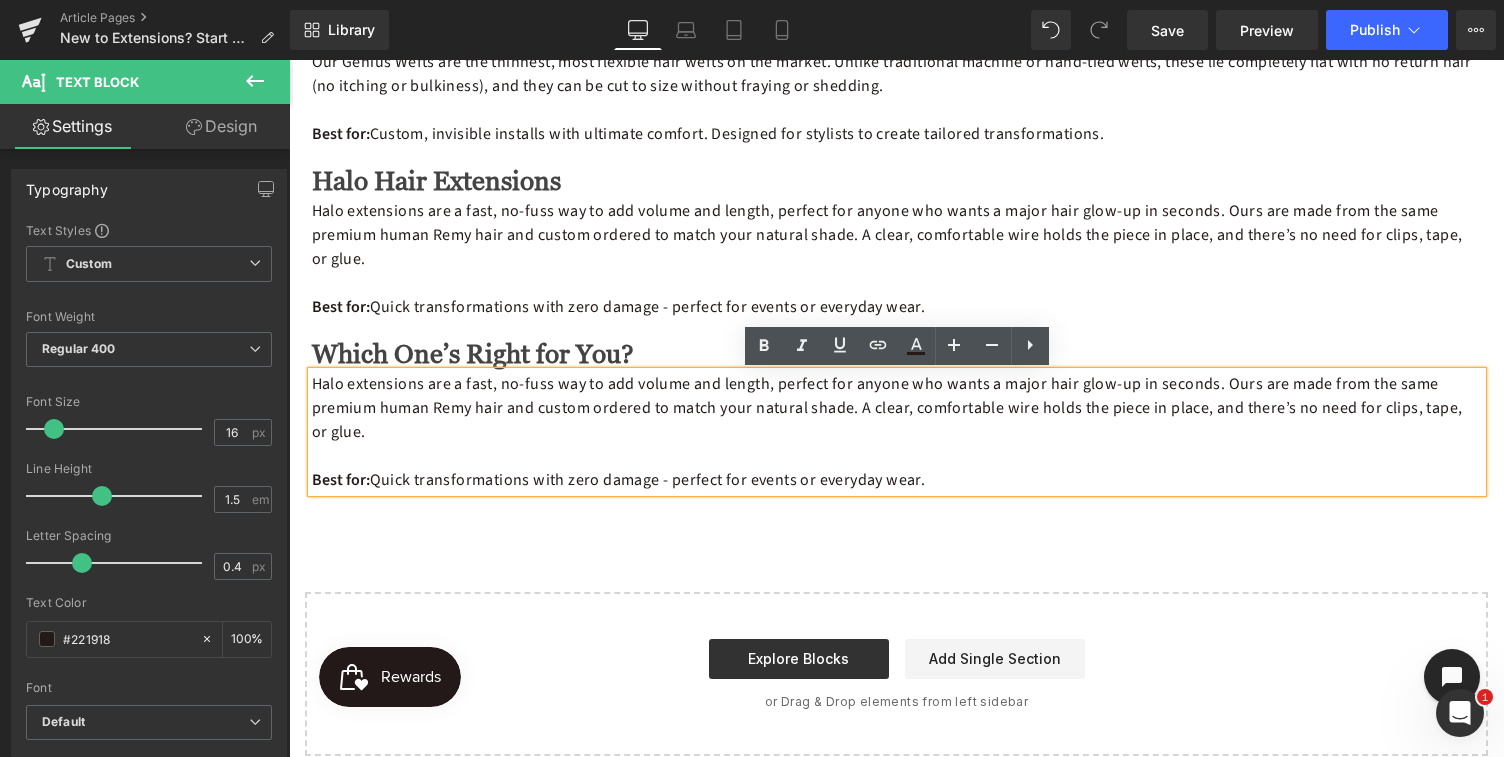 click on "Best for: Quick transformations with zero damage - perfect for events or everyday wear." at bounding box center (897, 480) 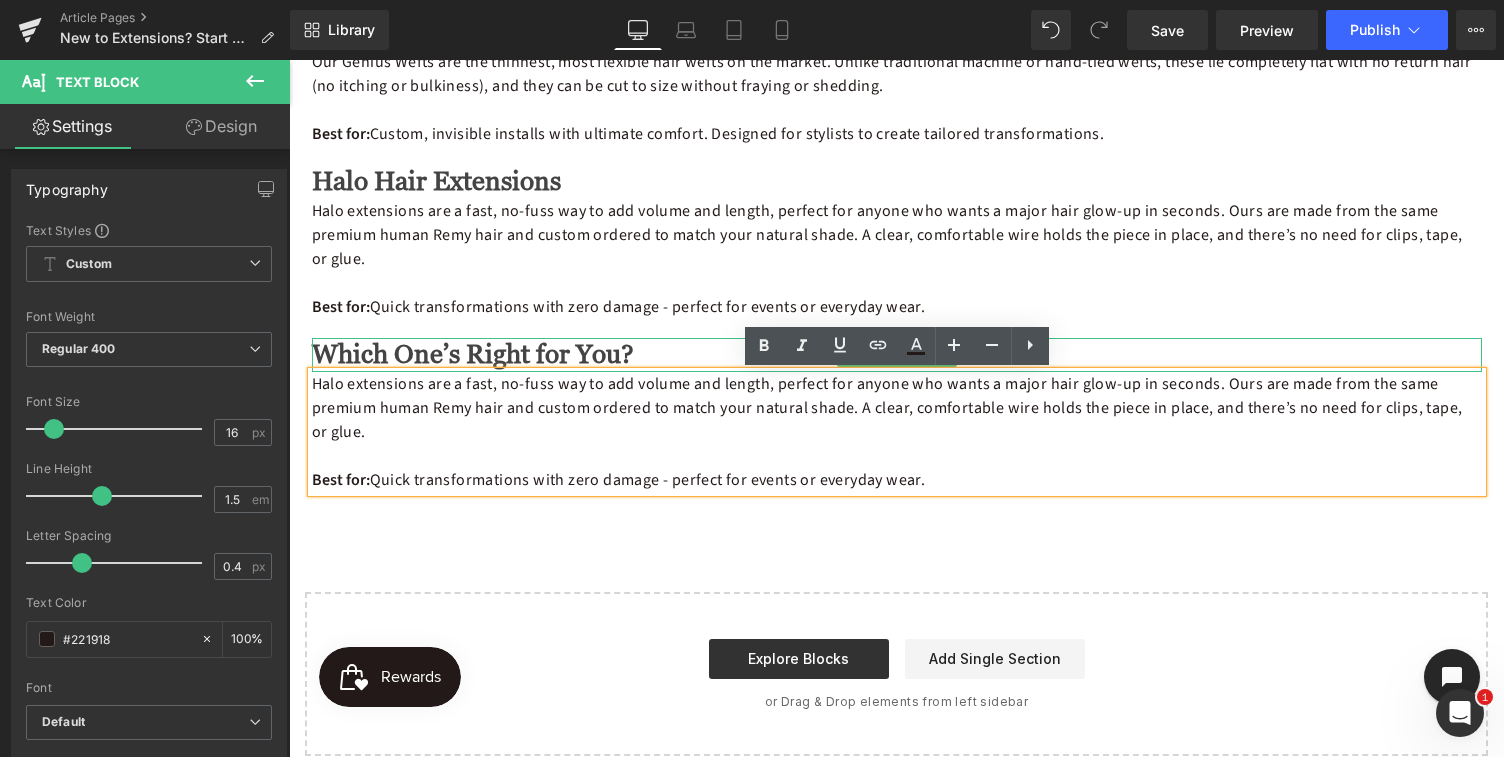 drag, startPoint x: 906, startPoint y: 487, endPoint x: 320, endPoint y: 365, distance: 598.56494 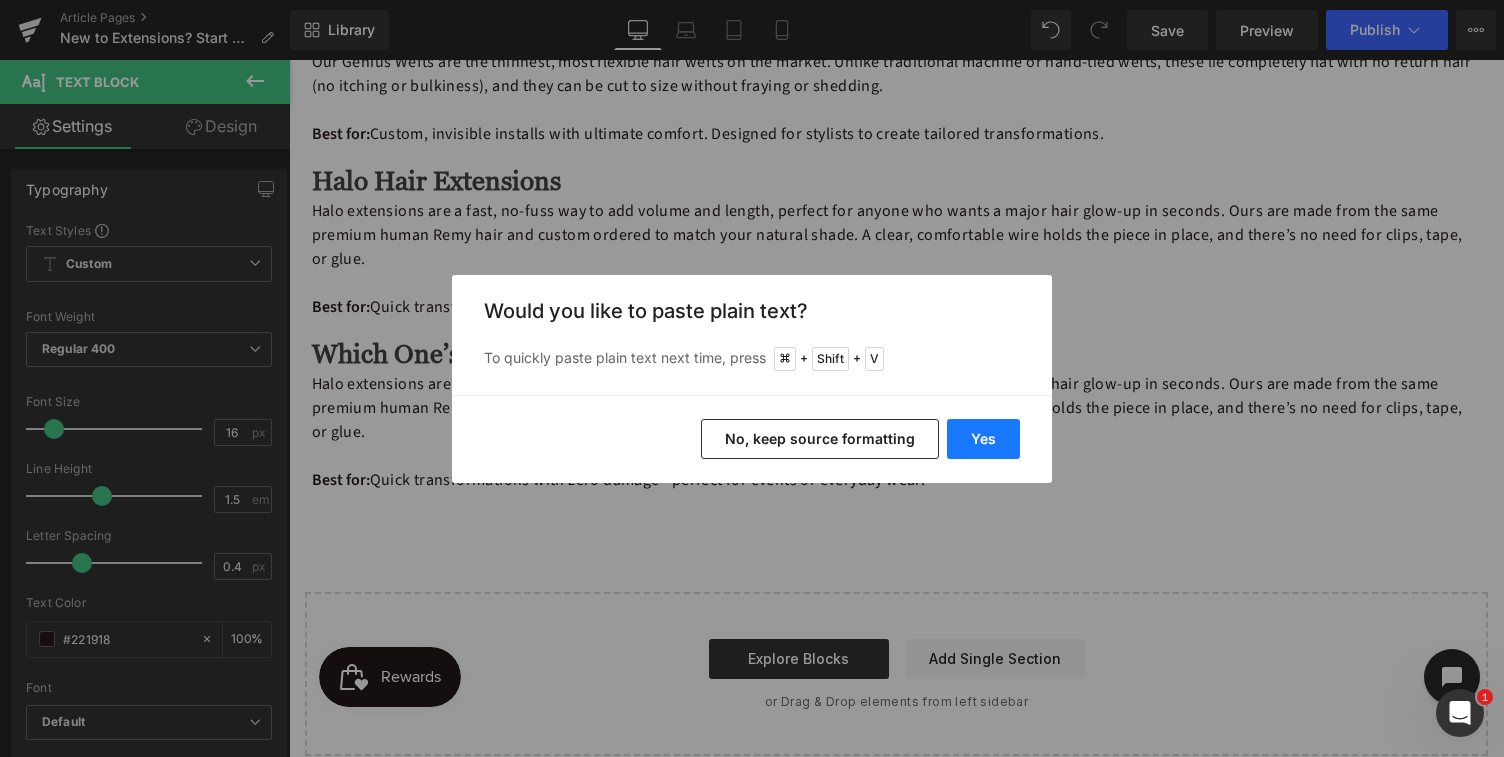 click on "Yes" at bounding box center [983, 439] 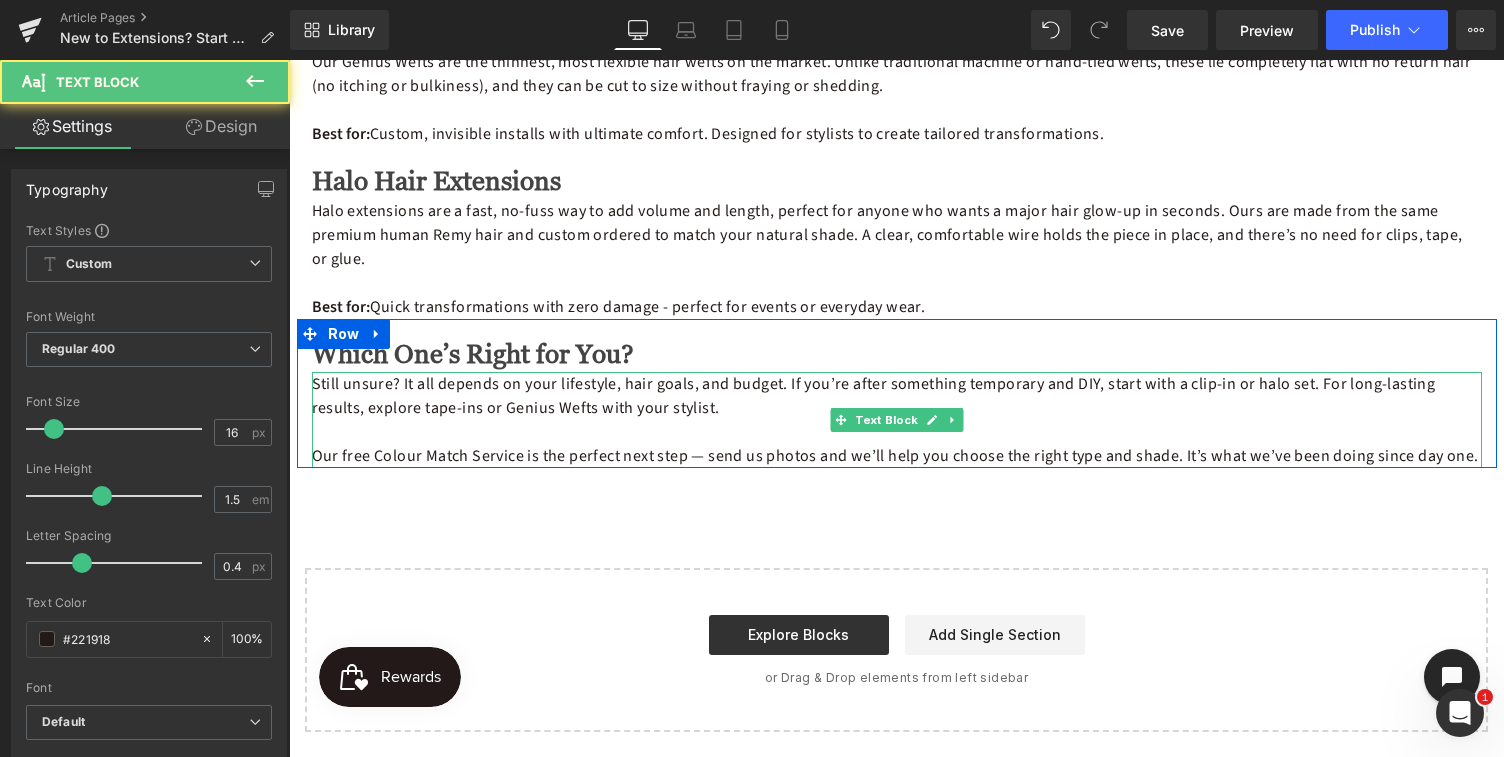click on "Our free Colour Match Service is the perfect next step — send us photos and we’ll help you choose the right type and shade. It’s what we’ve been doing since day one." at bounding box center [897, 456] 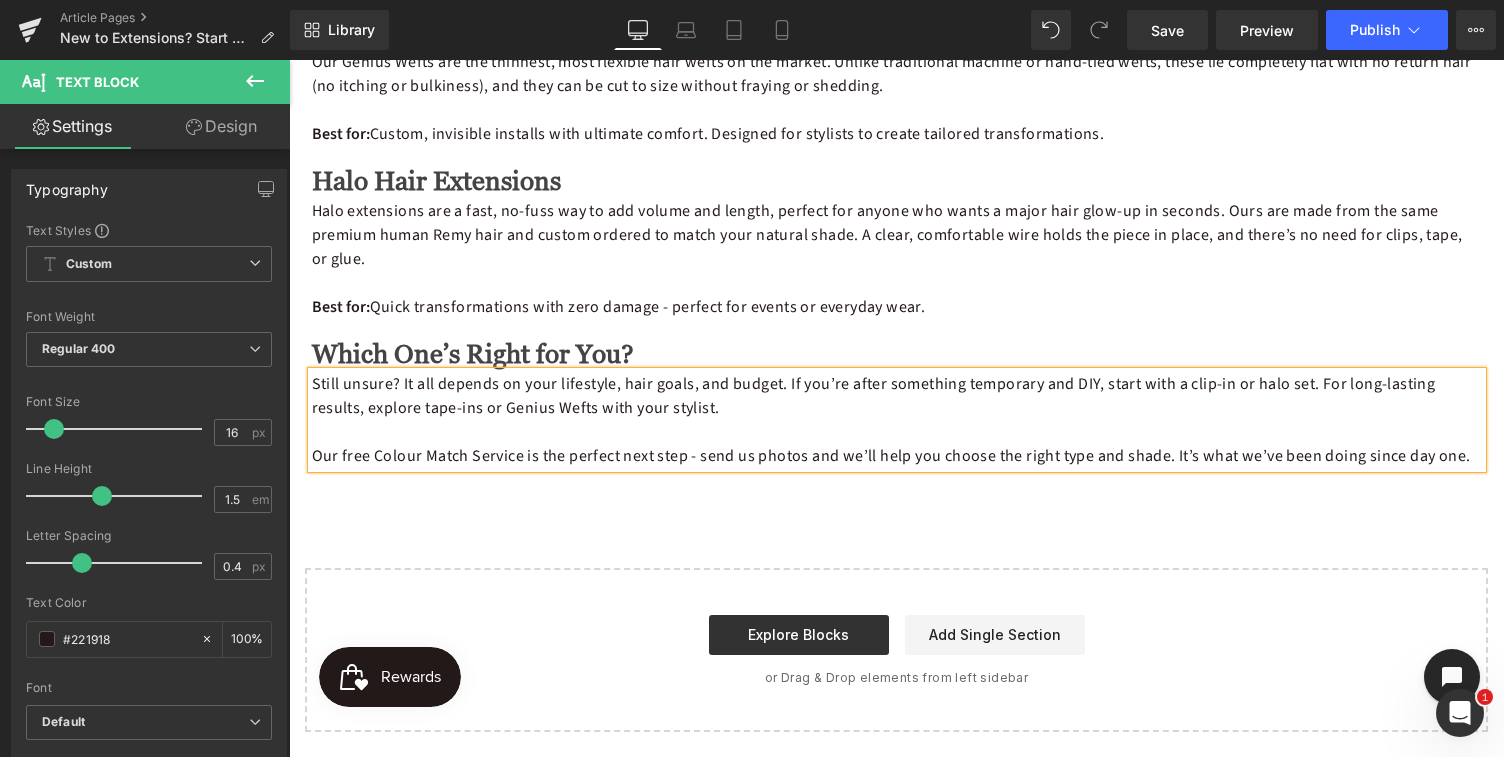 click on "Our free Colour Match Service is the perfect next step - send us photos and we’ll help you choose the right type and shade. It’s what we’ve been doing since day one." at bounding box center [897, 456] 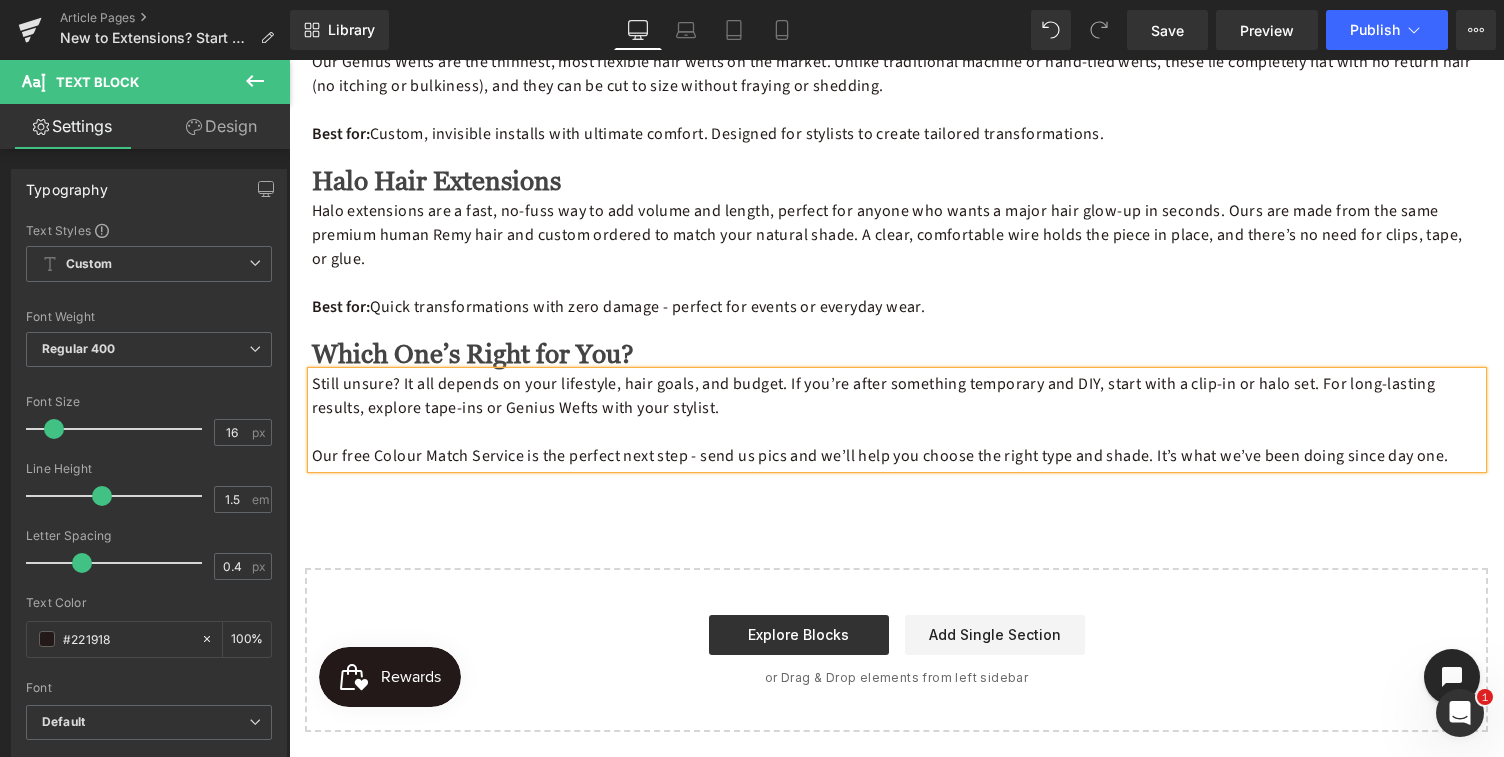 click on "Text Block         Text Block         Text Block         If you’re searching for the best hair extensions for beginners, you’ve landed in the right spot. Long, lush ponytail or just want to add volume where your natural hair falls flat, we’re breaking down the most popular types of Medusa Hair Extensions, and how to choose the right one for you. From clip-ins you can easily pop in at home to semi-permanent options applied by a stylist, read on for everything you need to know. Text Block         Image         Credit: Kaboompics  via Pexels Text Block         Clip-In Hair Extensions Heading         Separator         These are the OG of DIY hair extensions , 100% human Remy hair, pre-cut into wefts with small clips attached. Just section, clip, blend, and go. They’re perfect for beginners because they don’t require a salon visit, they’re reusable, and they take just a few minutes to apply. Best for:  Special occasions, nights out, or anyone wanting instant volume and length without the commitment." at bounding box center [896, -367] 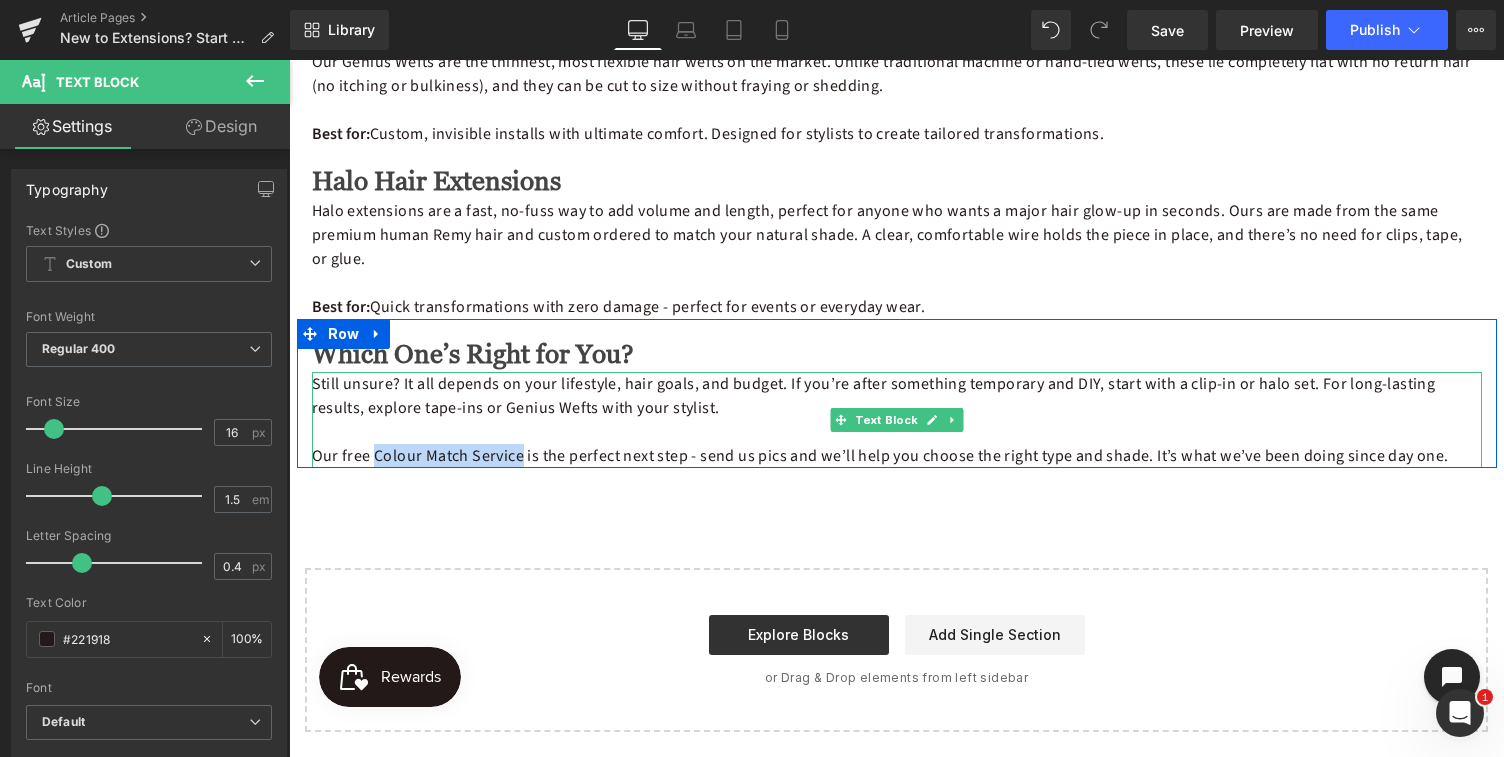 drag, startPoint x: 374, startPoint y: 453, endPoint x: 518, endPoint y: 453, distance: 144 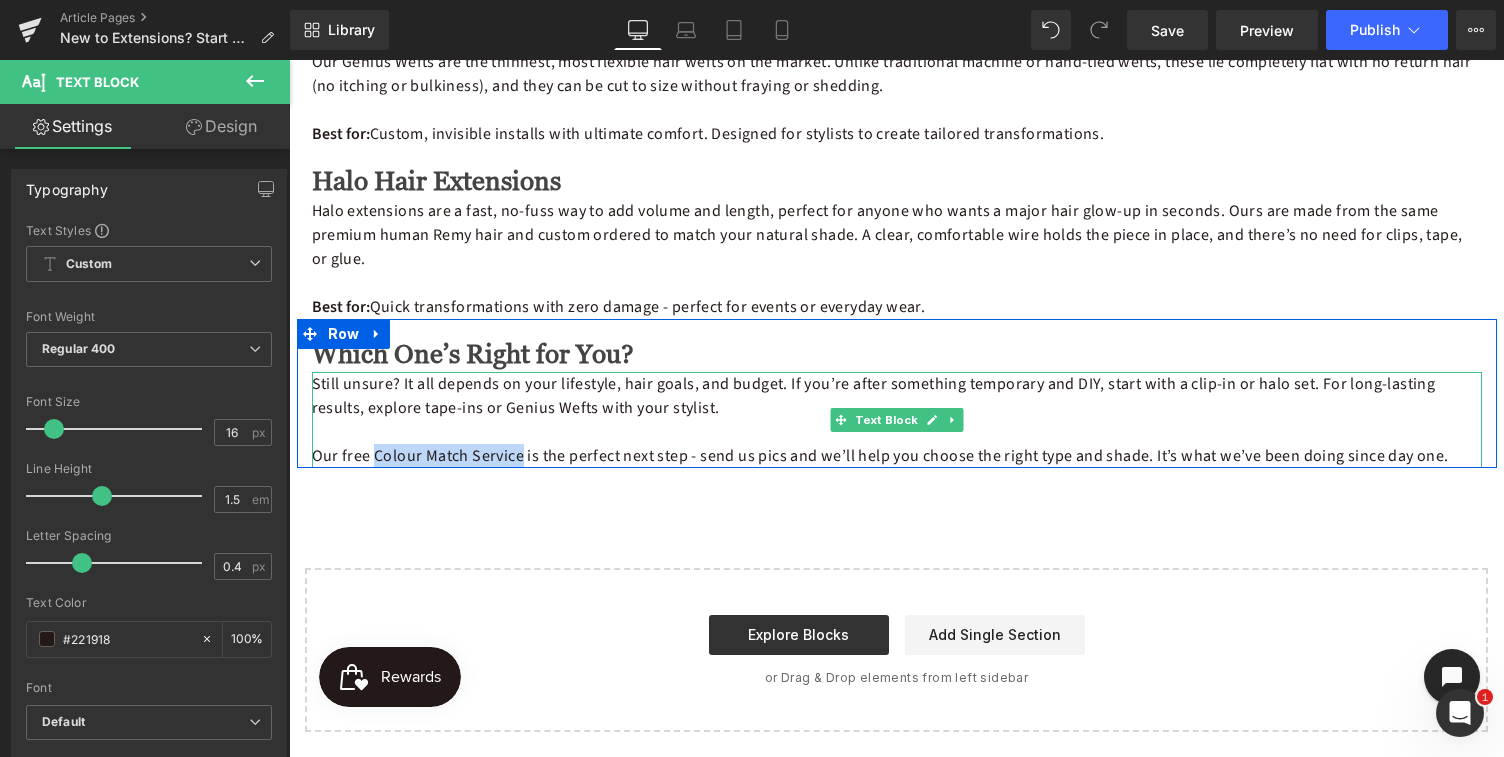 click on "Our free Colour Match Service is the perfect next step - send us pics and we’ll help you choose the right type and shade. It’s what we’ve been doing since day one." at bounding box center [897, 456] 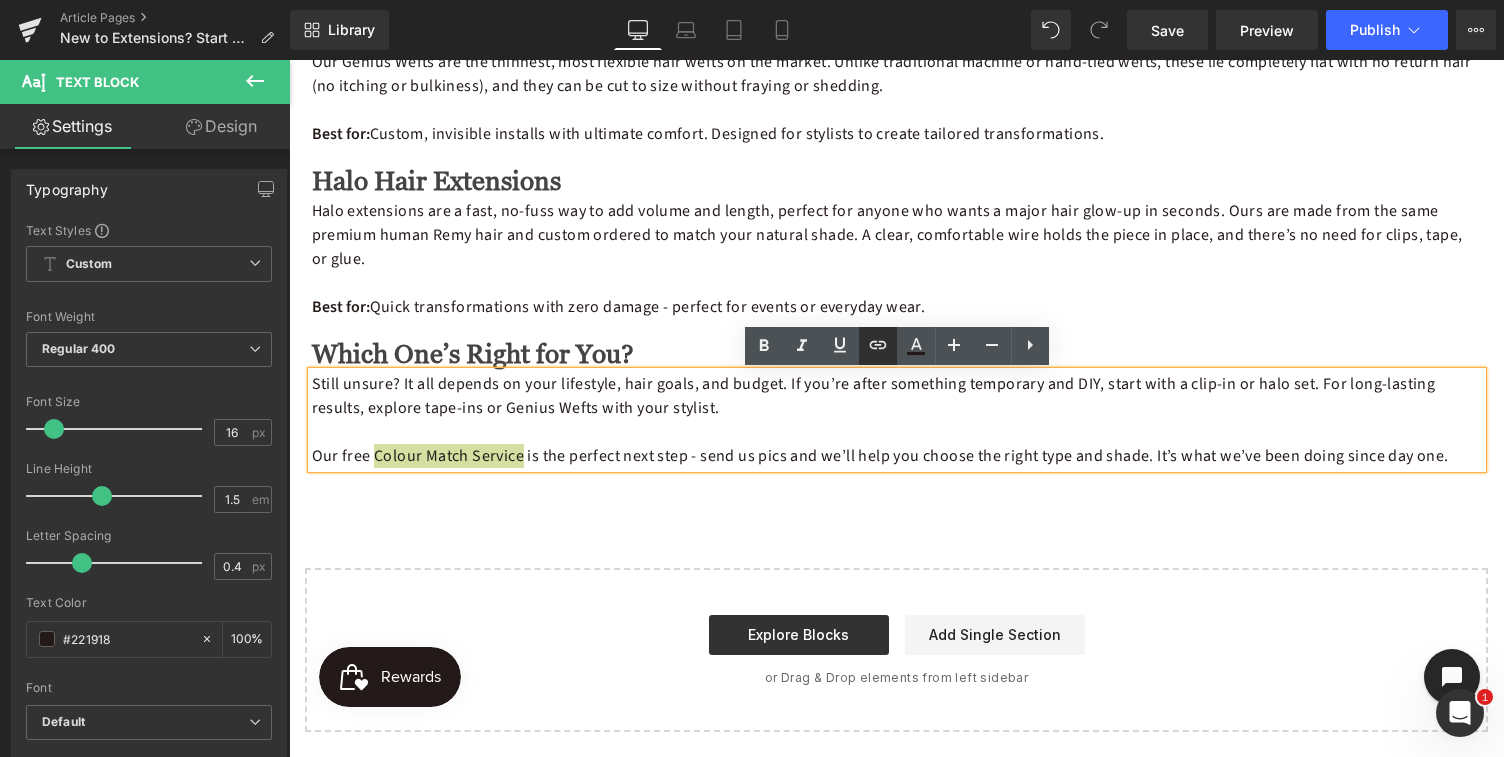 click 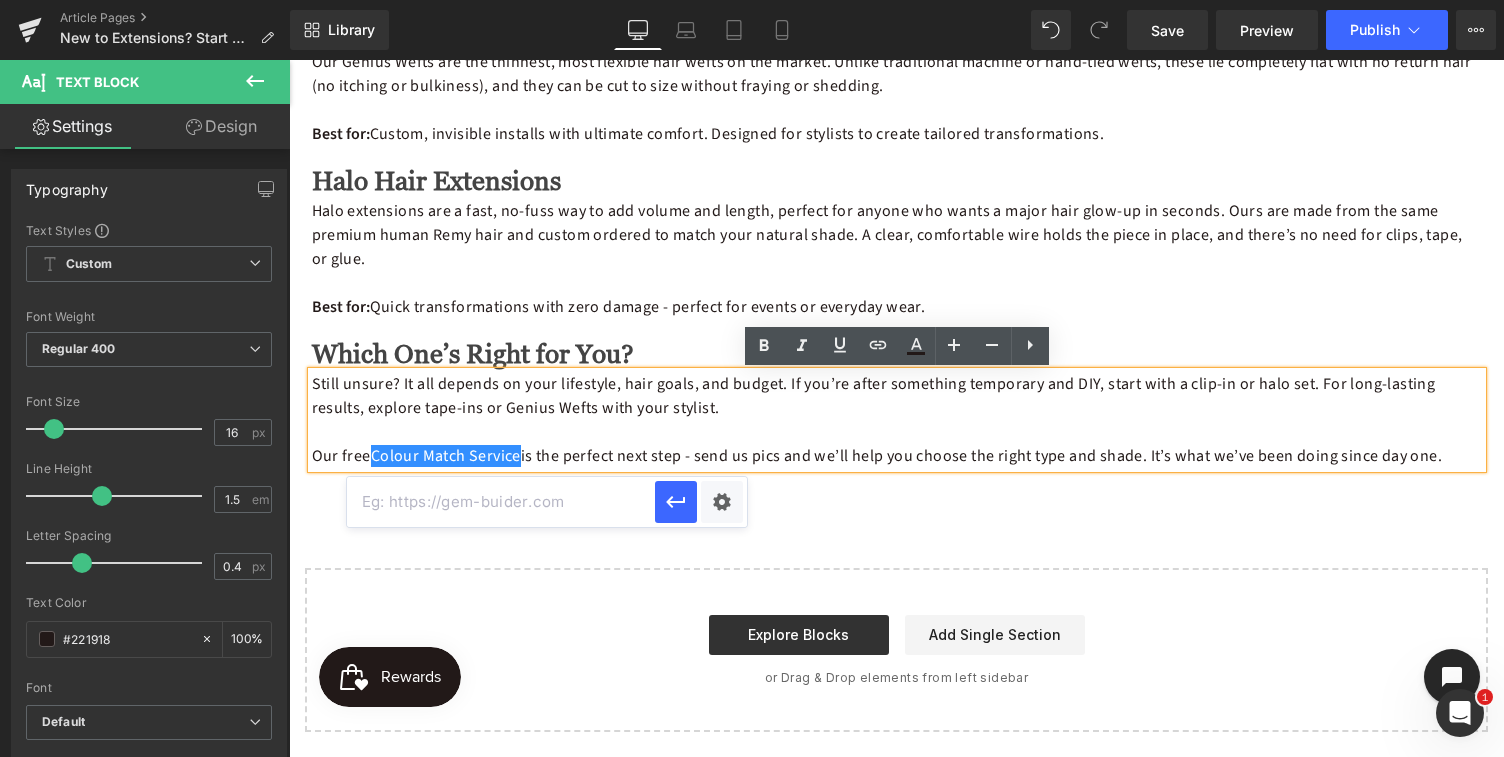 paste on "https://medusaaustralia.com.au/pages/colour-match-service" 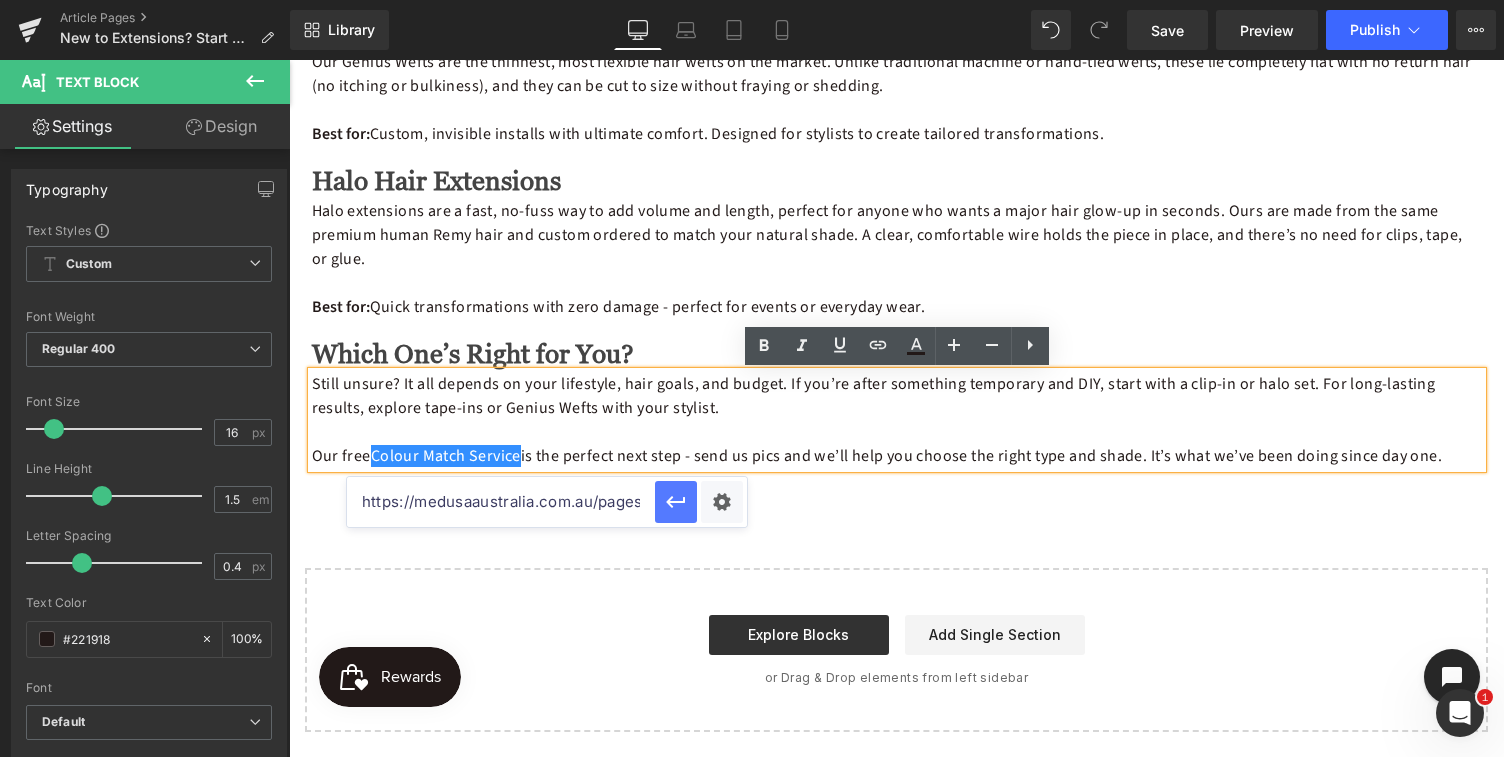 scroll, scrollTop: 0, scrollLeft: 171, axis: horizontal 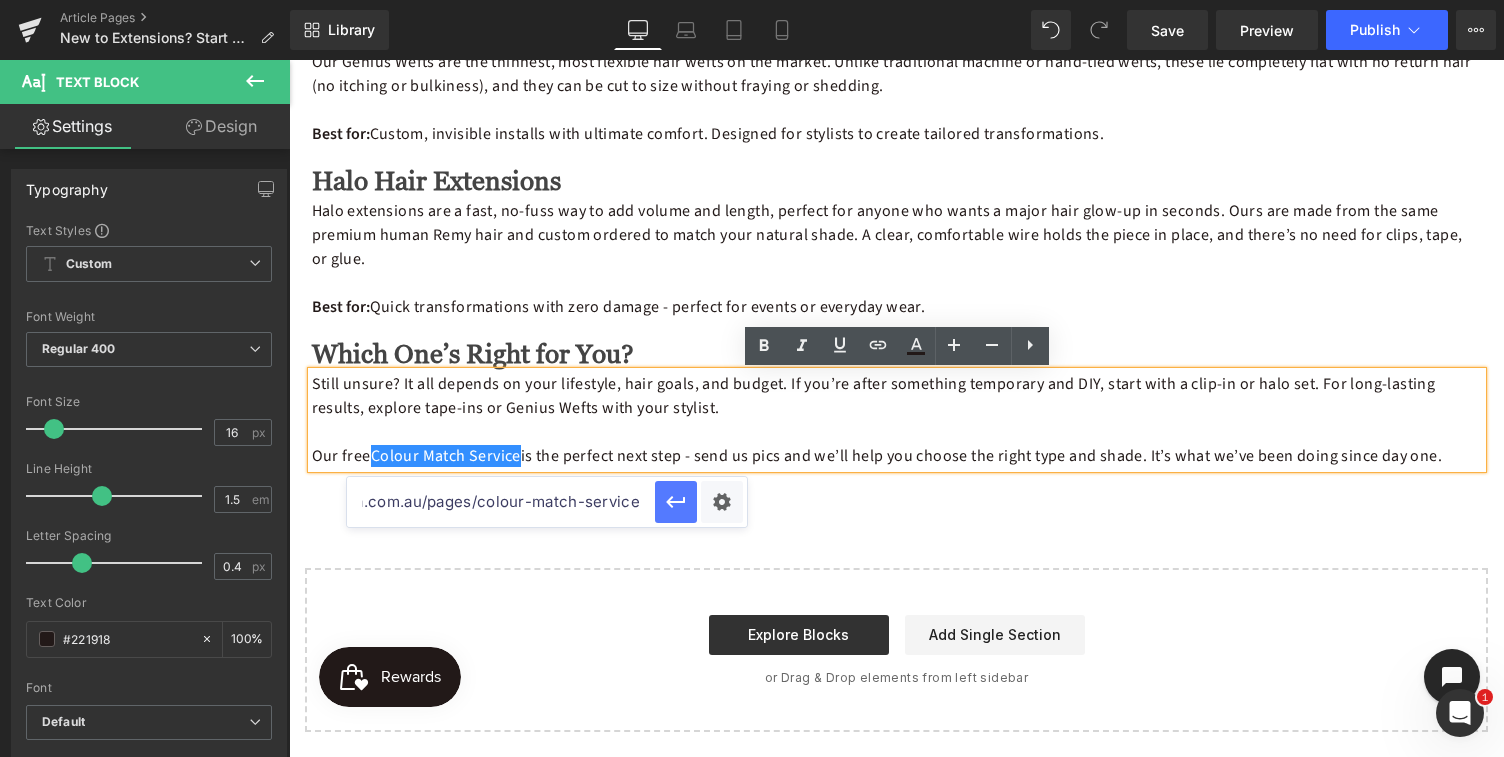 type on "https://medusaaustralia.com.au/pages/colour-match-service" 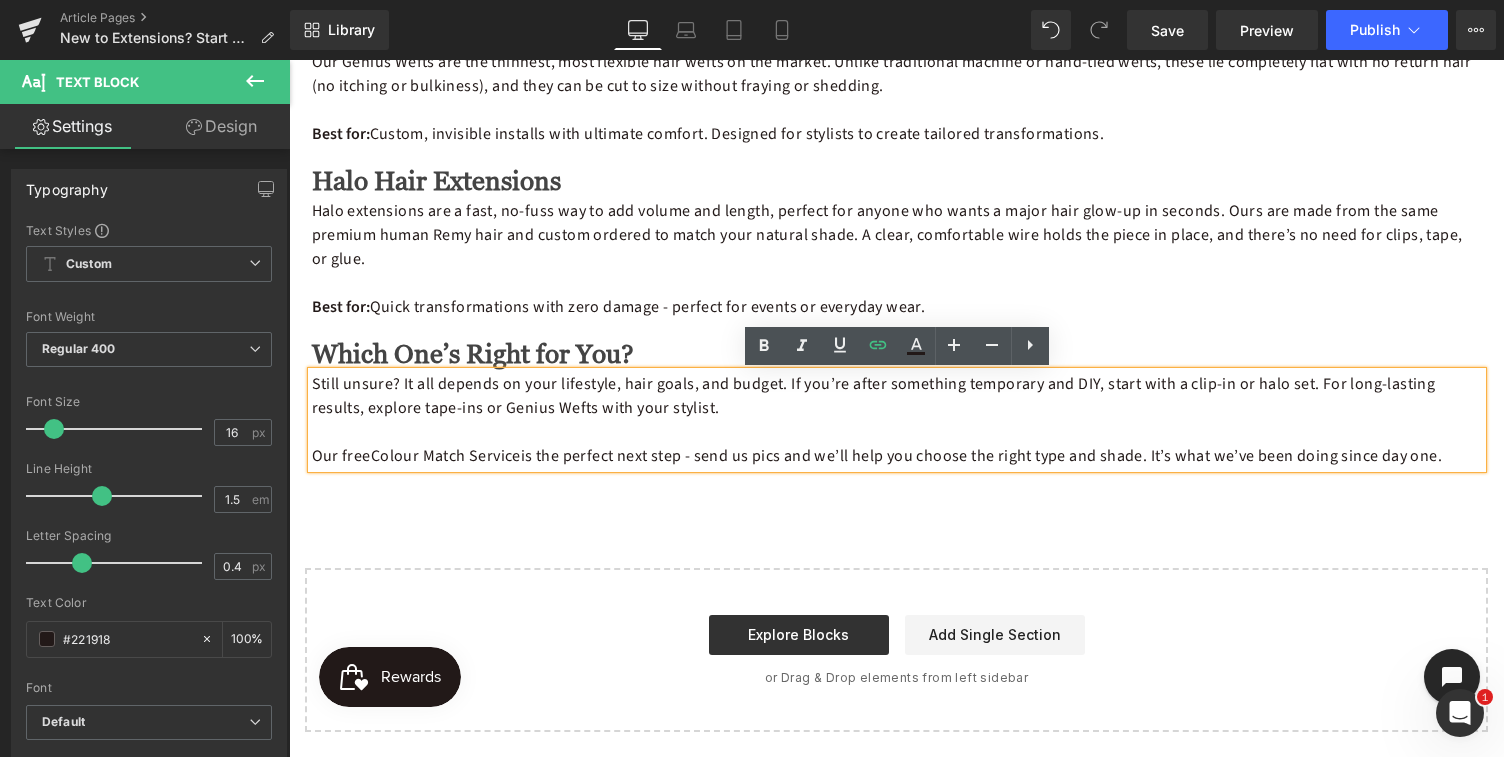 click on "Text Block         Text Block         Text Block         If you’re searching for the best hair extensions for beginners, you’ve landed in the right spot. Long, lush ponytail or just want to add volume where your natural hair falls flat, we’re breaking down the most popular types of Medusa Hair Extensions, and how to choose the right one for you. From clip-ins you can easily pop in at home to semi-permanent options applied by a stylist, read on for everything you need to know. Text Block         Image         Credit: Kaboompics  via Pexels Text Block         Clip-In Hair Extensions Heading         Separator         These are the OG of DIY hair extensions , 100% human Remy hair, pre-cut into wefts with small clips attached. Just section, clip, blend, and go. They’re perfect for beginners because they don’t require a salon visit, they’re reusable, and they take just a few minutes to apply. Best for:  Special occasions, nights out, or anyone wanting instant volume and length without the commitment." at bounding box center [896, -367] 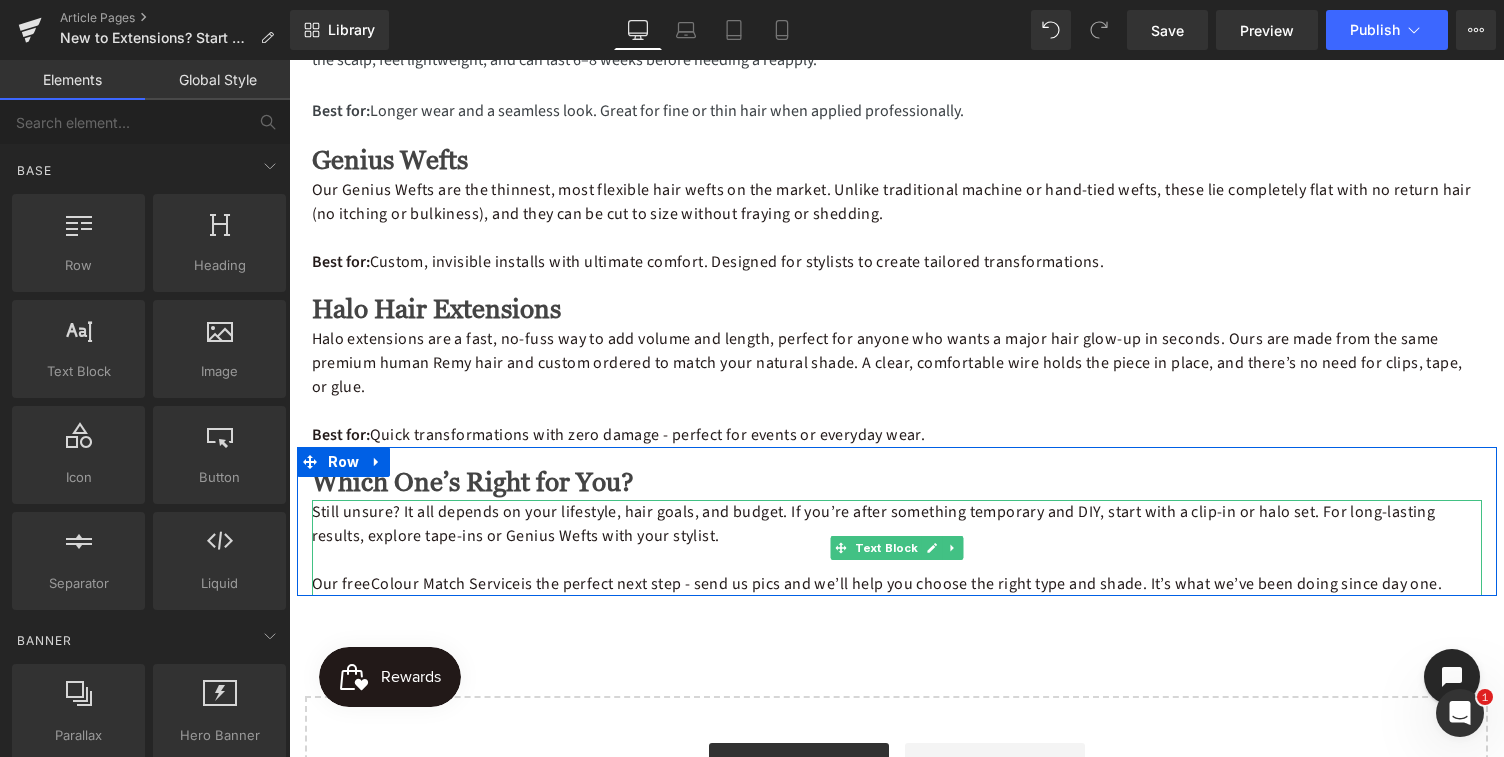 scroll, scrollTop: 1593, scrollLeft: 0, axis: vertical 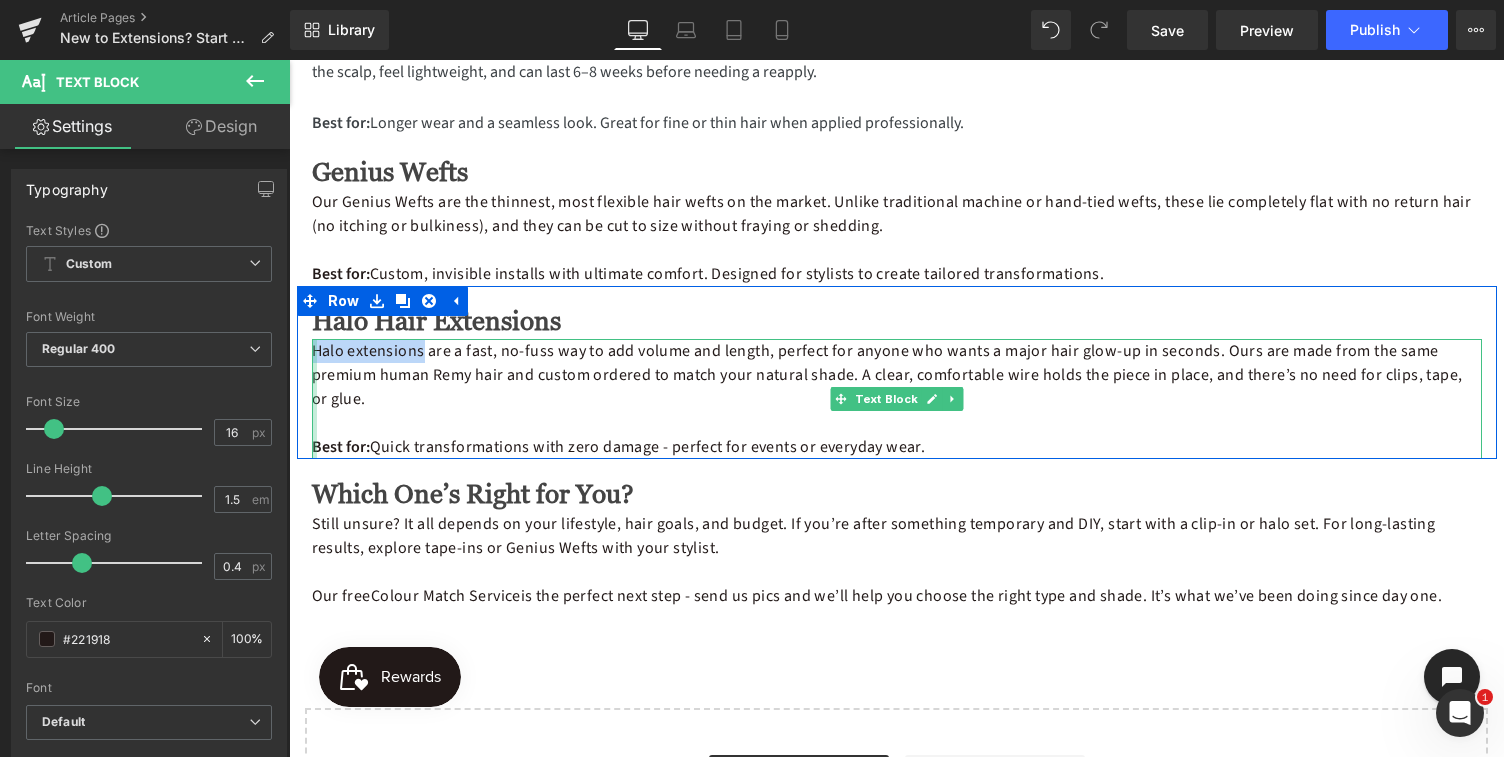 drag, startPoint x: 422, startPoint y: 355, endPoint x: 315, endPoint y: 354, distance: 107.00467 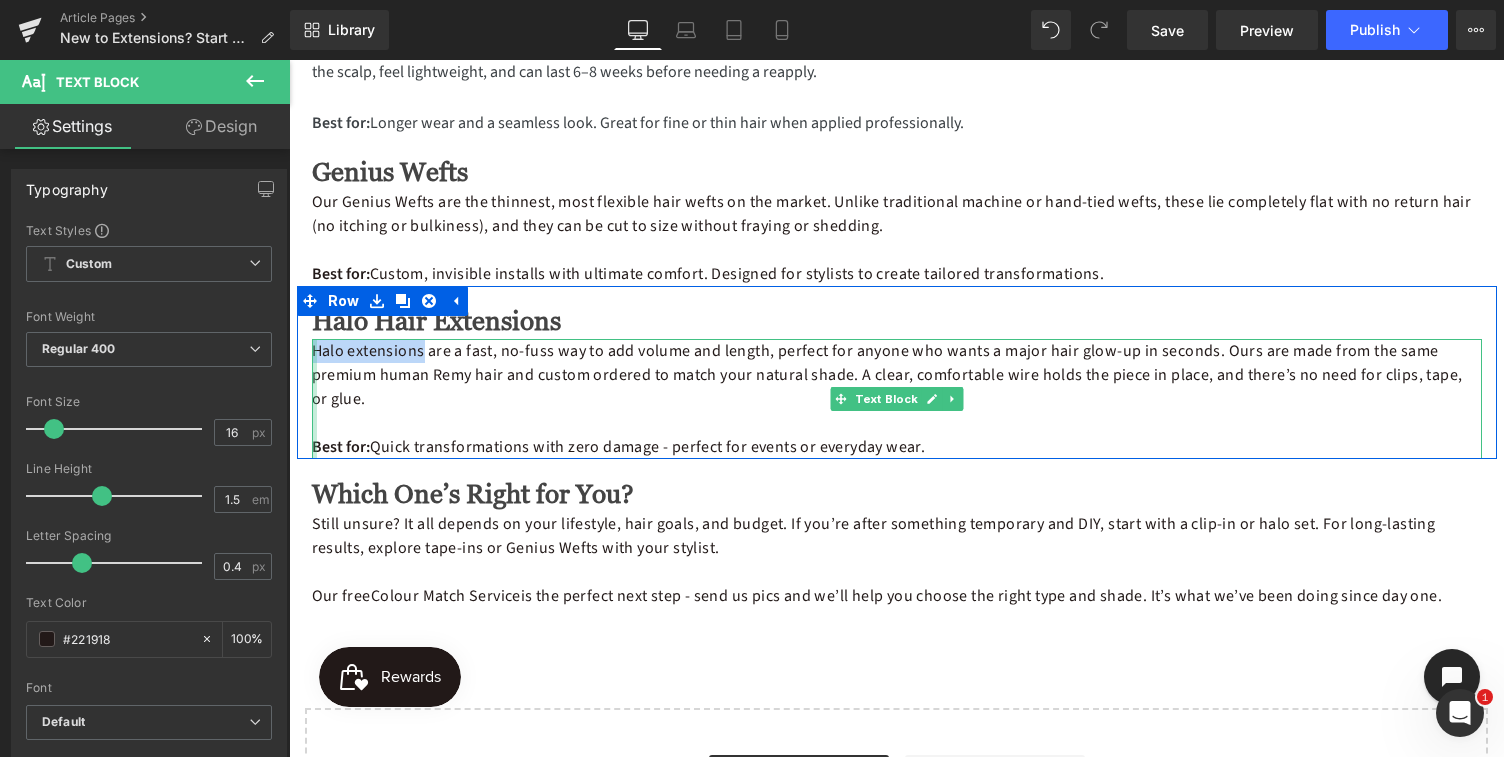 click on "Halo extensions are a fast, no-fuss way to add volume and length, perfect for anyone who wants a major hair glow-up in seconds. Ours are made from the same premium human Remy hair and custom ordered to match your natural shade. A clear, comfortable wire holds the piece in place, and there’s no need for clips, tape, or glue. Best for: Quick transformations with zero damage - perfect for events or everyday wear. Text Block" at bounding box center [897, 399] 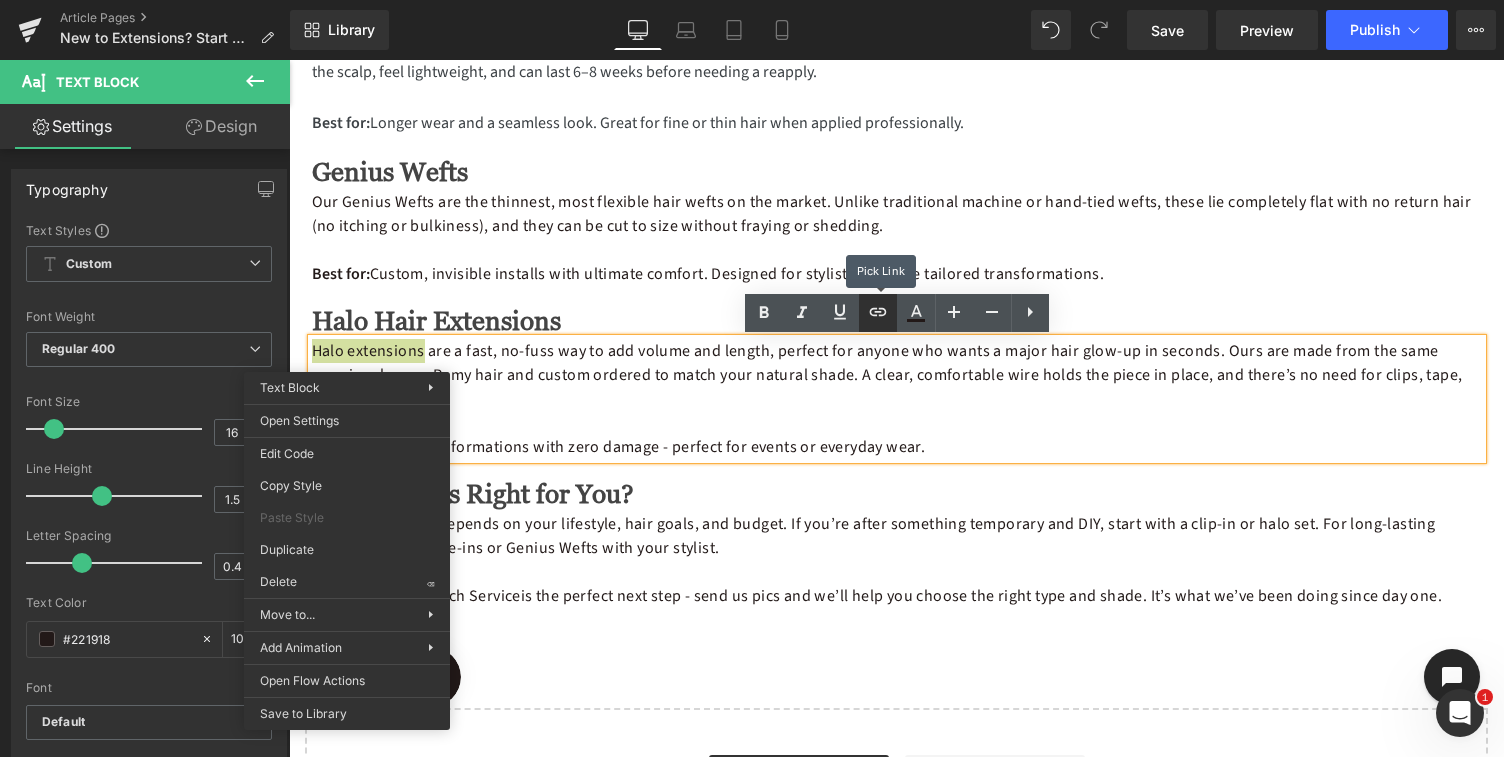 click 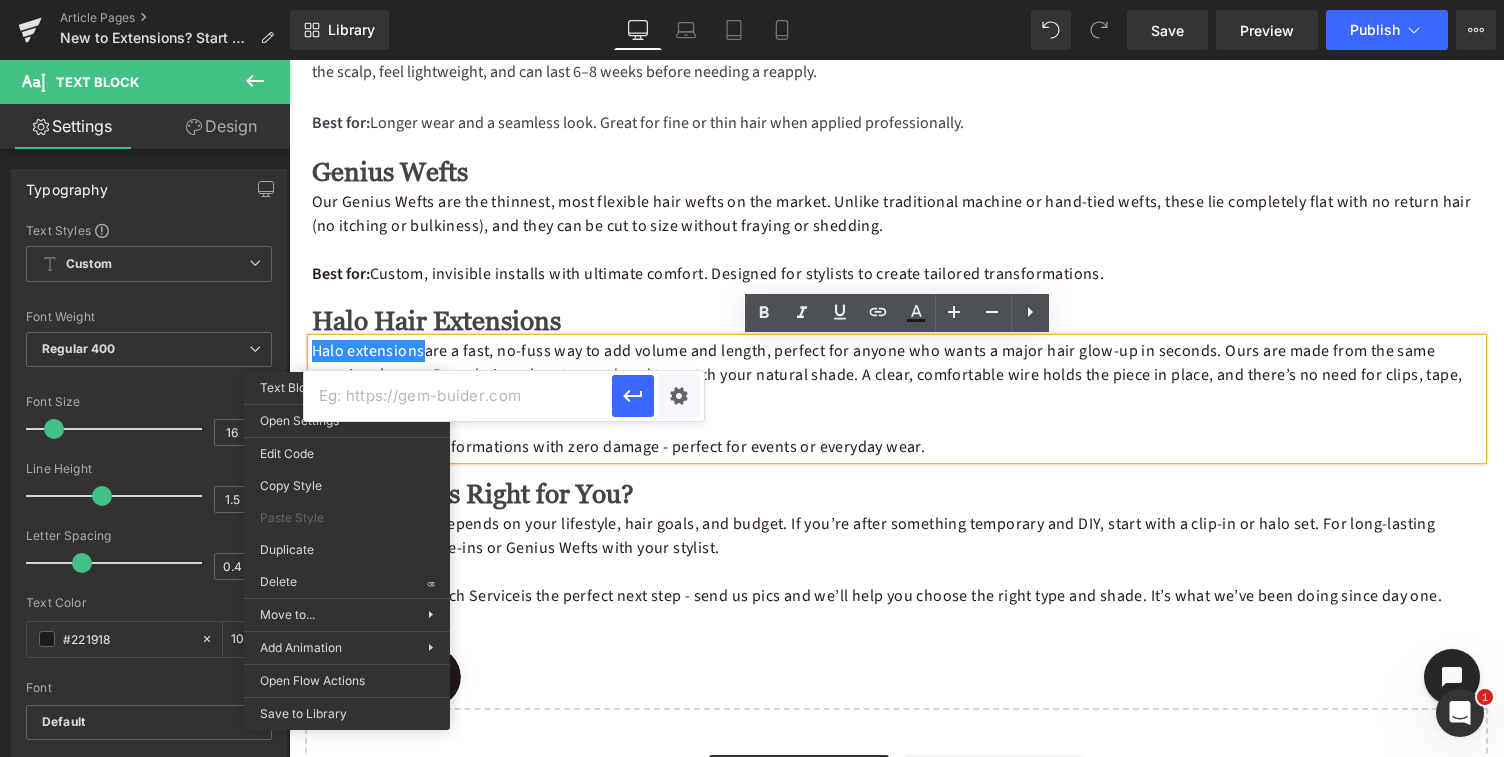 paste on "https://medusaaustralia.com.au/collections/custom-made-to-order/products/custom-straight-halo-extension-remy-human-hair-piece" 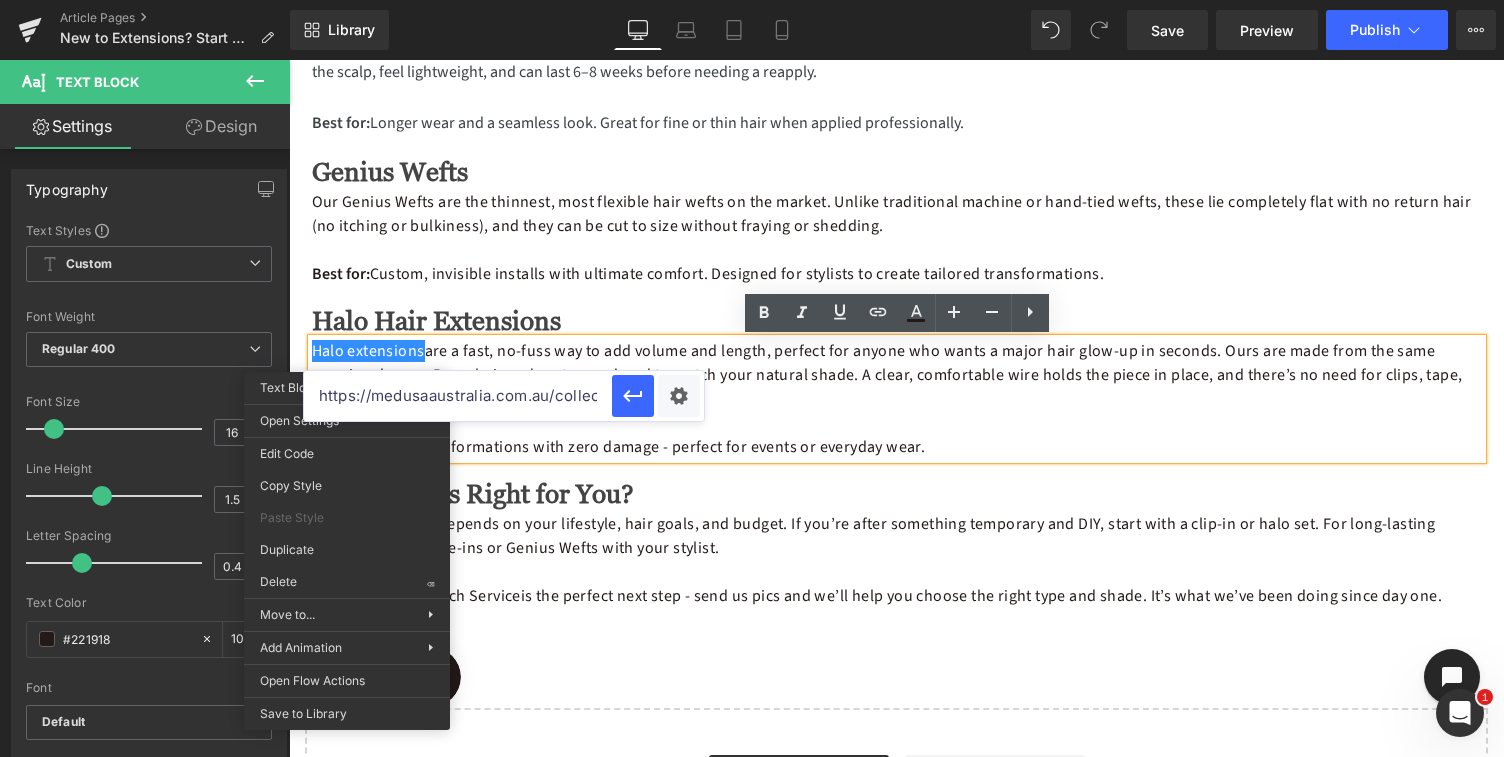 scroll, scrollTop: 0, scrollLeft: 710, axis: horizontal 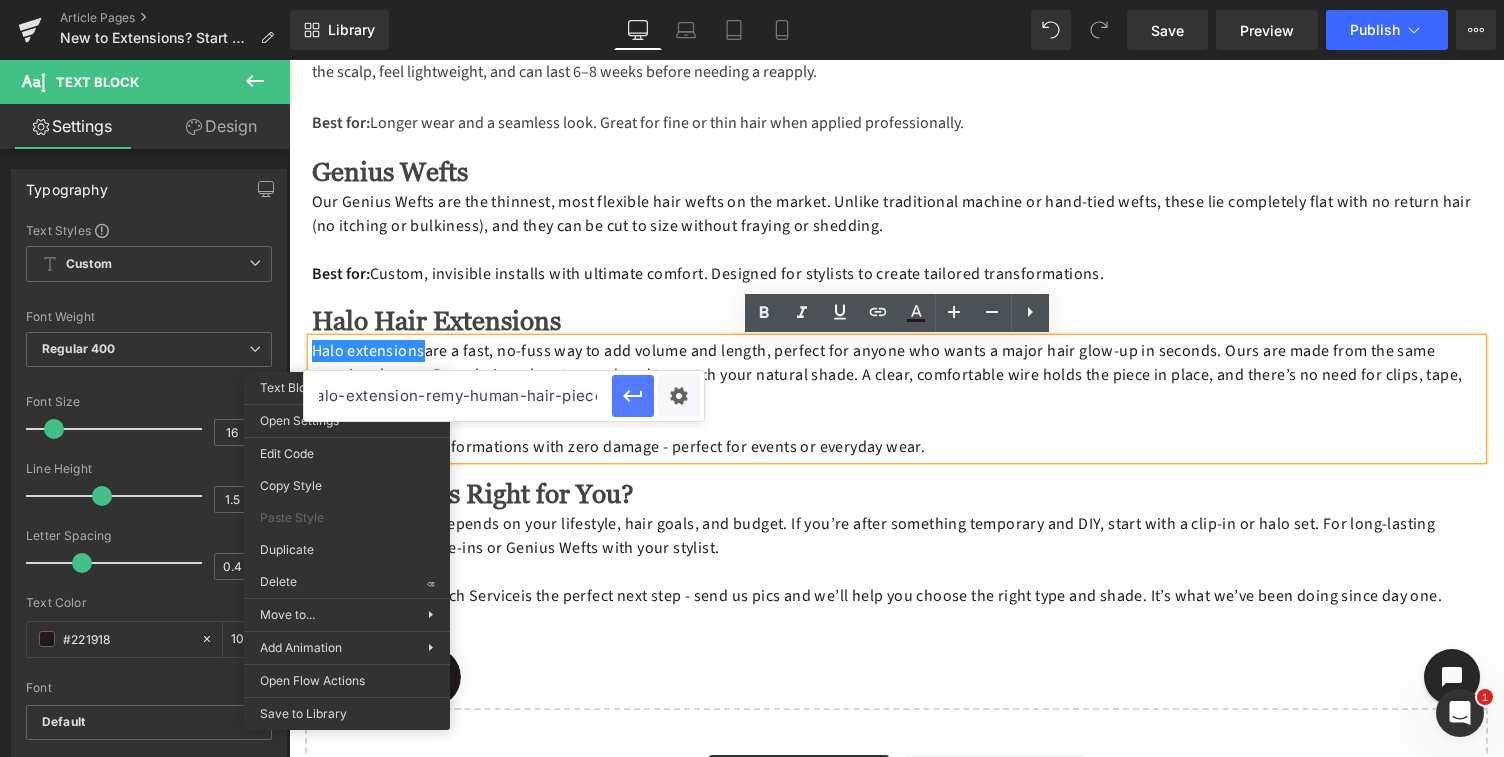 type on "https://medusaaustralia.com.au/collections/custom-made-to-order/products/custom-straight-halo-extension-remy-human-hair-piece" 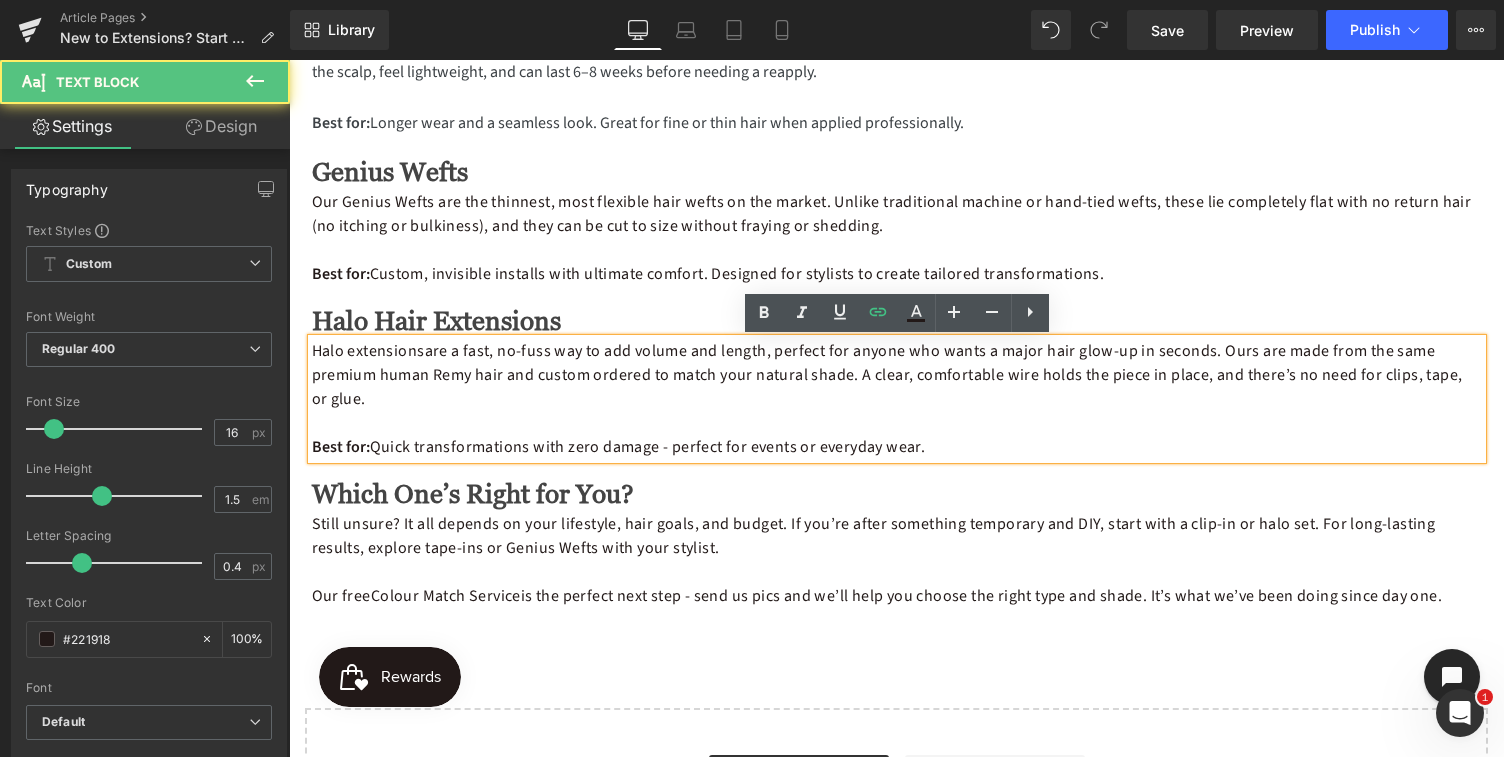 click on "Halo extensions are a fast, no-fuss way to add volume and length, perfect for anyone who wants a major hair glow-up in seconds. Ours are made from the same premium human Remy hair and custom ordered to match your natural shade. A clear, comfortable wire holds the piece in place, and there’s no need for clips, tape, or glue." at bounding box center [897, 375] 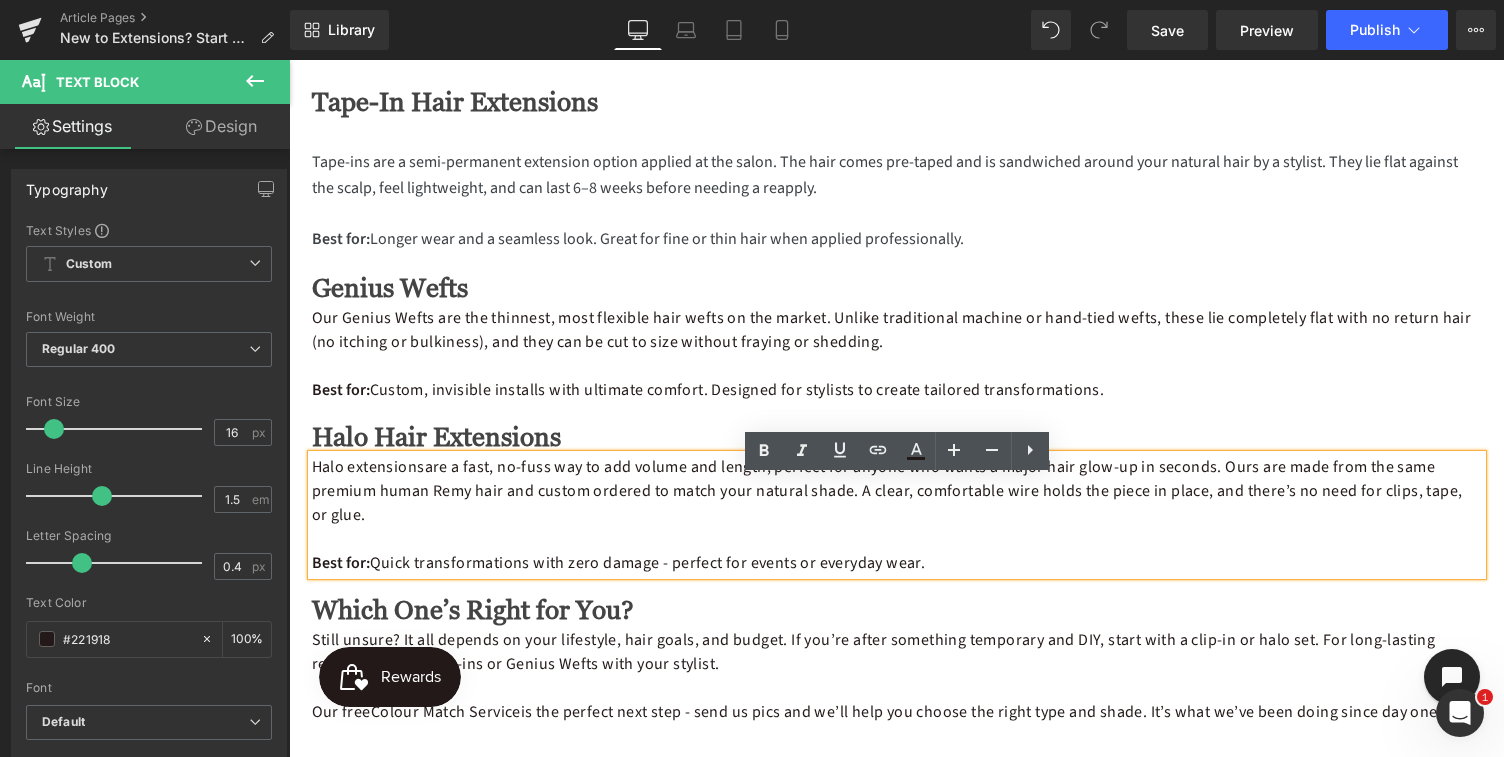 scroll, scrollTop: 1409, scrollLeft: 0, axis: vertical 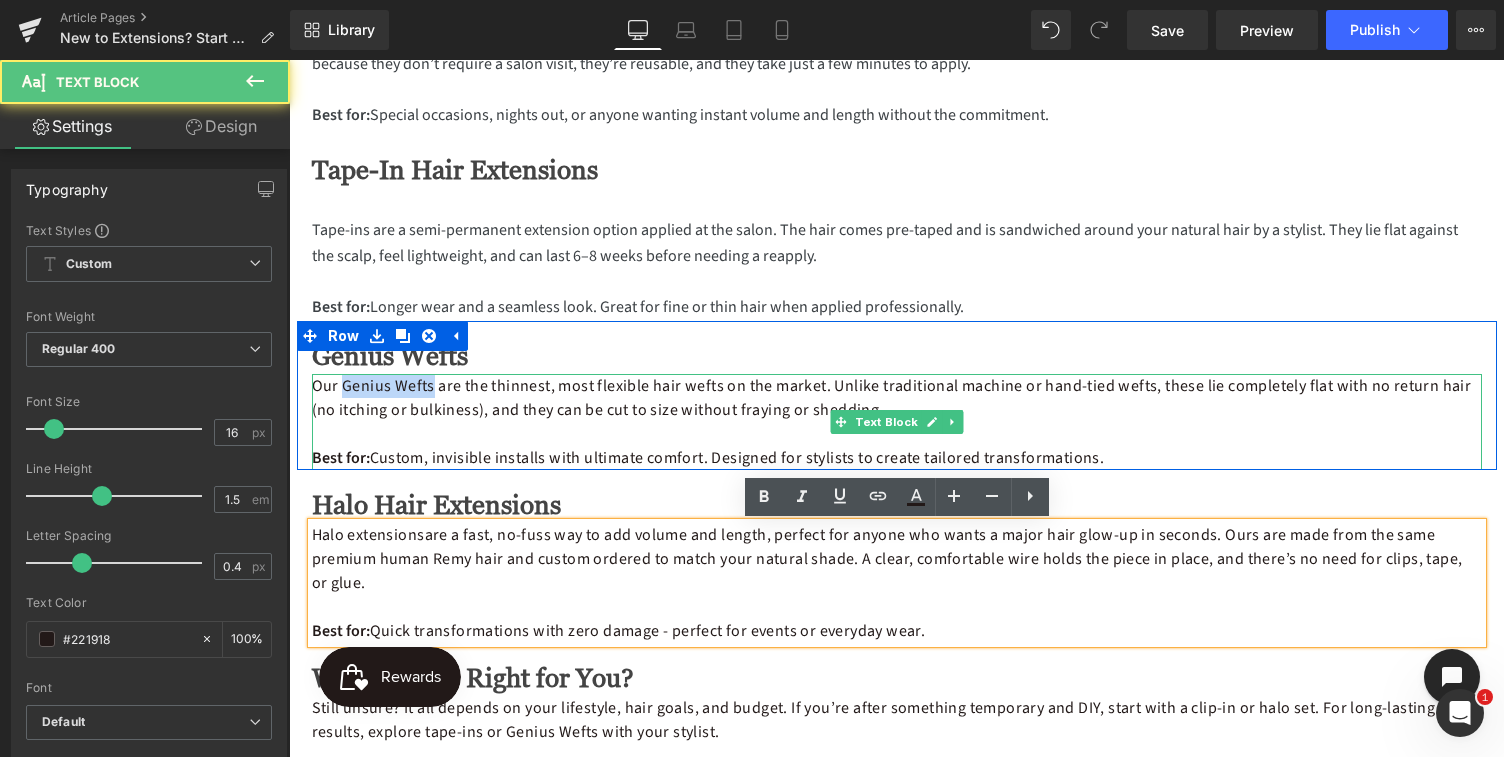 drag, startPoint x: 431, startPoint y: 385, endPoint x: 345, endPoint y: 384, distance: 86.00581 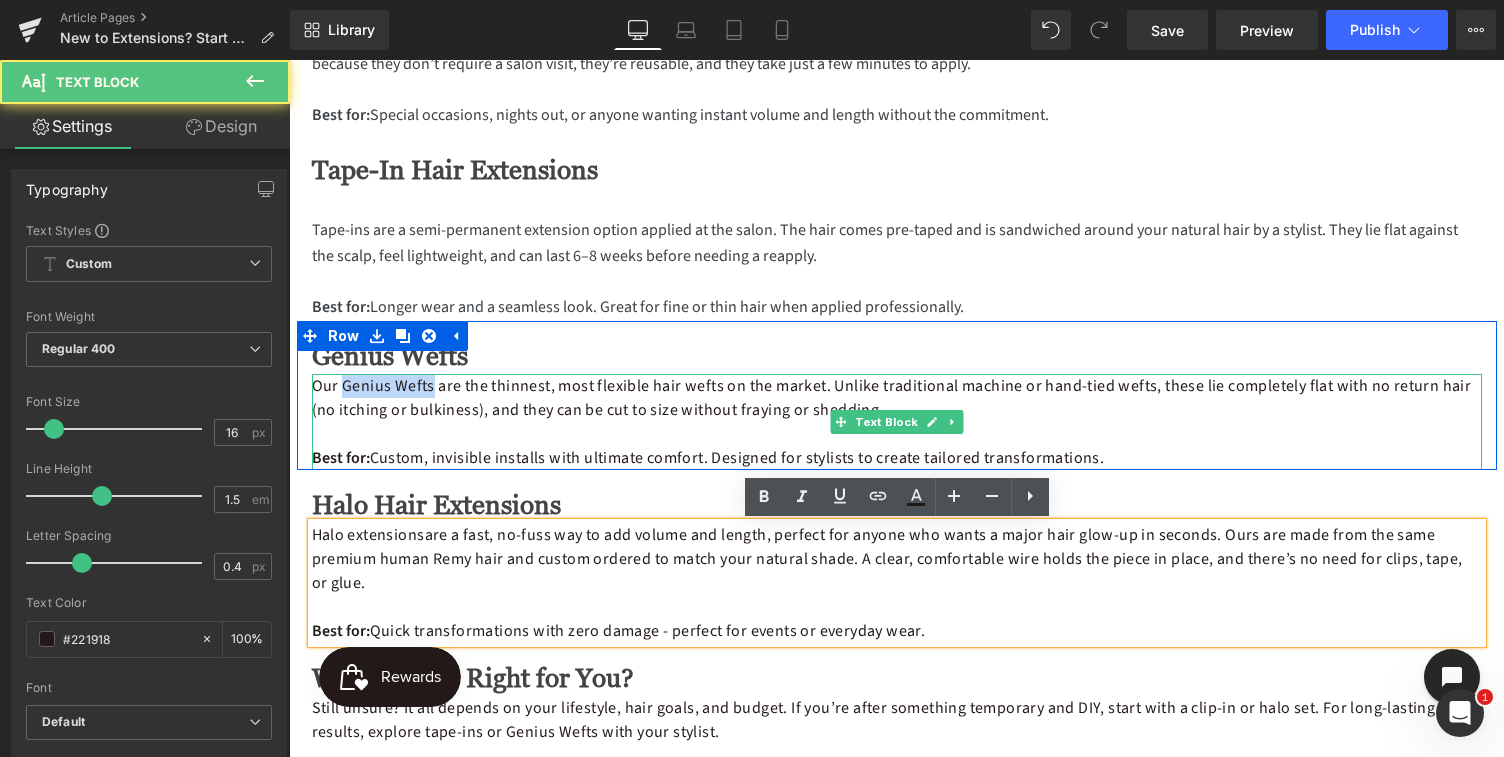 click on "Our Genius Wefts are the thinnest, most flexible hair wefts on the market. Unlike traditional machine or hand-tied wefts, these lie completely flat with no return hair (no itching or bulkiness), and they can be cut to size without fraying or shedding." at bounding box center [897, 398] 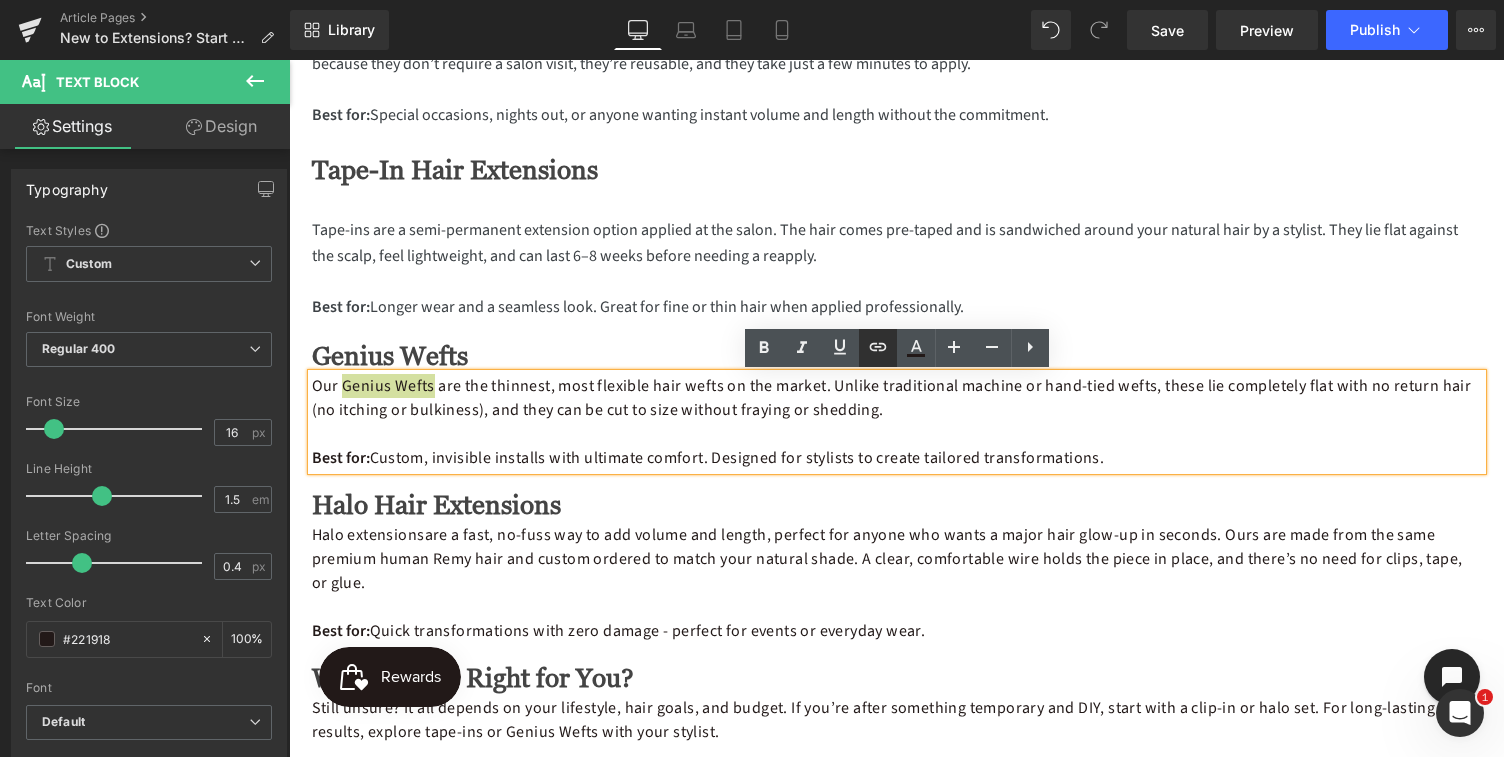 click 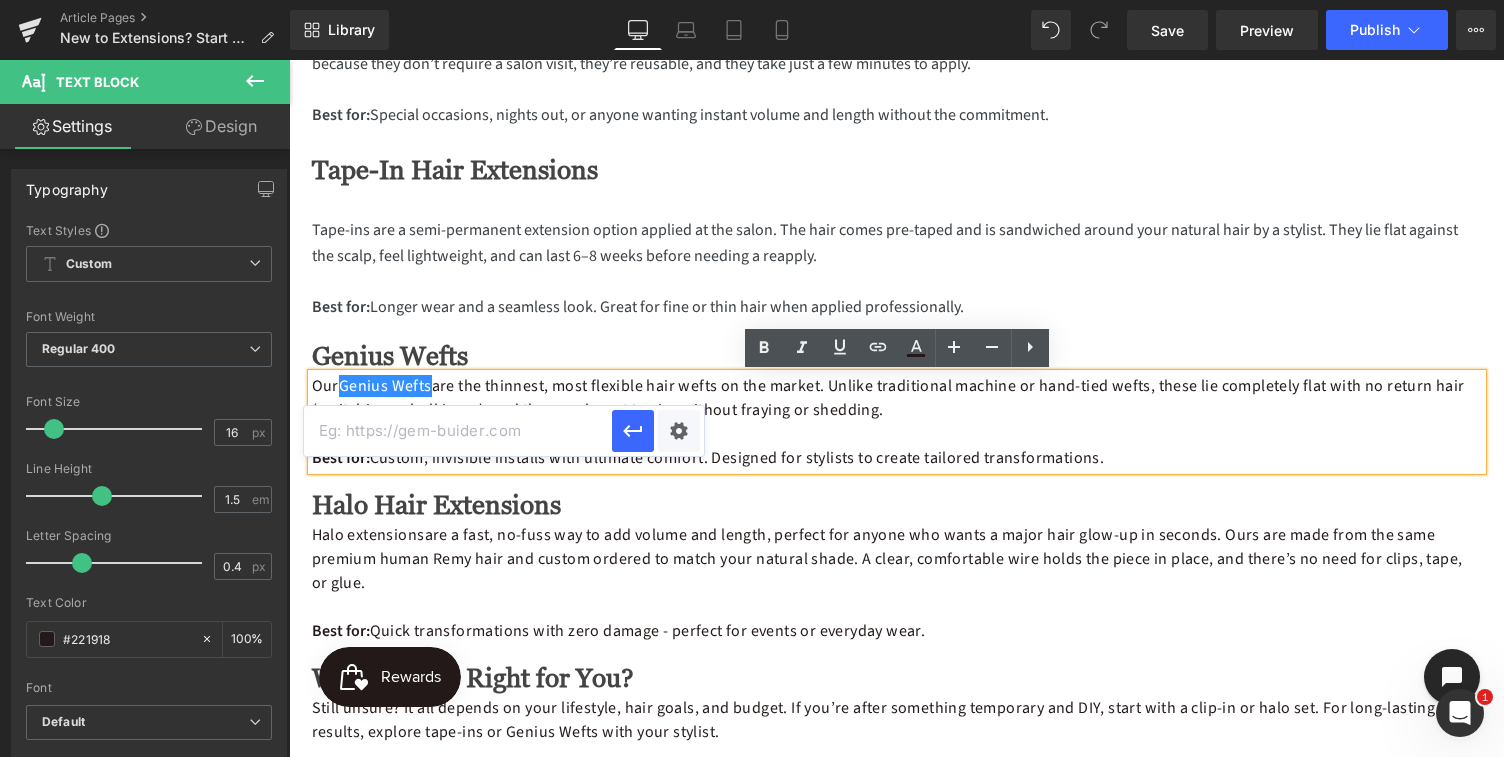 paste on "https://medusaaustralia.com.au/collections/hair-wefts" 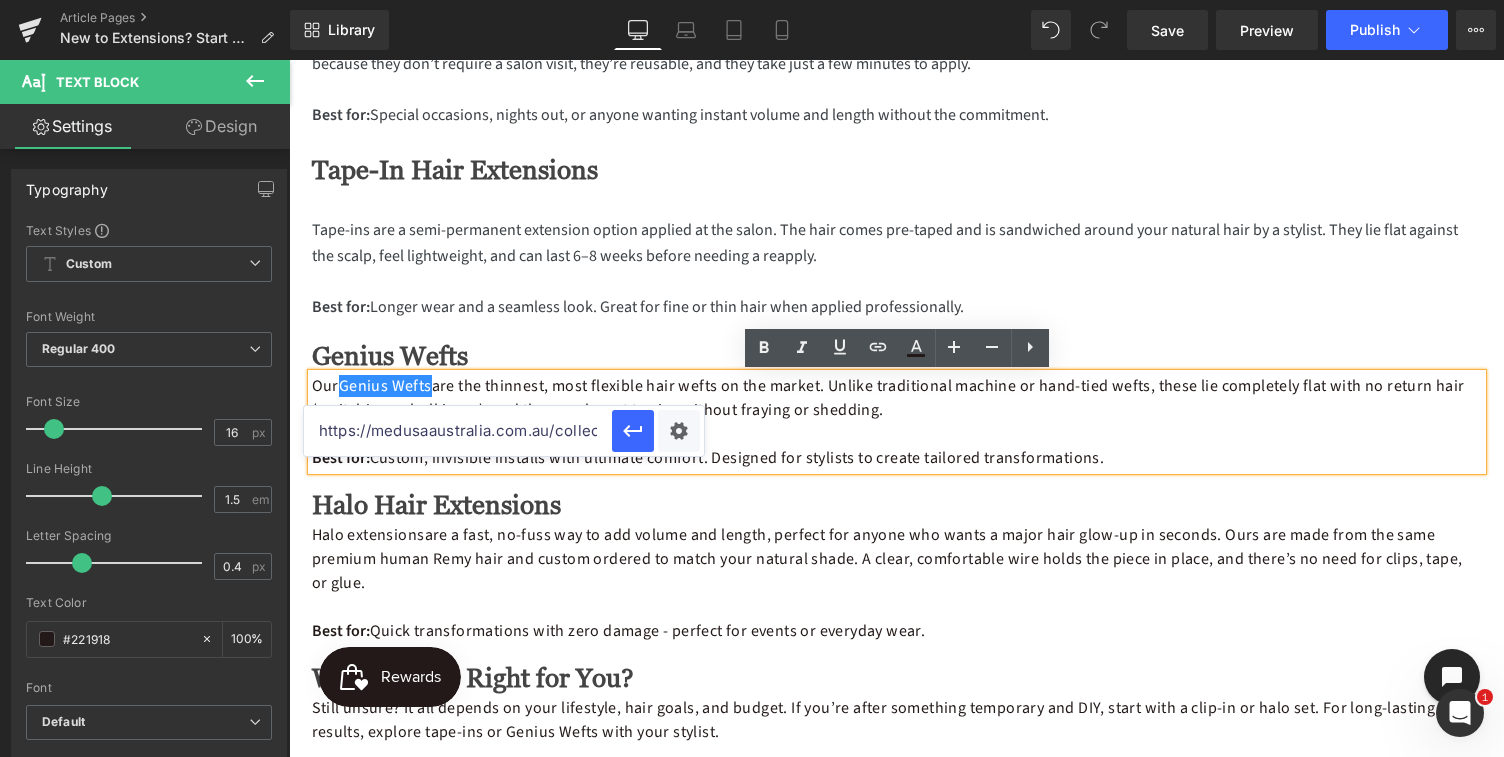 scroll, scrollTop: 0, scrollLeft: 120, axis: horizontal 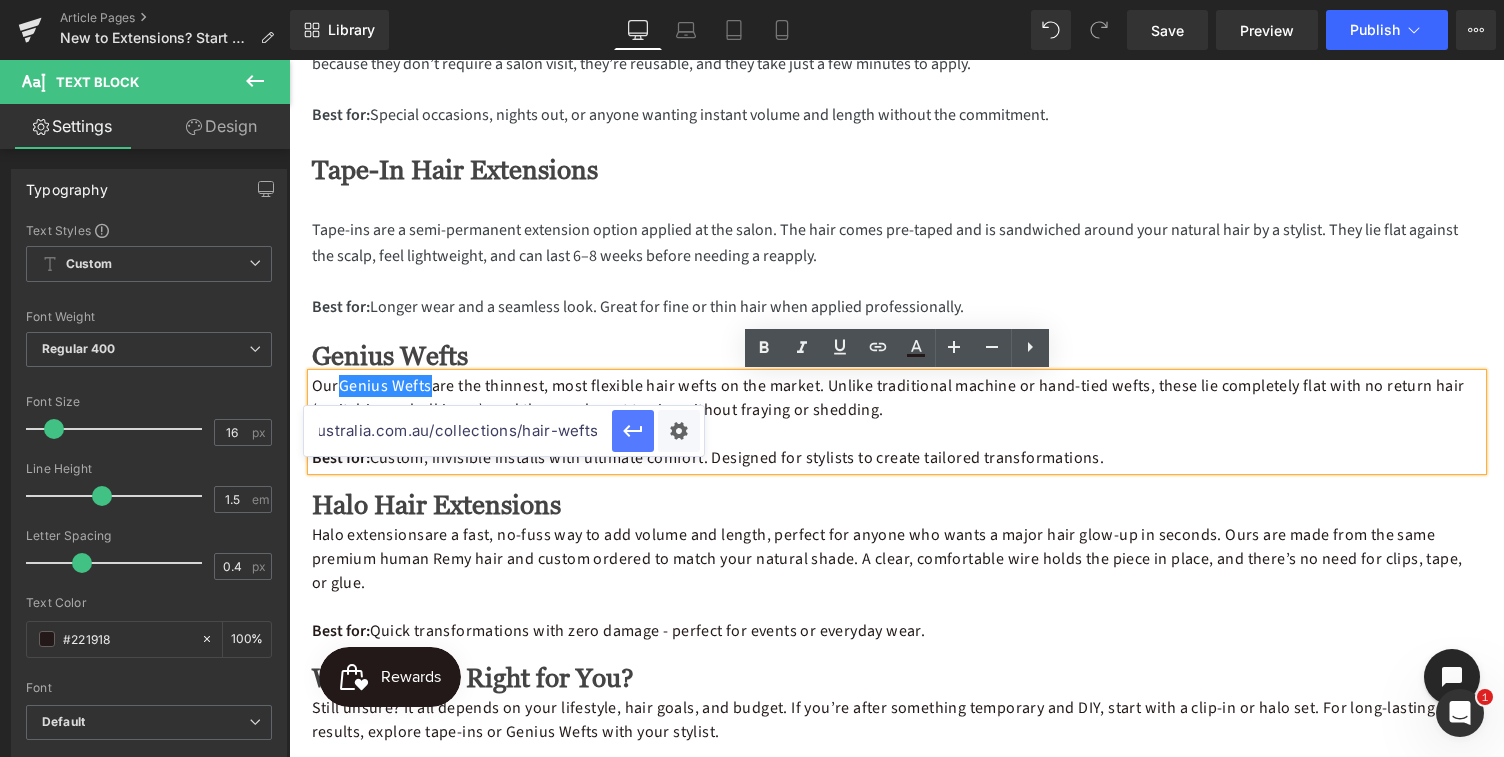 type on "https://medusaaustralia.com.au/collections/hair-wefts" 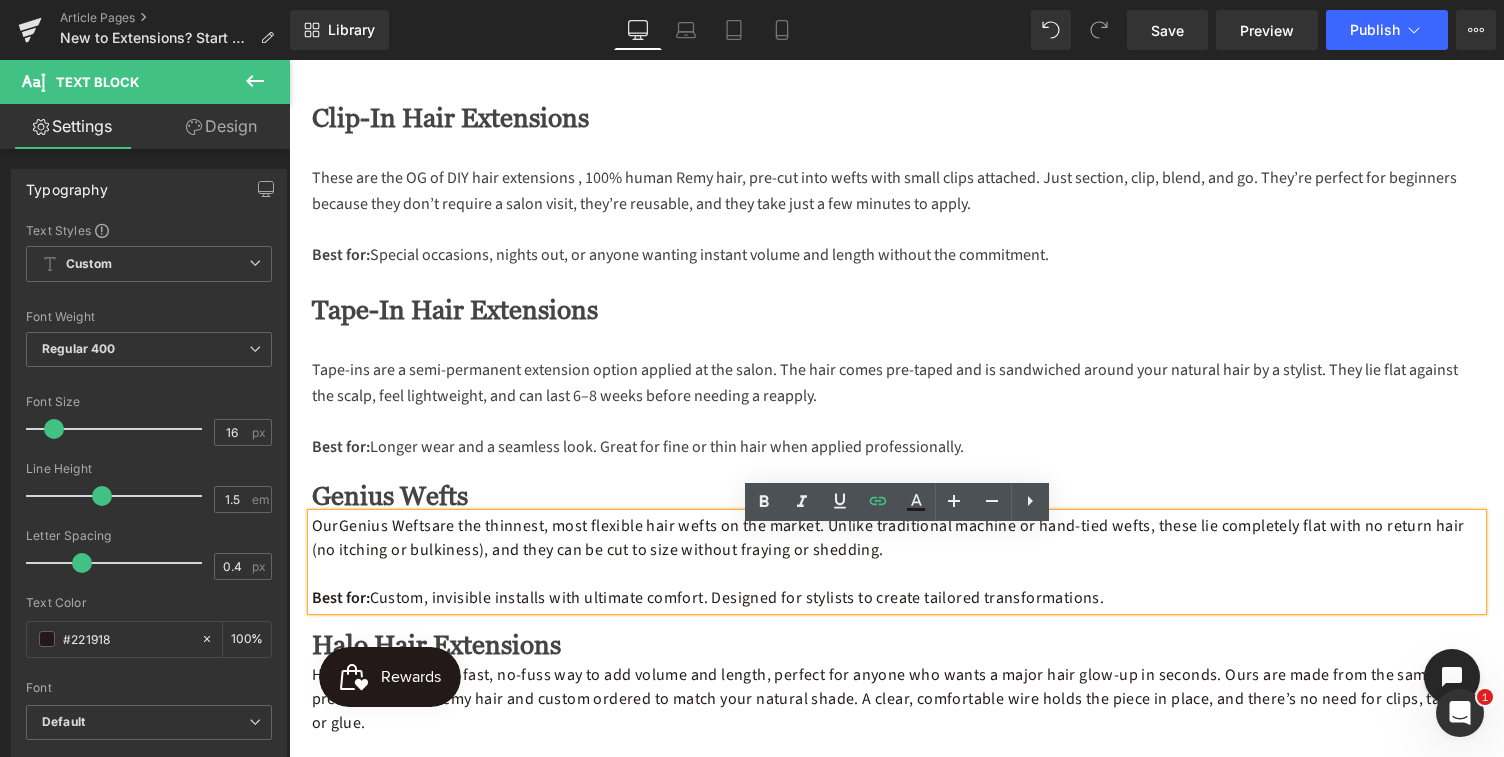 scroll, scrollTop: 1243, scrollLeft: 0, axis: vertical 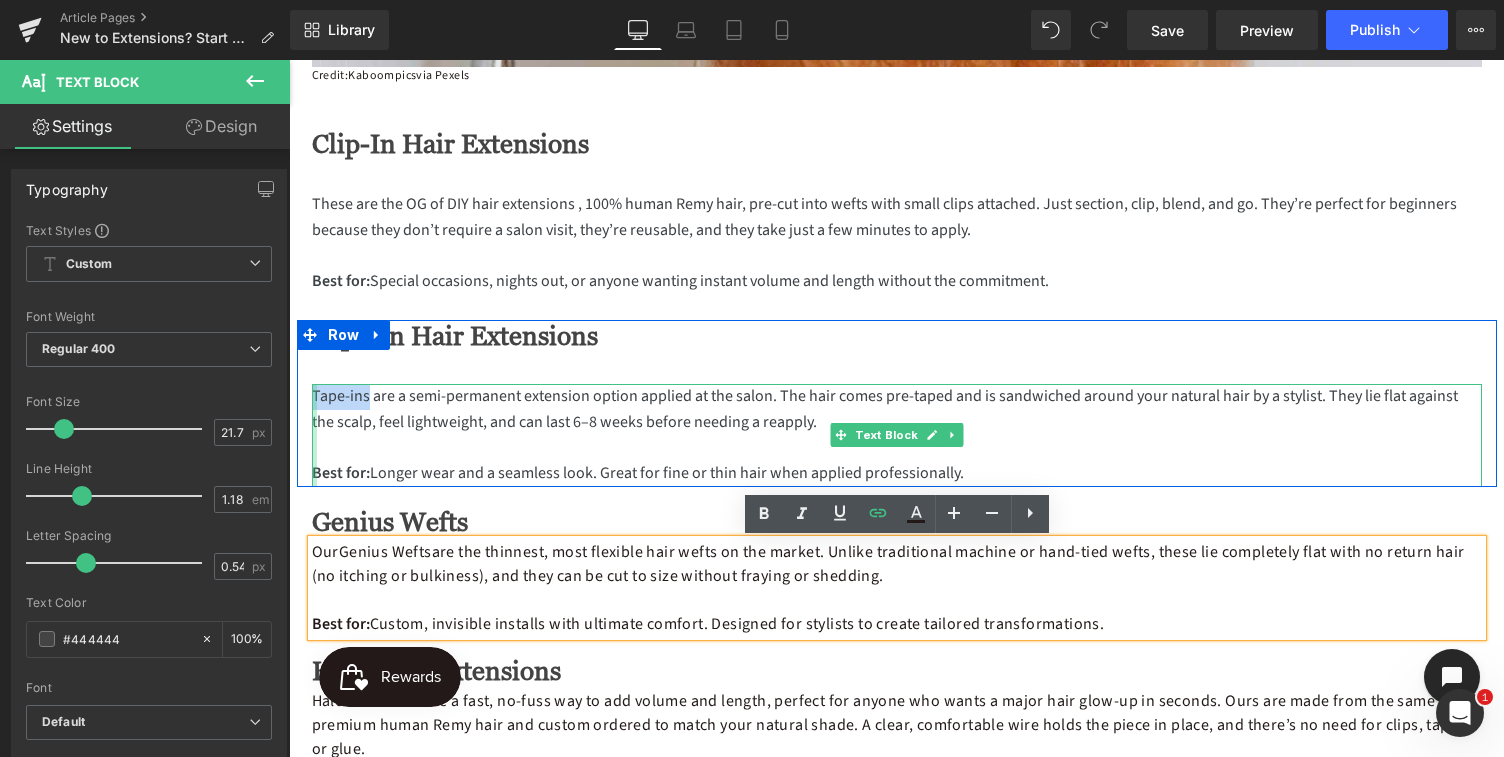 drag, startPoint x: 367, startPoint y: 401, endPoint x: 315, endPoint y: 394, distance: 52.46904 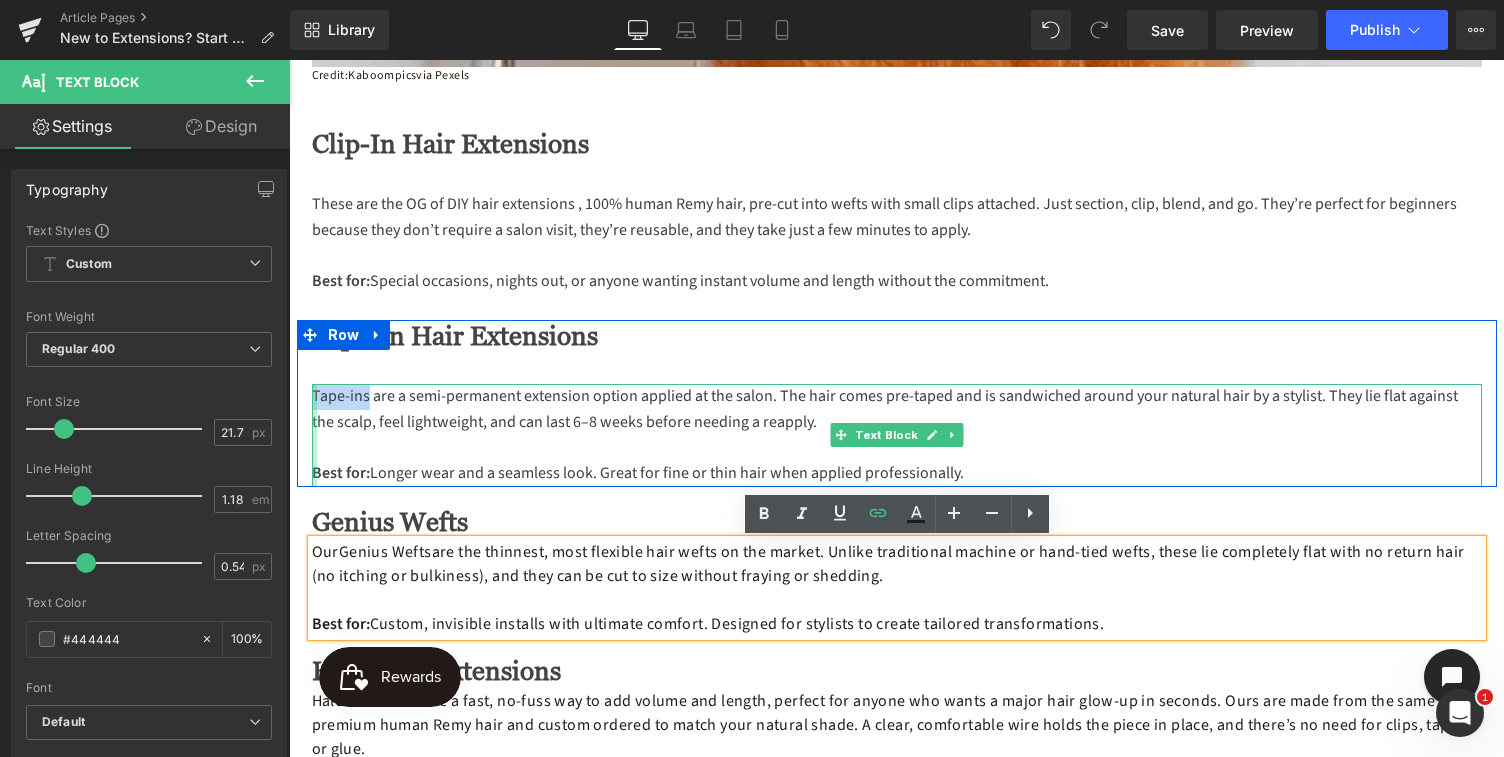 click on "Tape-ins are a semi-permanent extension option applied at the salon. The hair comes pre-taped and is sandwiched around your natural hair by a stylist. They lie flat against the scalp, feel lightweight, and can last 6–8 weeks before needing a reapply. Best for:  Longer wear and a seamless look. Great for fine or thin hair when applied professionally. Text Block" at bounding box center (897, 435) 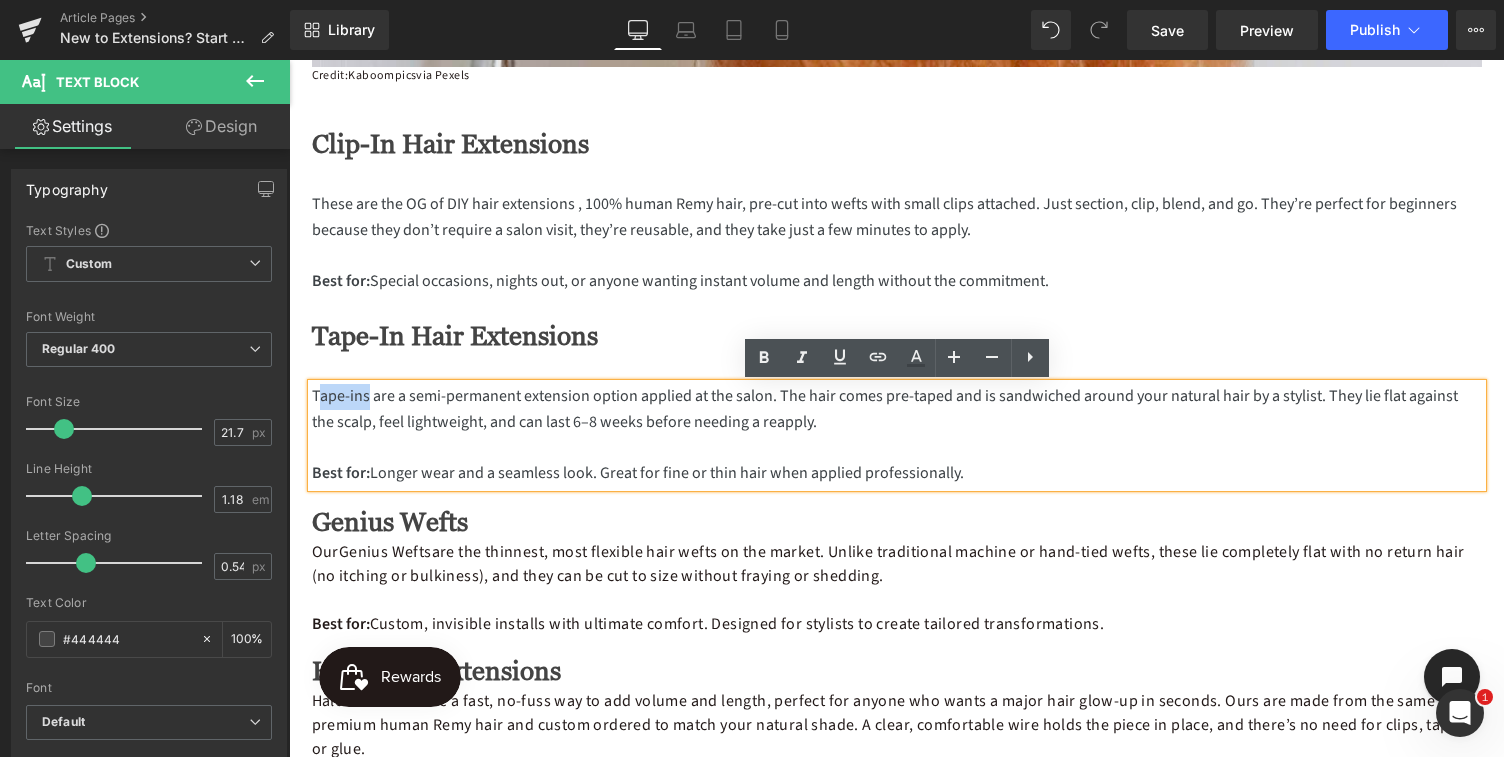 click on "Tape-ins are a semi-permanent extension option applied at the salon. The hair comes pre-taped and is sandwiched around your natural hair by a stylist. They lie flat against the scalp, feel lightweight, and can last 6–8 weeks before needing a reapply." at bounding box center [897, 409] 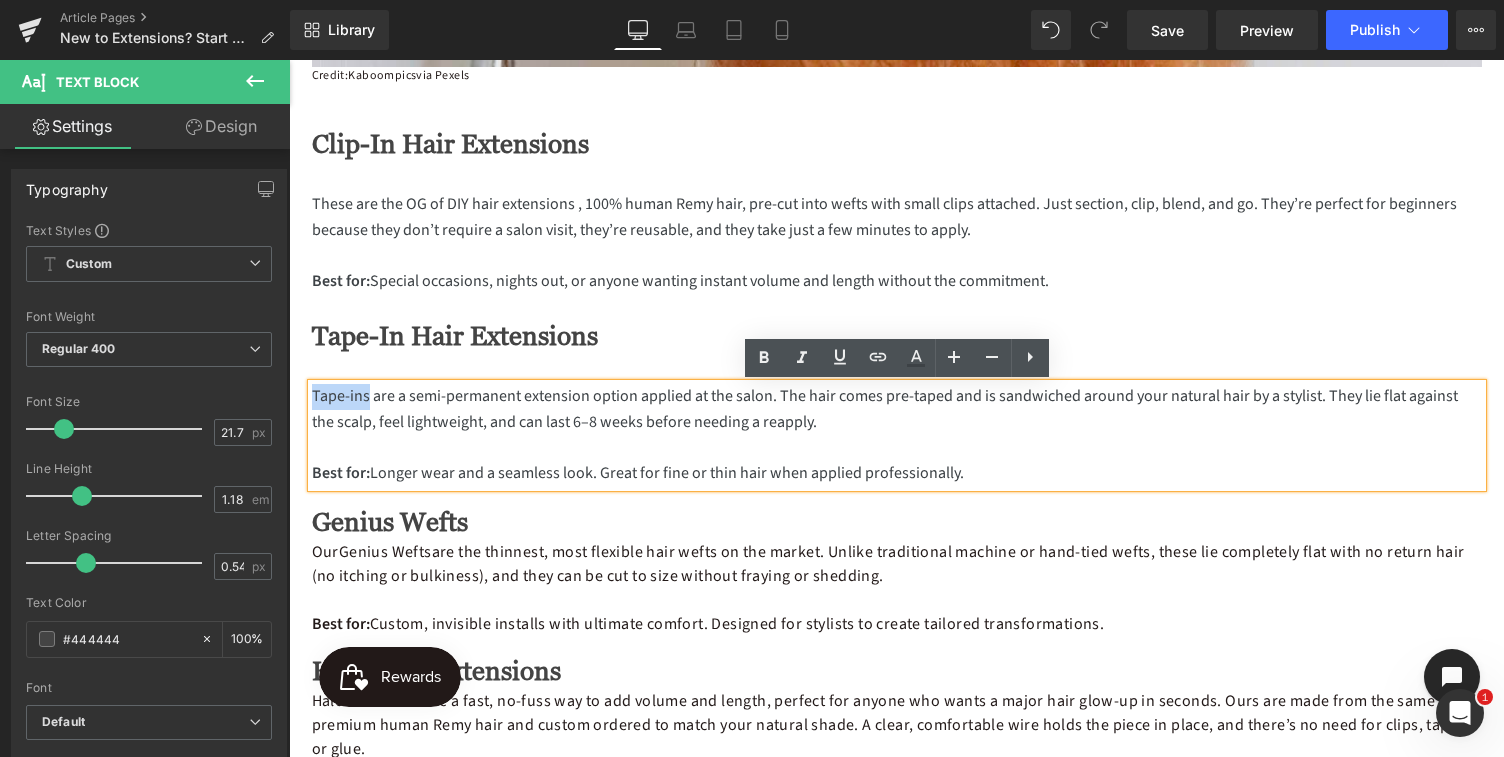 drag, startPoint x: 367, startPoint y: 393, endPoint x: 312, endPoint y: 392, distance: 55.00909 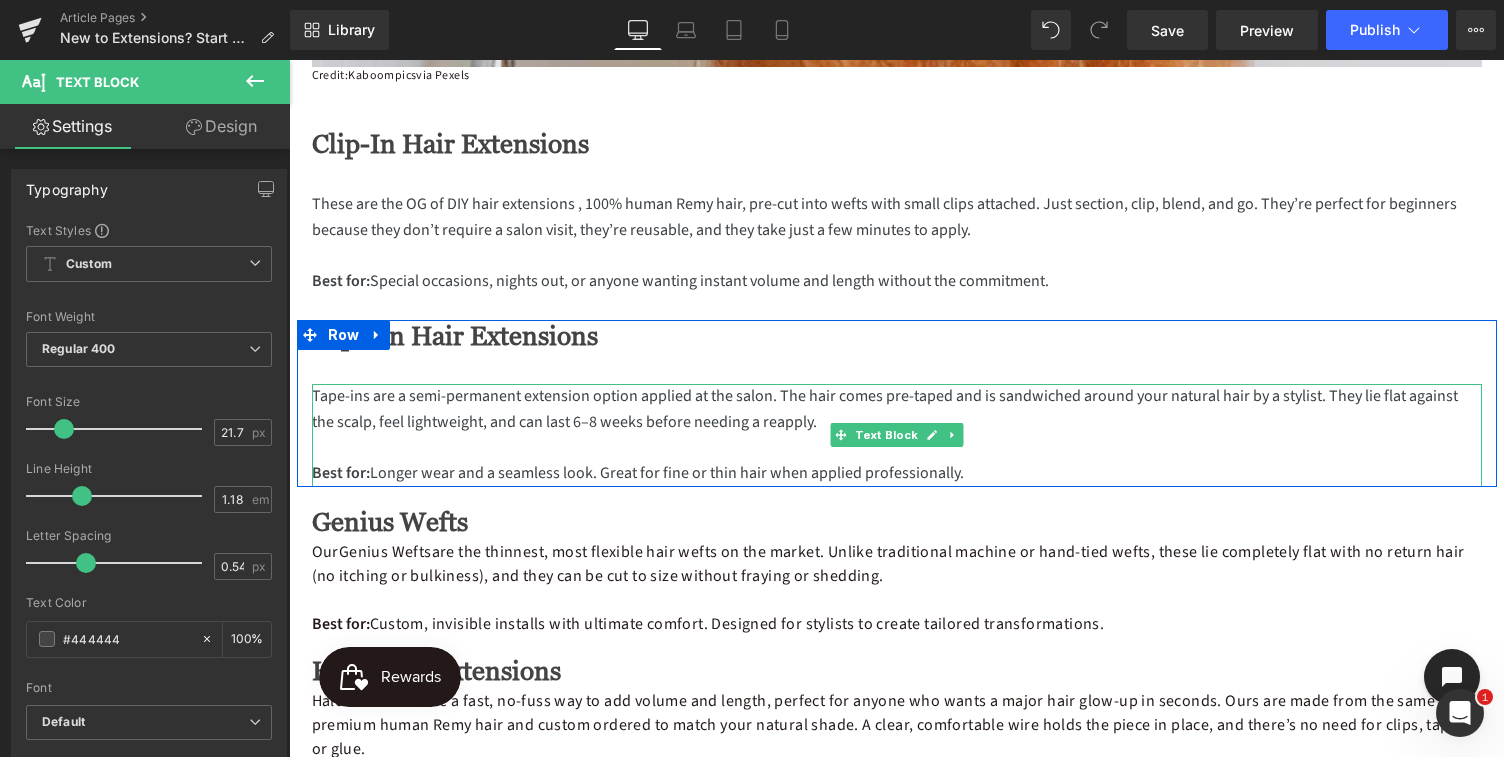 click on "Tape-ins are a semi-permanent extension option applied at the salon. The hair comes pre-taped and is sandwiched around your natural hair by a stylist. They lie flat against the scalp, feel lightweight, and can last 6–8 weeks before needing a reapply." at bounding box center [897, 409] 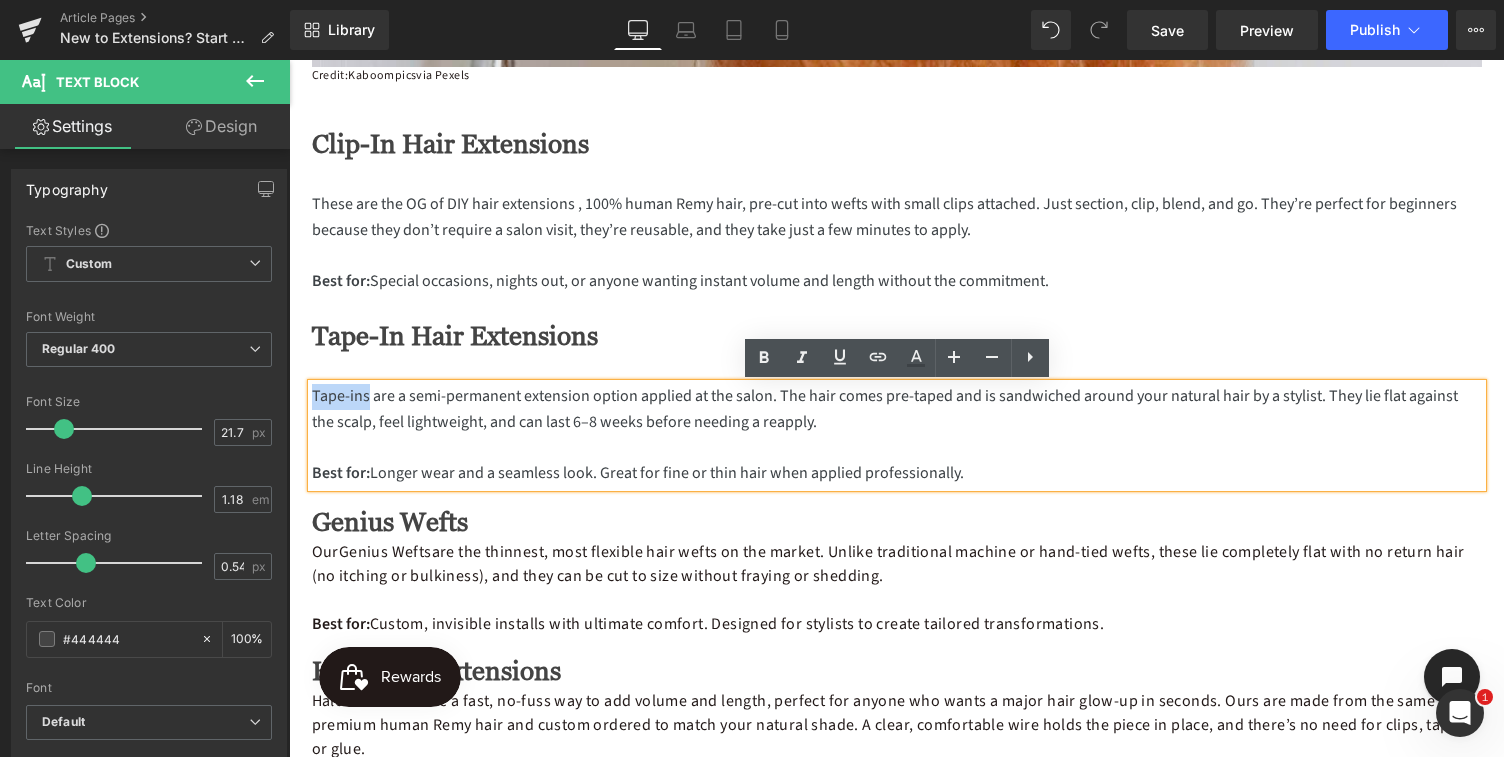 drag, startPoint x: 367, startPoint y: 397, endPoint x: 313, endPoint y: 395, distance: 54.037025 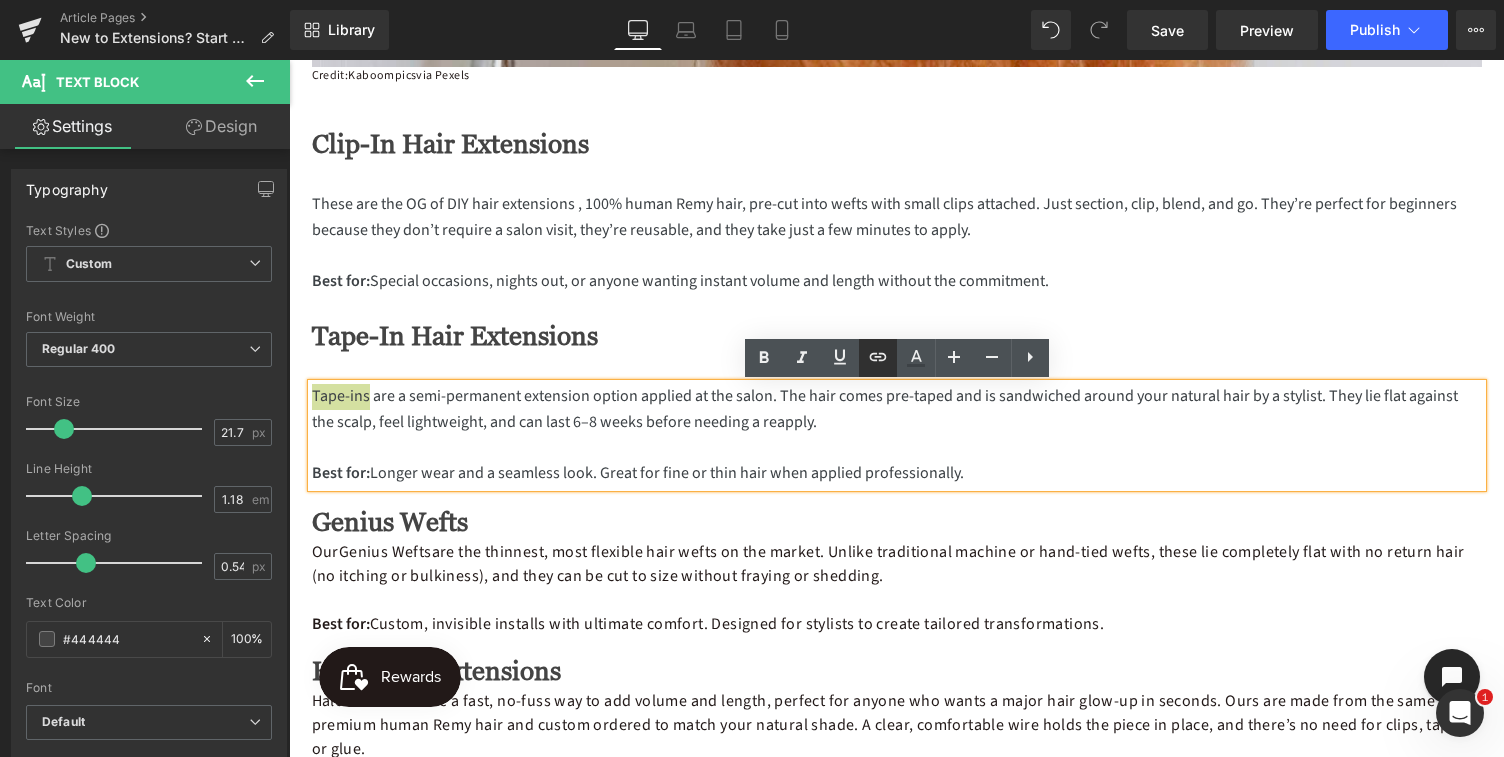 click 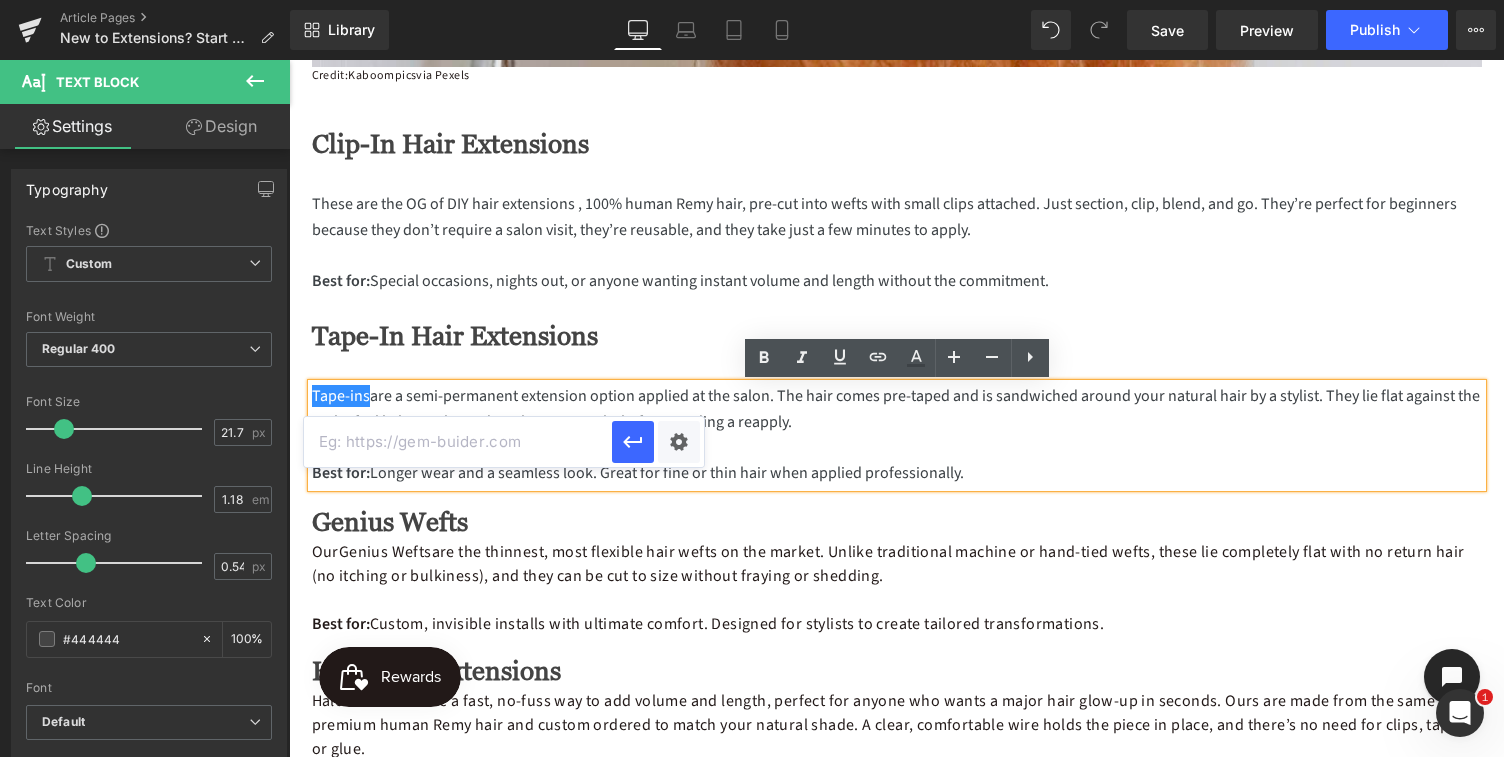 paste on "https://medusaaustralia.com.au/collections/tape-hair-extensions" 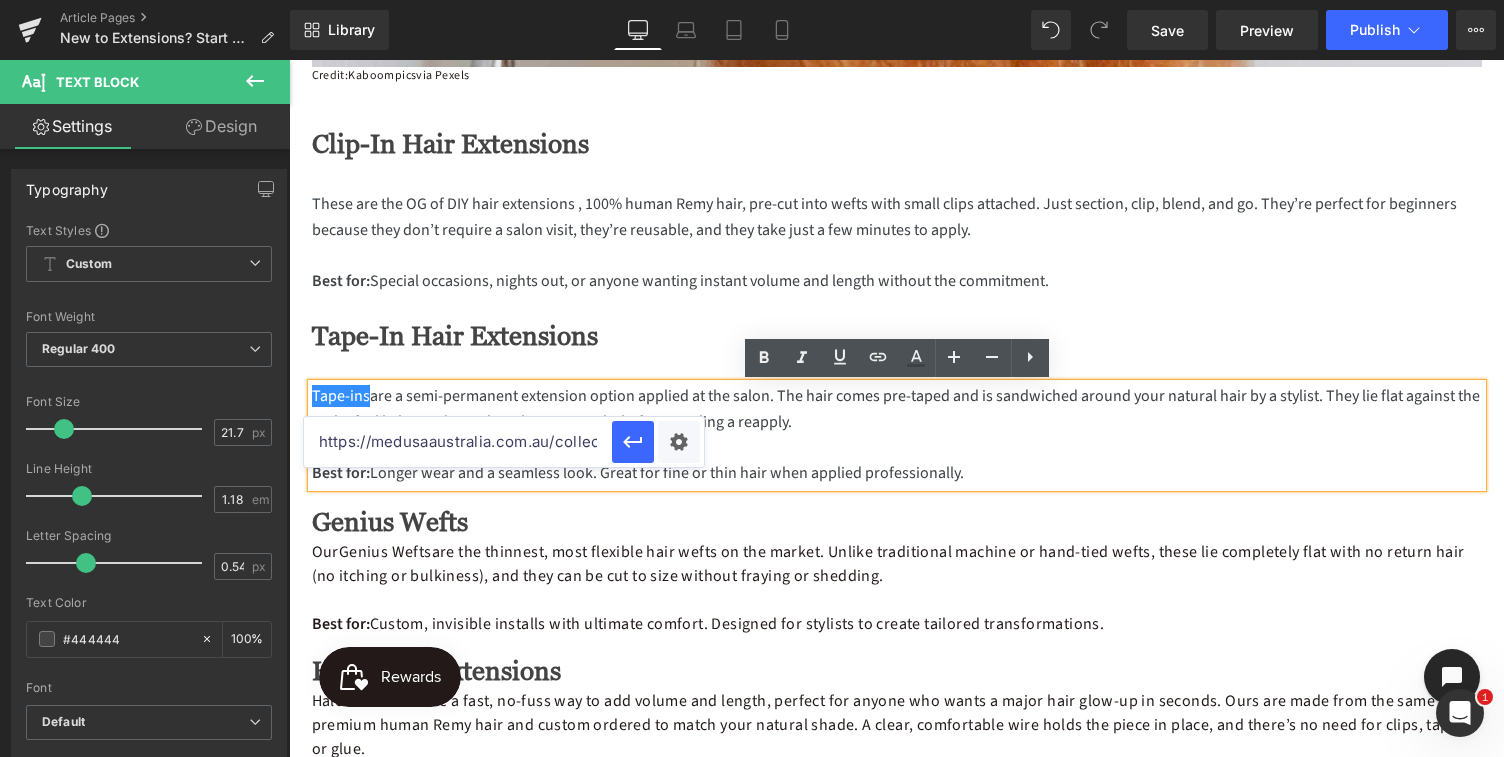 scroll, scrollTop: 0, scrollLeft: 200, axis: horizontal 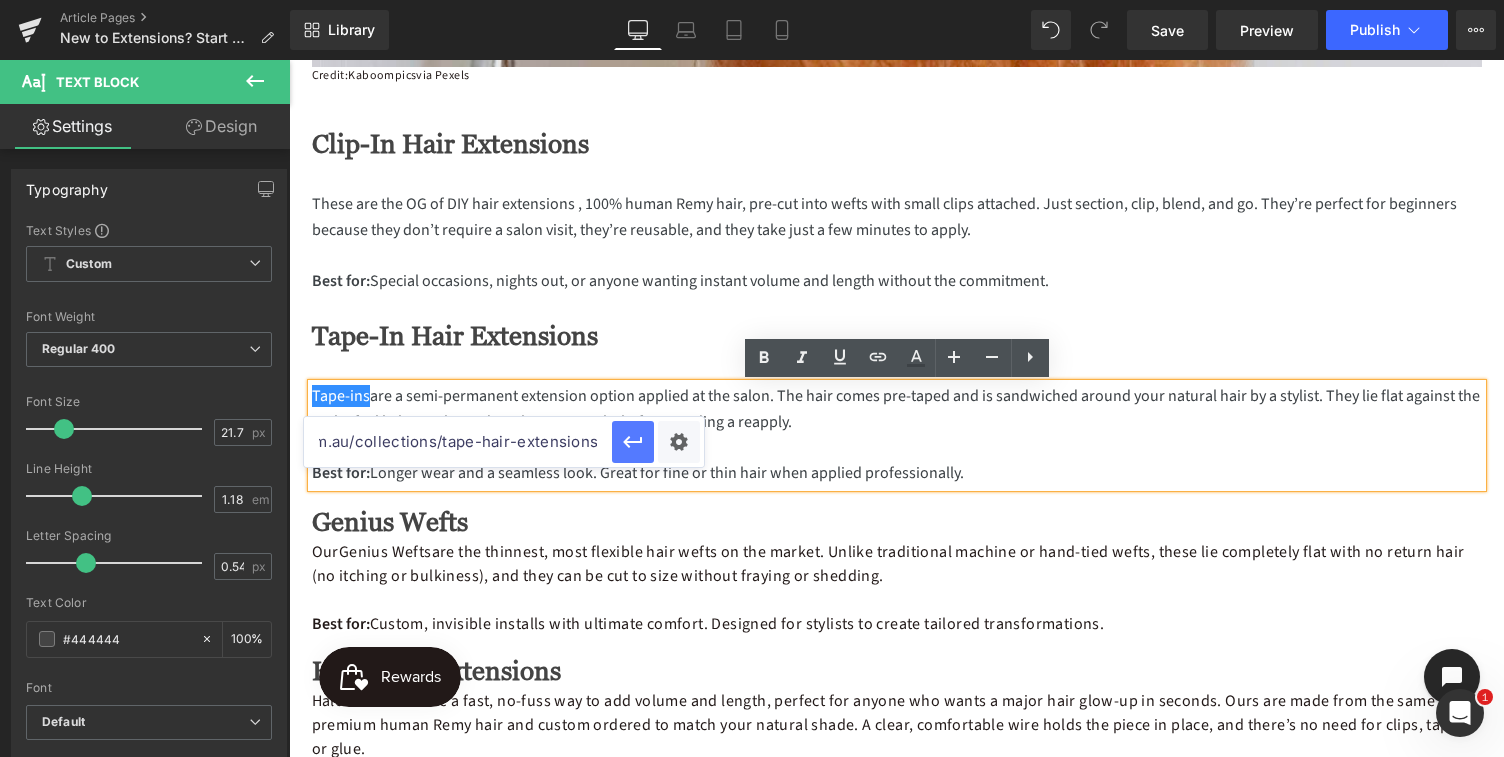 type on "https://medusaaustralia.com.au/collections/tape-hair-extensions" 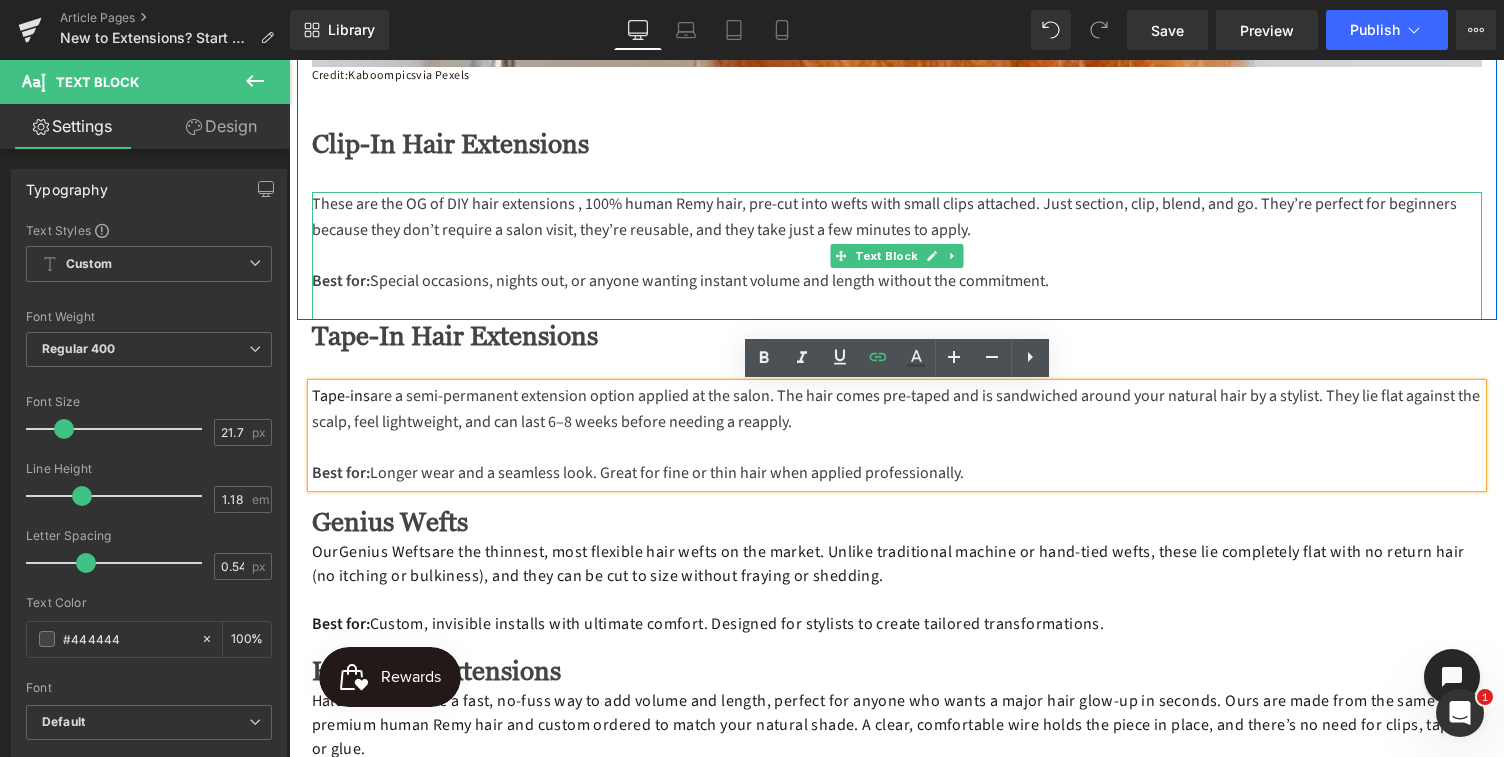click at bounding box center [897, 307] 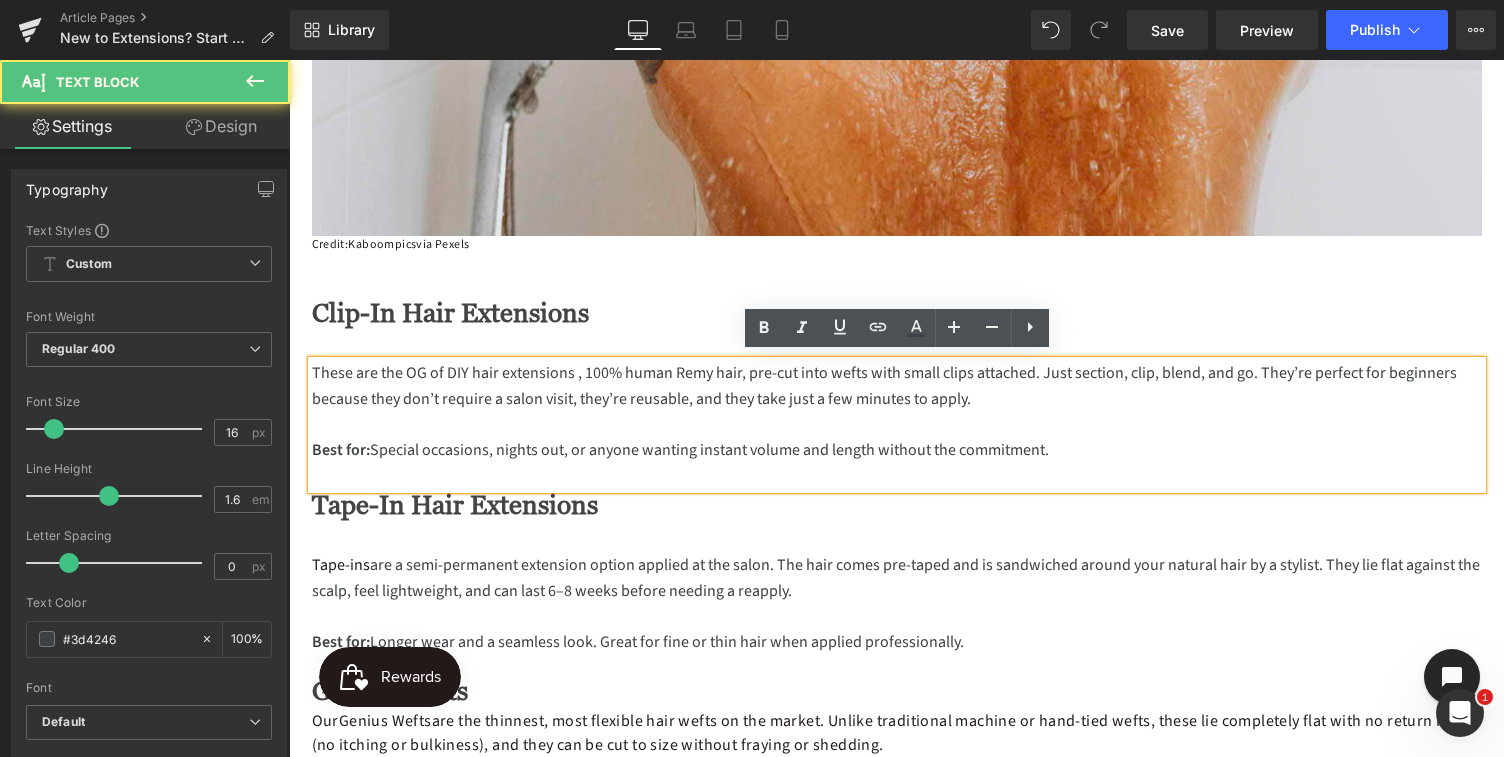 scroll, scrollTop: 1058, scrollLeft: 0, axis: vertical 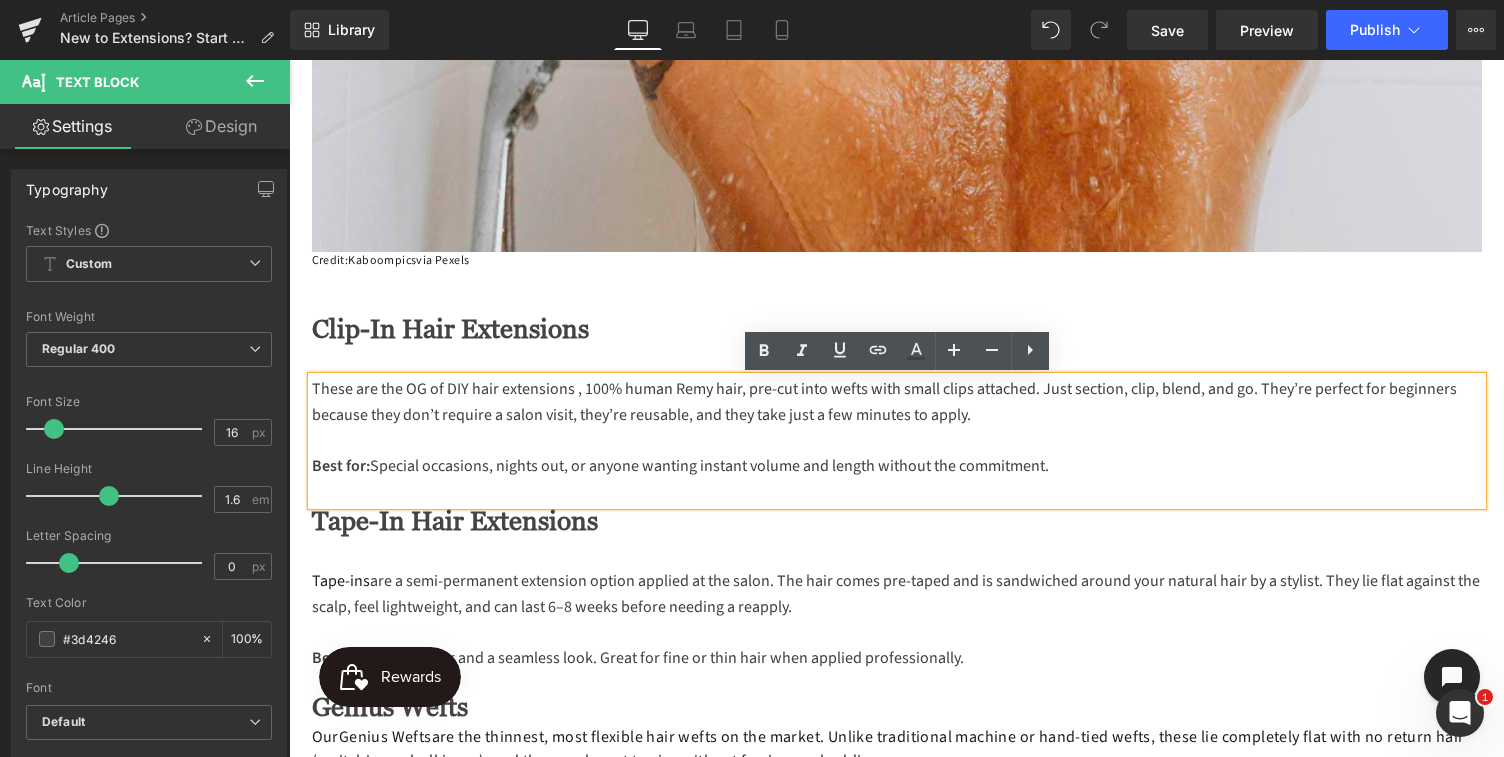 click at bounding box center [897, 441] 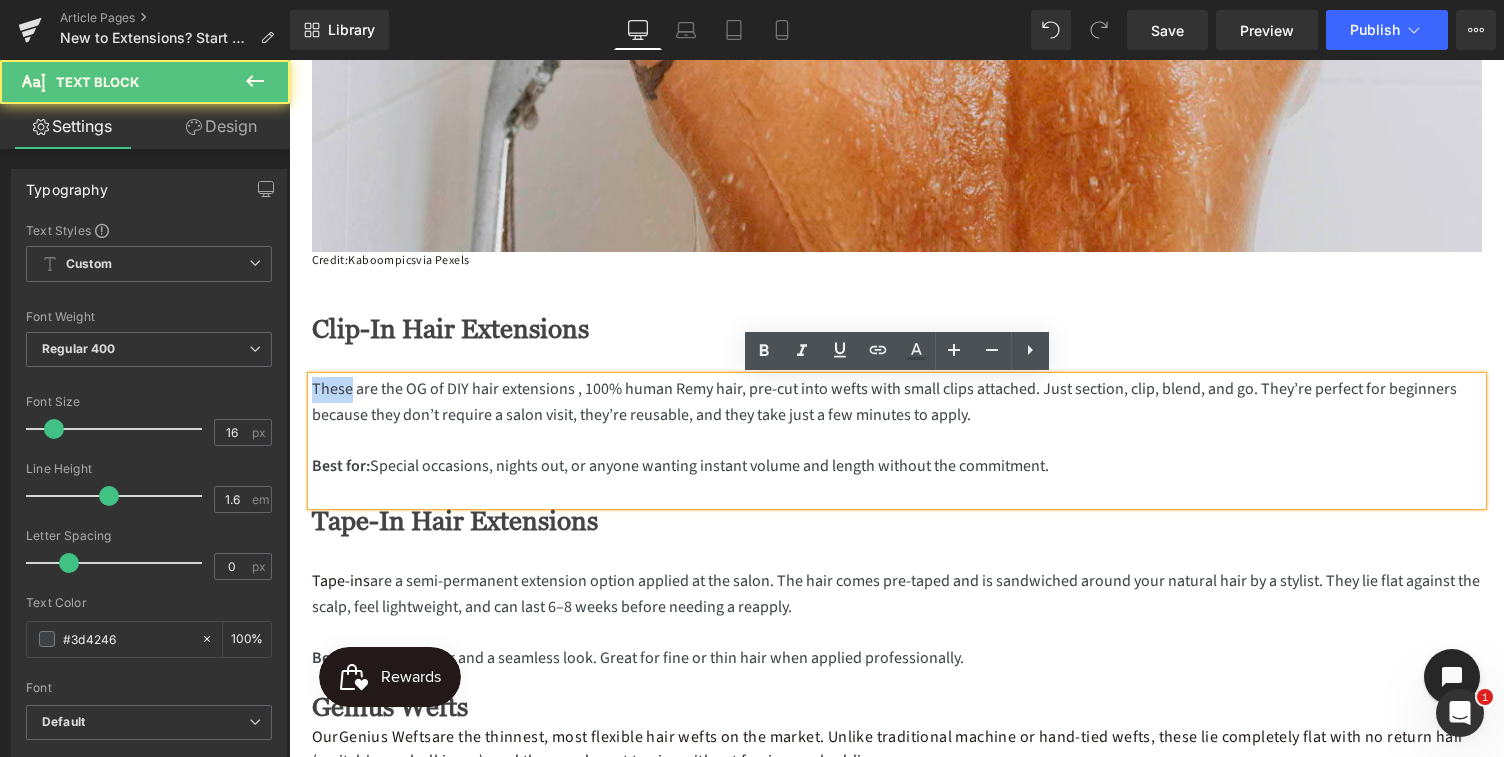 drag, startPoint x: 351, startPoint y: 392, endPoint x: 313, endPoint y: 391, distance: 38.013157 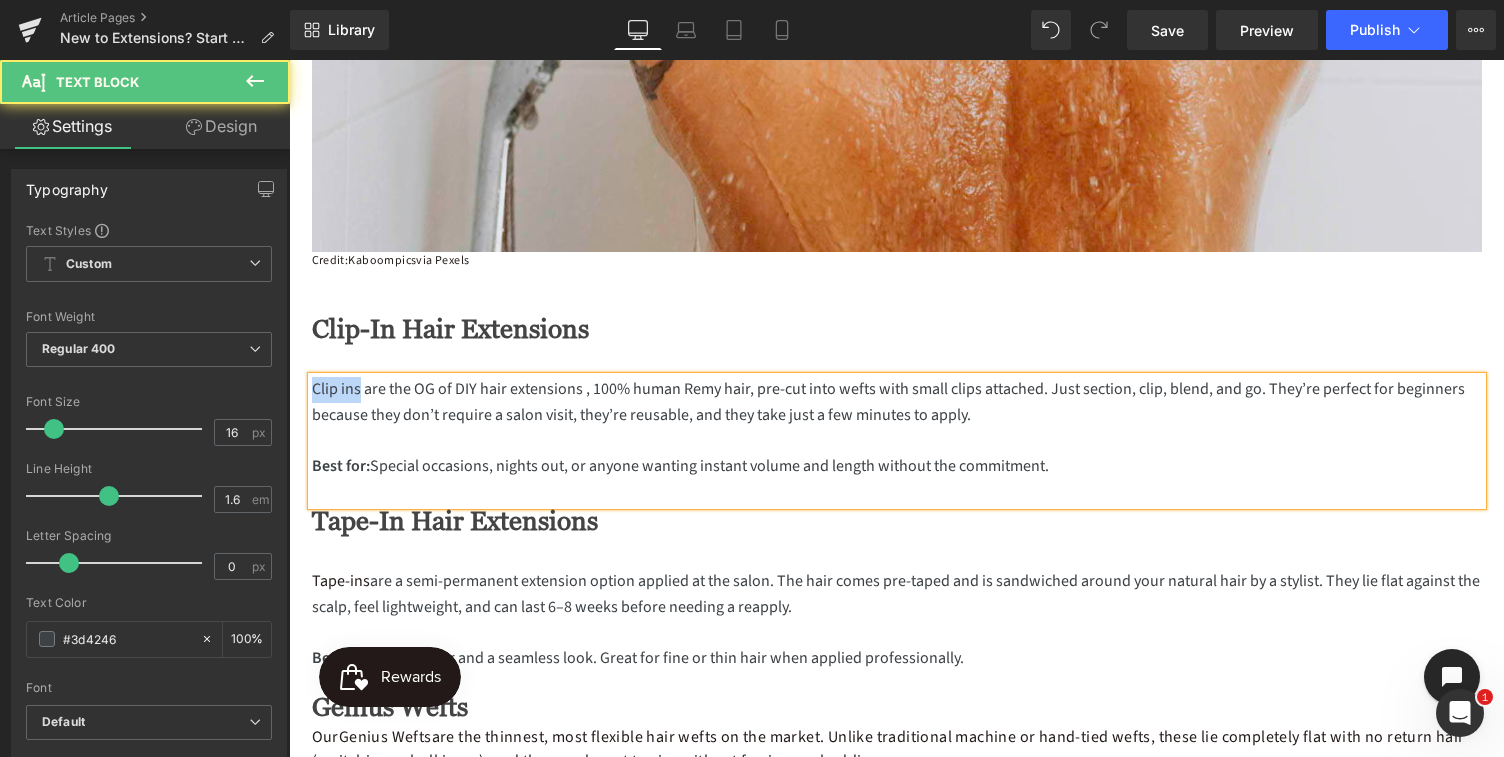 drag, startPoint x: 360, startPoint y: 392, endPoint x: 313, endPoint y: 392, distance: 47 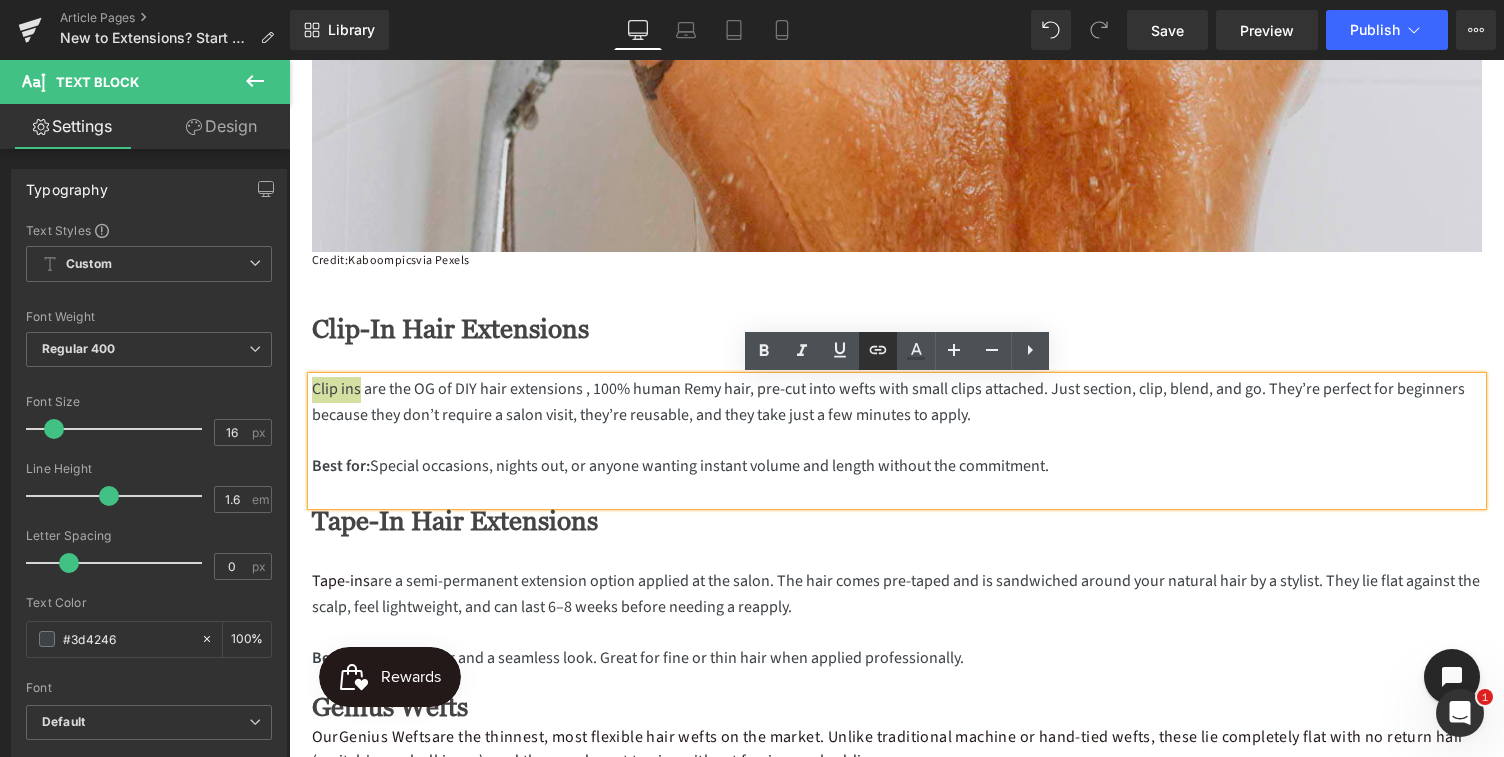 click 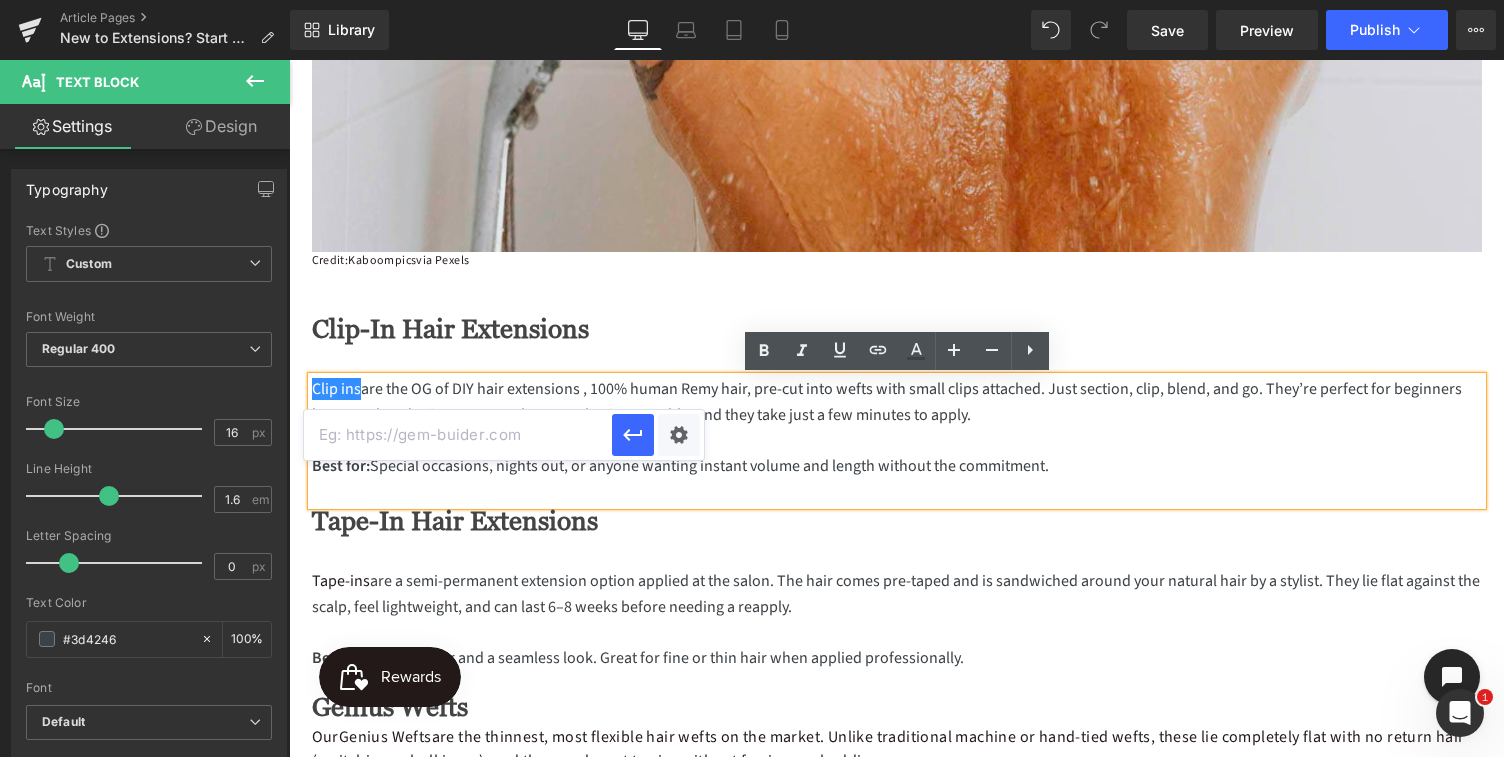 click at bounding box center [458, 435] 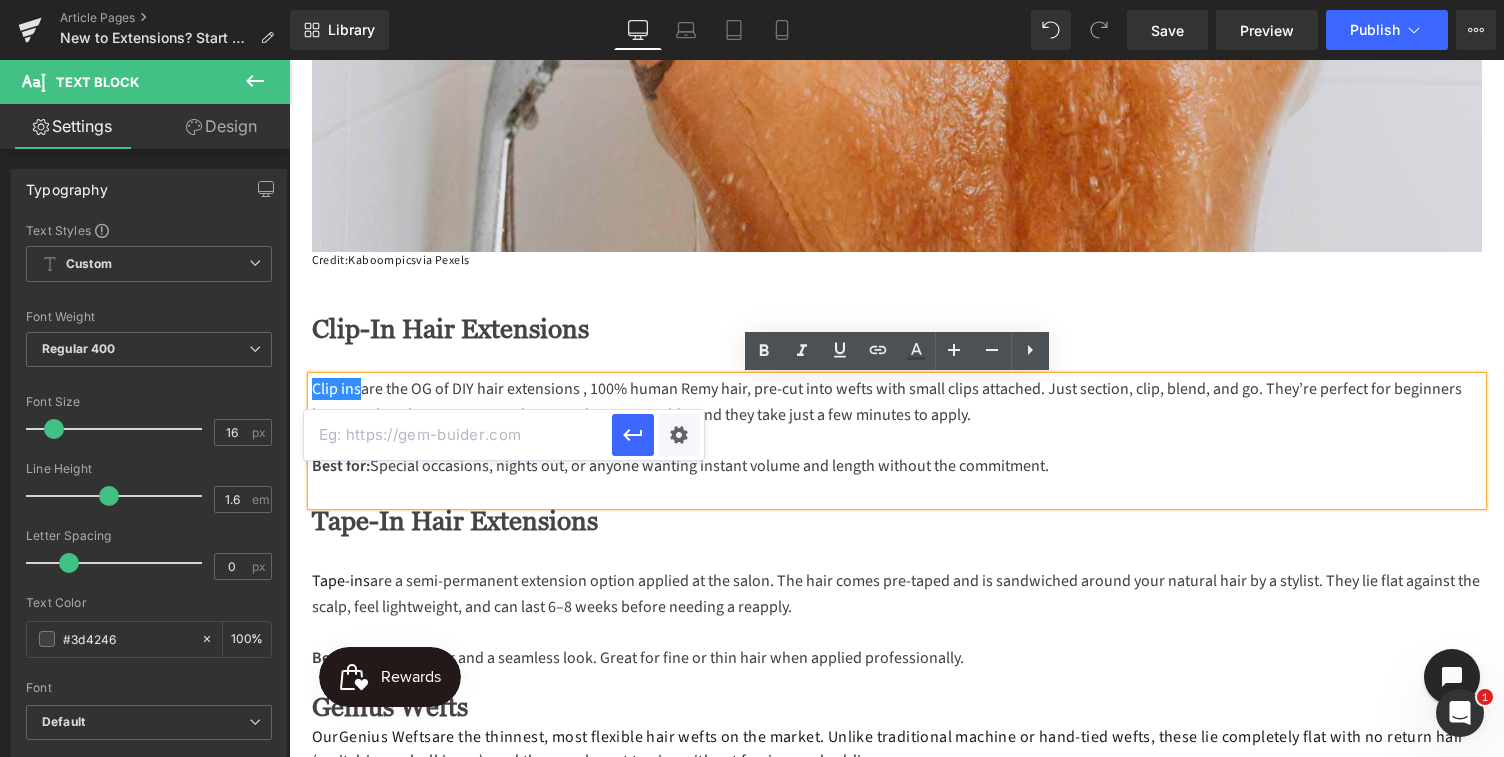paste on "https://medusaaustralia.com.au/collections/clip-in-hair-extensions" 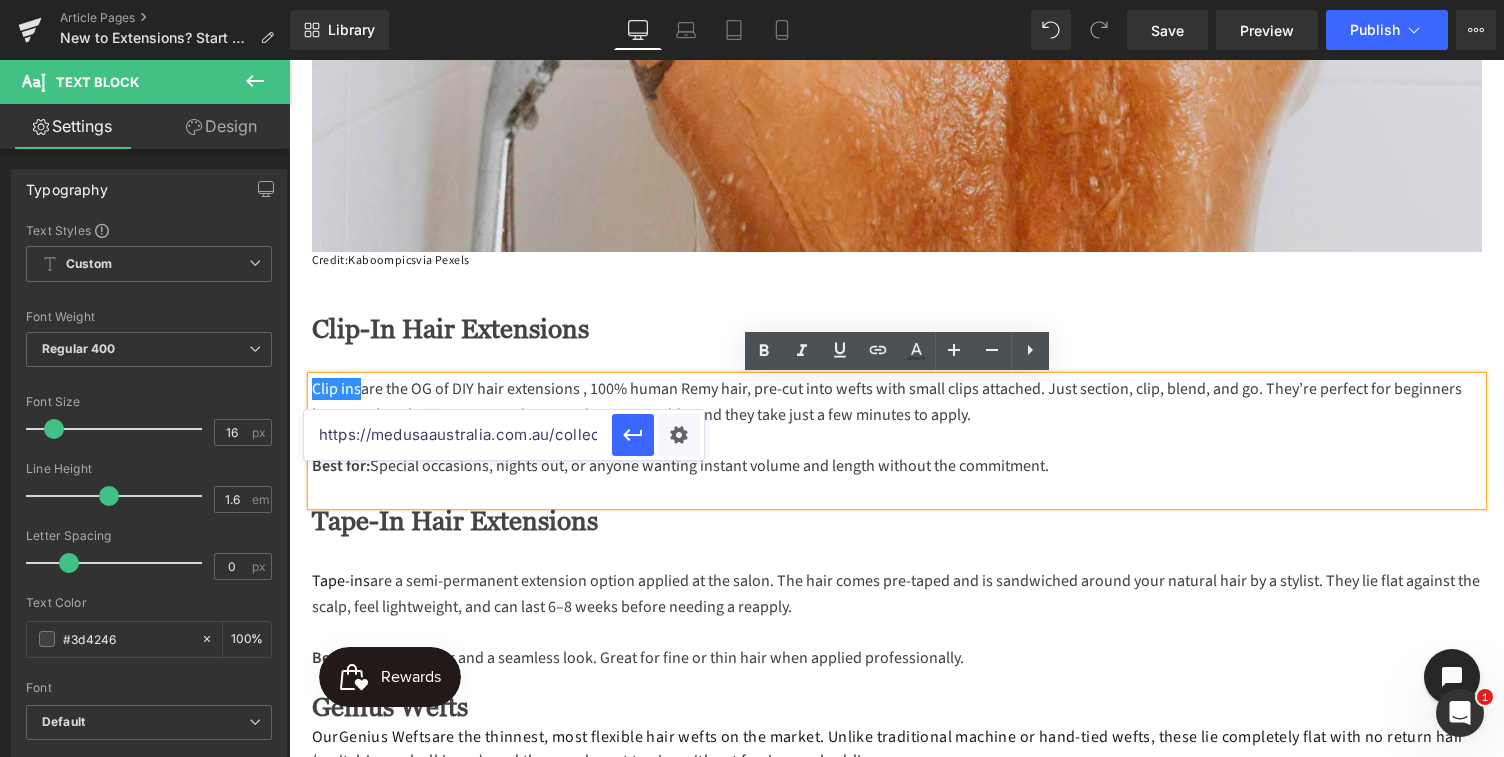 scroll, scrollTop: 0, scrollLeft: 214, axis: horizontal 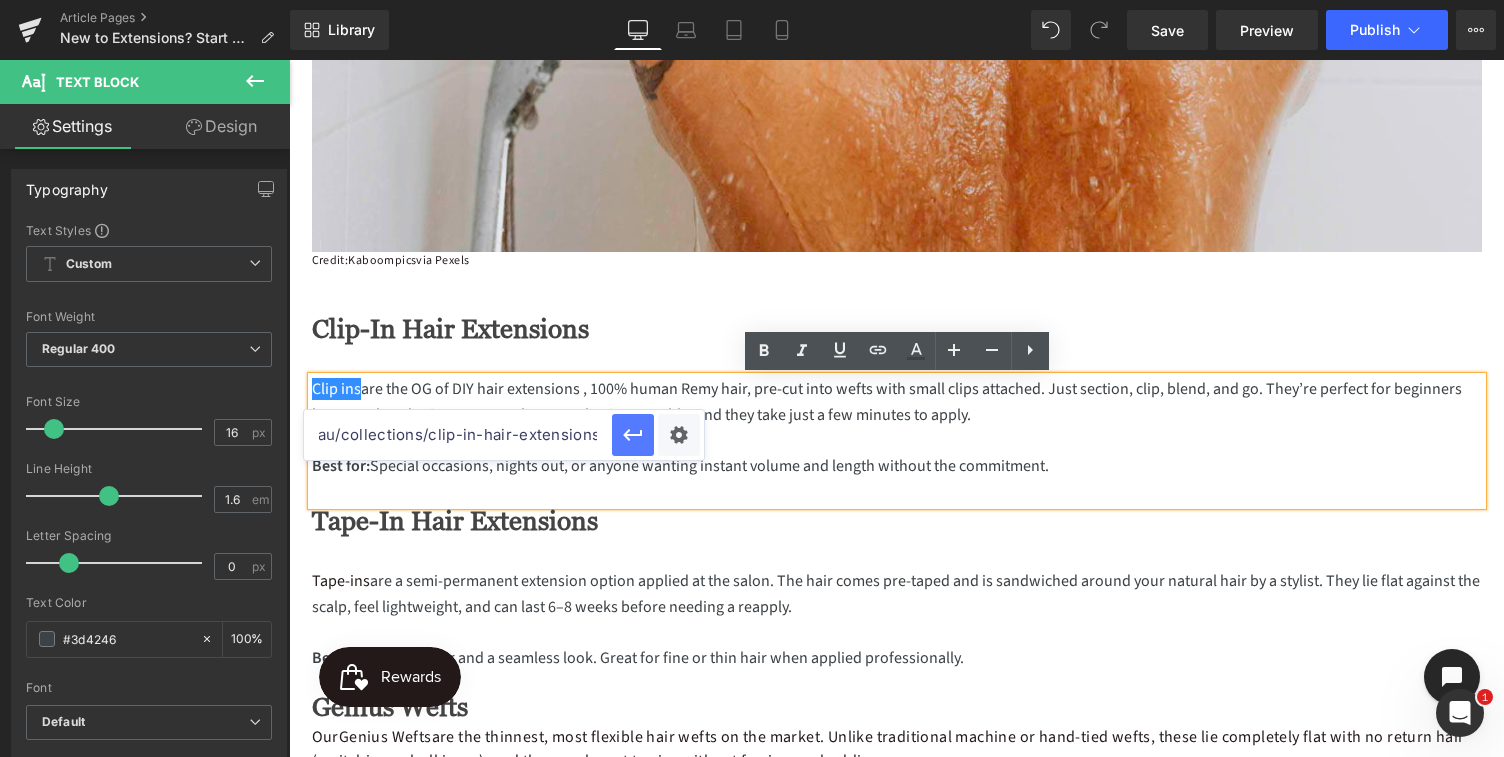 type on "https://medusaaustralia.com.au/collections/clip-in-hair-extensions" 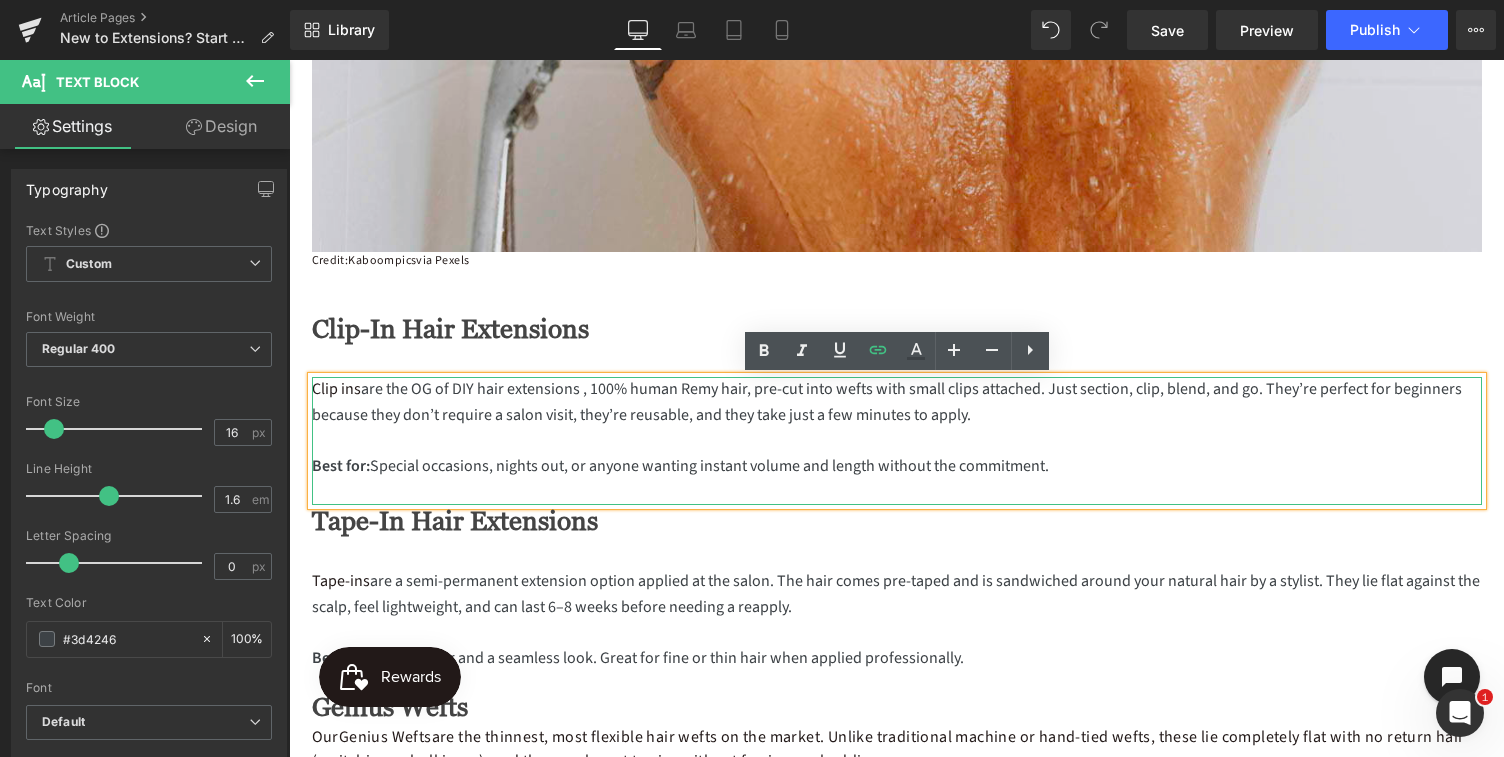 click at bounding box center (897, 492) 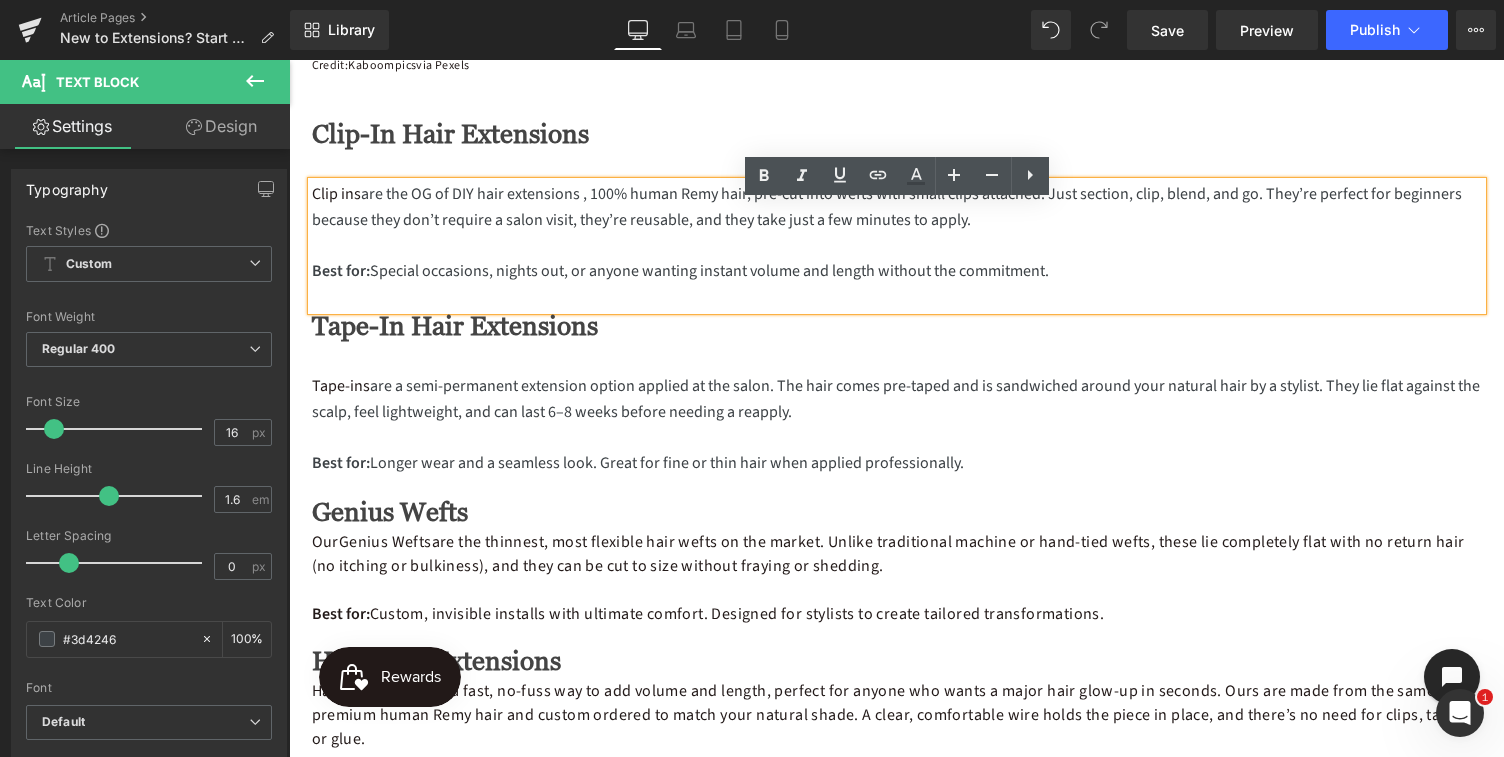 scroll, scrollTop: 1113, scrollLeft: 0, axis: vertical 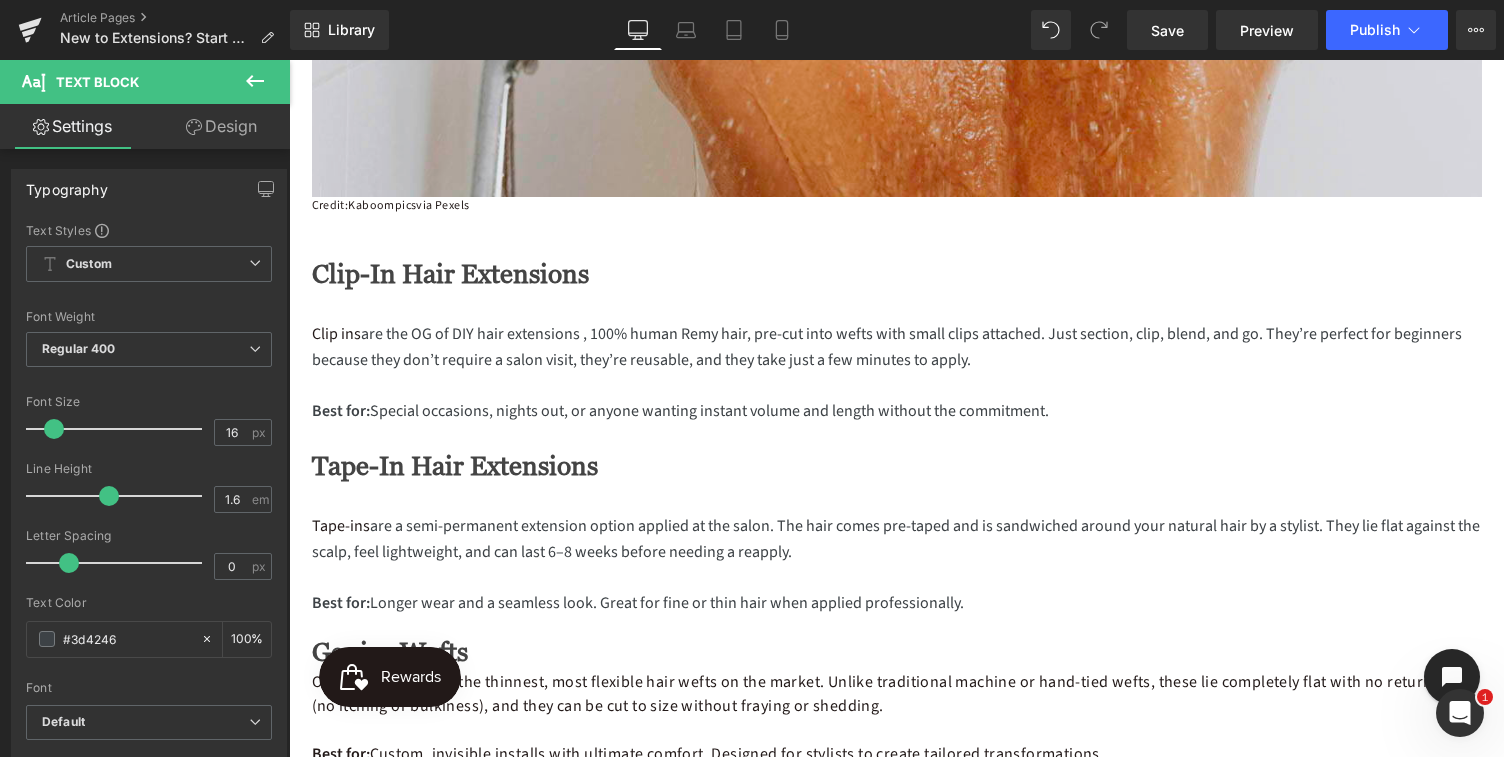 click 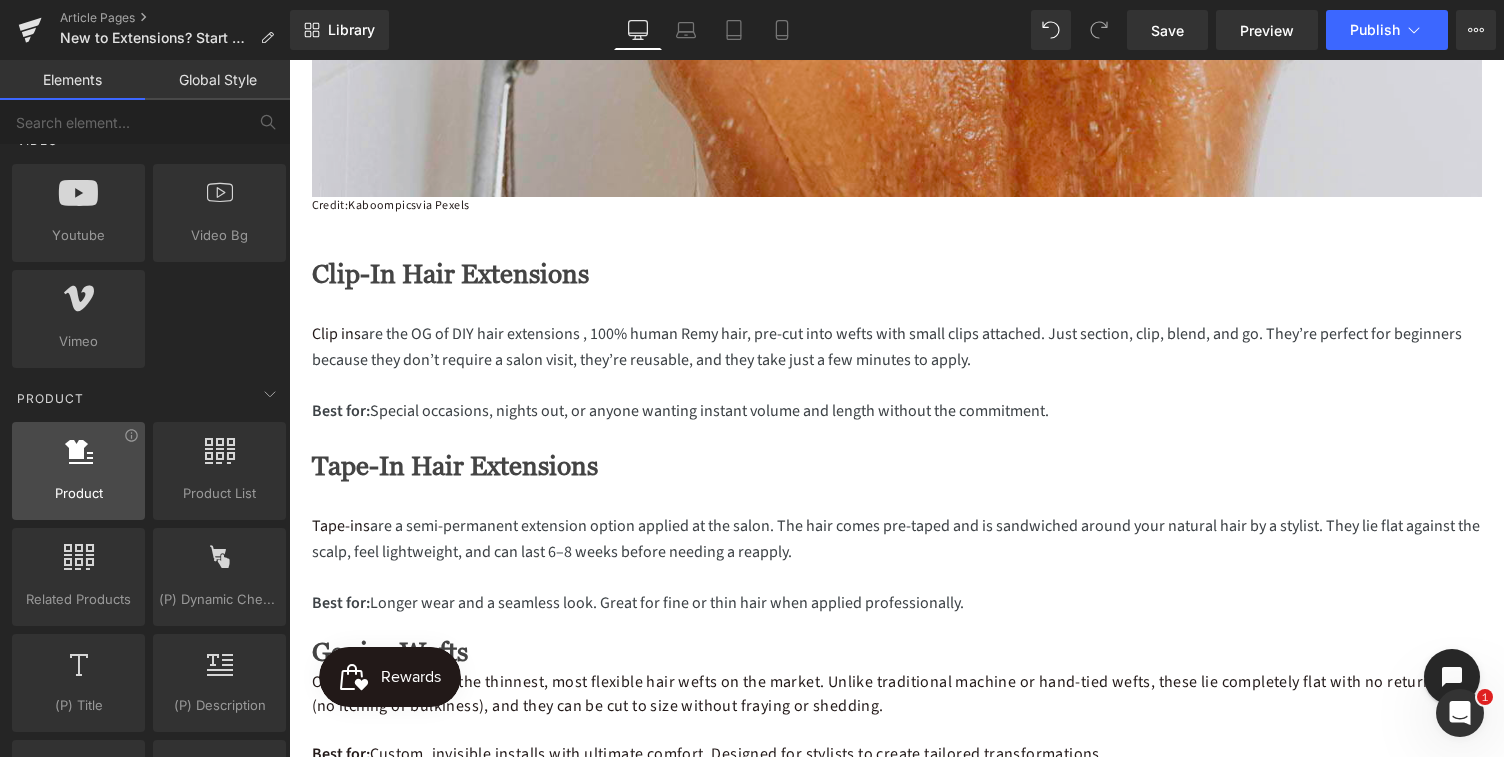 scroll, scrollTop: 1350, scrollLeft: 0, axis: vertical 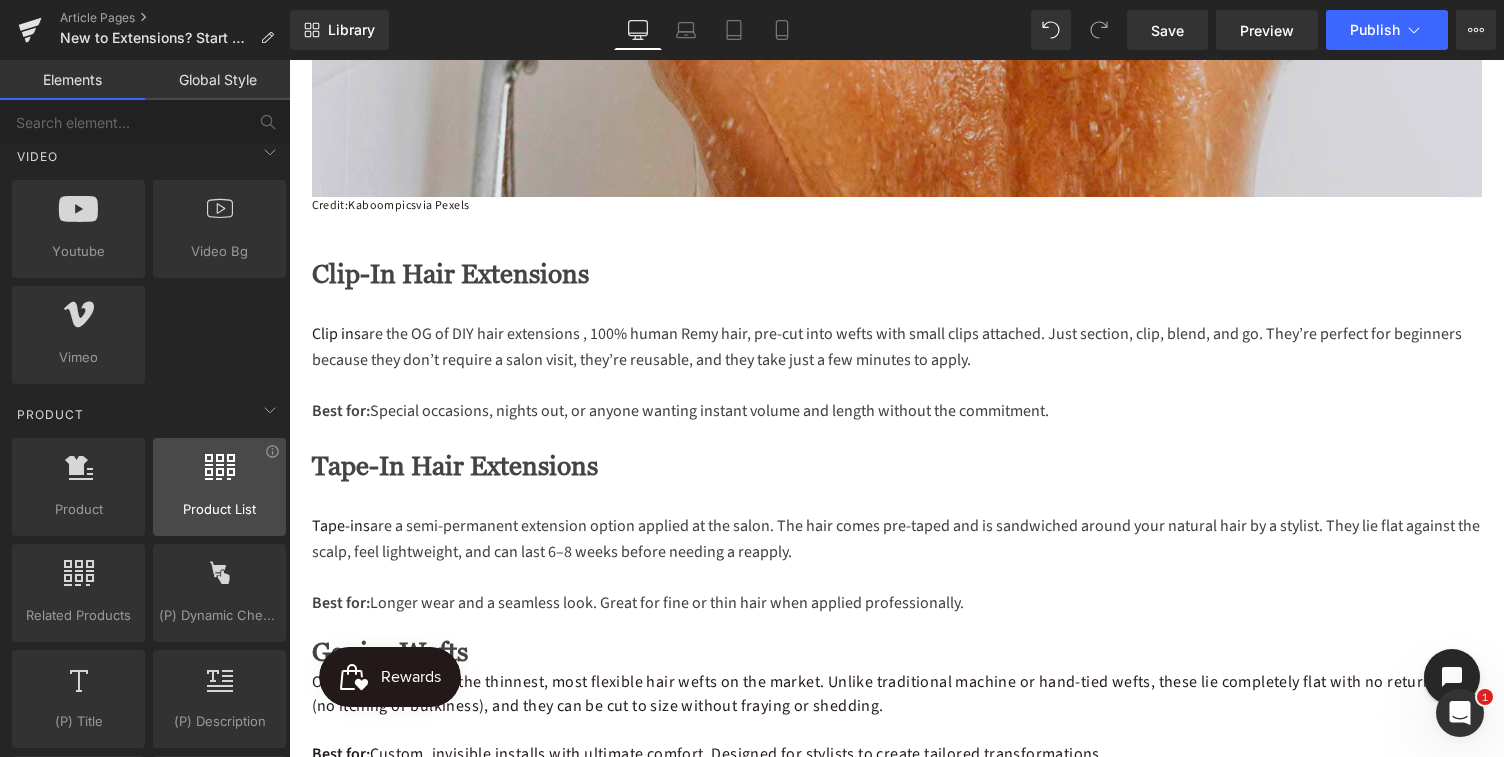 click at bounding box center [219, 476] 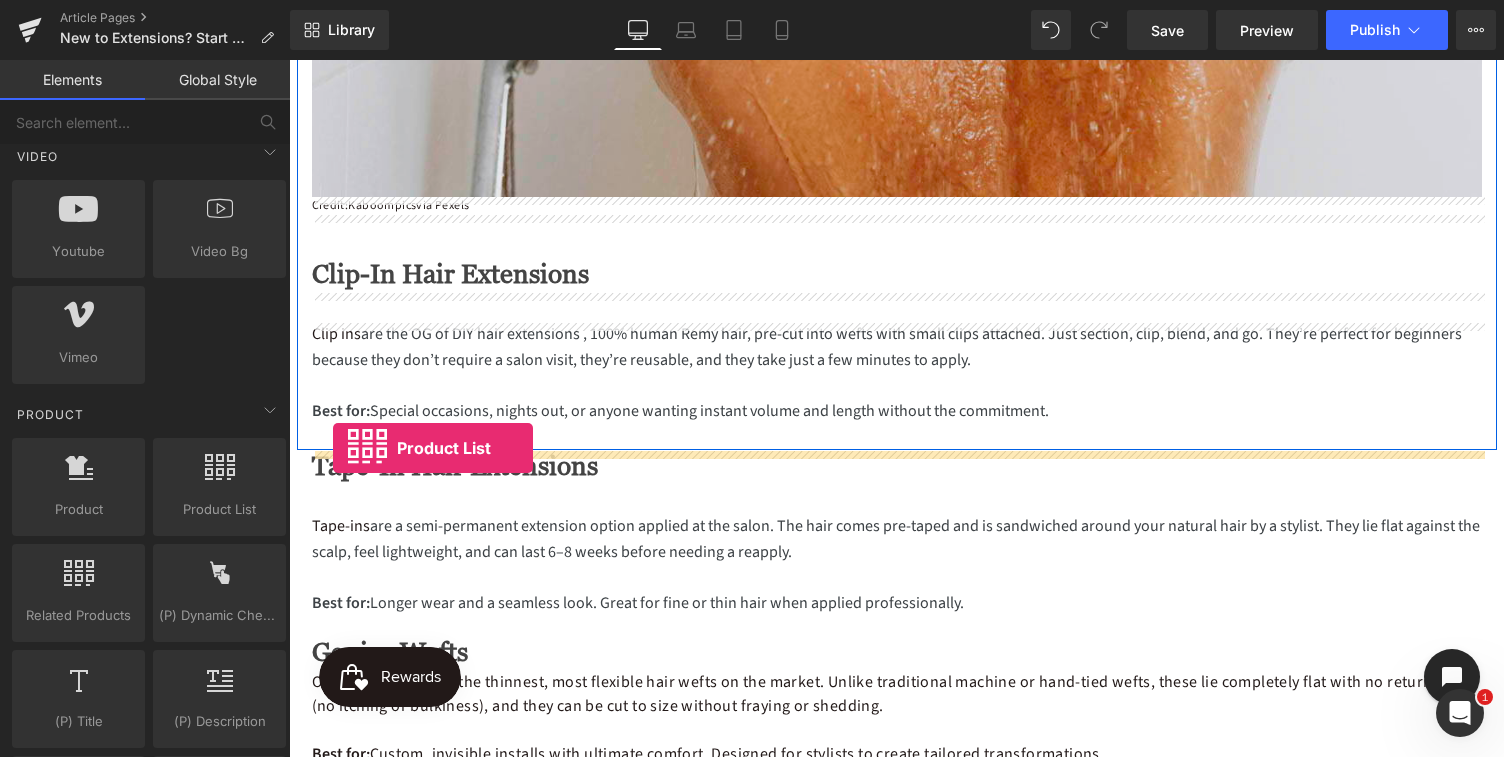 drag, startPoint x: 495, startPoint y: 543, endPoint x: 328, endPoint y: 443, distance: 194.65097 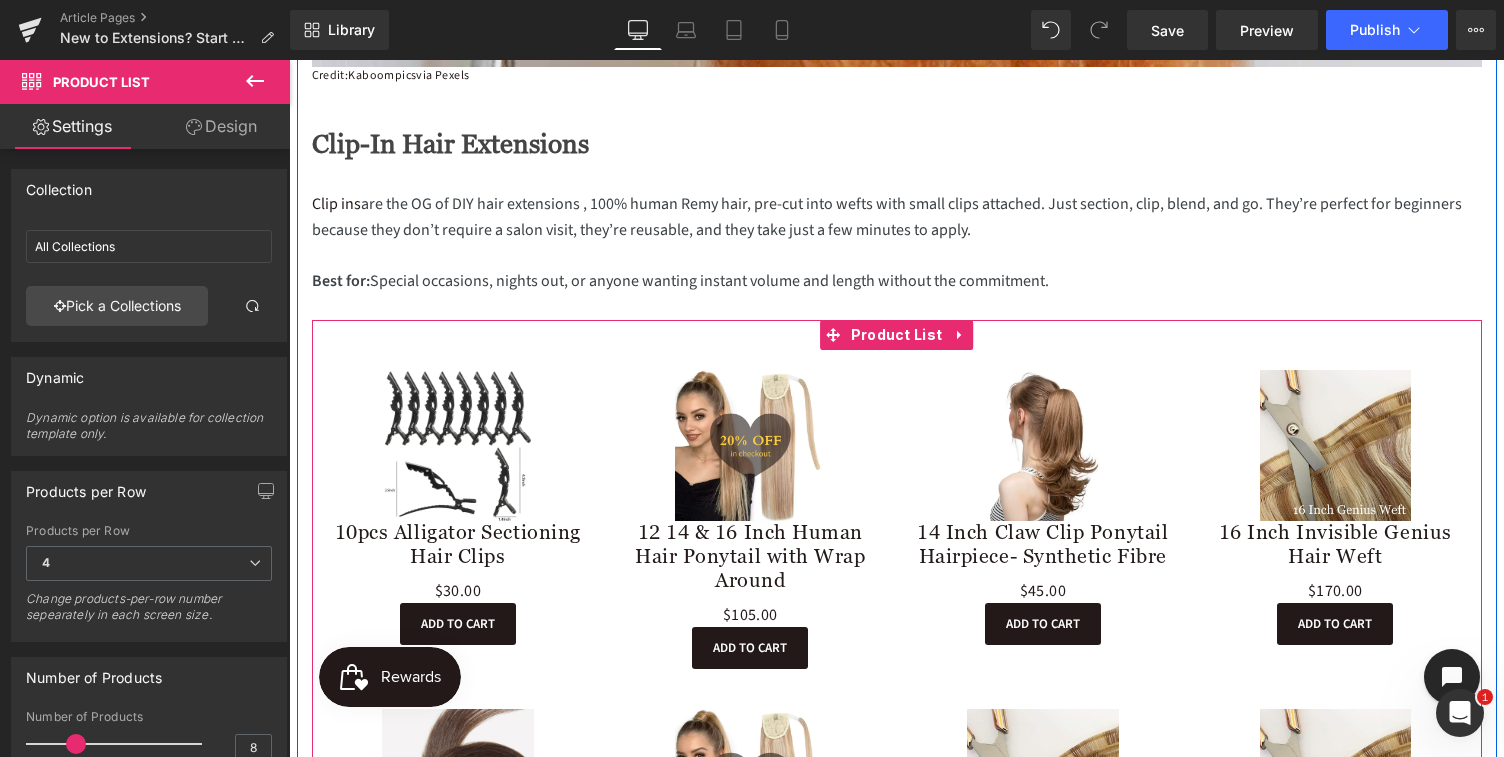 scroll, scrollTop: 1239, scrollLeft: 0, axis: vertical 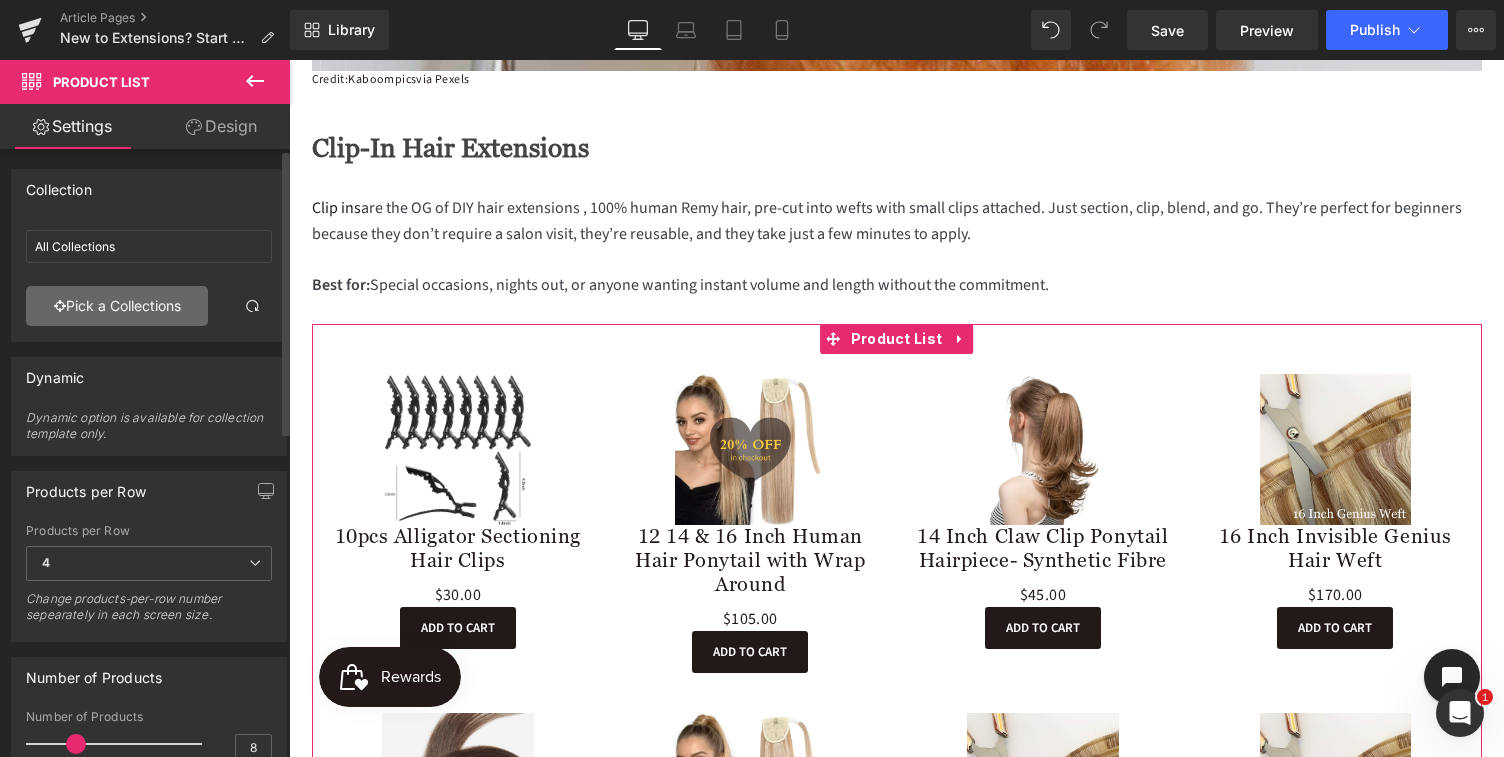 click on "Pick a Collections" at bounding box center (117, 306) 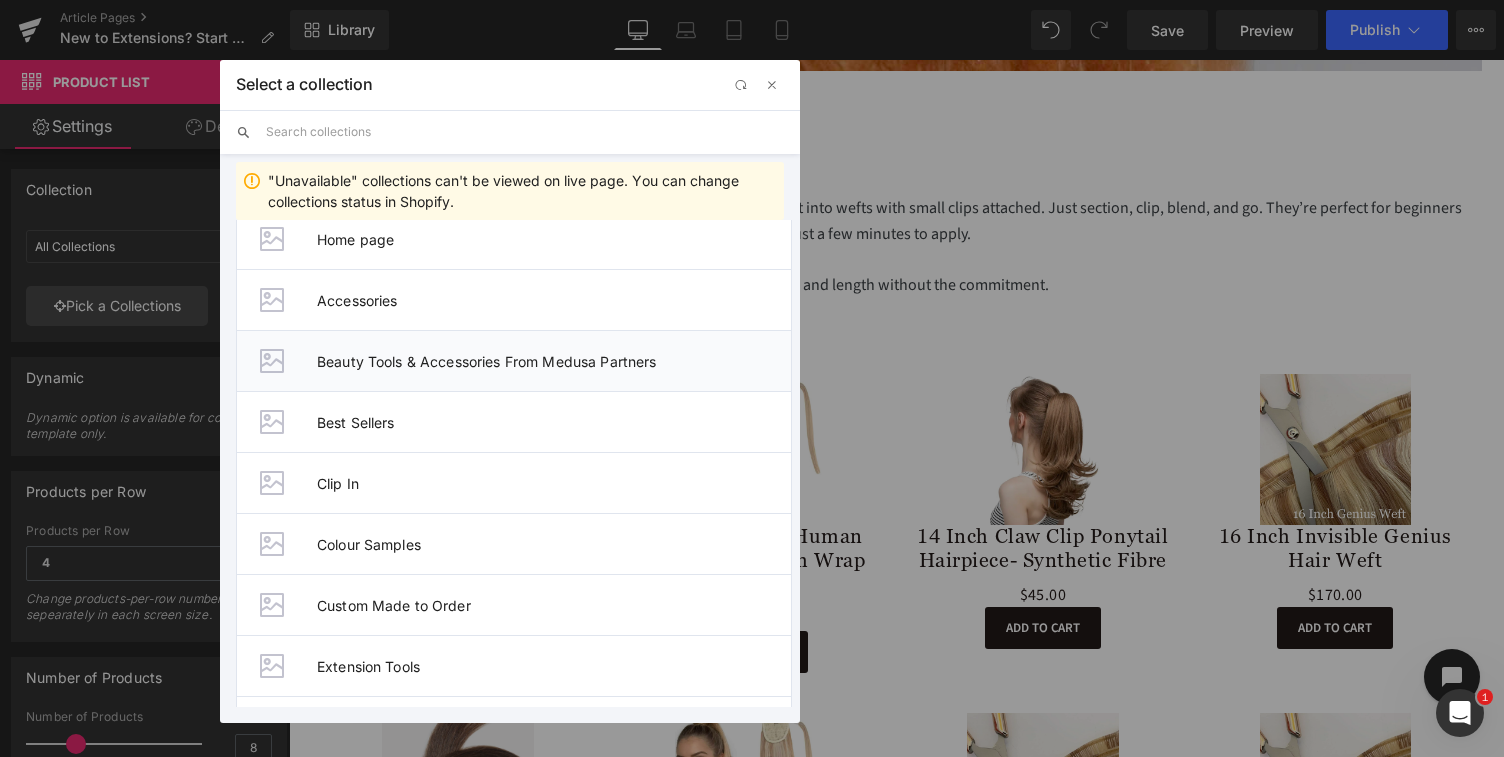scroll, scrollTop: 89, scrollLeft: 0, axis: vertical 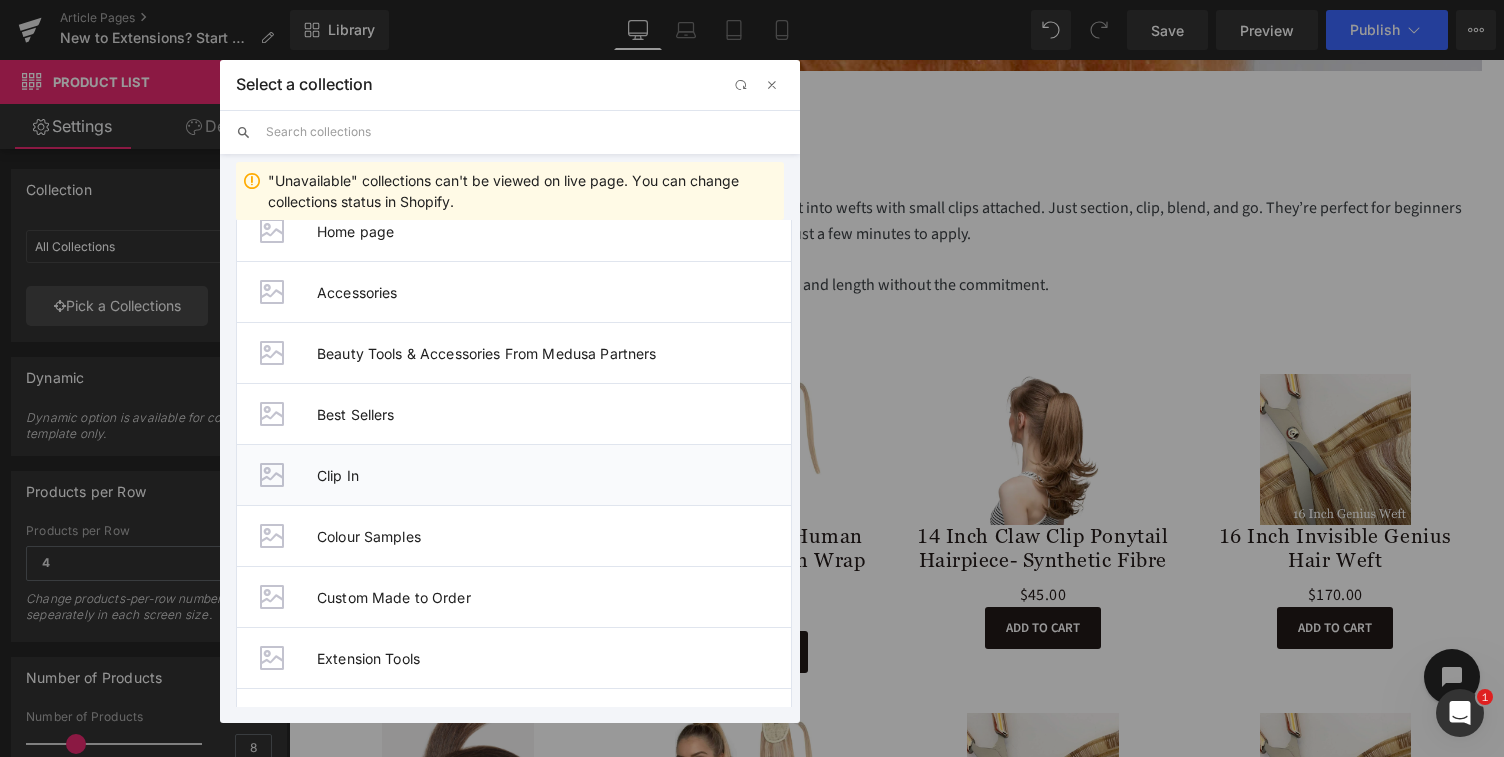 click on "Clip In" at bounding box center [554, 475] 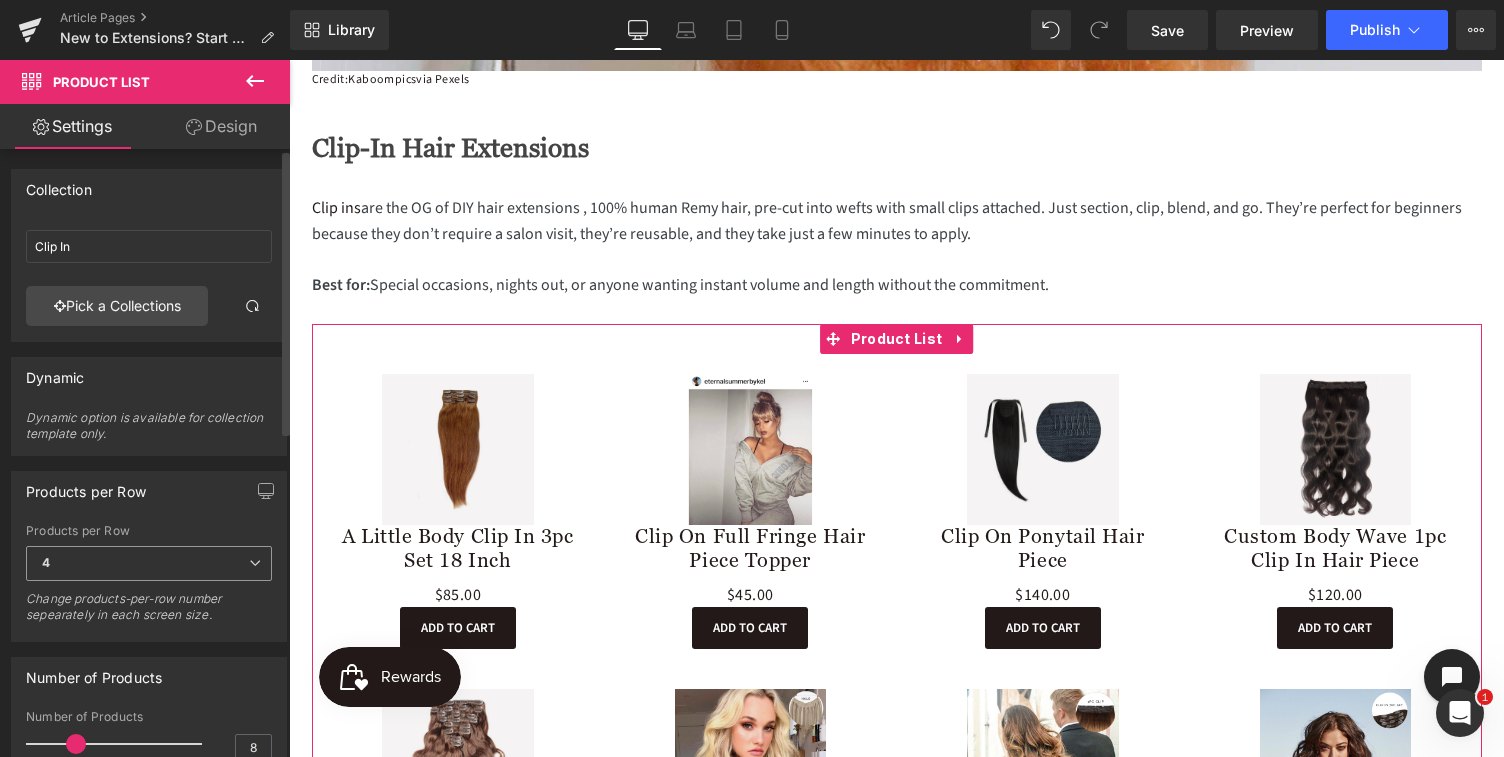 click on "4" at bounding box center (149, 563) 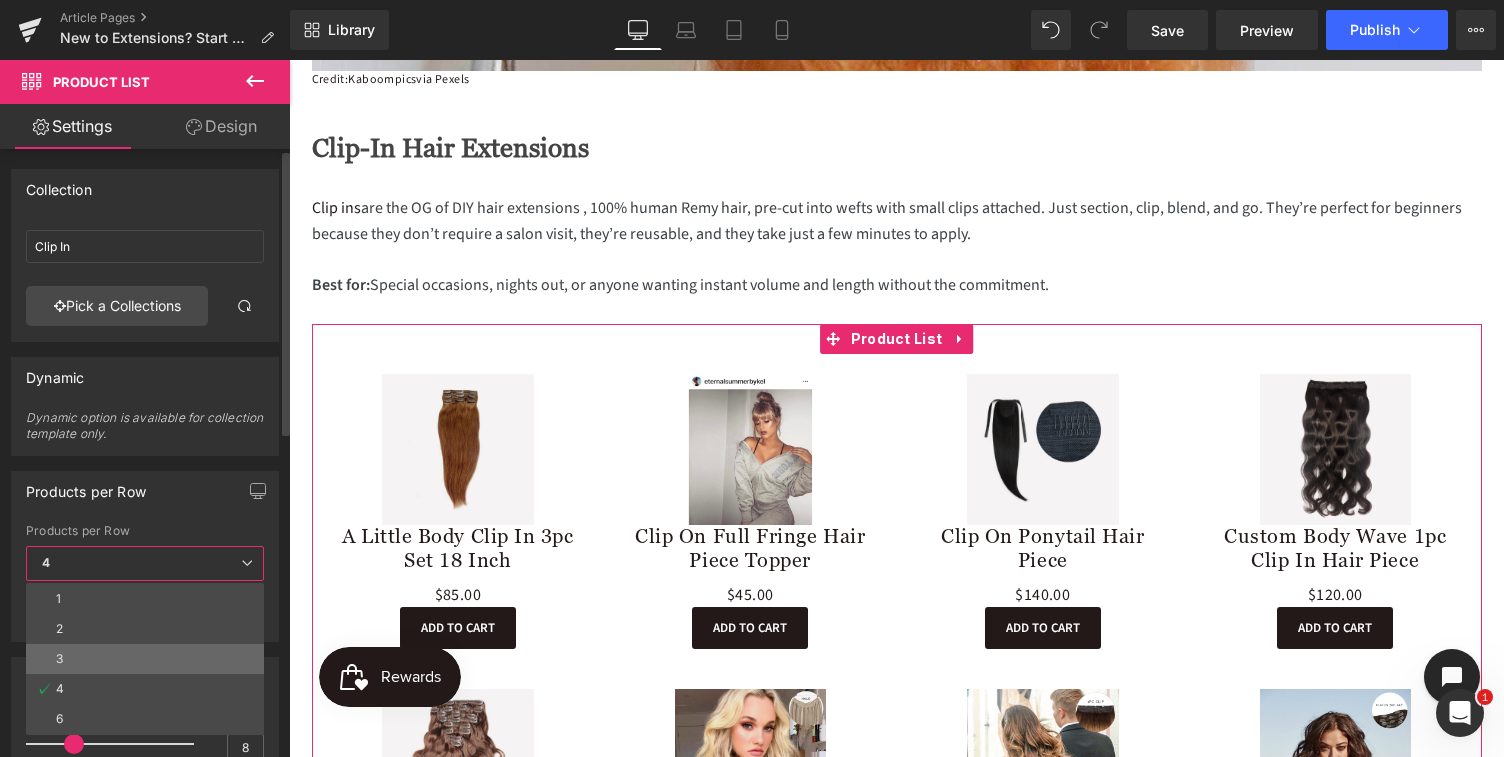 click on "3" at bounding box center (145, 659) 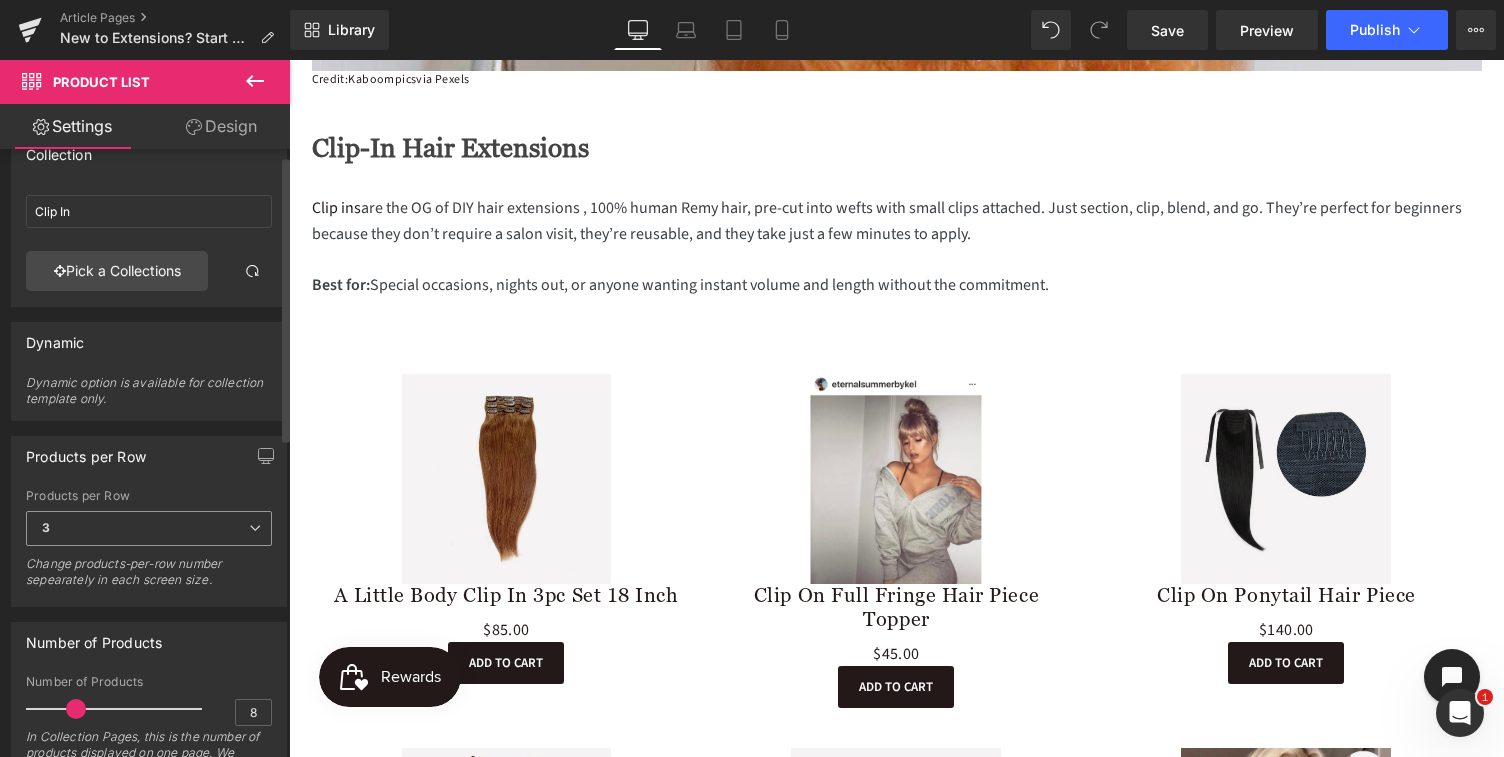 scroll, scrollTop: 36, scrollLeft: 0, axis: vertical 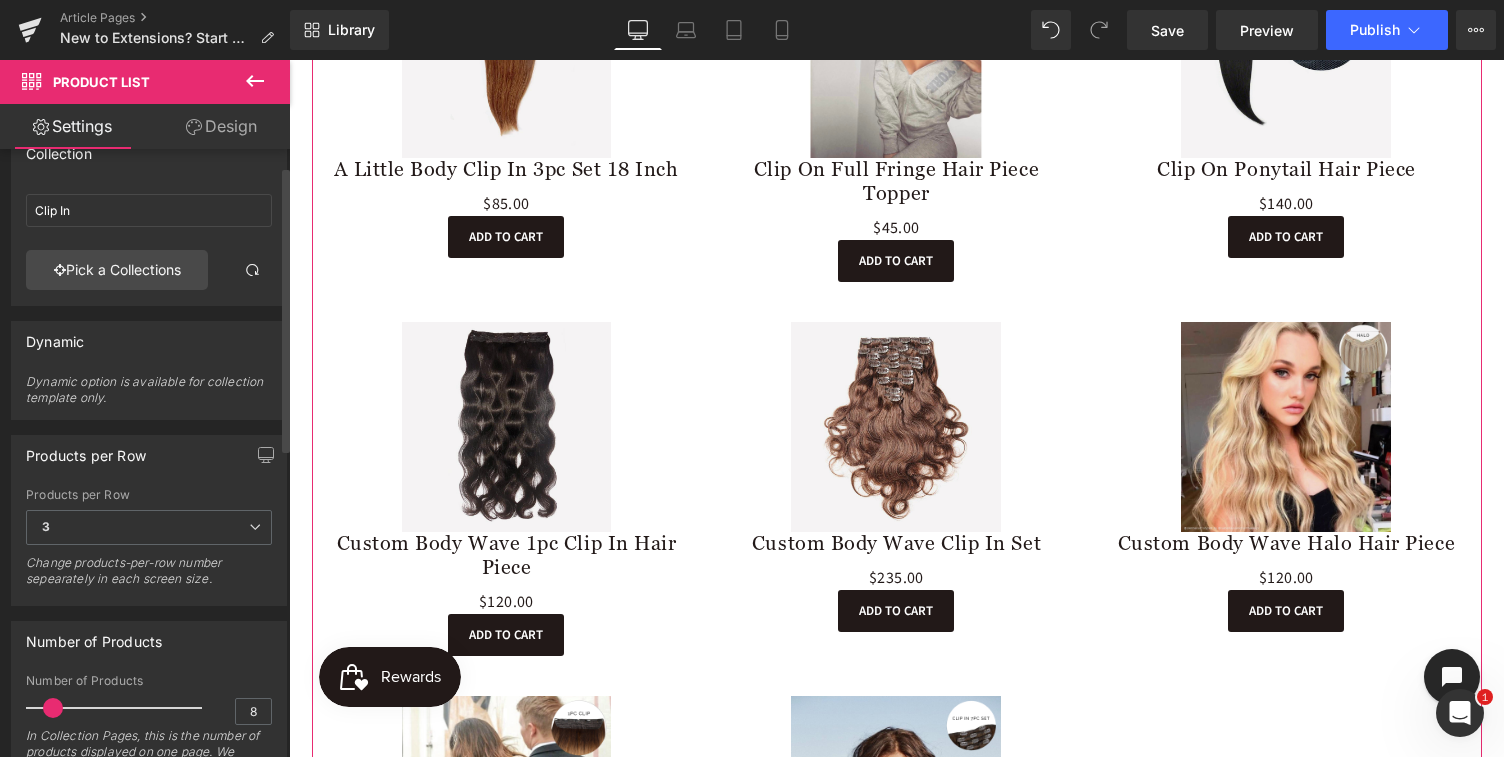 drag, startPoint x: 76, startPoint y: 713, endPoint x: 55, endPoint y: 710, distance: 21.213203 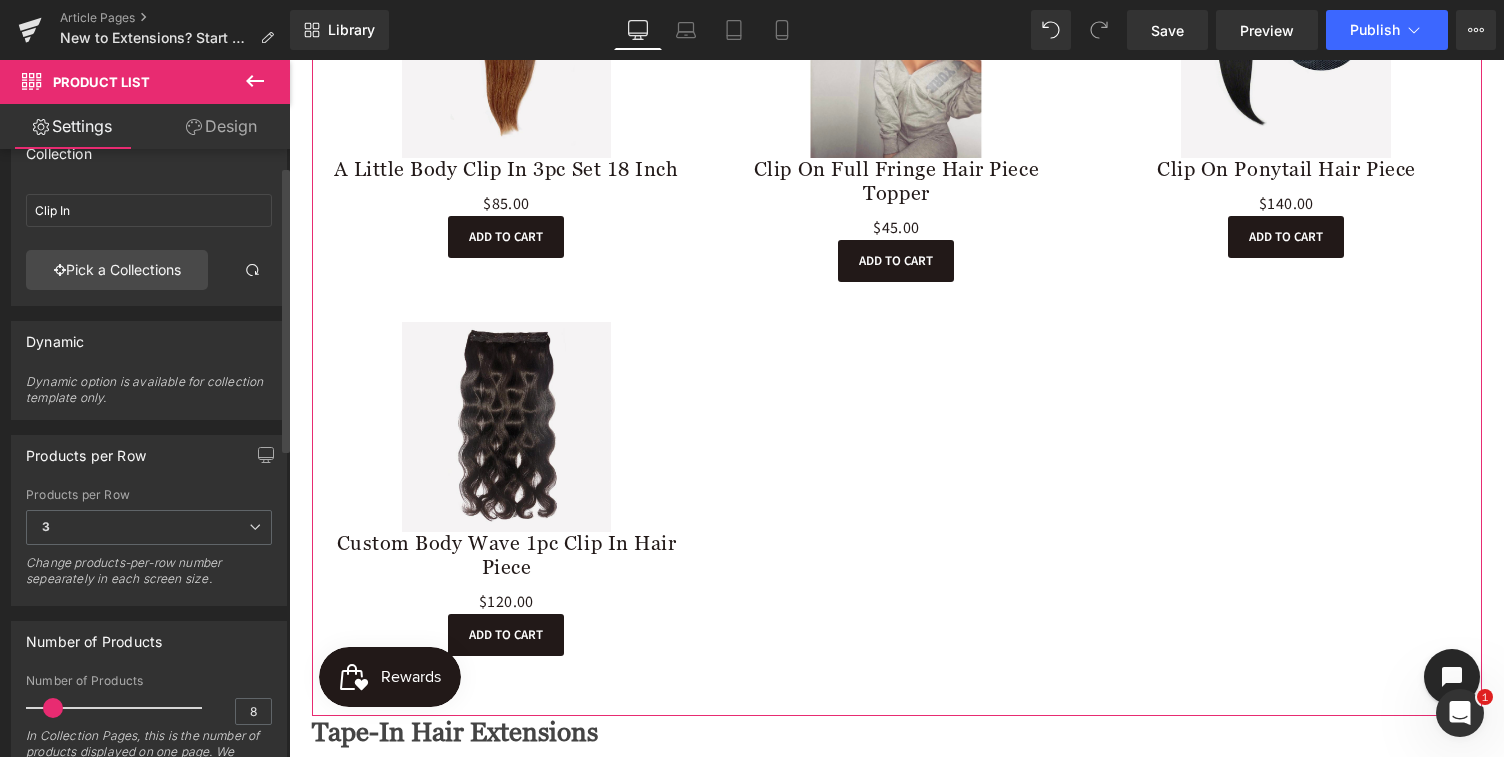 click at bounding box center [53, 708] 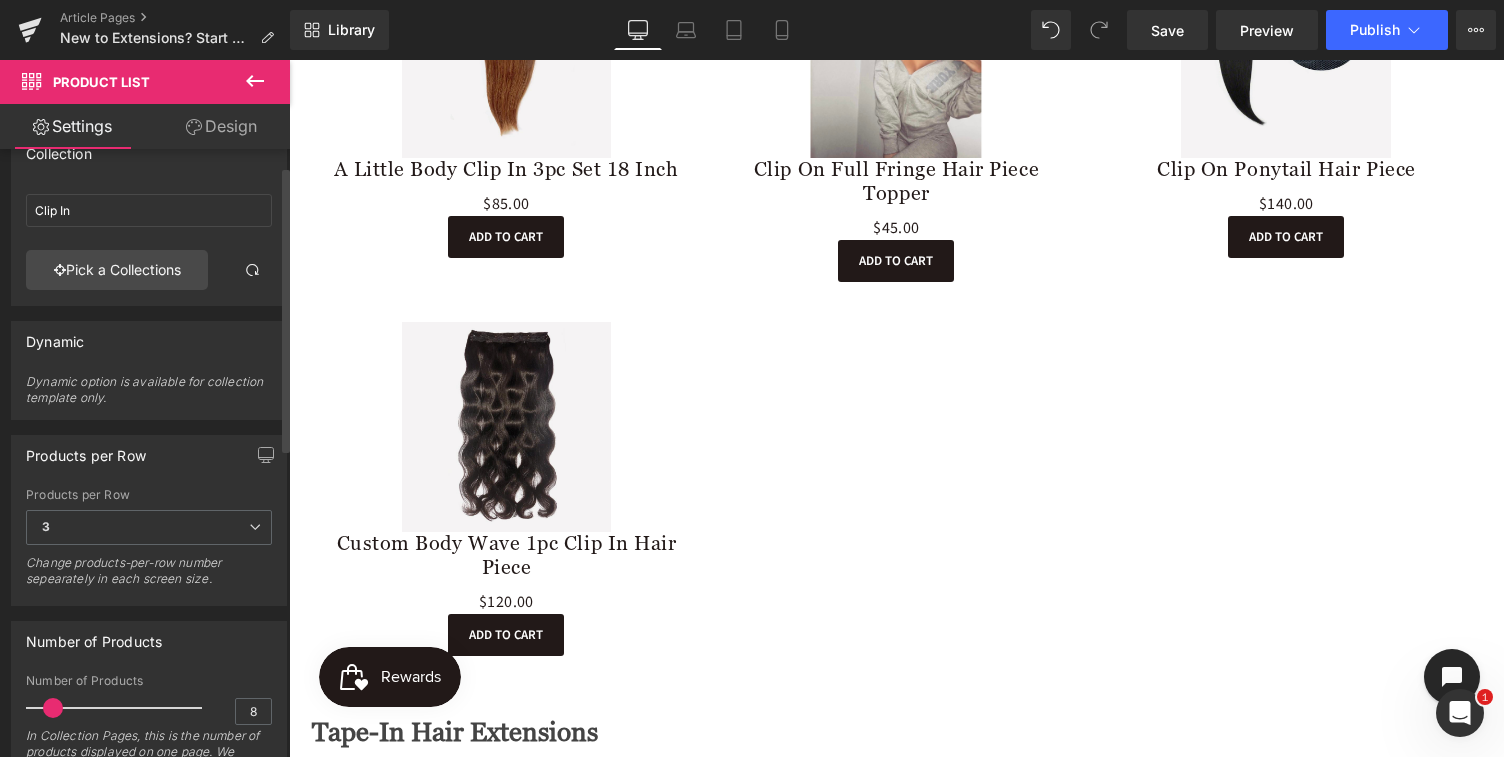 click at bounding box center [53, 708] 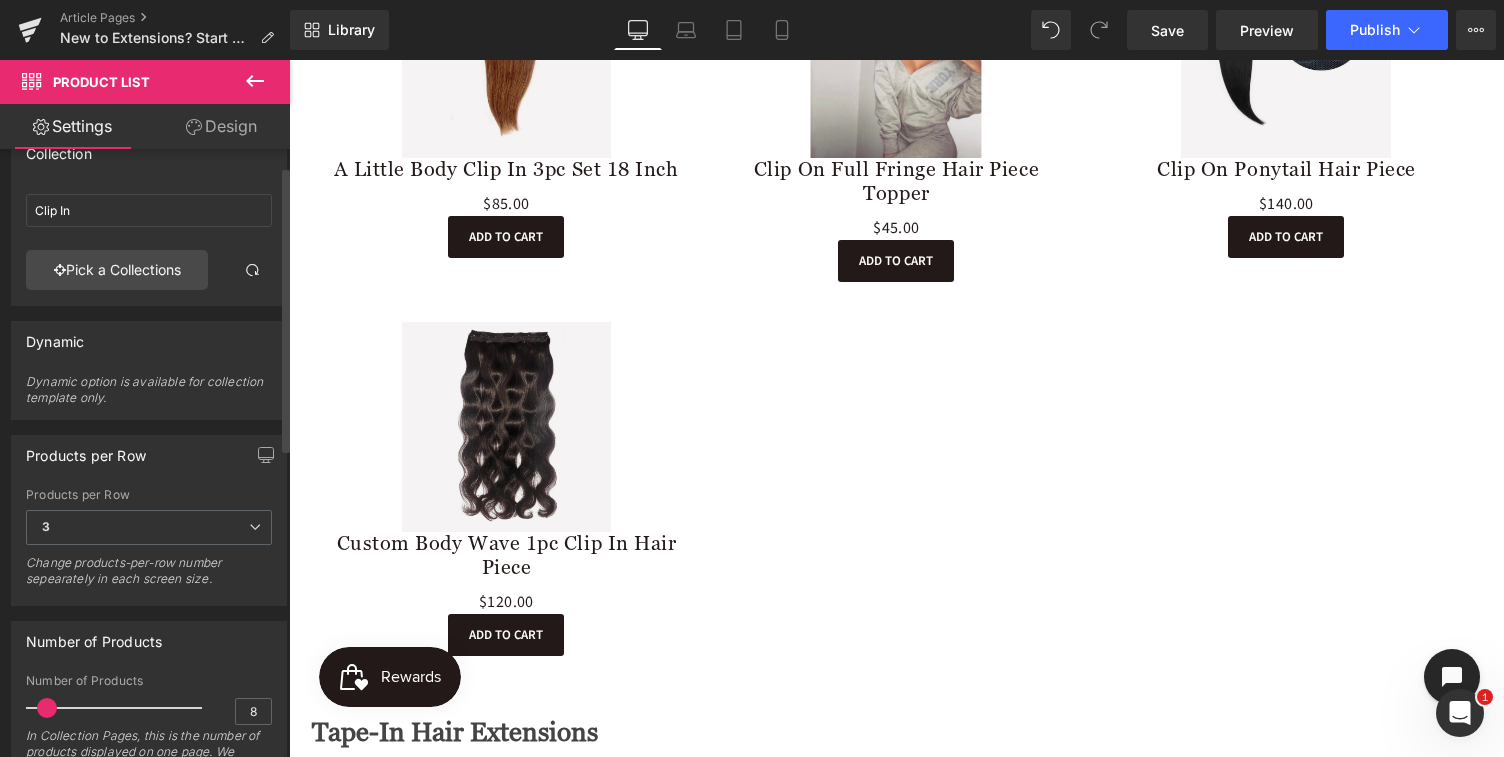 click at bounding box center [47, 708] 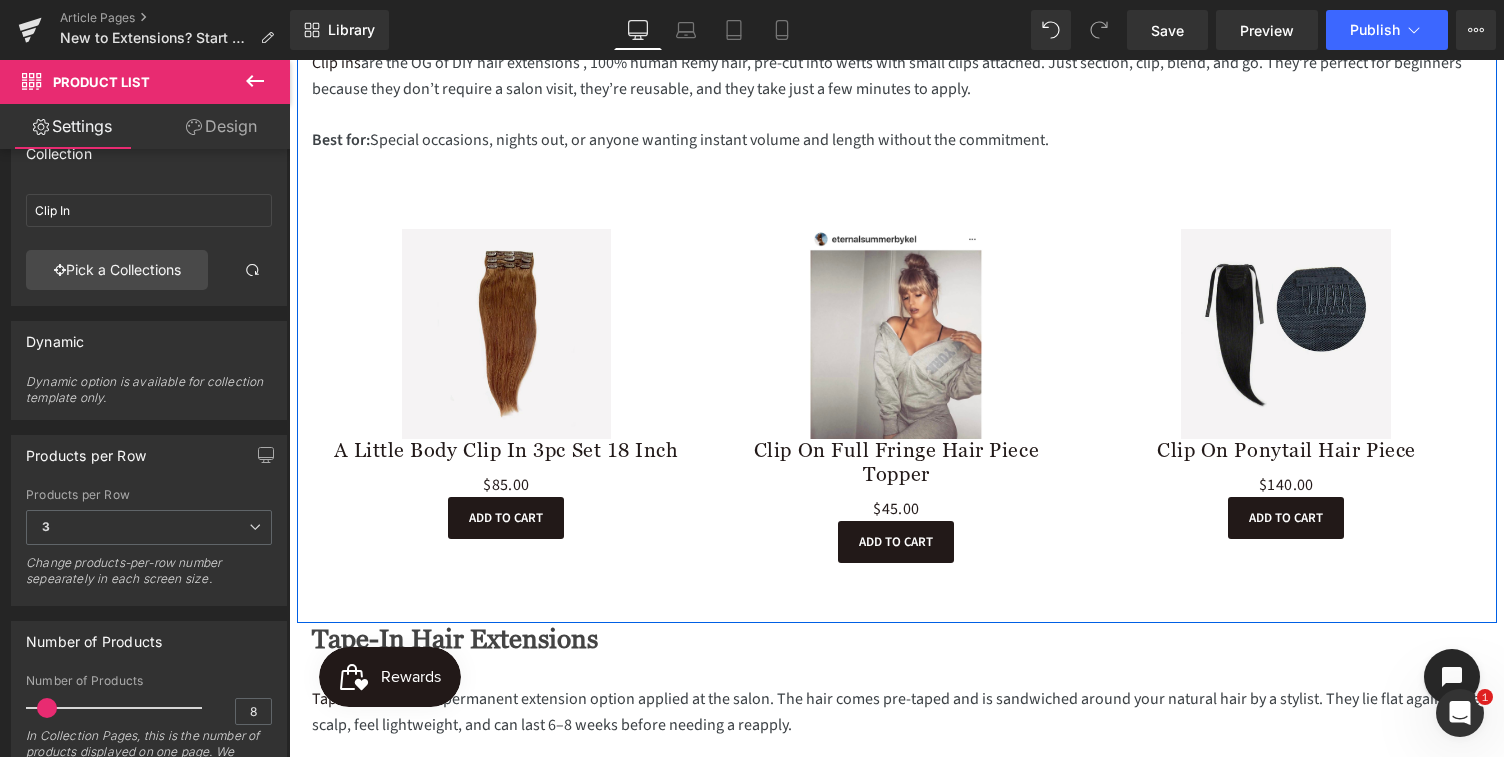 scroll, scrollTop: 1390, scrollLeft: 0, axis: vertical 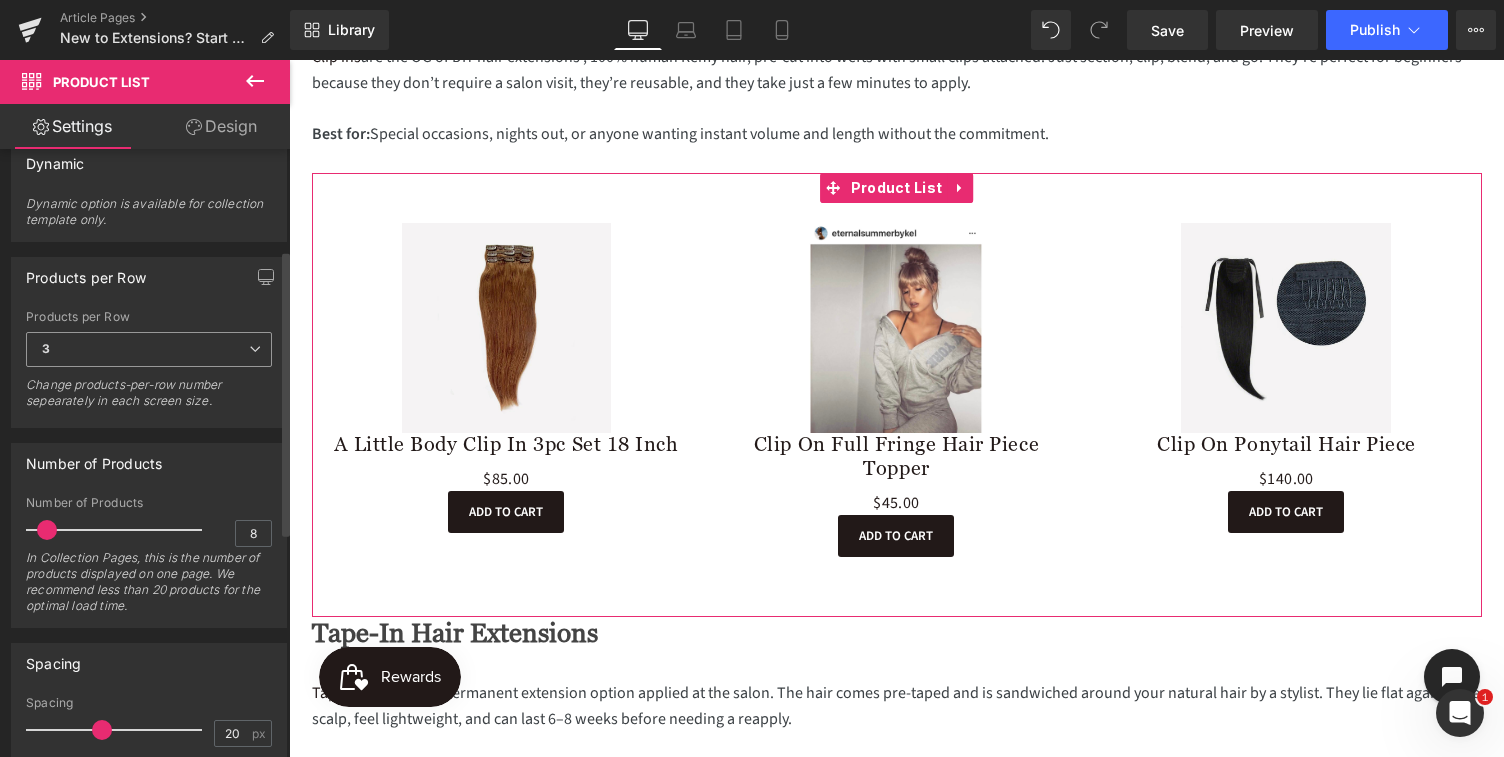 click at bounding box center (255, 349) 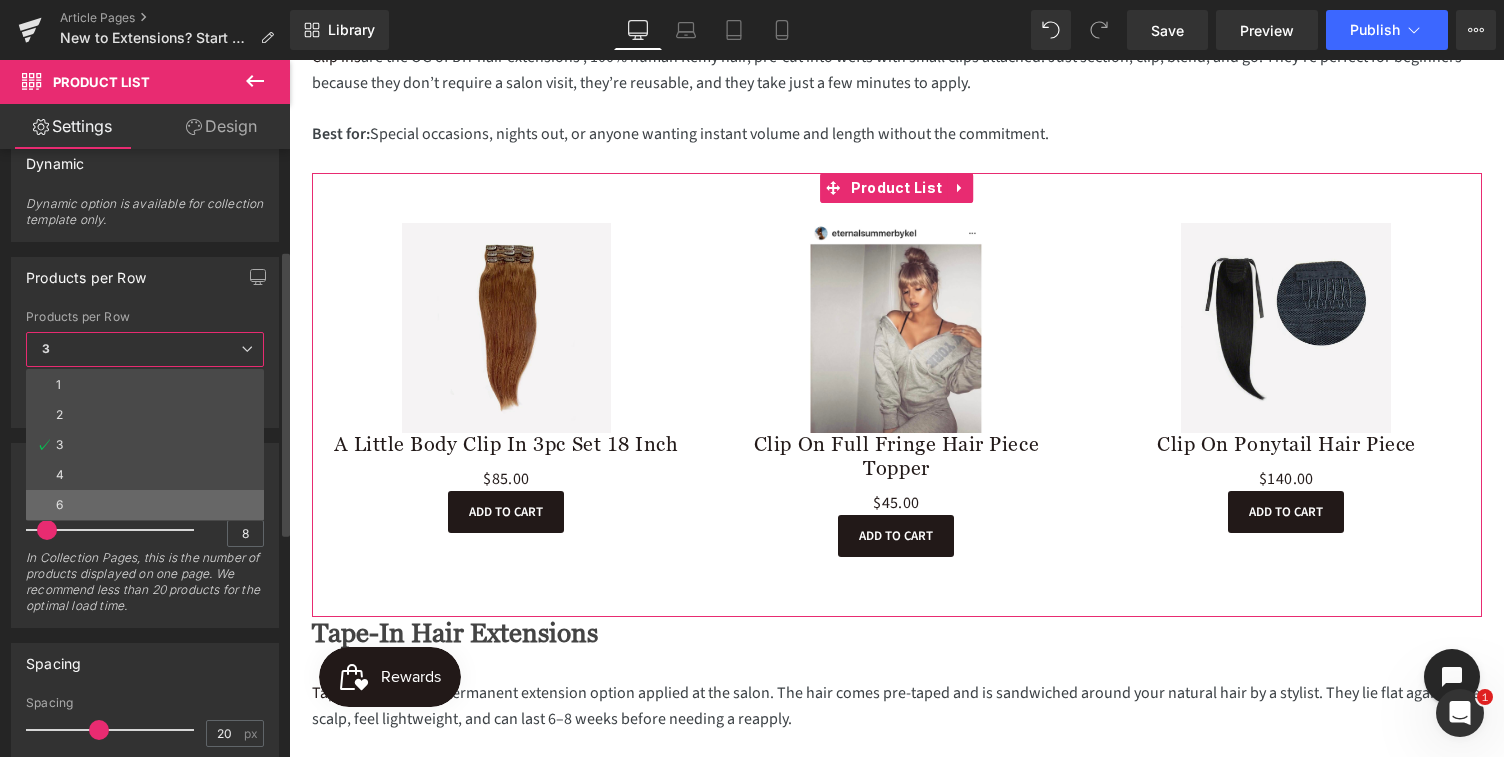 click on "6" at bounding box center (59, 505) 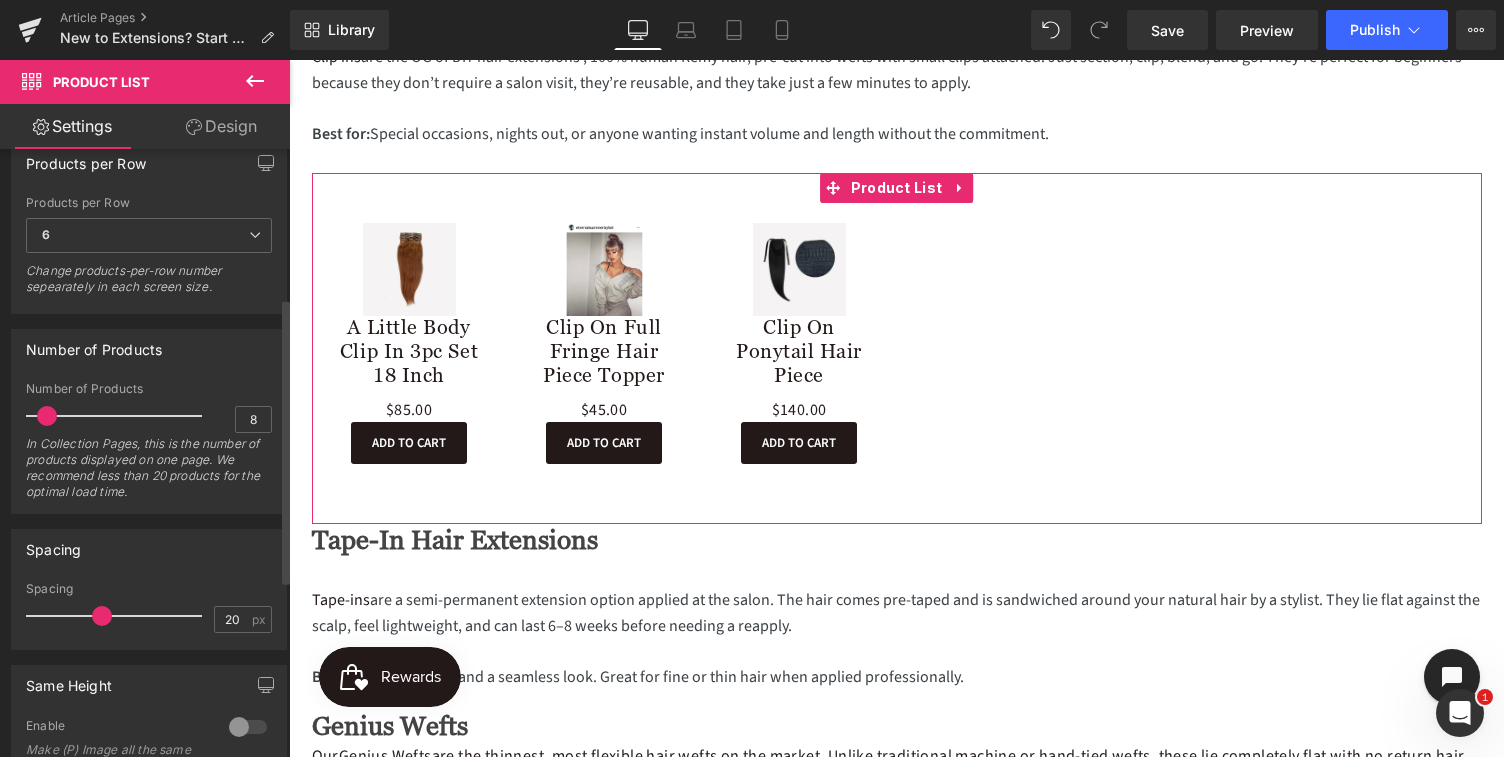 scroll, scrollTop: 359, scrollLeft: 0, axis: vertical 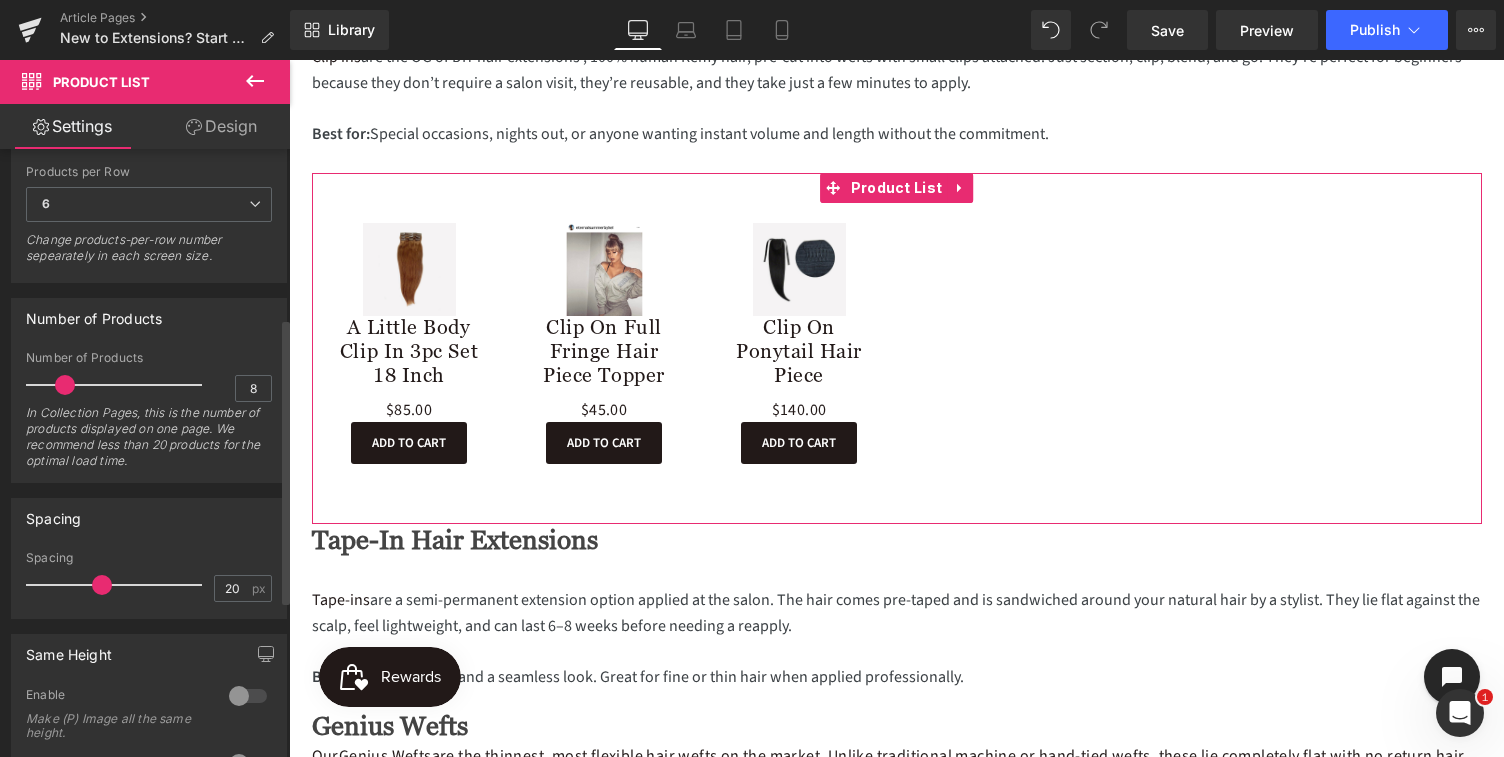 drag, startPoint x: 49, startPoint y: 384, endPoint x: 66, endPoint y: 382, distance: 17.117243 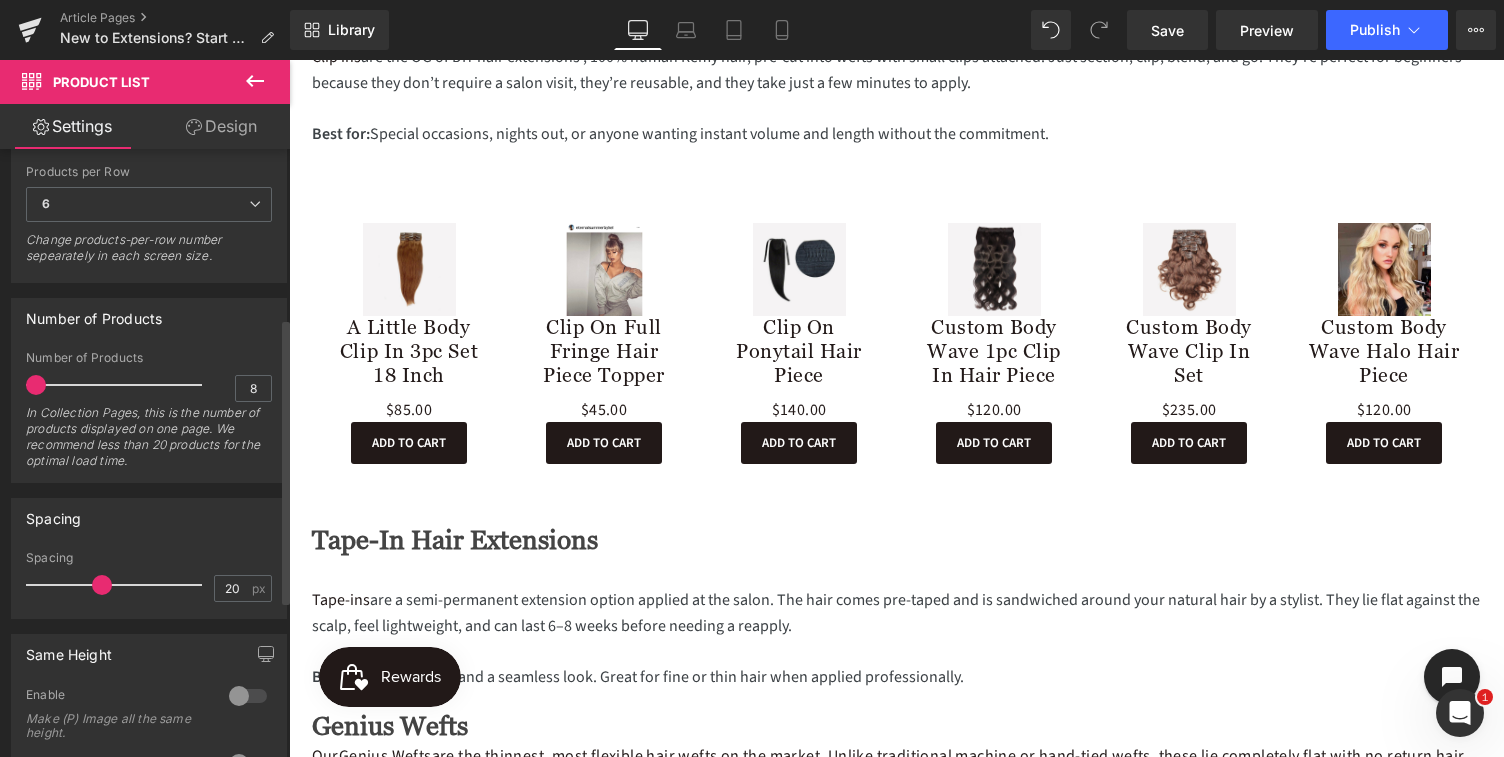 drag, startPoint x: 59, startPoint y: 387, endPoint x: 33, endPoint y: 380, distance: 26.925823 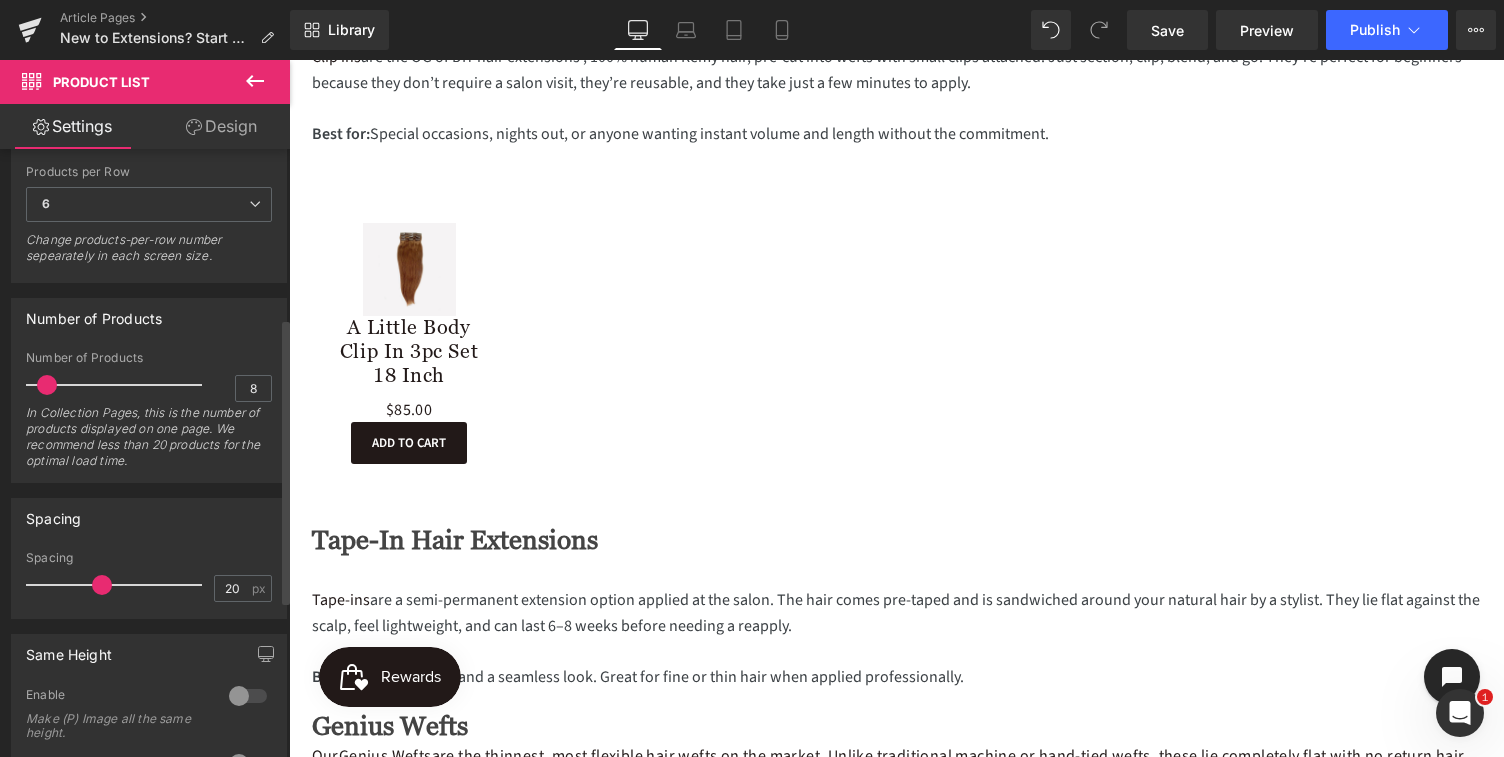 drag, startPoint x: 33, startPoint y: 386, endPoint x: 44, endPoint y: 385, distance: 11.045361 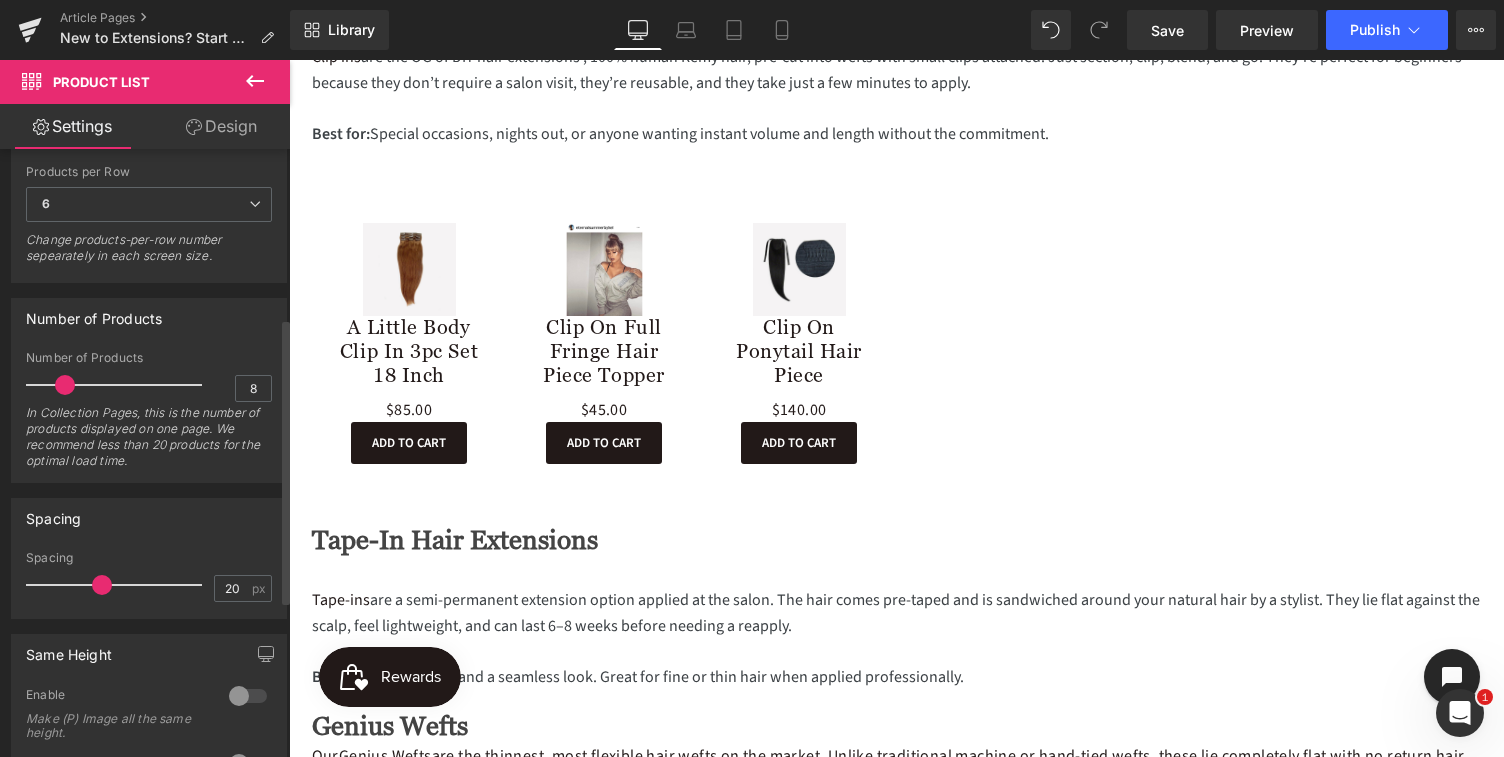 drag, startPoint x: 44, startPoint y: 385, endPoint x: 61, endPoint y: 383, distance: 17.117243 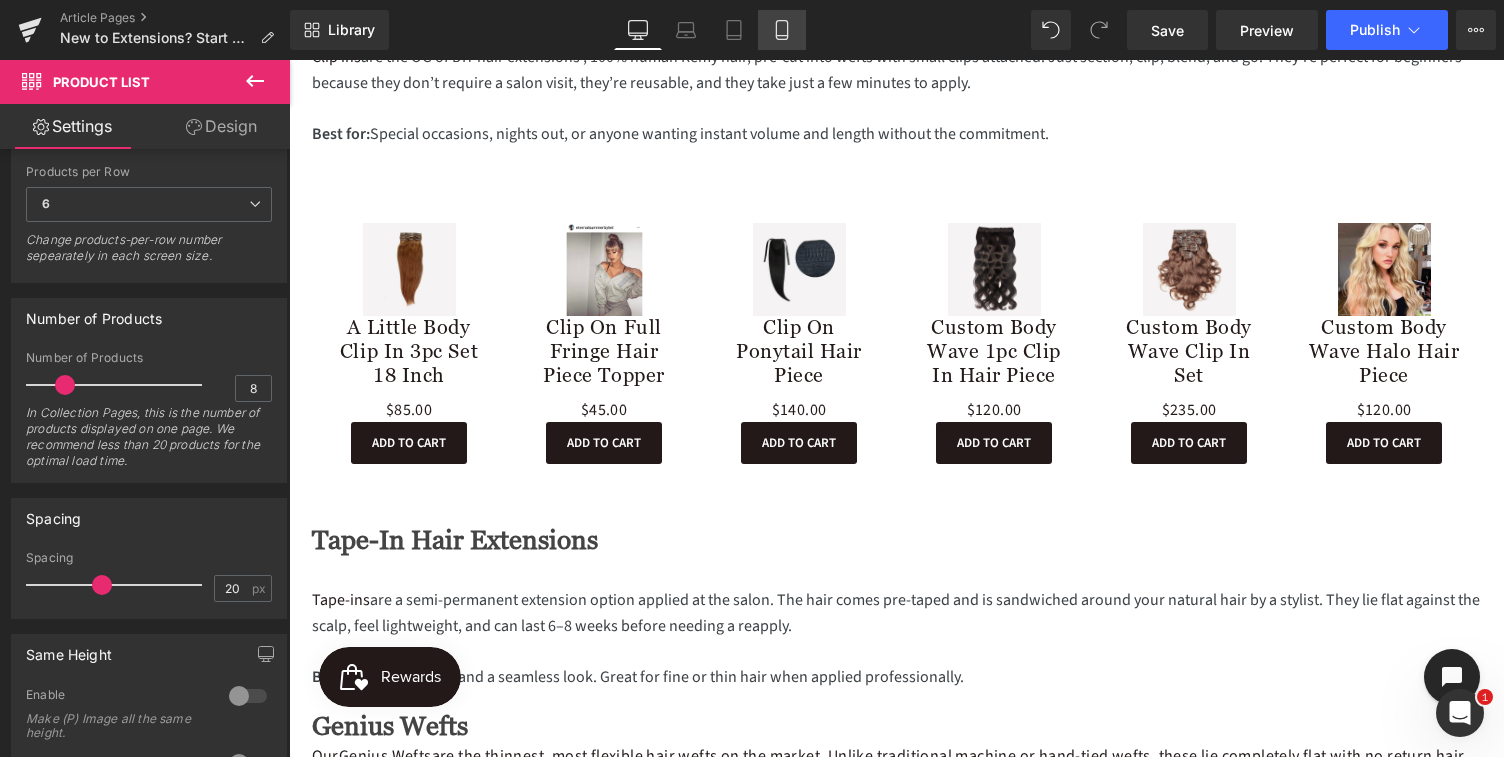 click on "Mobile" at bounding box center [782, 30] 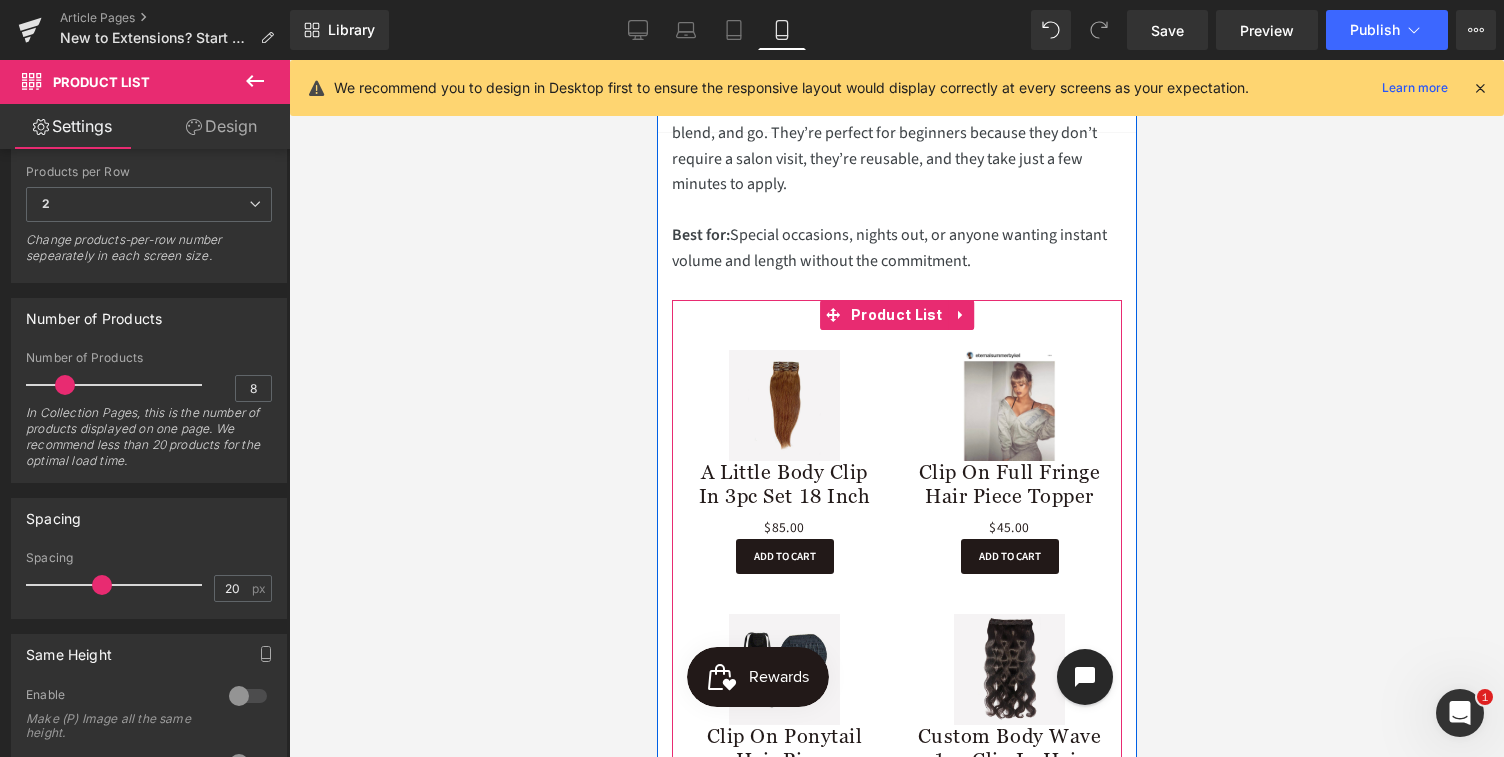 scroll, scrollTop: 865, scrollLeft: 0, axis: vertical 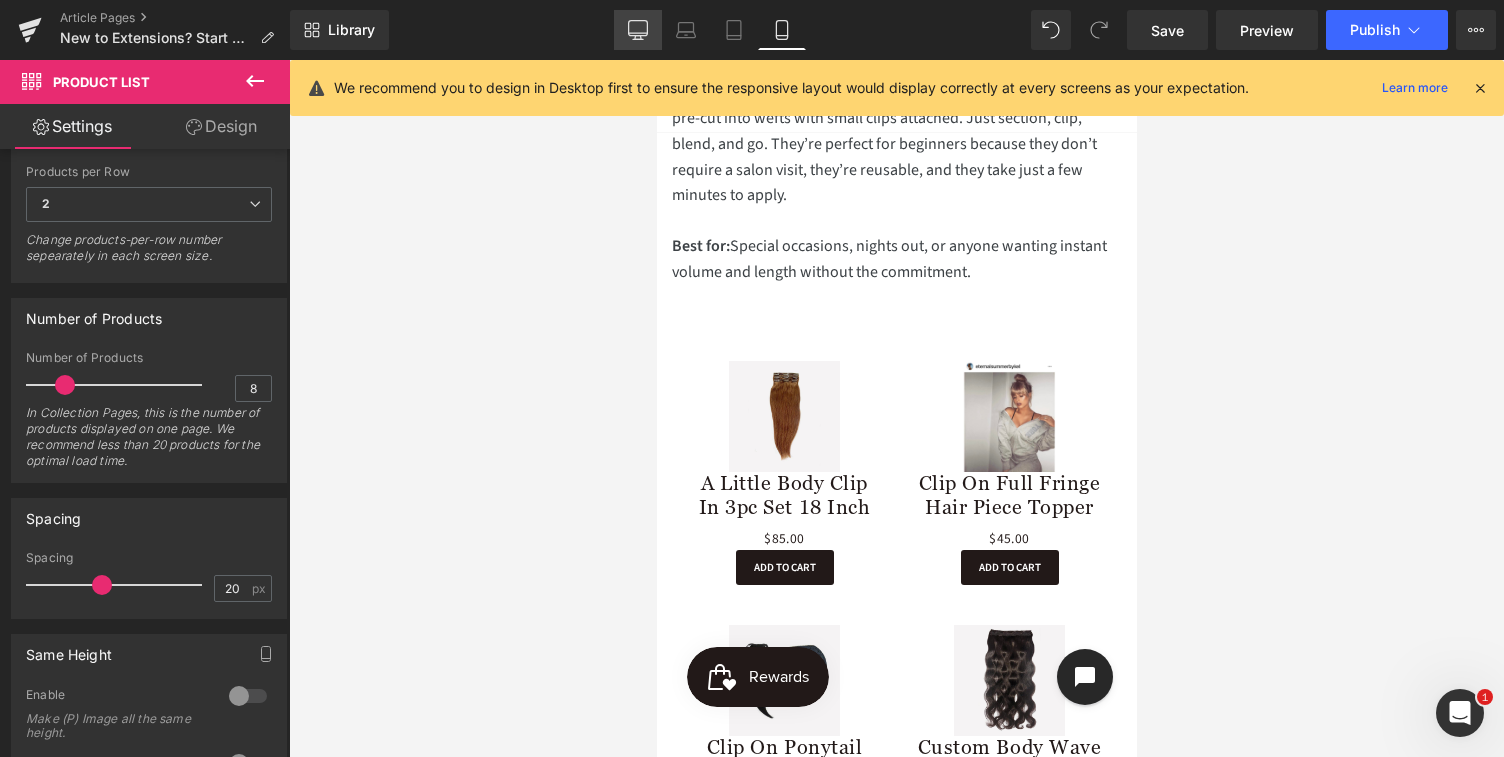 click 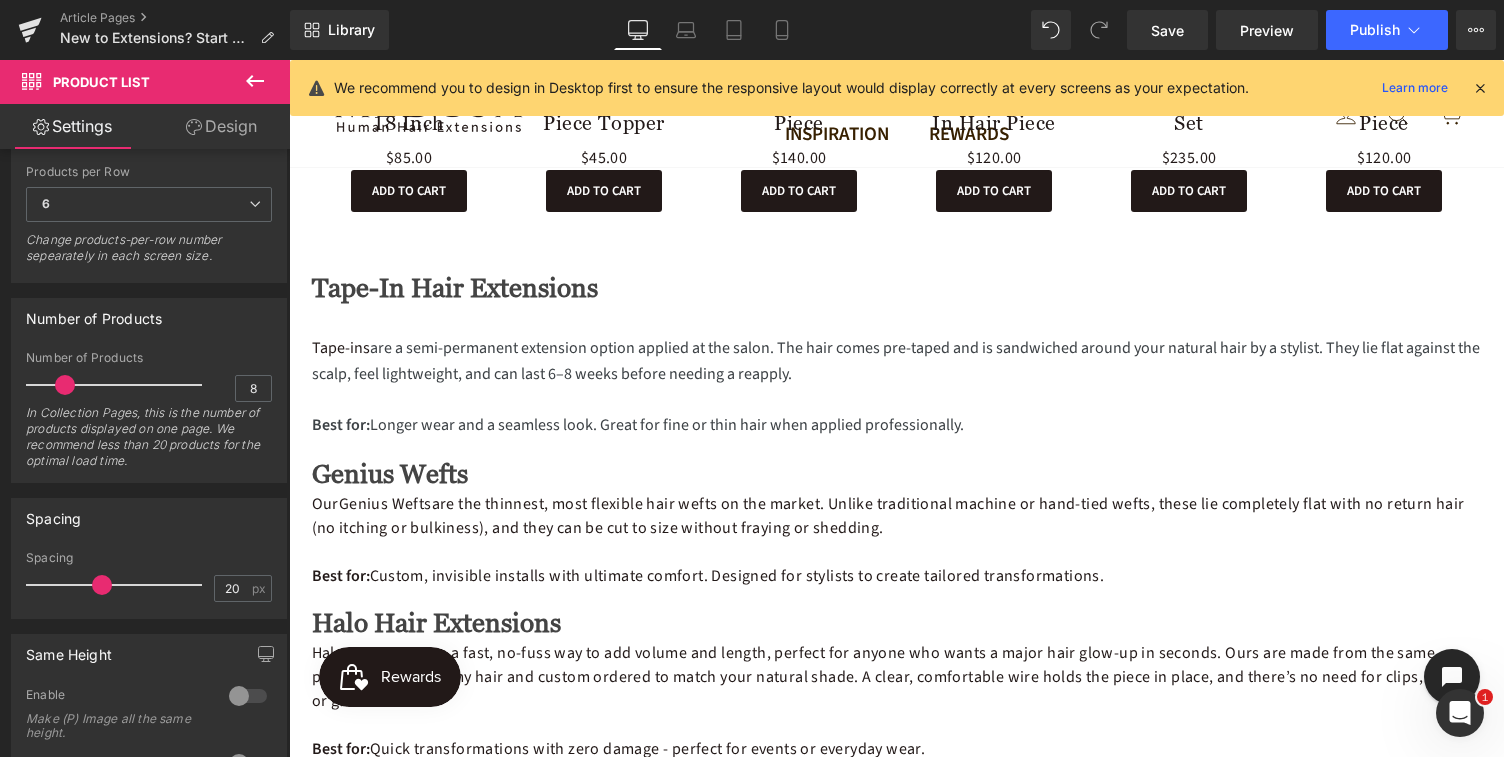 scroll, scrollTop: 1616, scrollLeft: 0, axis: vertical 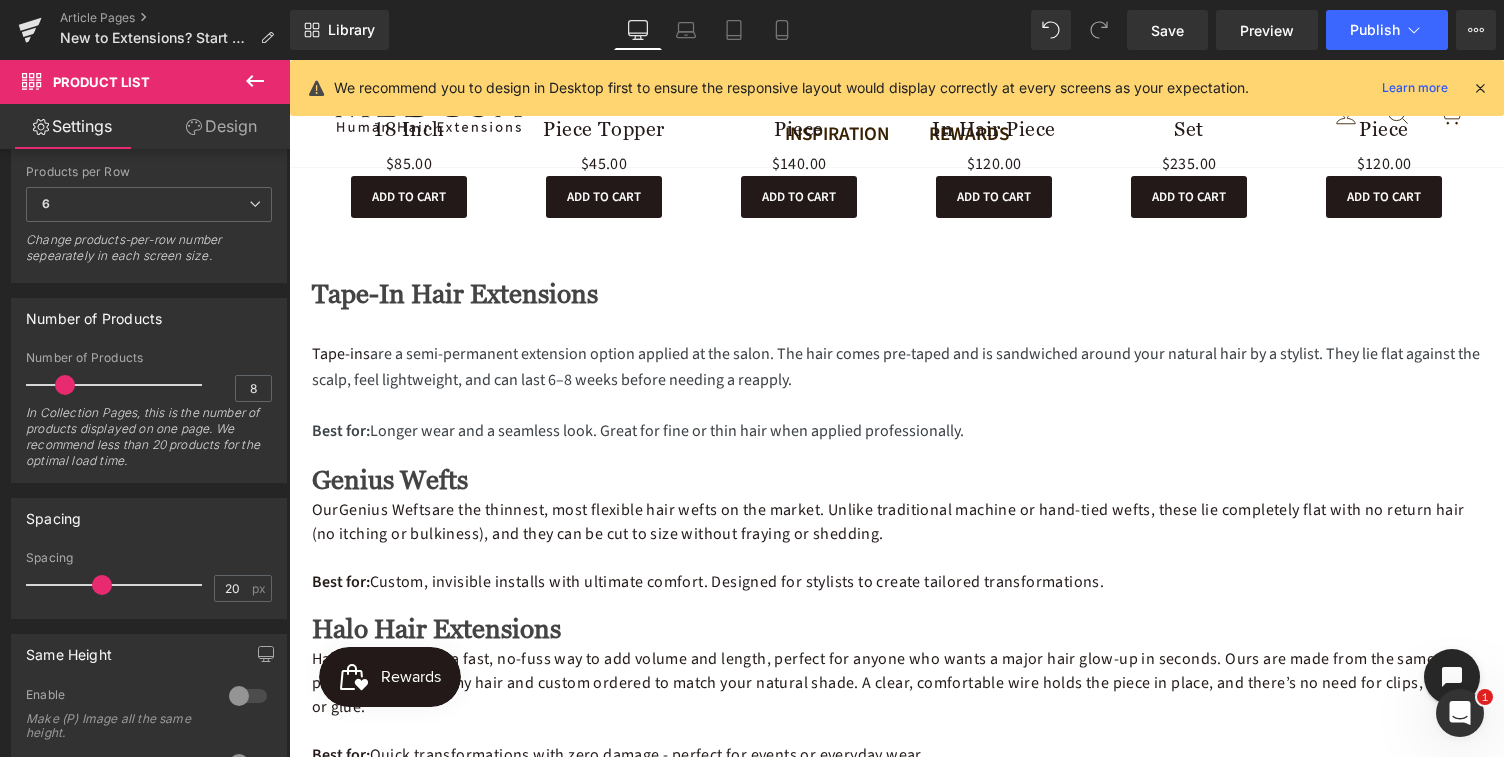 click 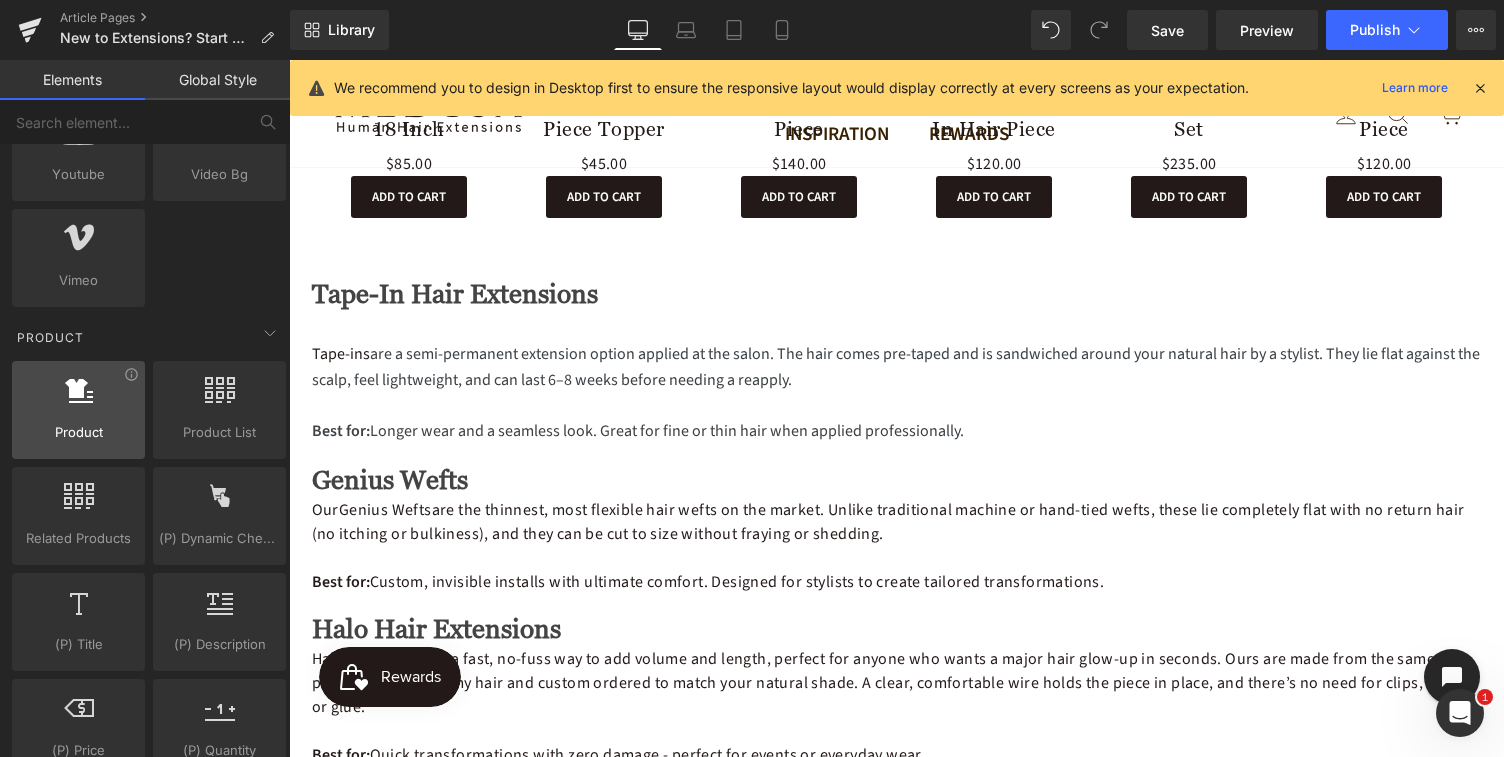 scroll, scrollTop: 1428, scrollLeft: 0, axis: vertical 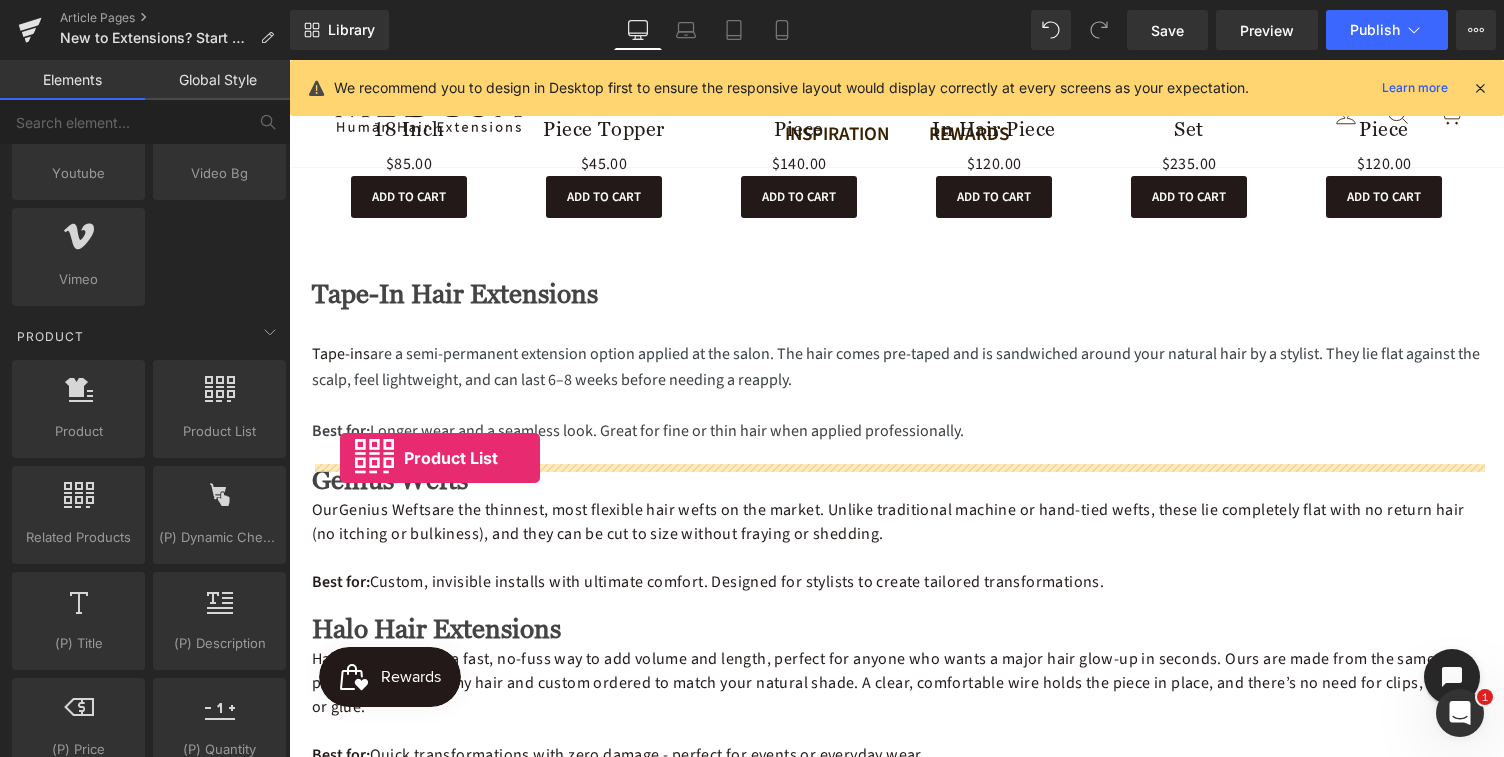 drag, startPoint x: 506, startPoint y: 467, endPoint x: 333, endPoint y: 452, distance: 173.64908 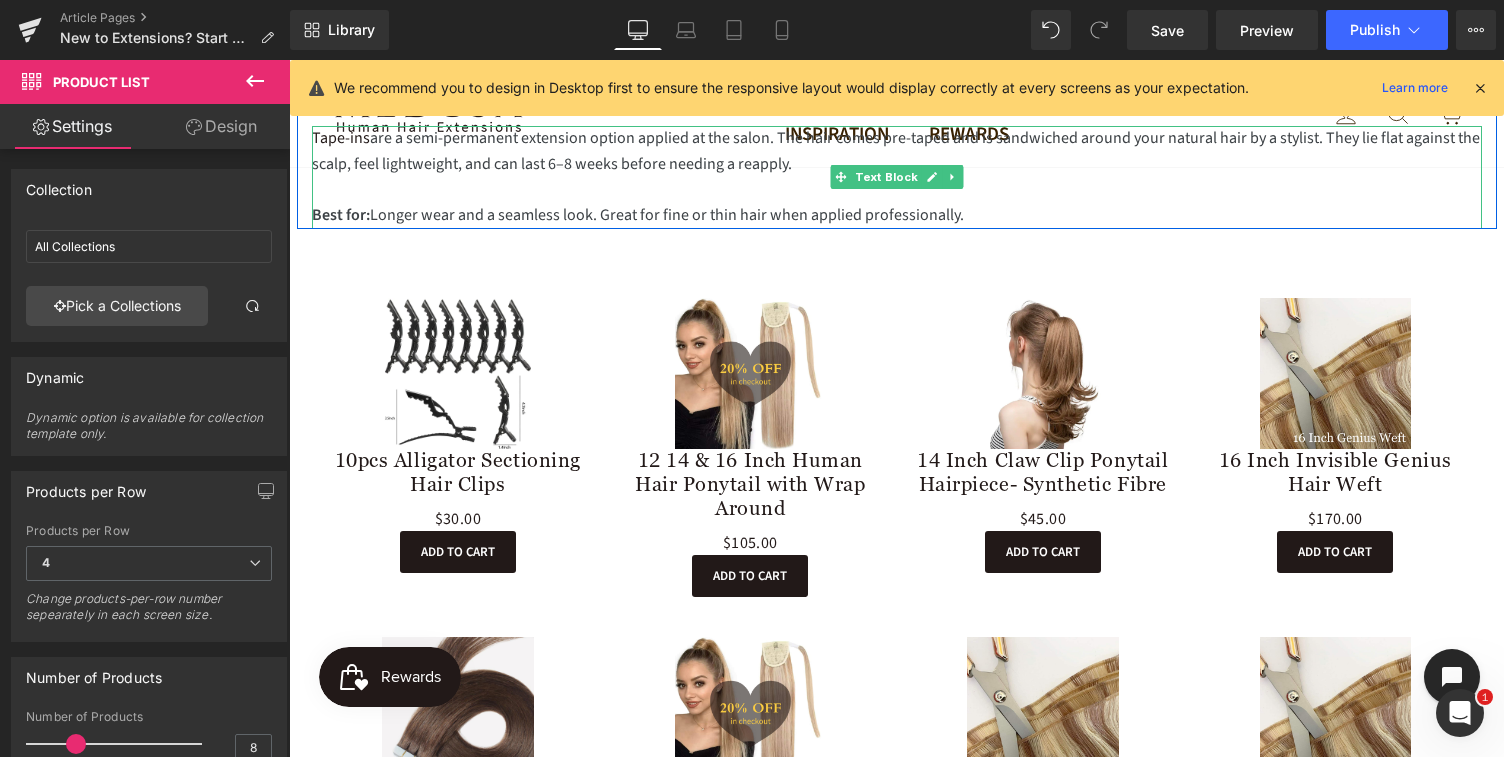 scroll, scrollTop: 1842, scrollLeft: 0, axis: vertical 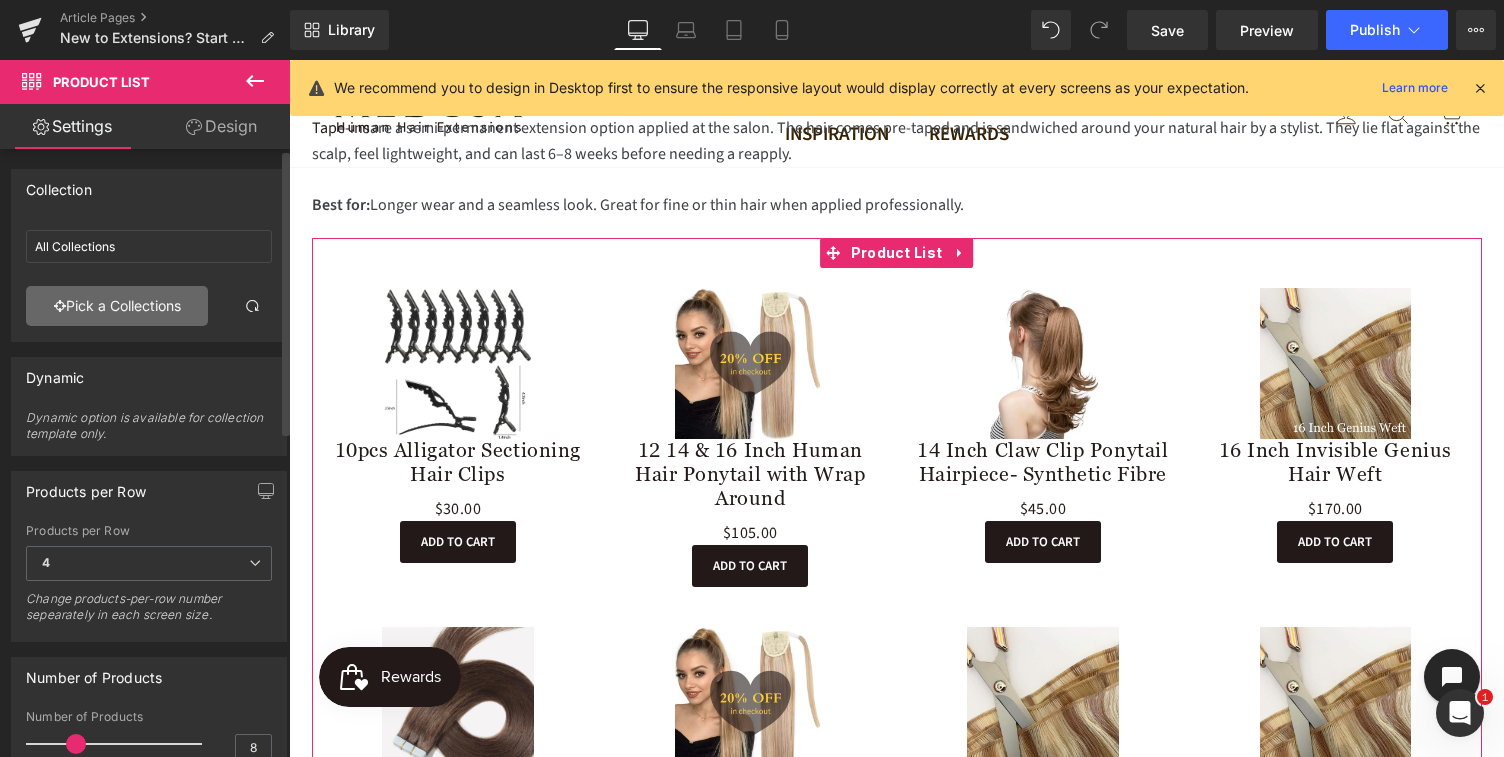 click on "Pick a Collections" at bounding box center [117, 306] 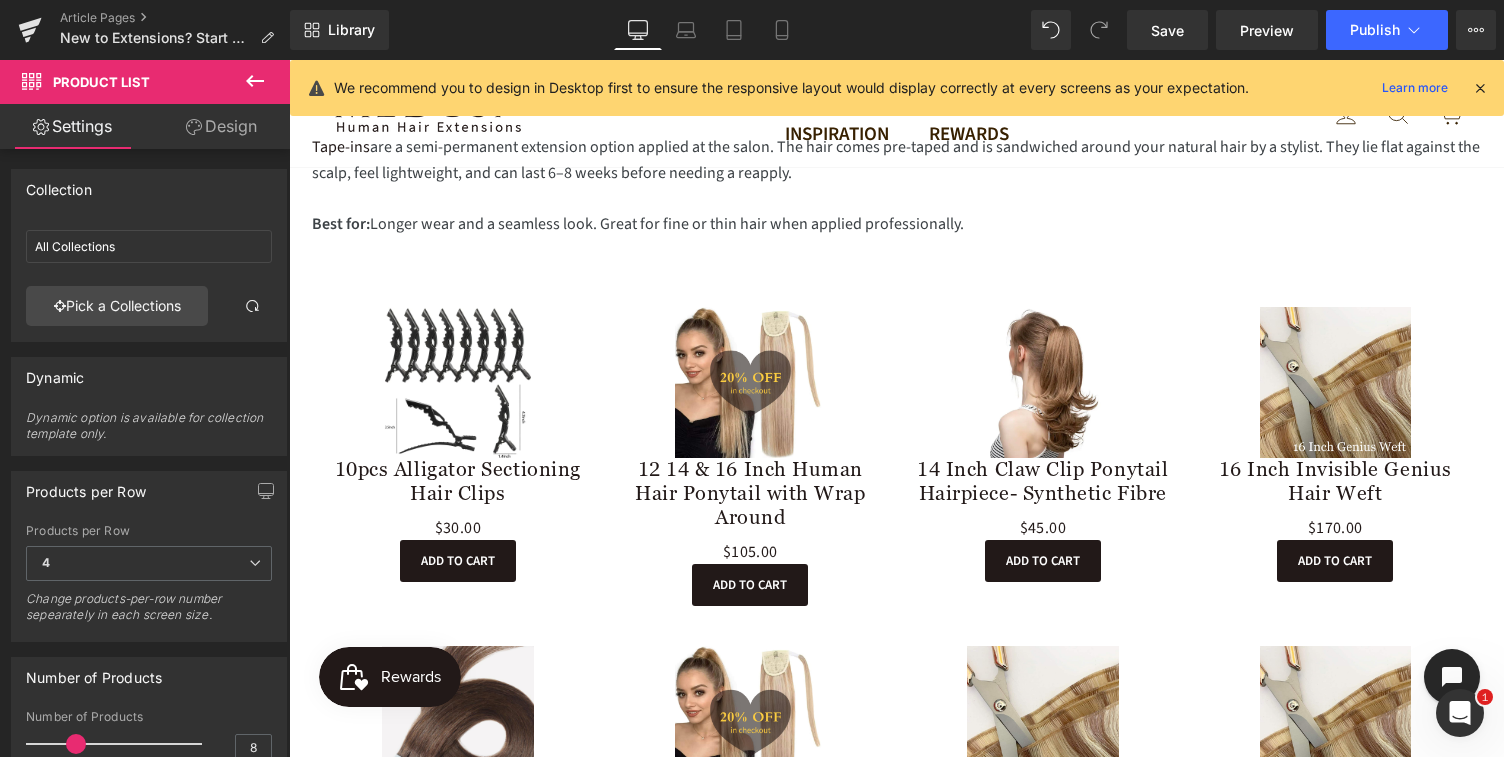 scroll, scrollTop: 1833, scrollLeft: 0, axis: vertical 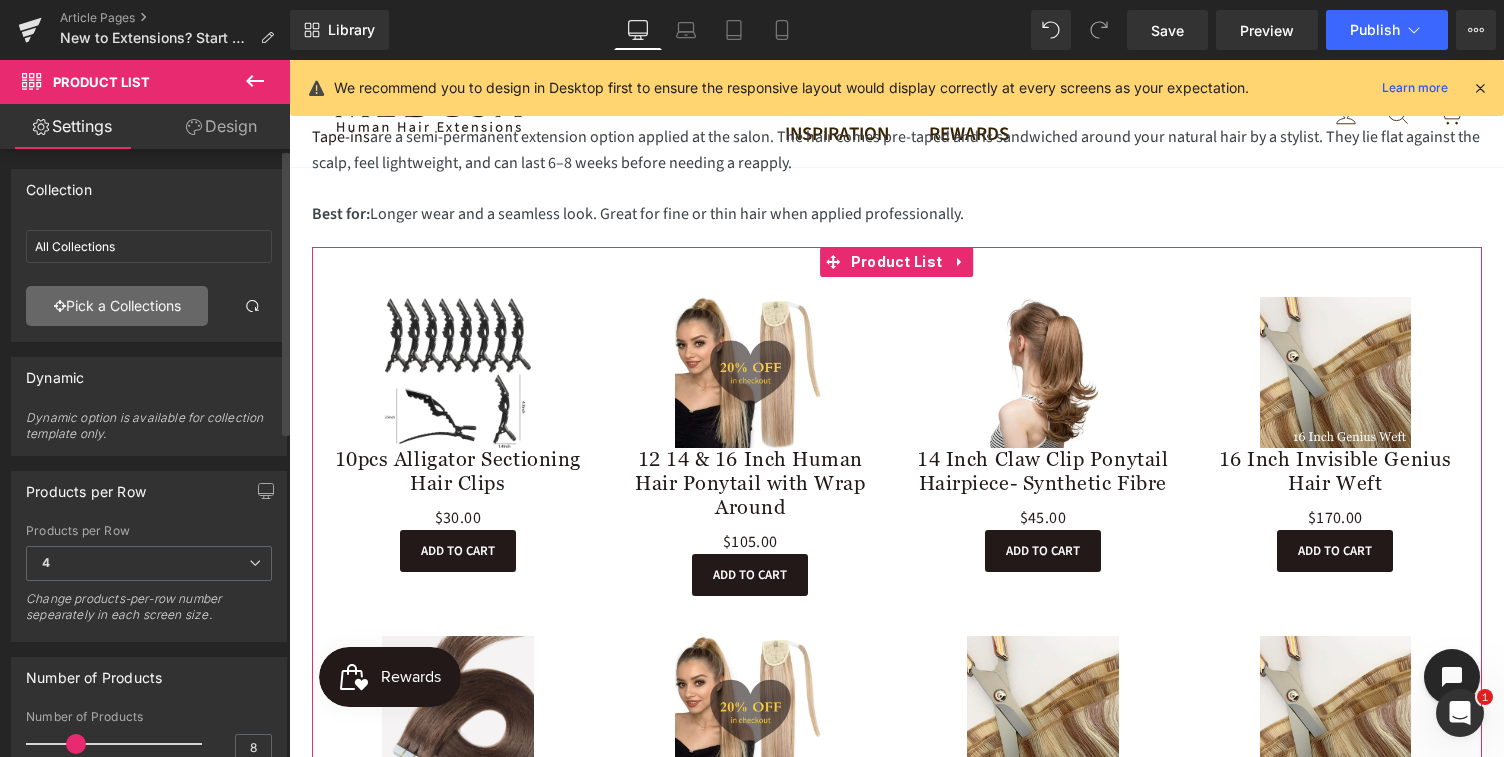 click on "Pick a Collections" at bounding box center (117, 306) 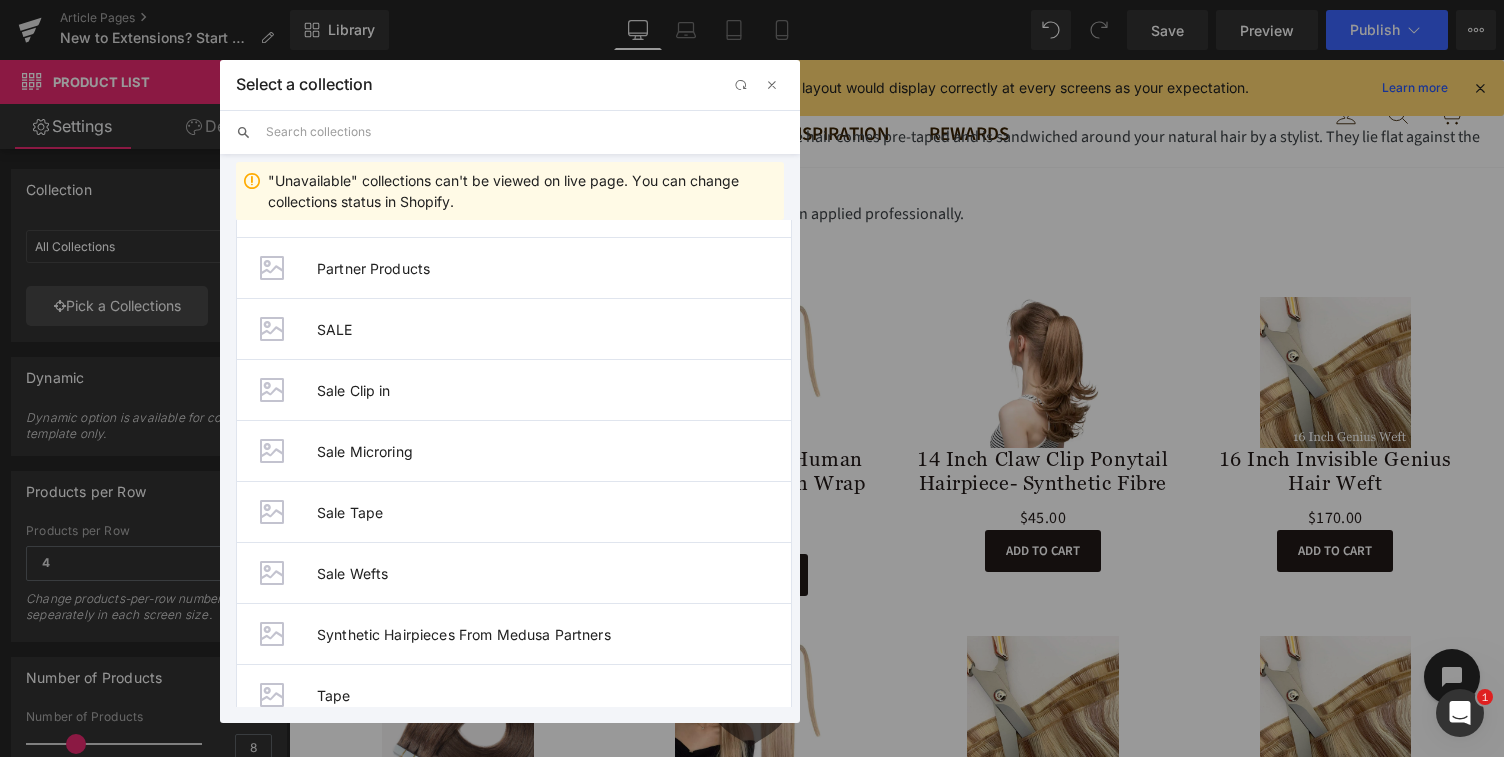 scroll, scrollTop: 1052, scrollLeft: 0, axis: vertical 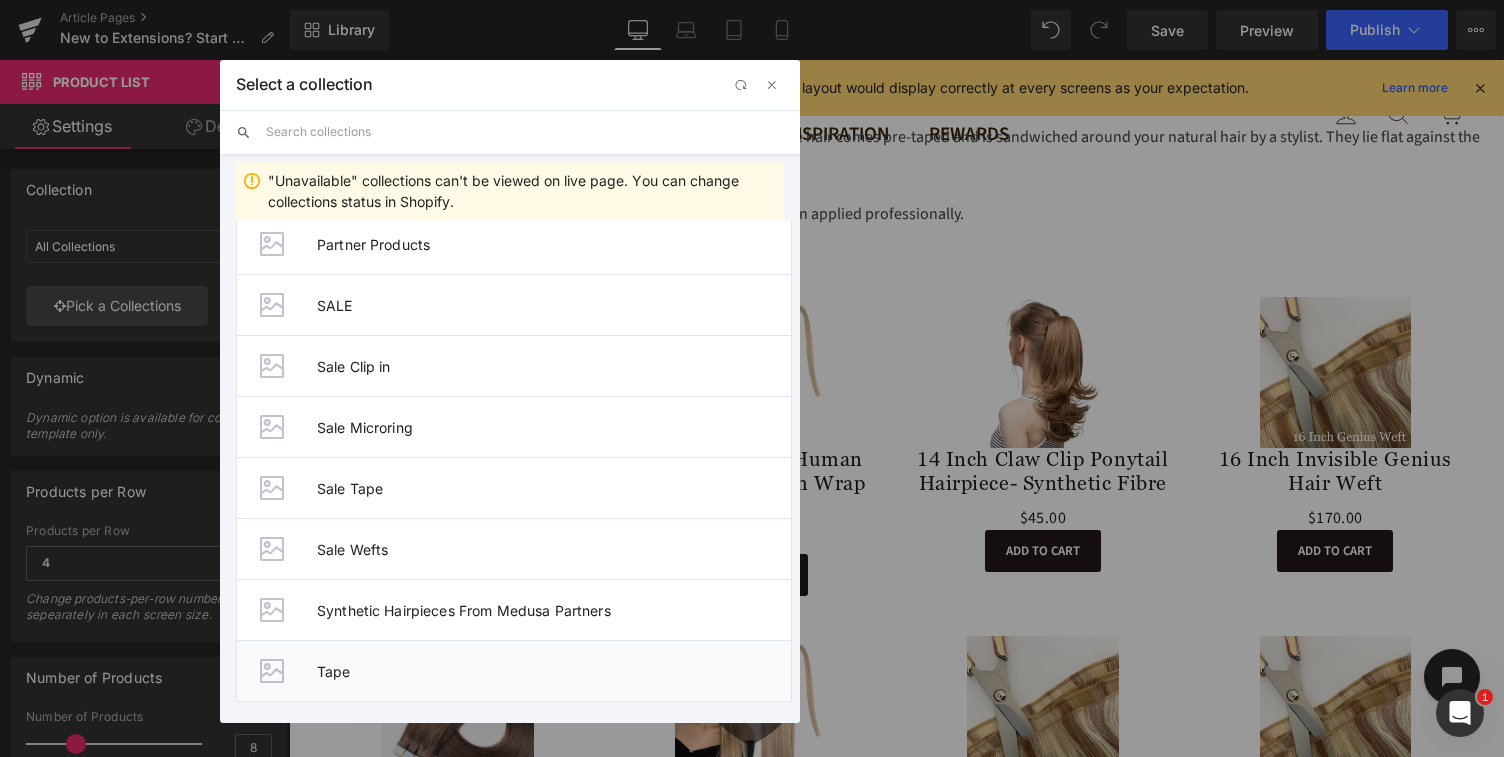 click on "Tape" at bounding box center (554, 671) 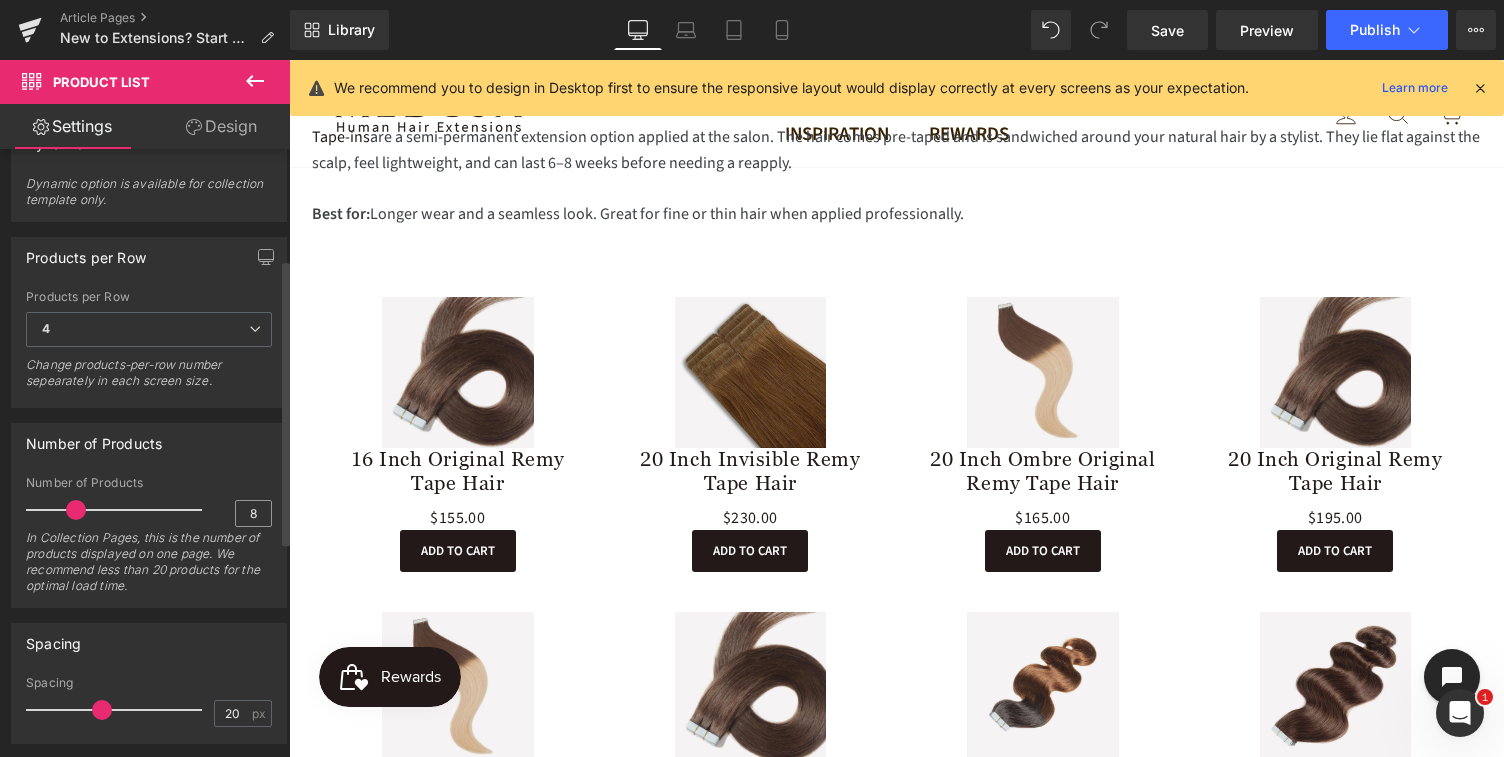 scroll, scrollTop: 236, scrollLeft: 0, axis: vertical 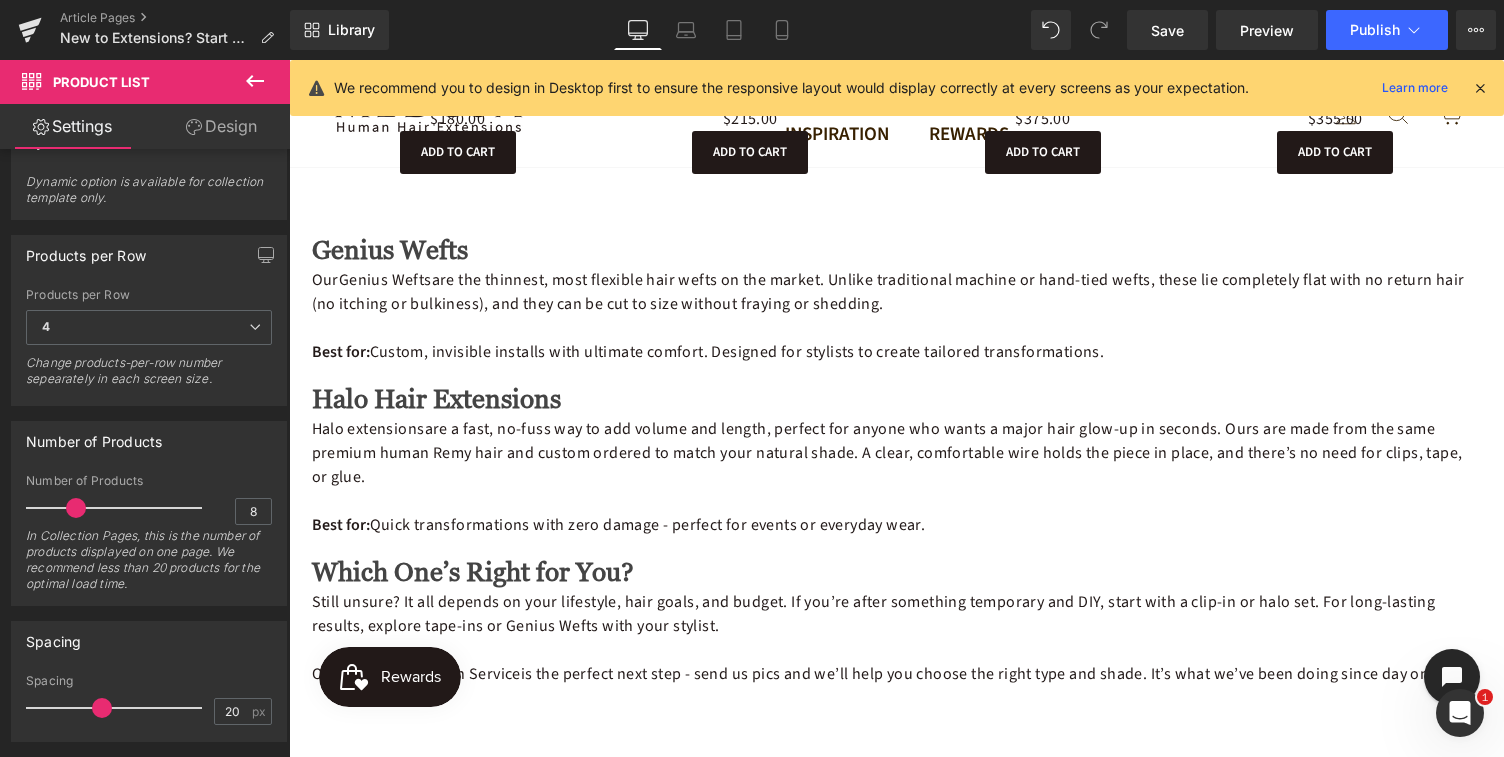 click 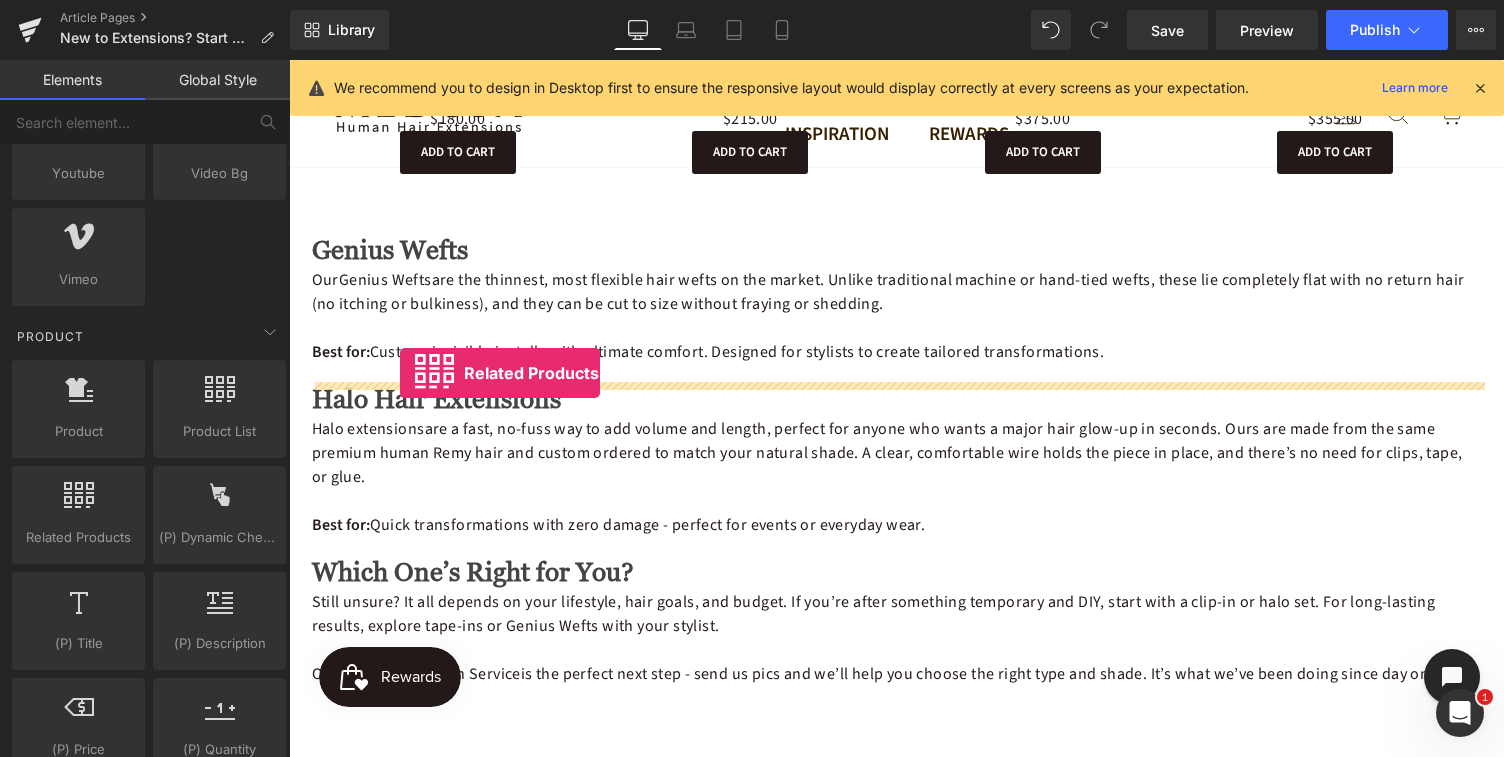 drag, startPoint x: 357, startPoint y: 570, endPoint x: 393, endPoint y: 366, distance: 207.15211 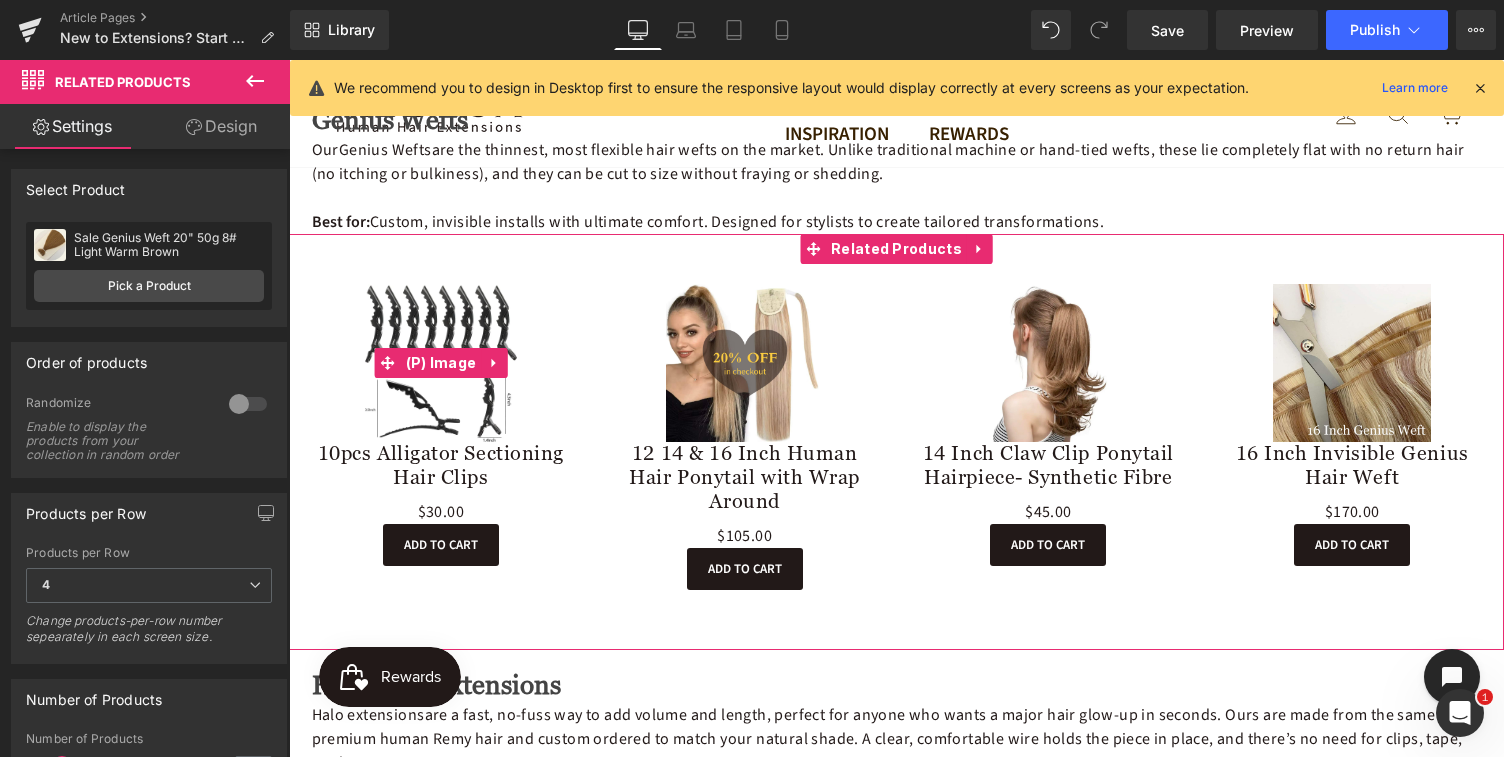 scroll, scrollTop: 2711, scrollLeft: 0, axis: vertical 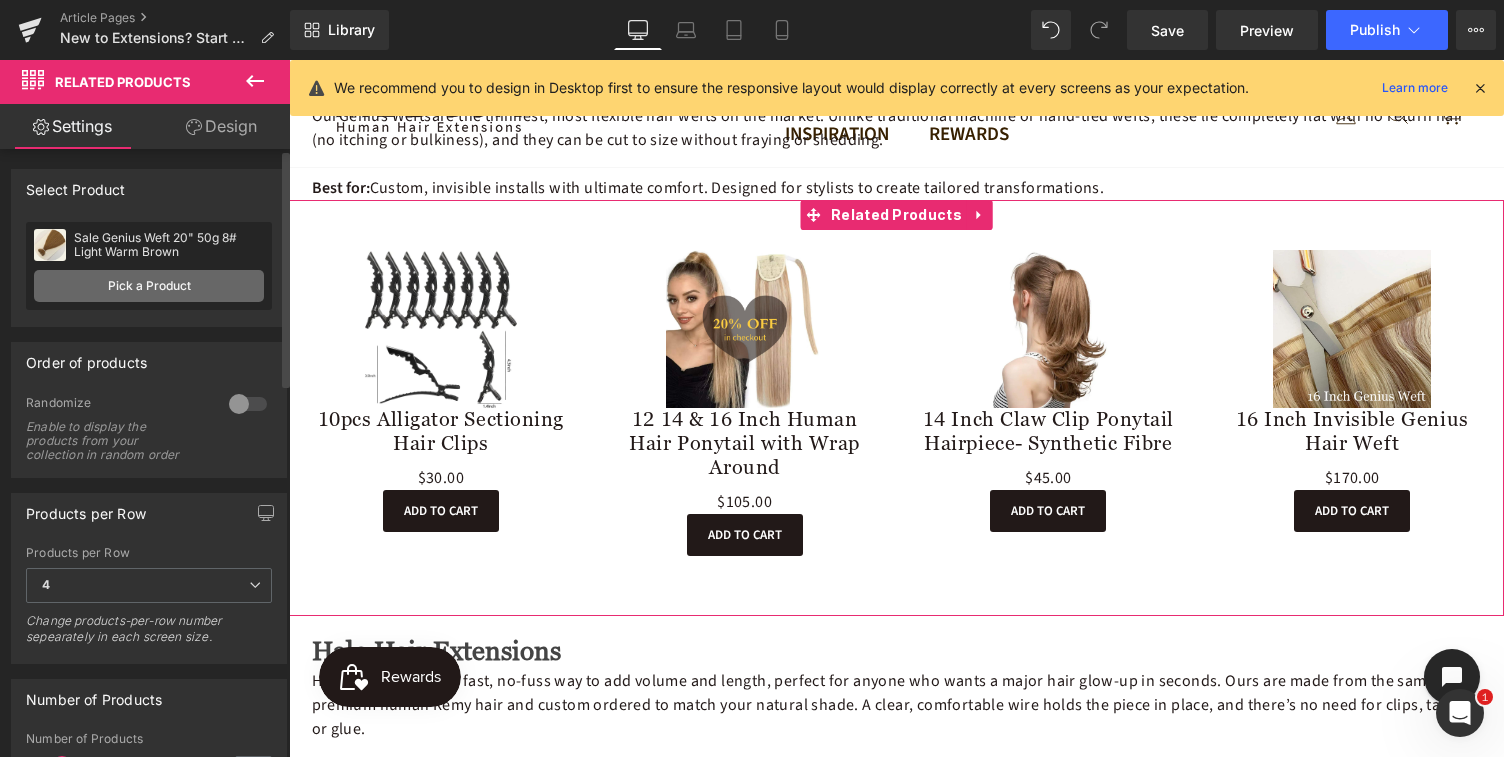click on "Pick a Product" at bounding box center (149, 286) 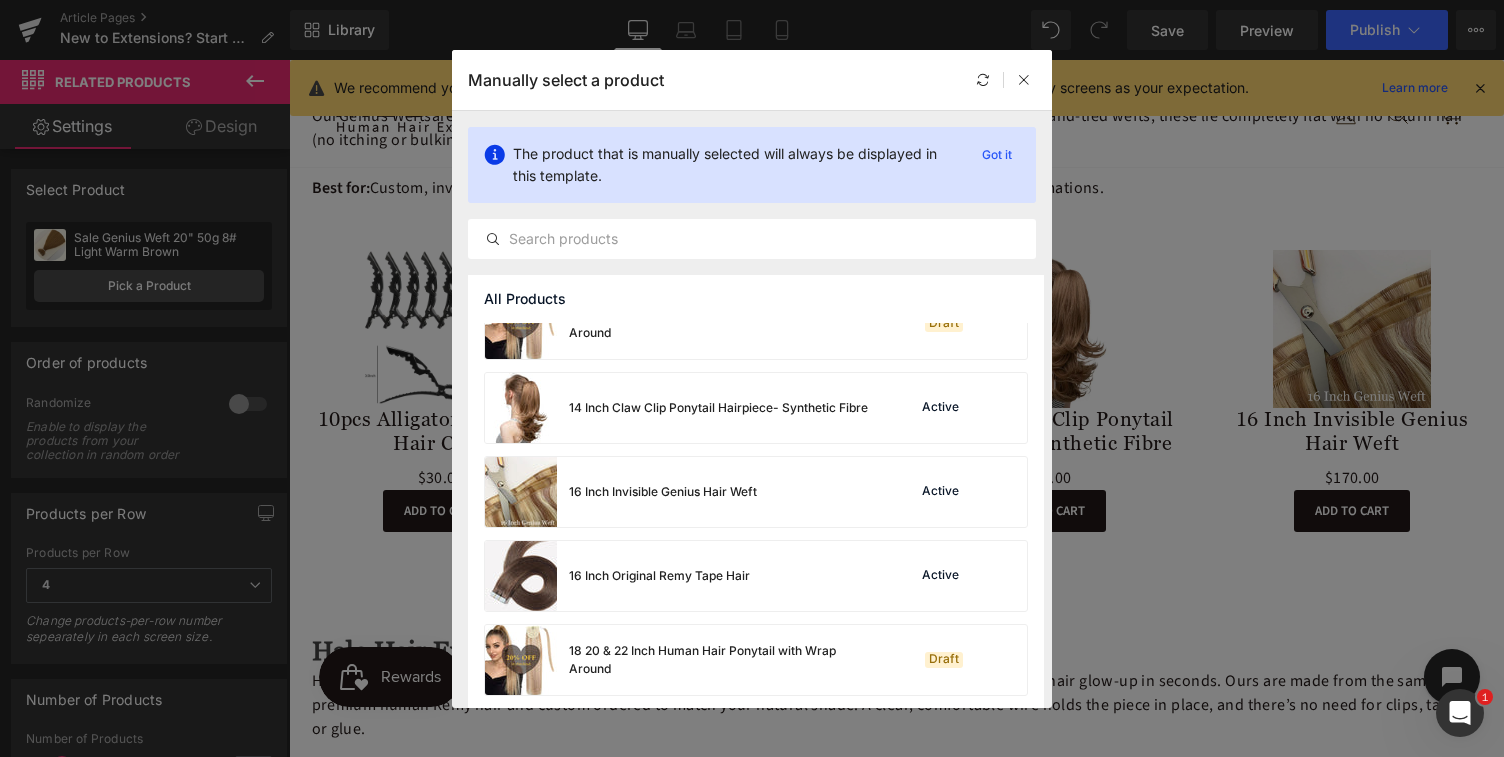 scroll, scrollTop: 127, scrollLeft: 0, axis: vertical 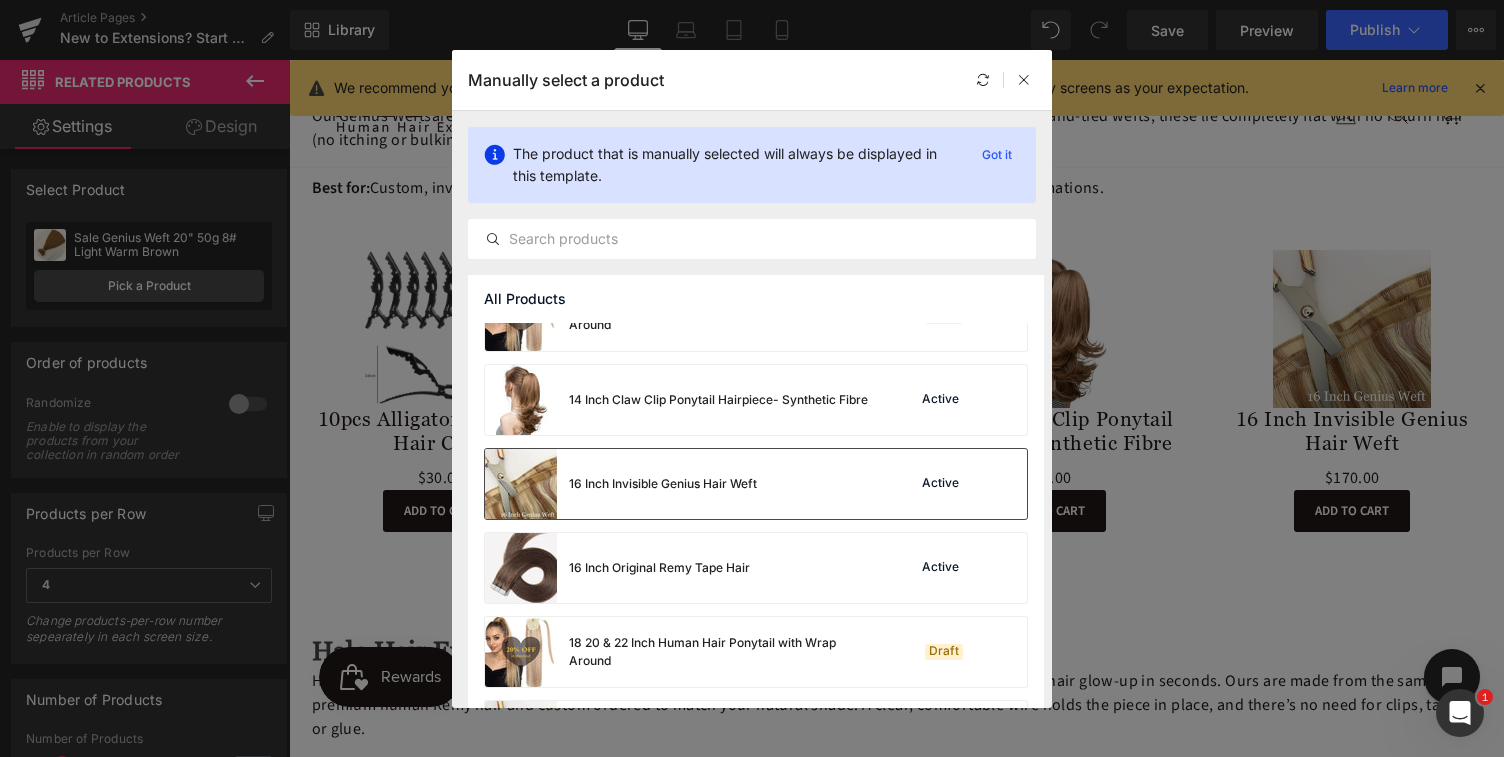 click on "16 Inch Invisible Genius Hair Weft" at bounding box center [663, 484] 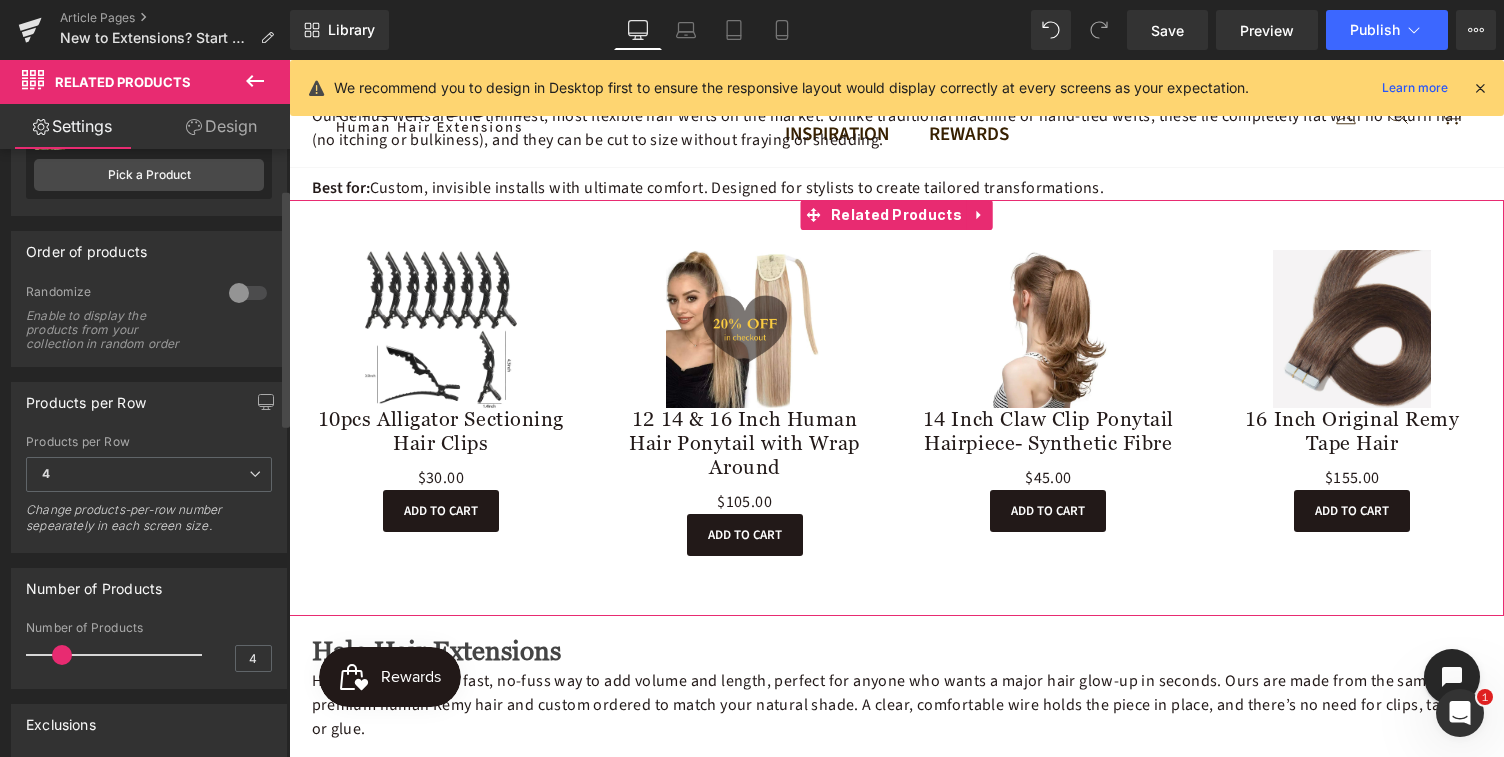 scroll, scrollTop: 124, scrollLeft: 0, axis: vertical 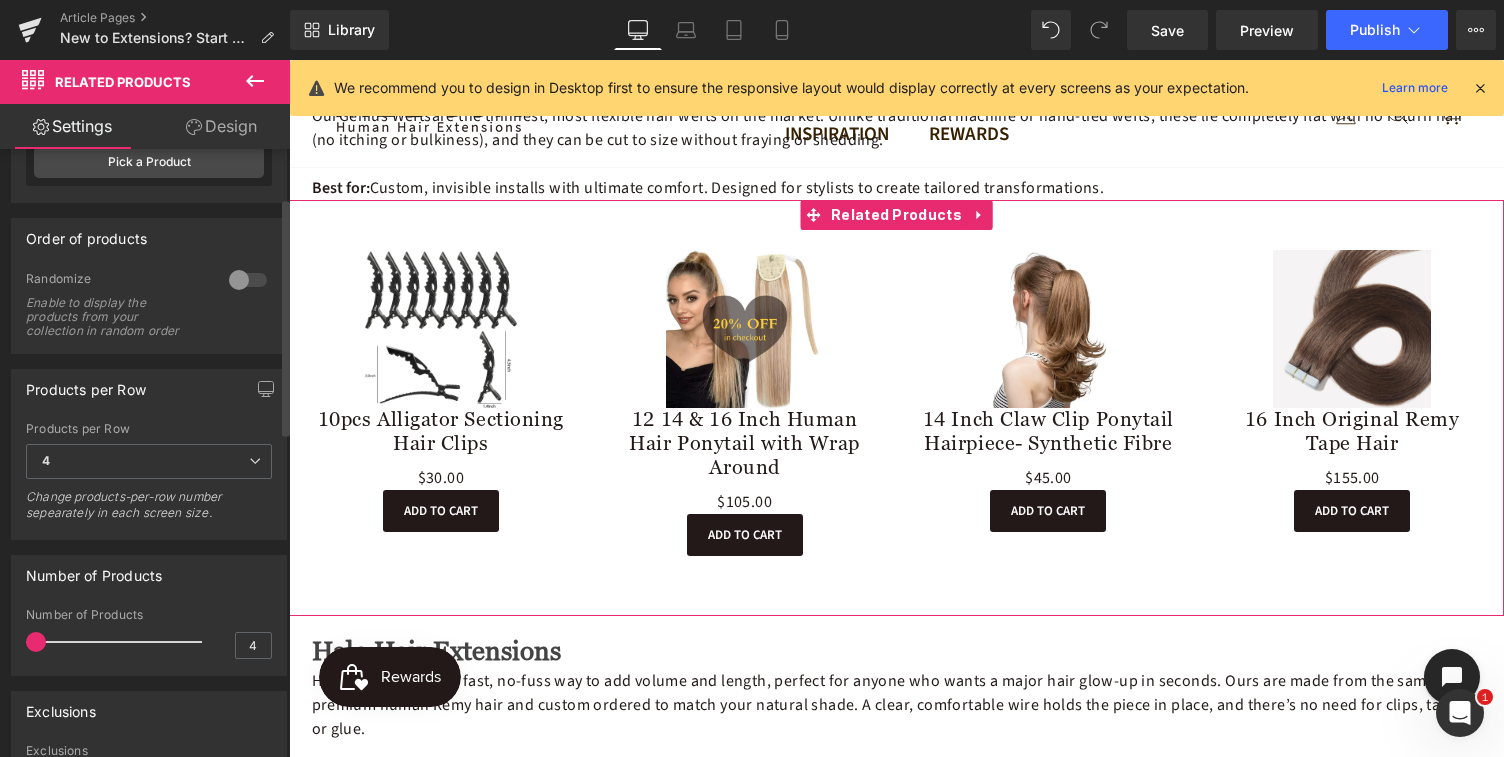 drag, startPoint x: 62, startPoint y: 641, endPoint x: 37, endPoint y: 641, distance: 25 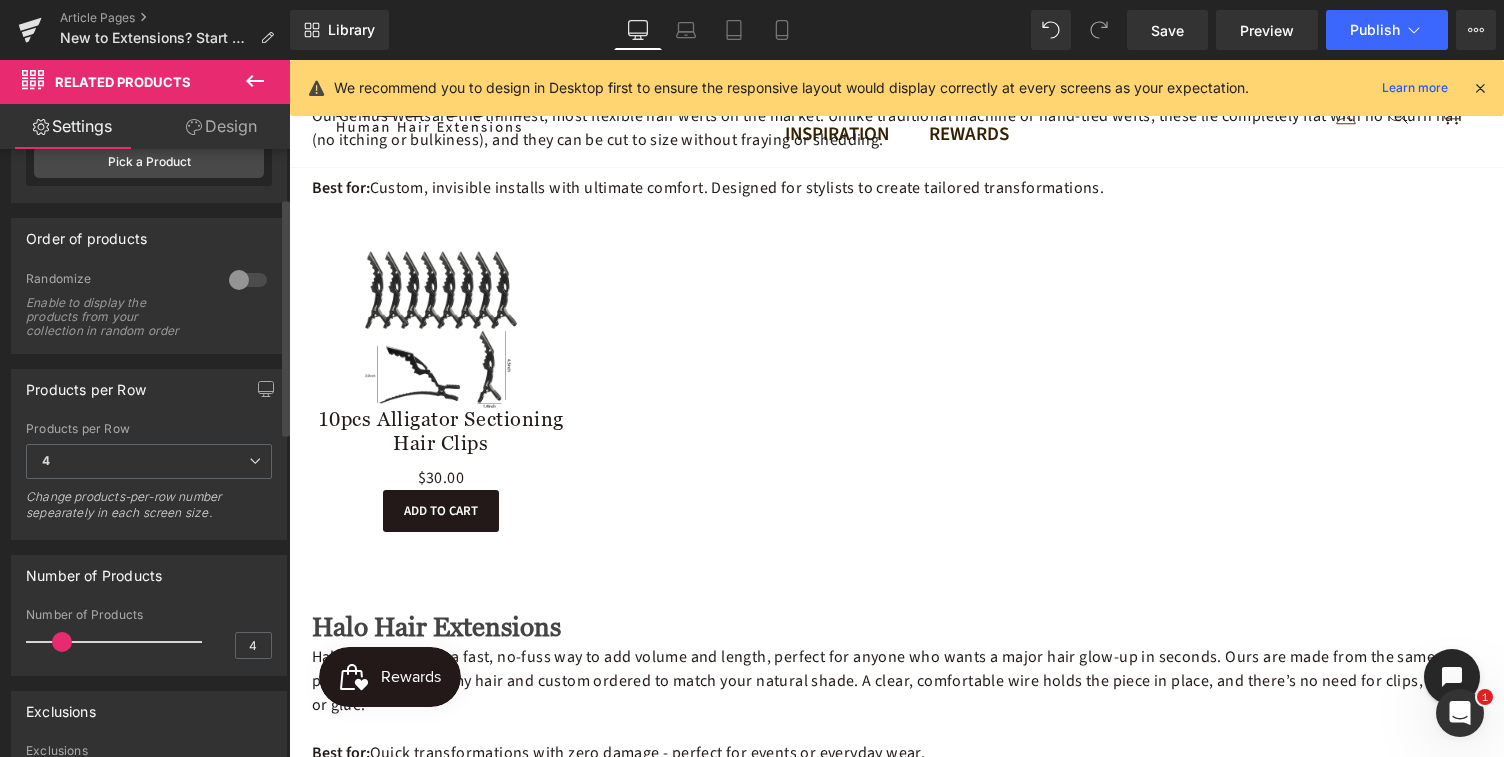 drag, startPoint x: 31, startPoint y: 632, endPoint x: 56, endPoint y: 633, distance: 25.019993 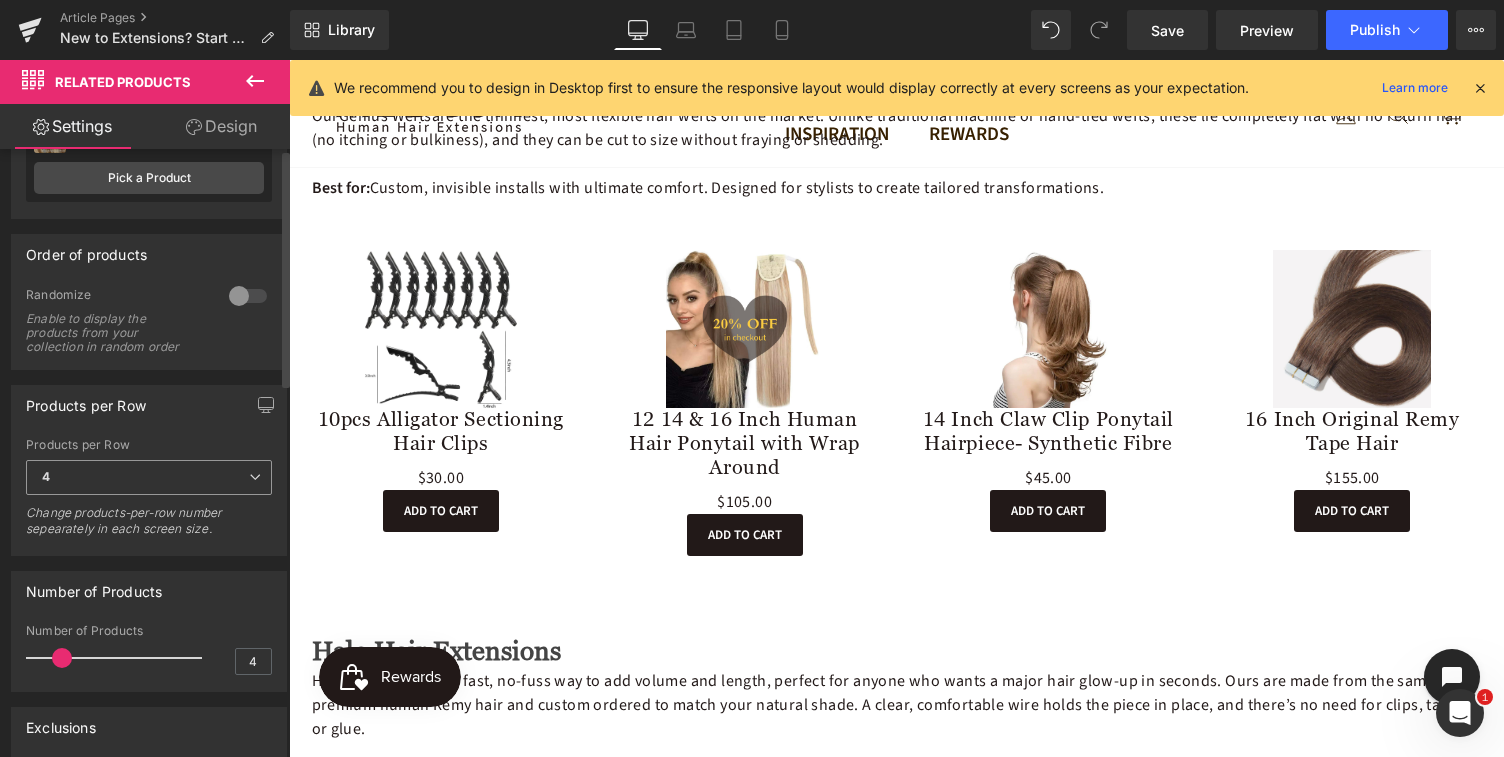 scroll, scrollTop: 0, scrollLeft: 0, axis: both 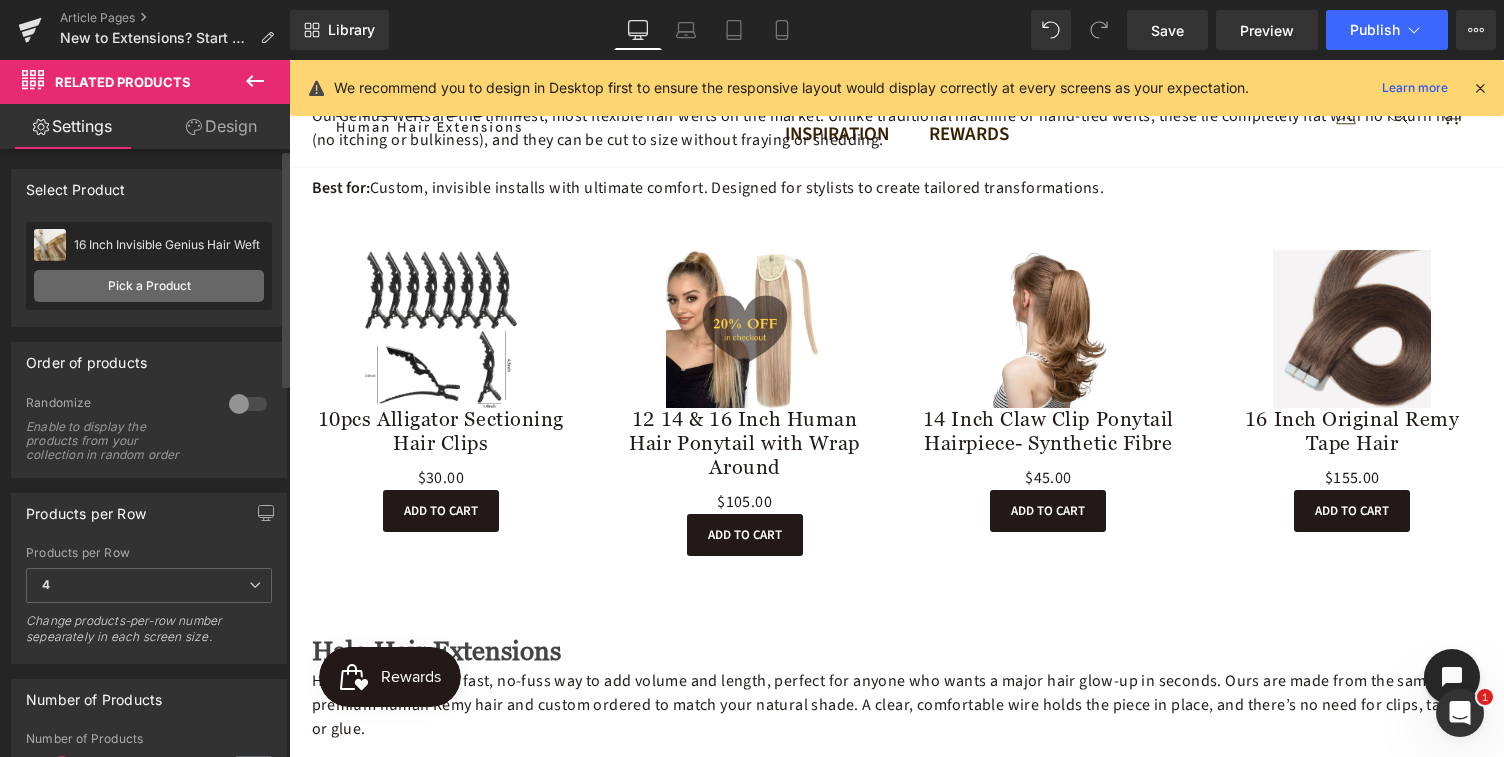 click on "Pick a Product" at bounding box center (149, 286) 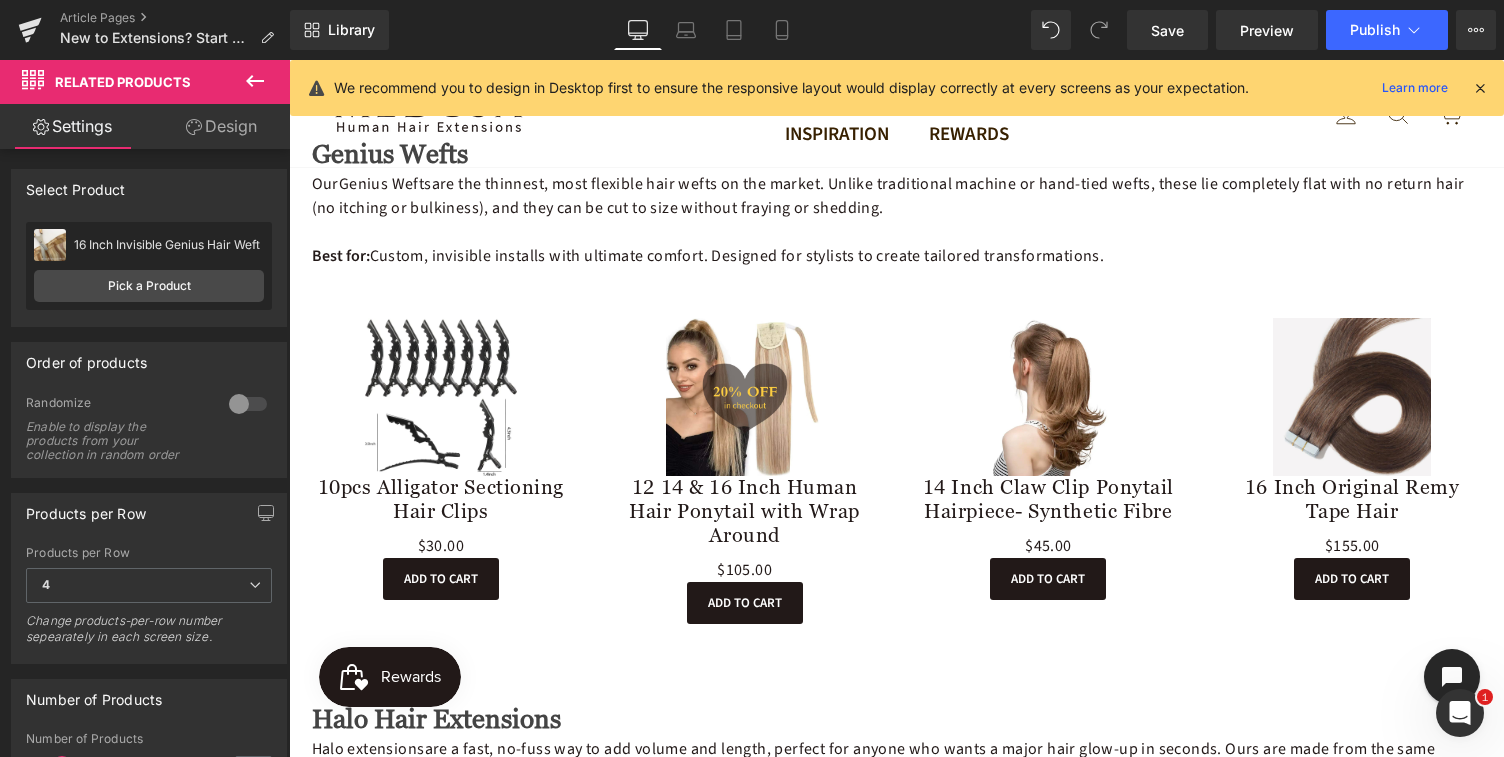 scroll, scrollTop: 2782, scrollLeft: 0, axis: vertical 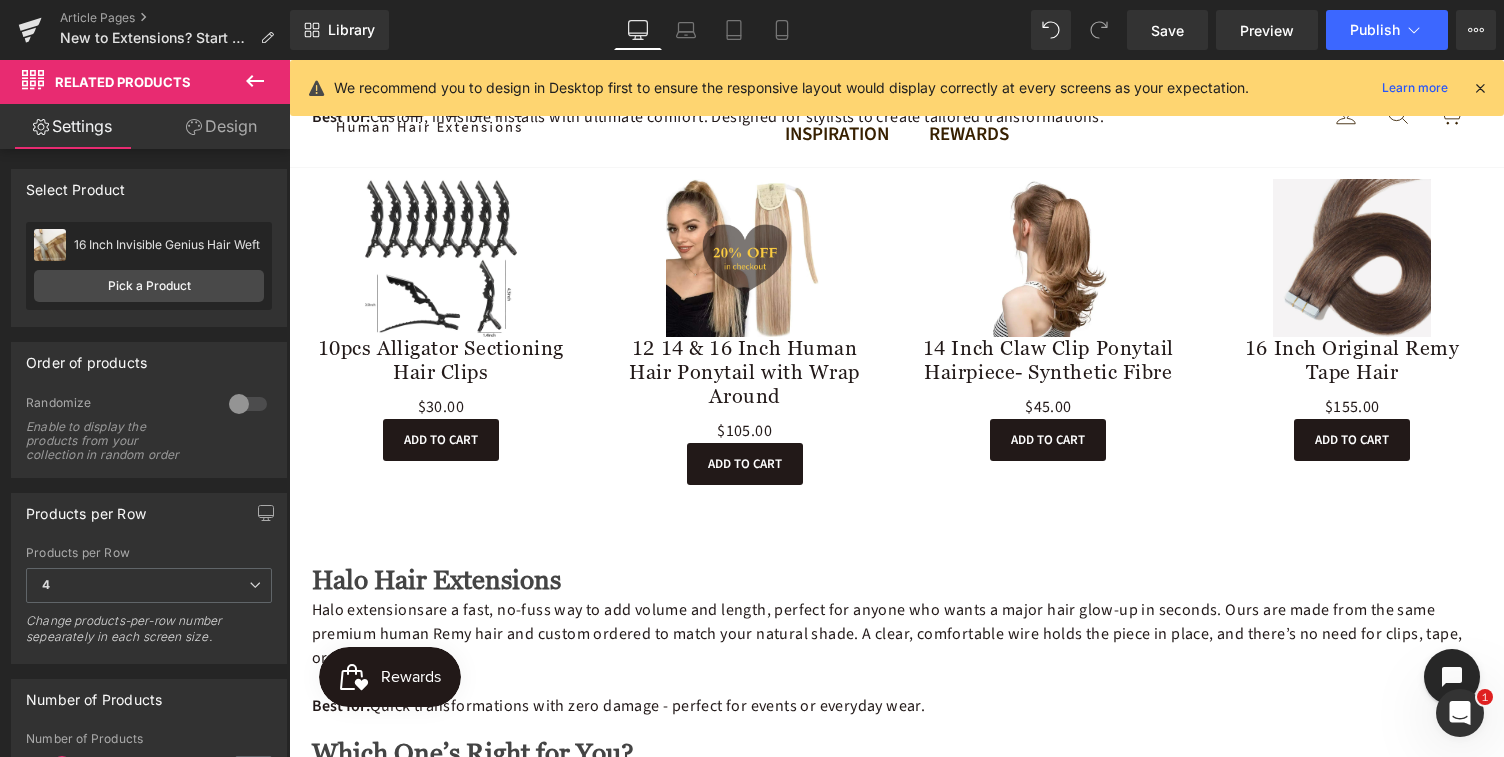 click at bounding box center [441, 258] 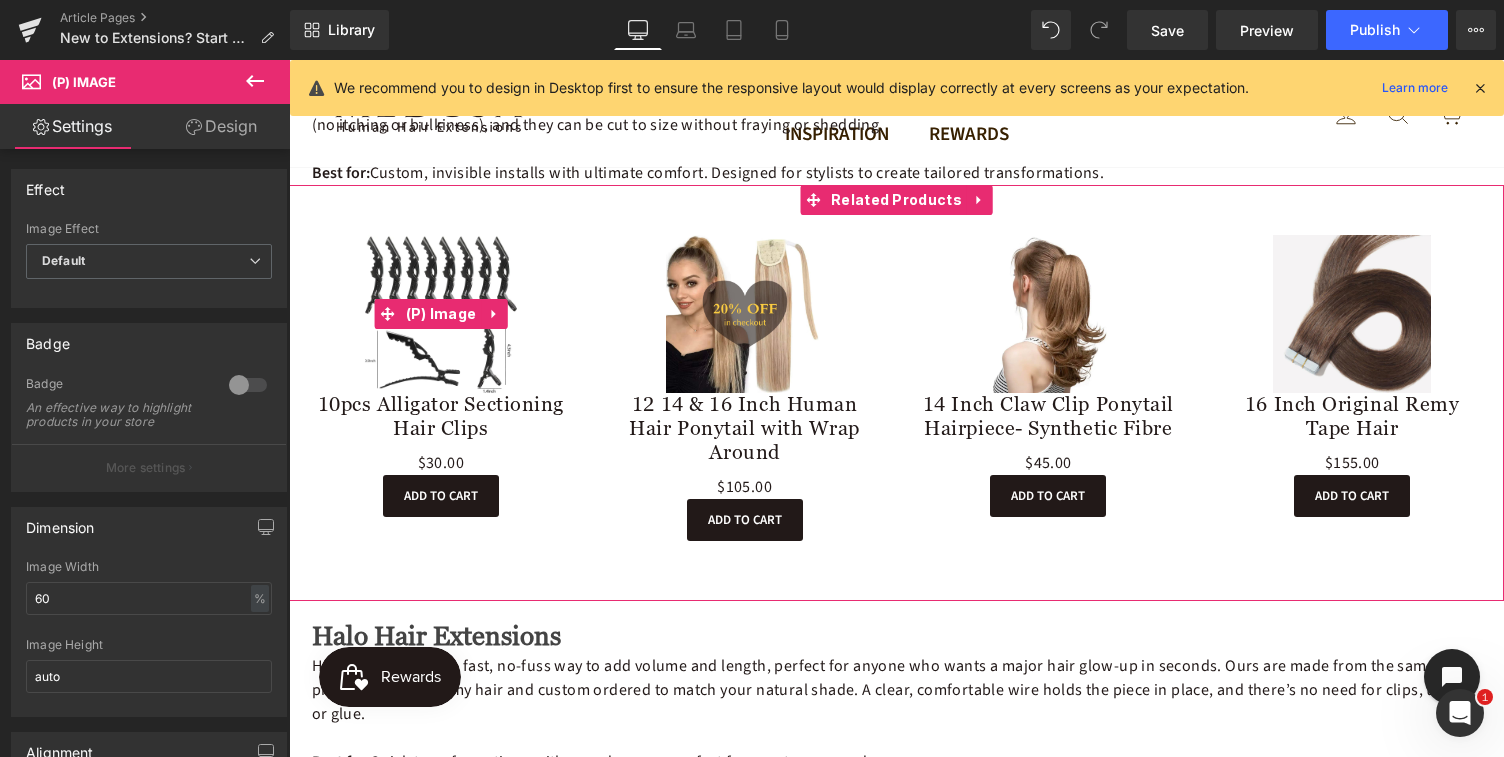 scroll, scrollTop: 2686, scrollLeft: 0, axis: vertical 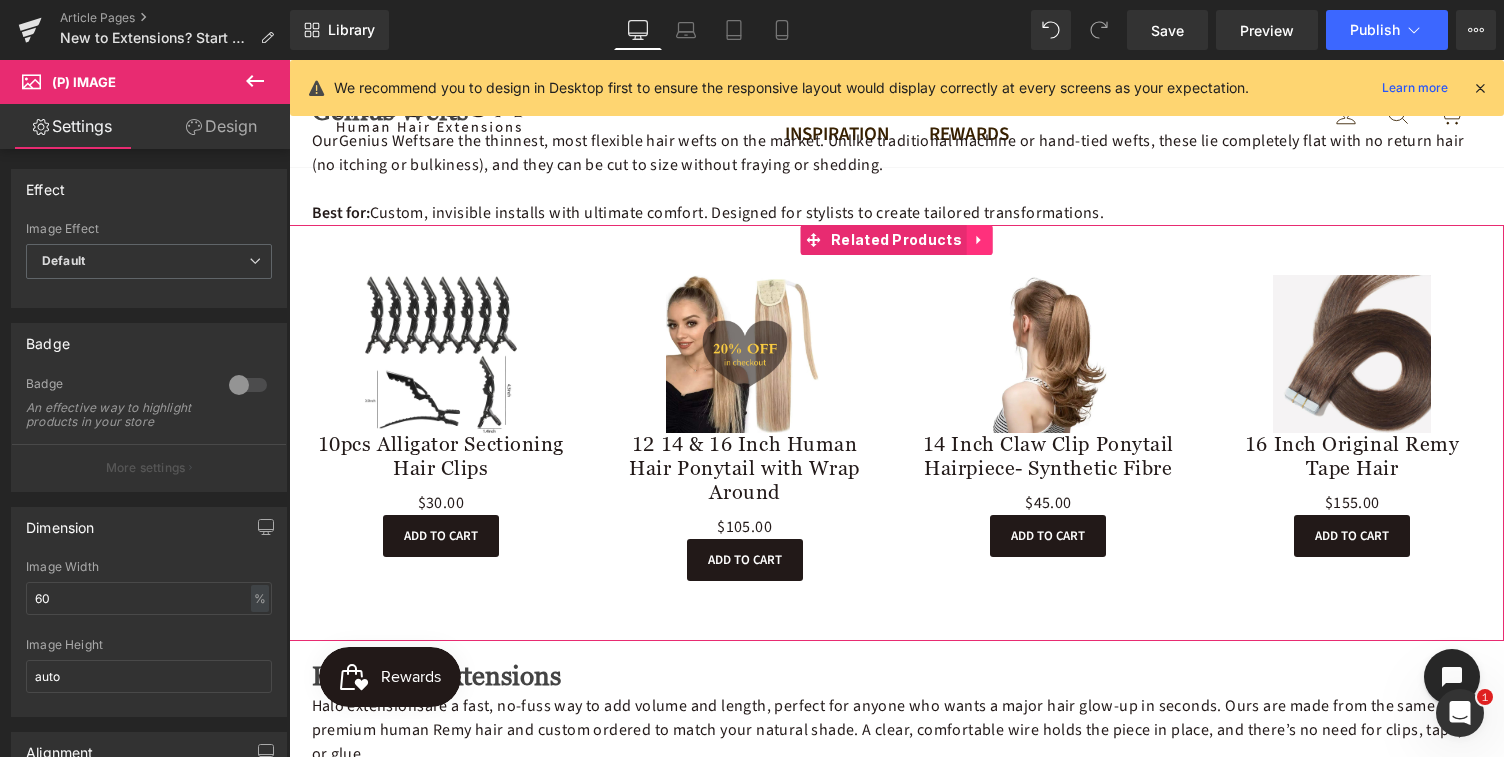 click 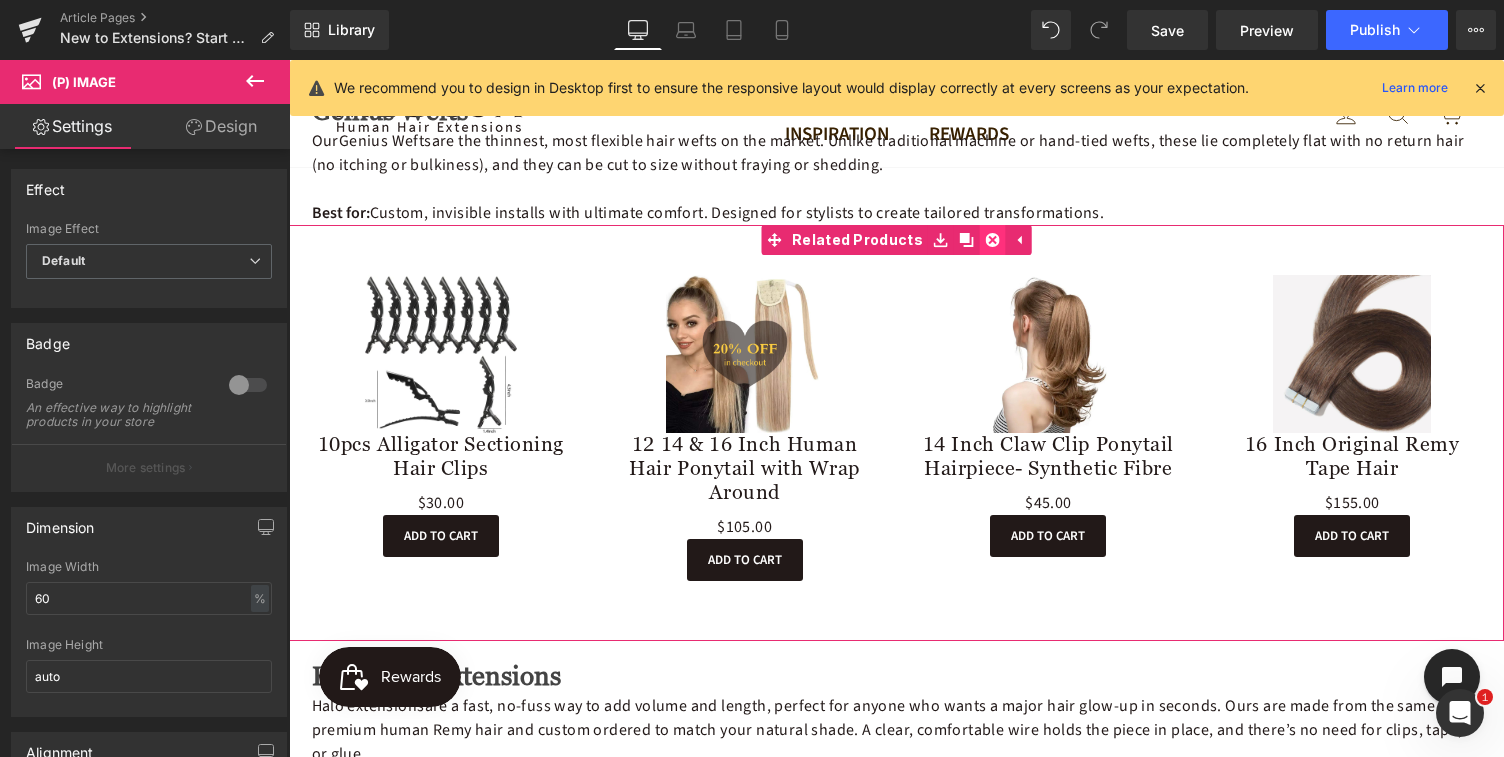 click 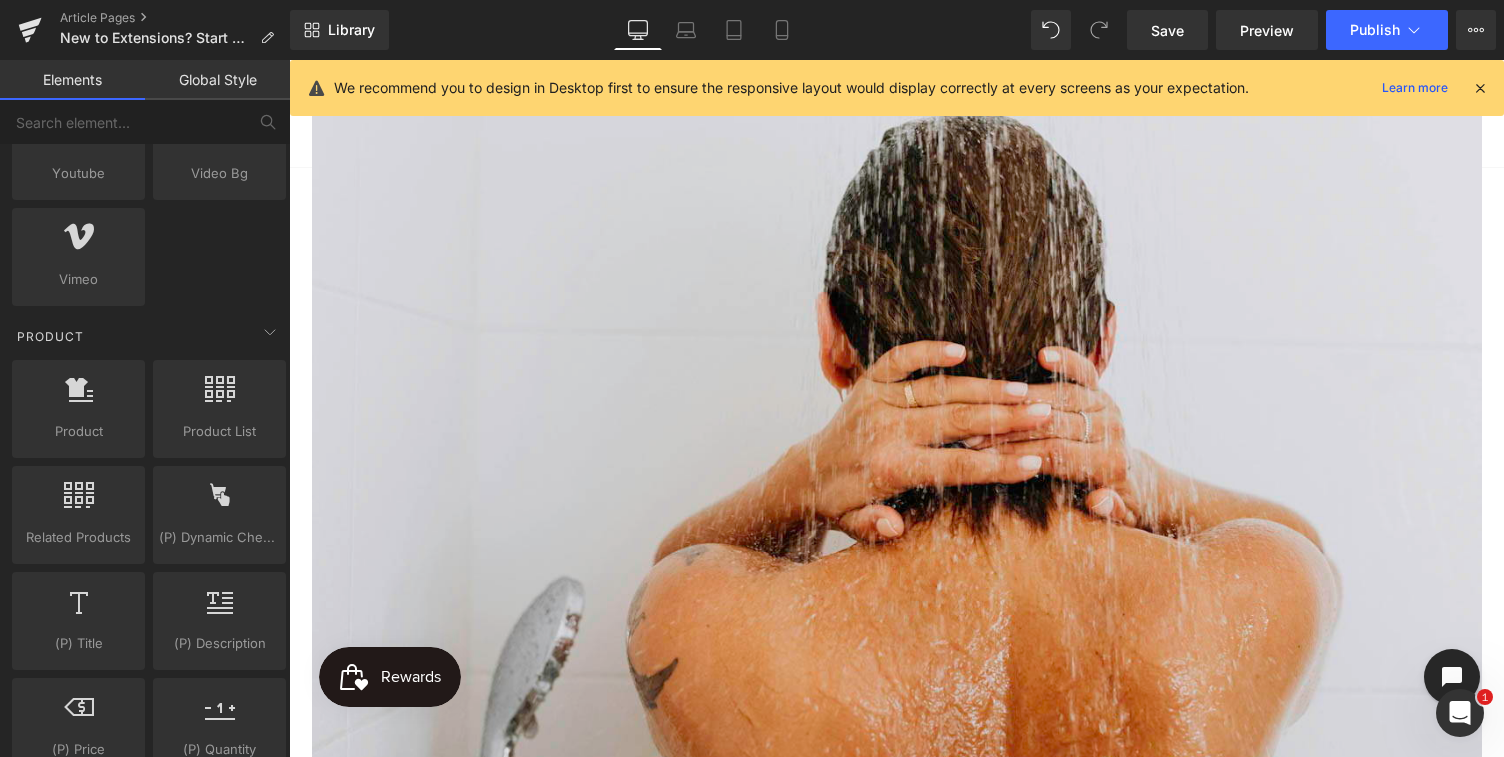 scroll, scrollTop: 173, scrollLeft: 0, axis: vertical 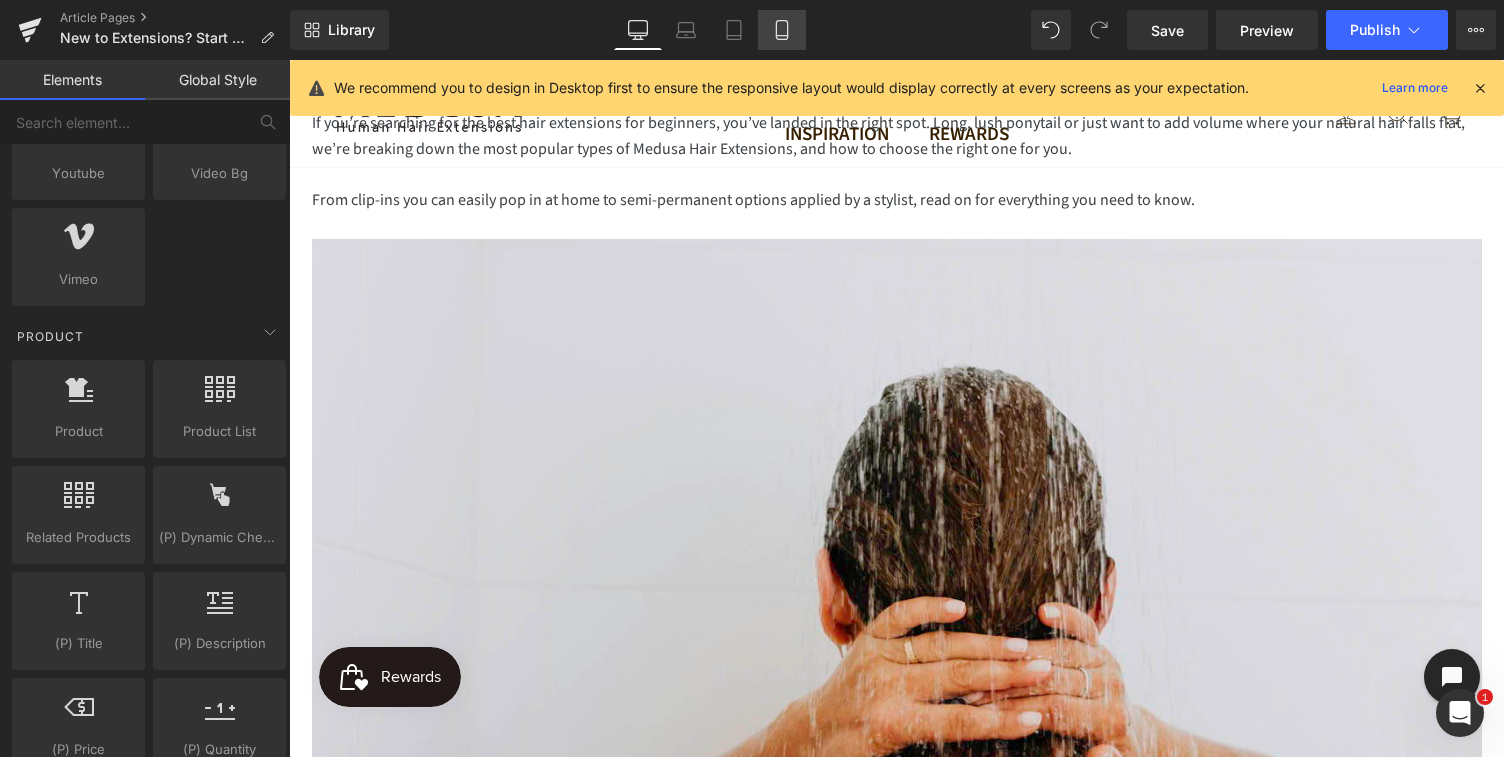 click on "Mobile" at bounding box center (782, 30) 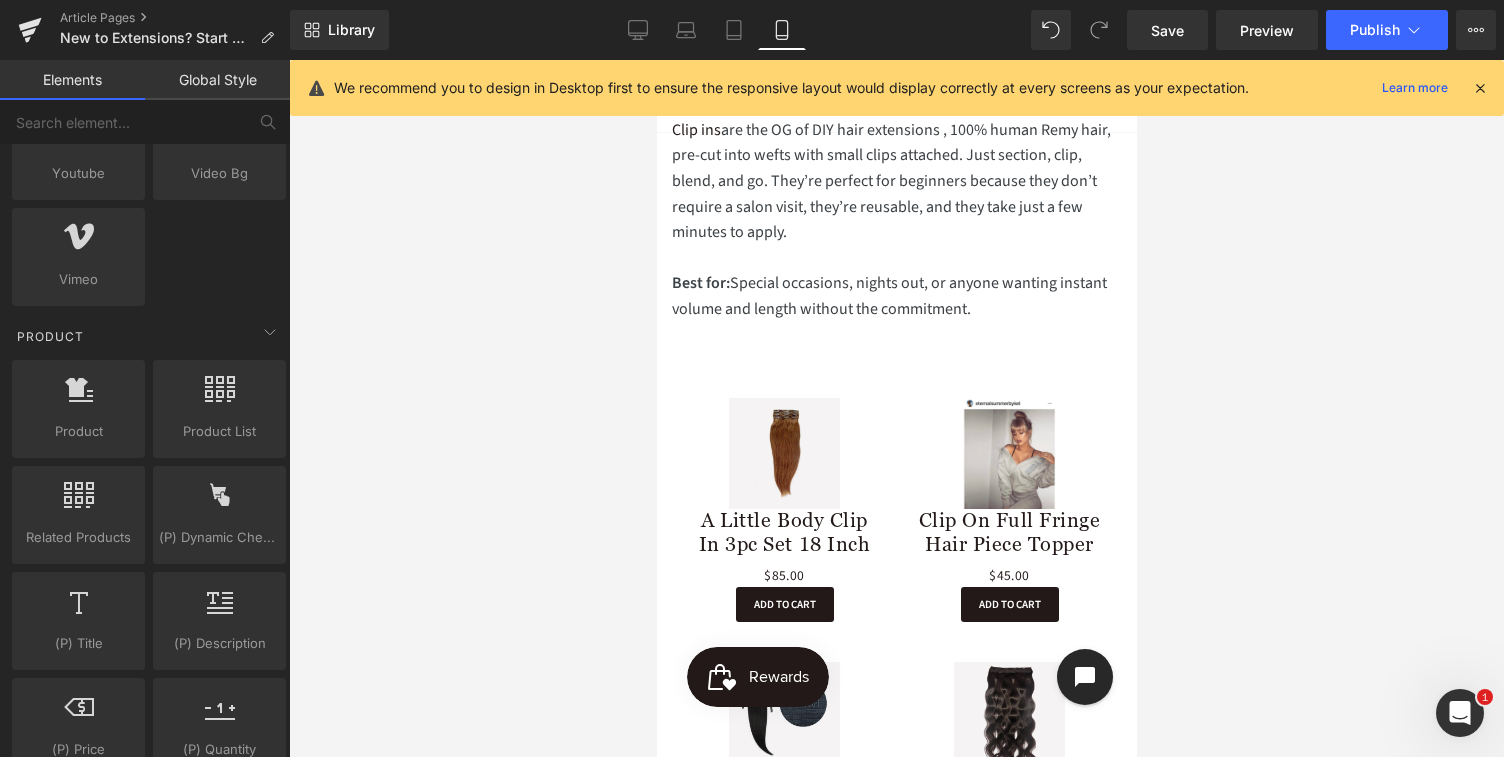 scroll, scrollTop: 830, scrollLeft: 0, axis: vertical 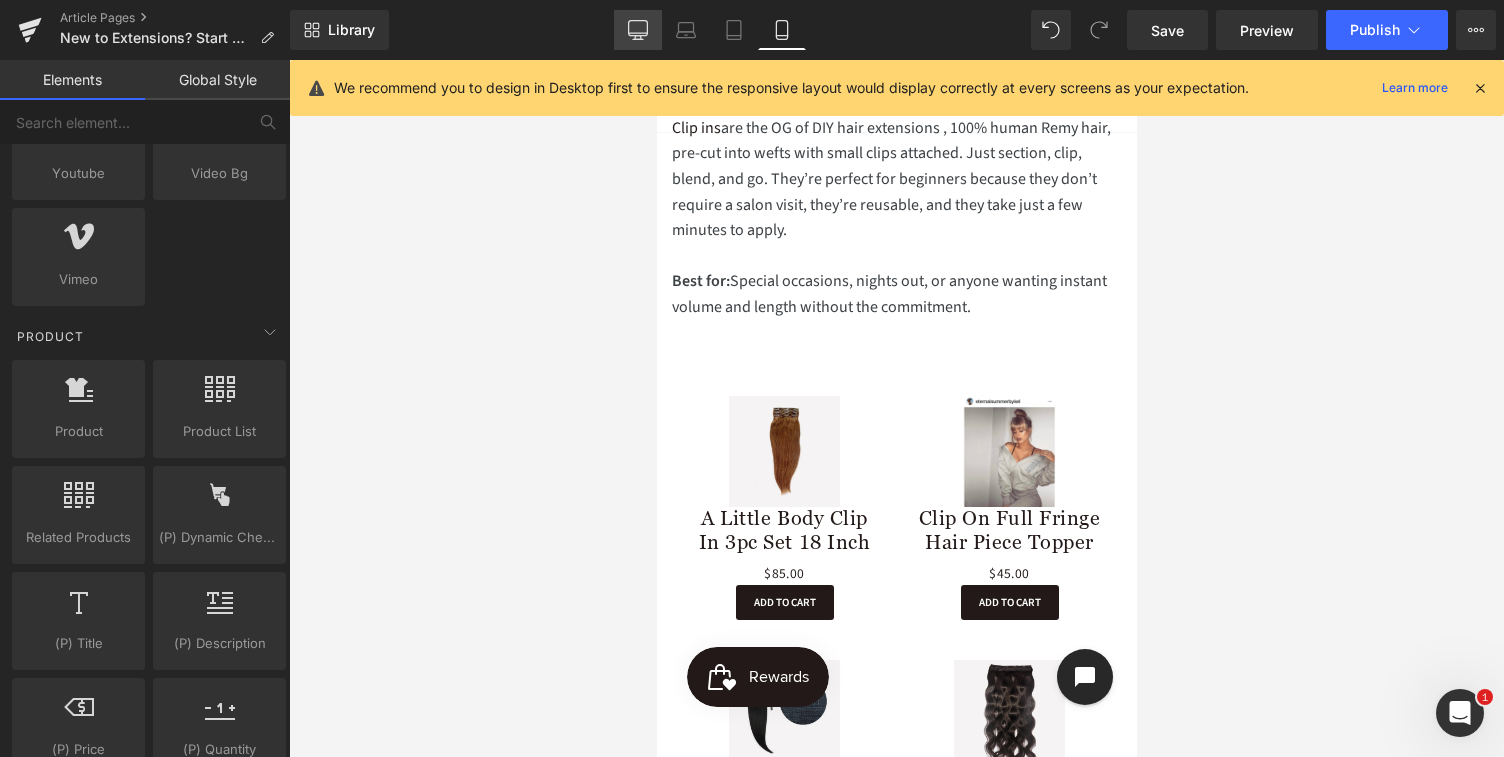 click 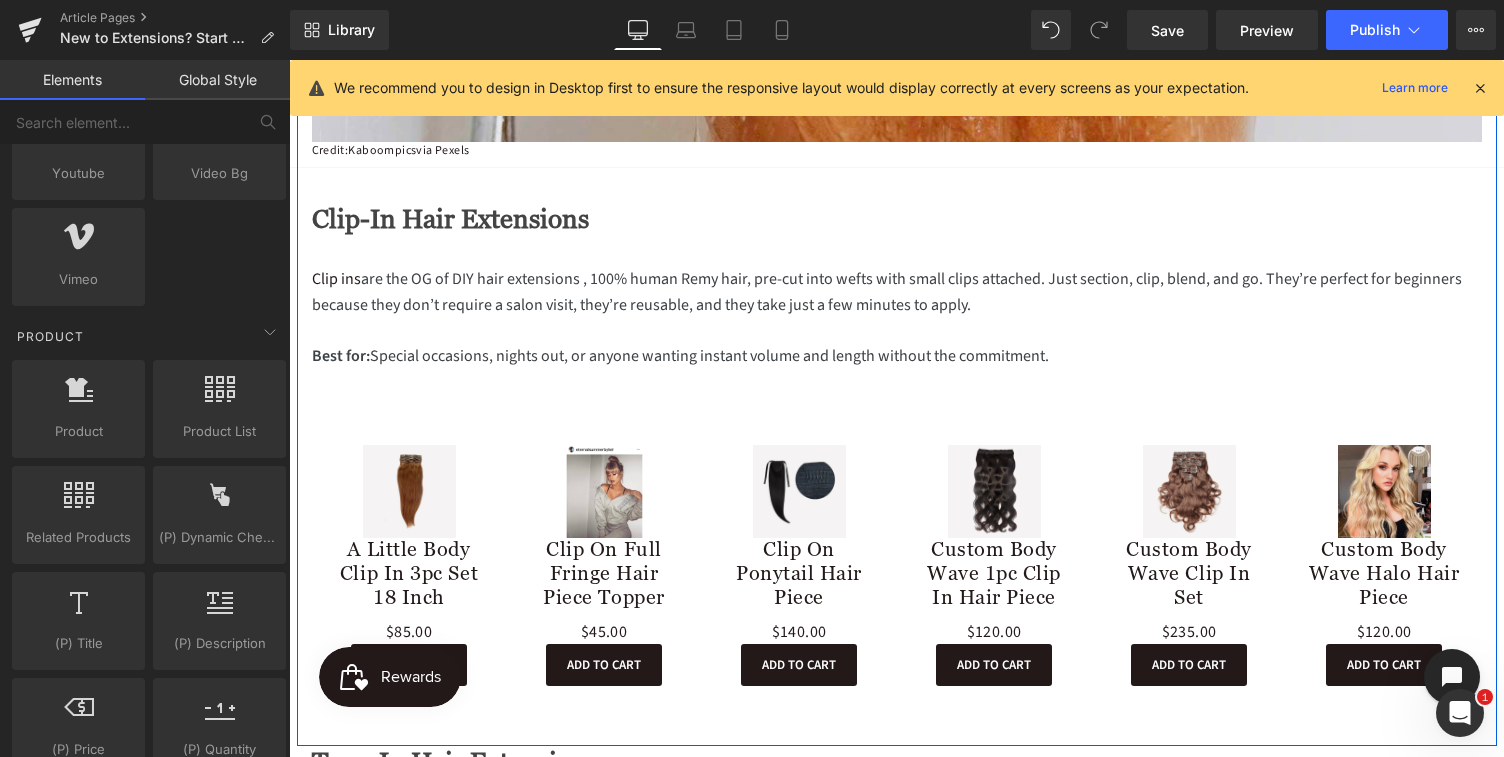 scroll, scrollTop: 1149, scrollLeft: 0, axis: vertical 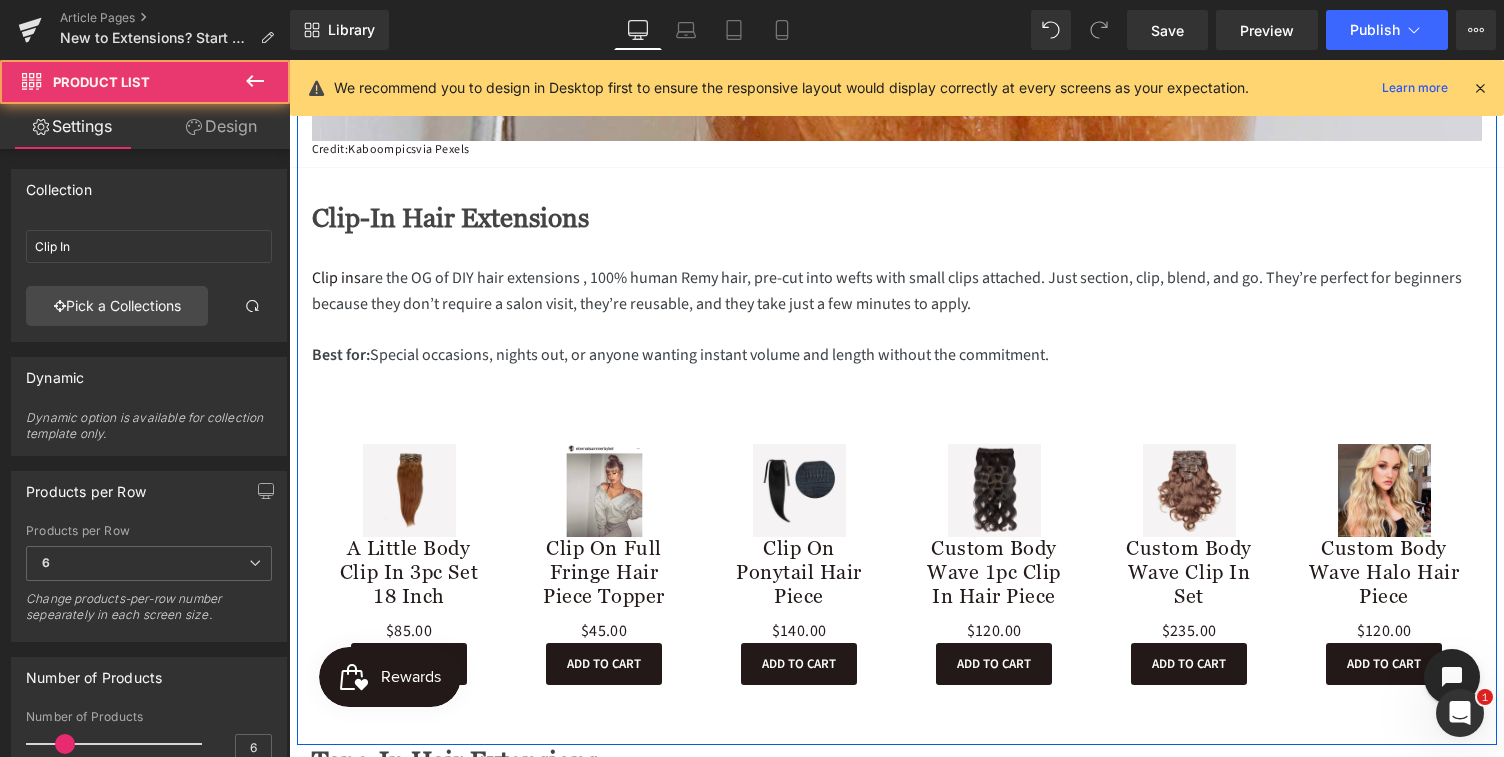 click at bounding box center [289, 60] 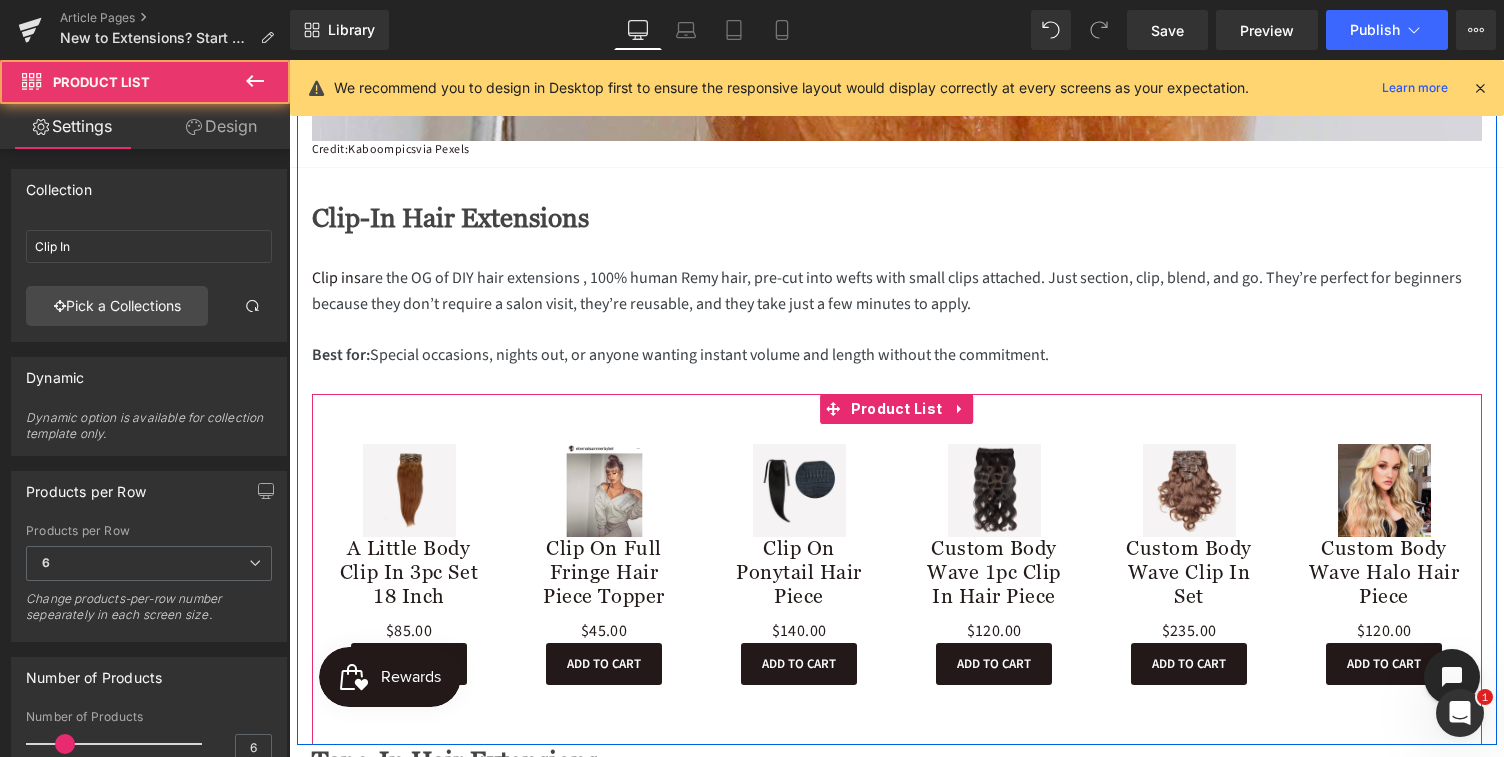 click on "Sale Off
(P) Image
Clip On Full Fringe Hair Piece Topper
(P) Title
$0
$45.00
(P) Price
Add To Cart
(P) Cart Button
Product" at bounding box center [604, 564] 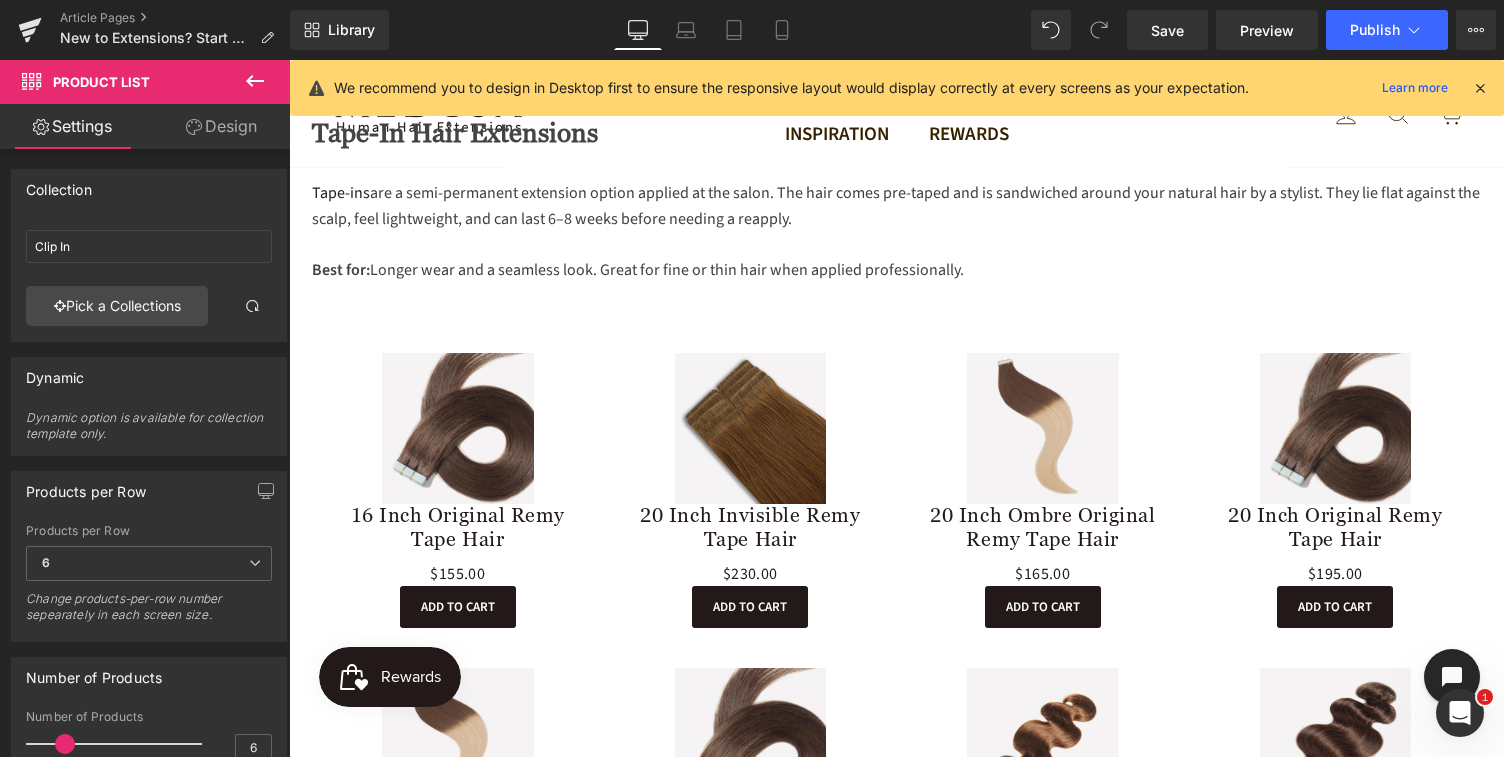 scroll, scrollTop: 1768, scrollLeft: 0, axis: vertical 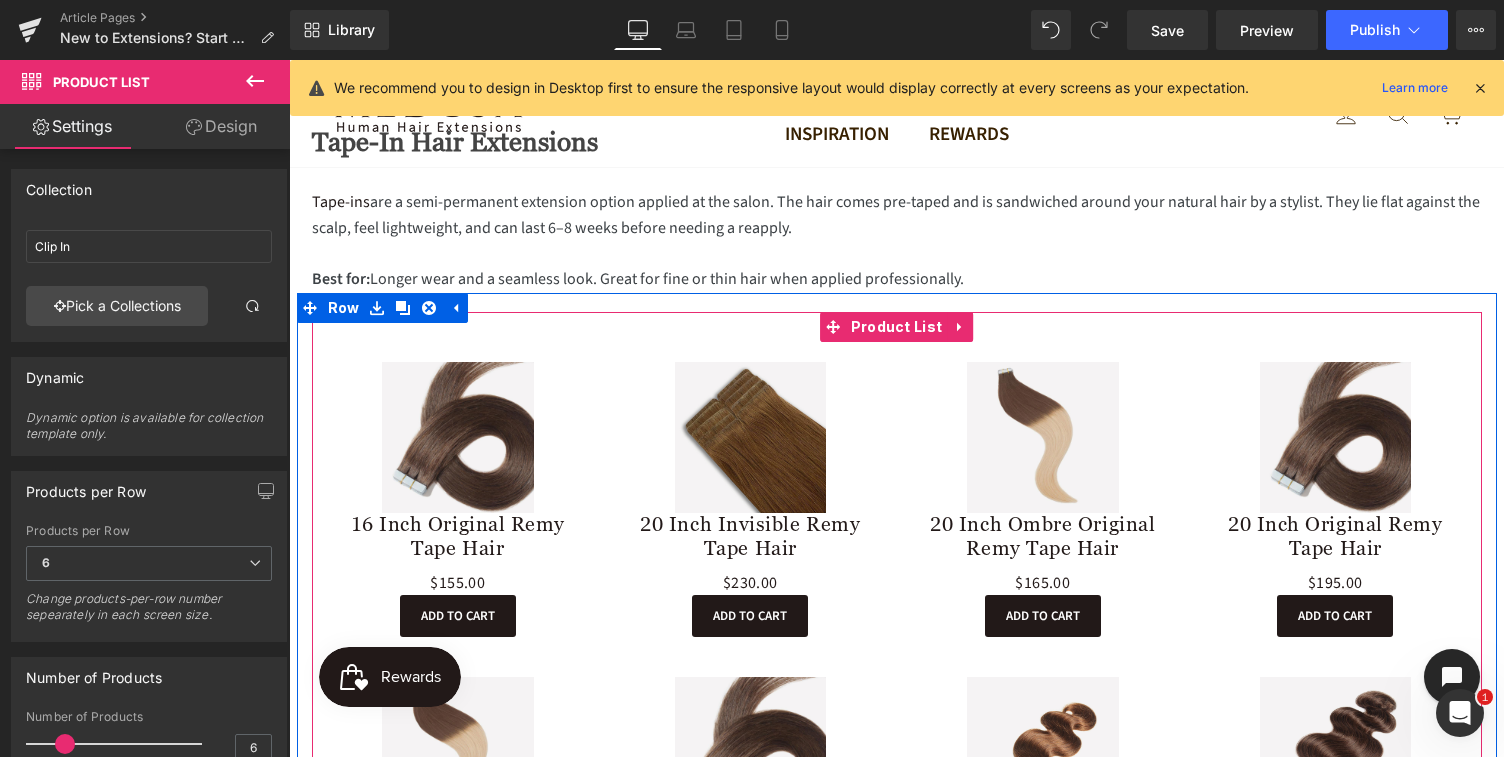 click on "Sale Off (P) Image 16 Inch Original Remy Tape Hair (P) Title (P) Price Add To Cart (P) Cart Button Product" at bounding box center [458, 500] 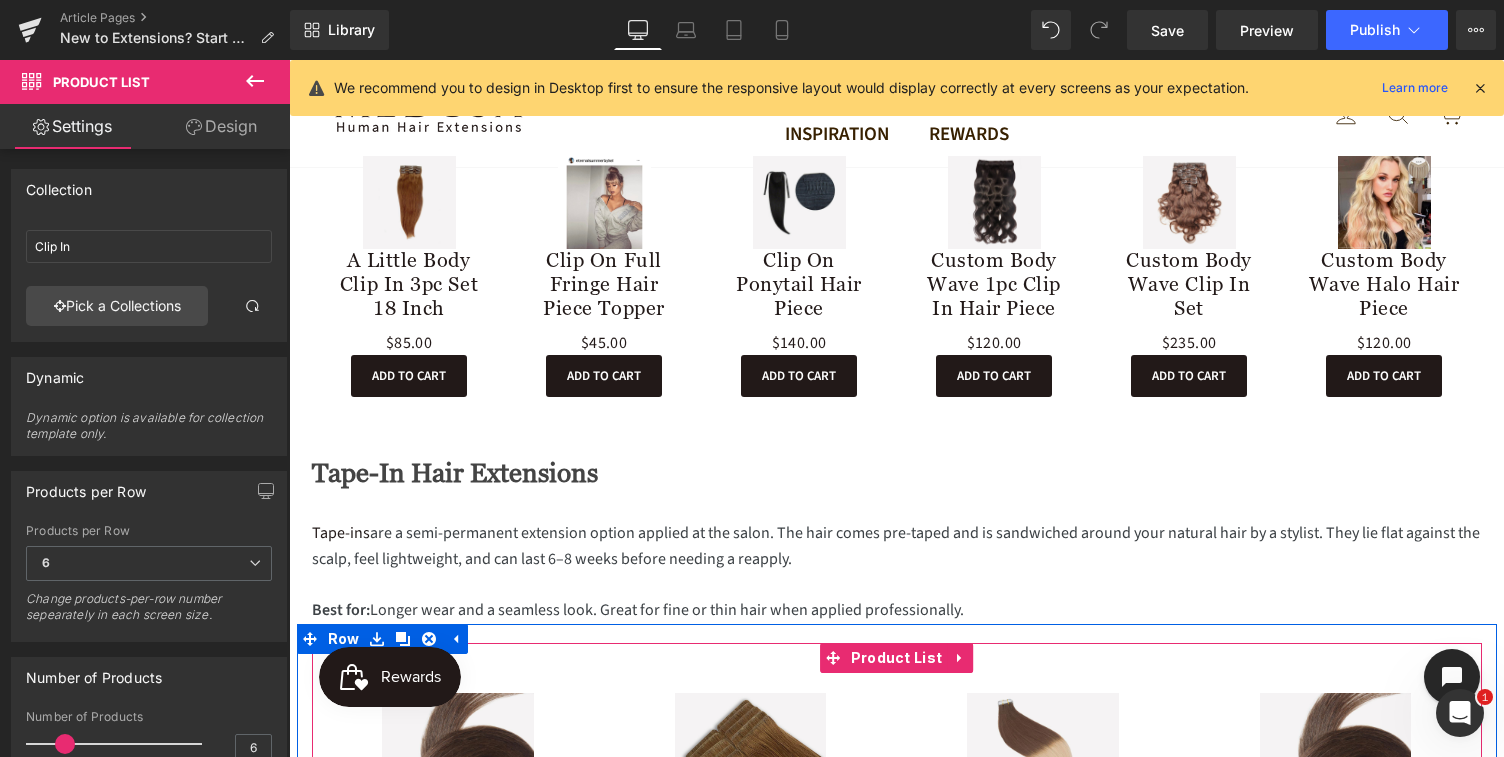 scroll, scrollTop: 1423, scrollLeft: 0, axis: vertical 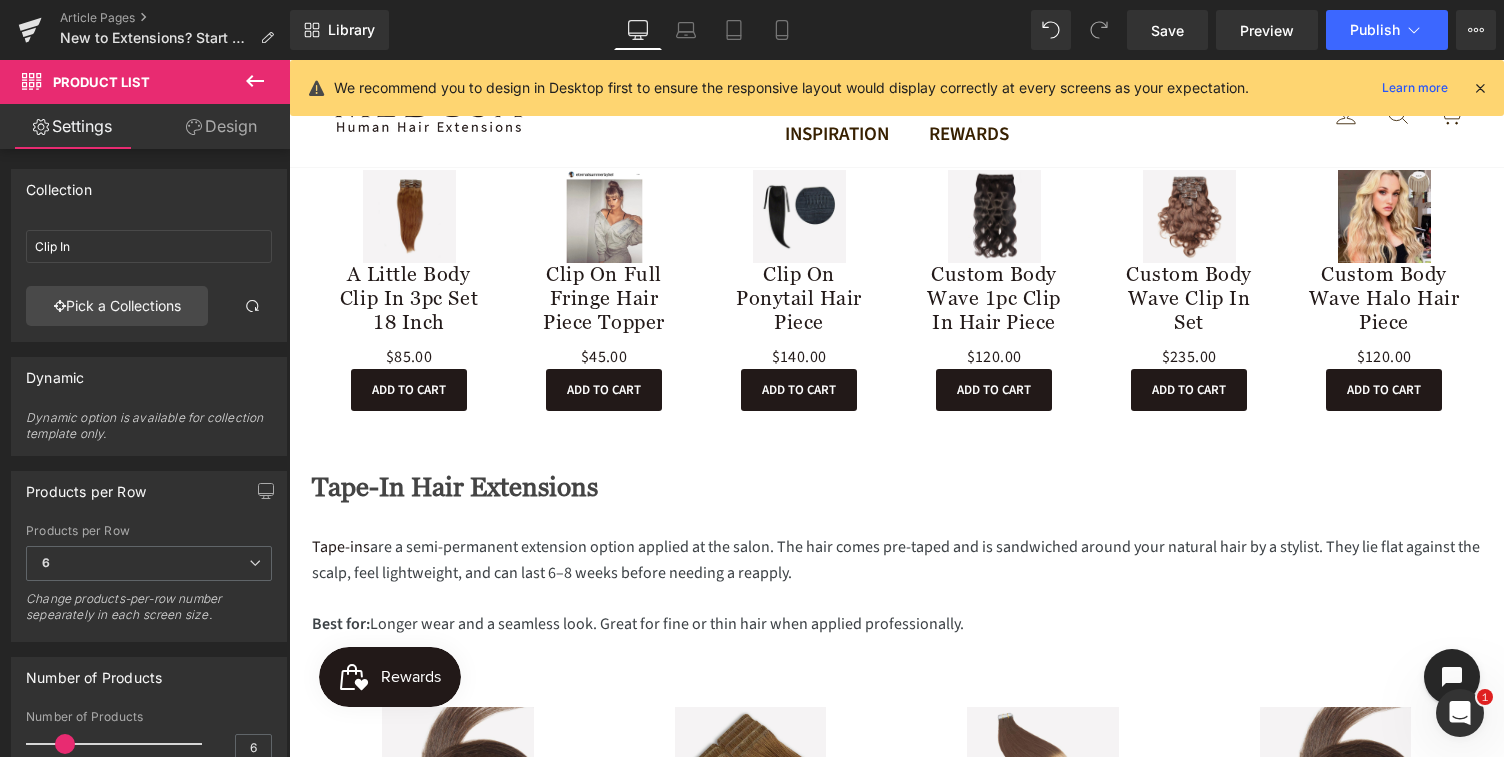 click on "Sale Off
(P) Image
A Little Body Clip In 3pc Set 18 Inch
(P) Title
$0
$85.00
(P) Price
Add To Cart
(P) Cart Button
Product" at bounding box center [409, 290] 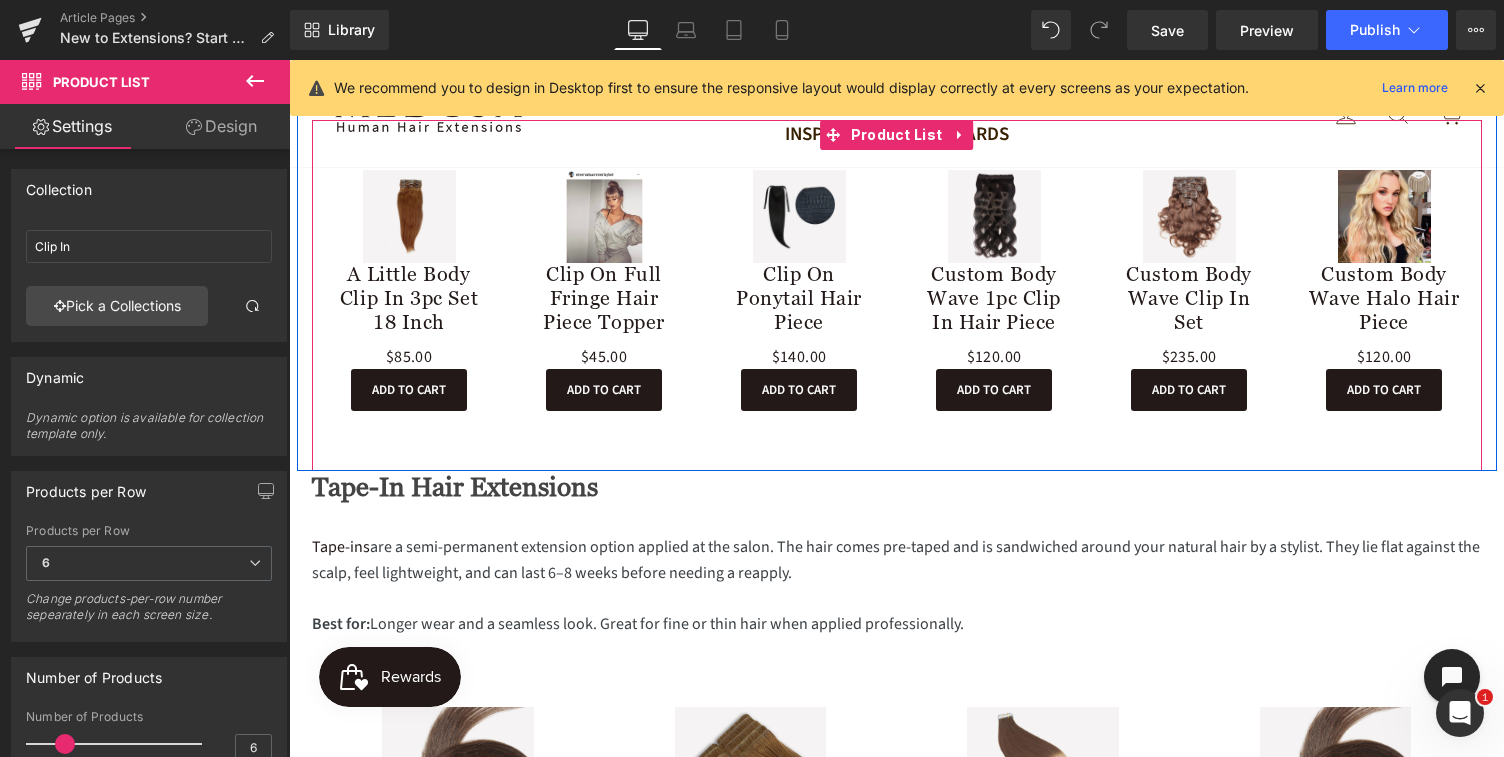 click on "Sale Off
(P) Image
Clip On Full Fringe Hair Piece Topper
(P) Title
$0
$45.00
(P) Price
Add To Cart
(P) Cart Button
Product" at bounding box center [604, 290] 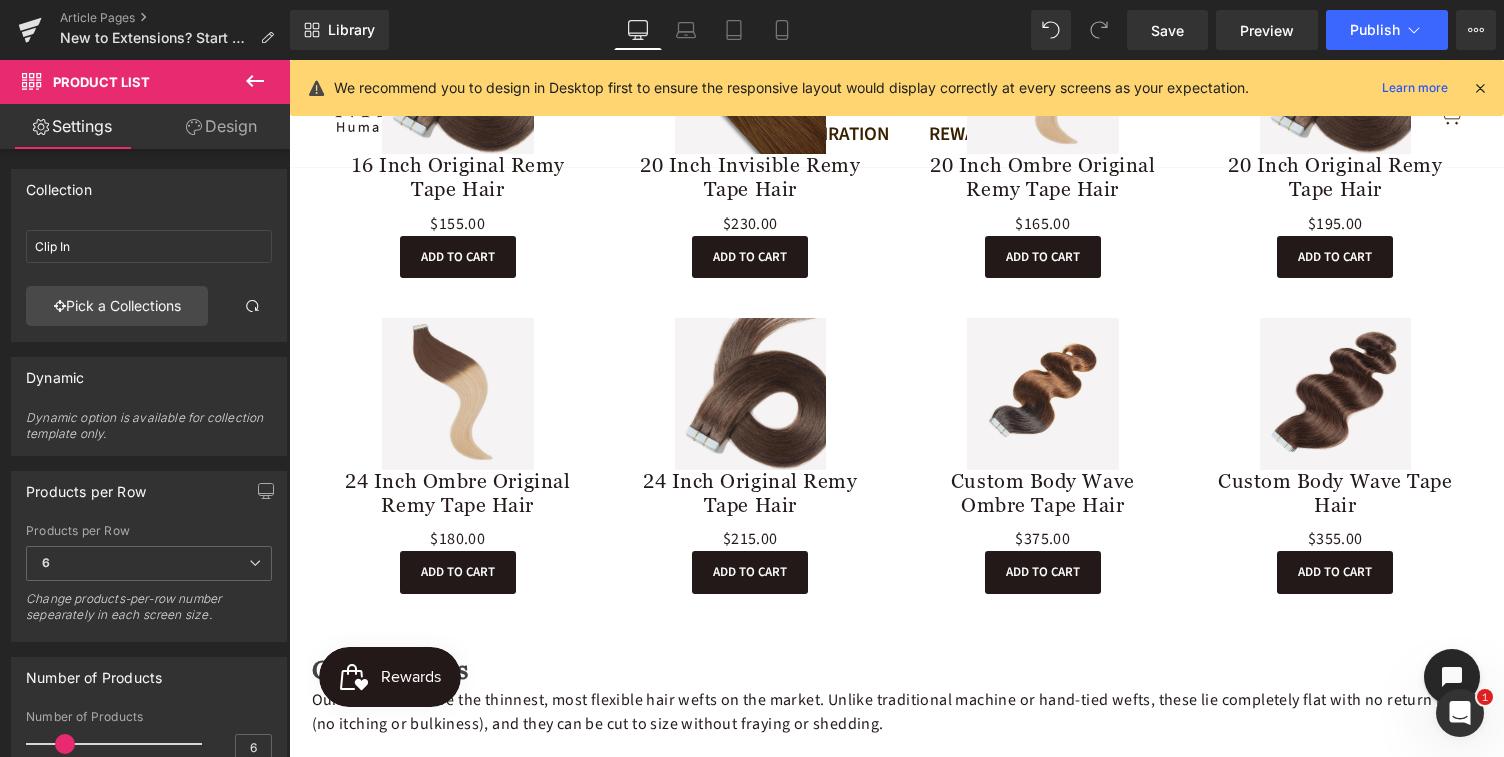 scroll, scrollTop: 2134, scrollLeft: 0, axis: vertical 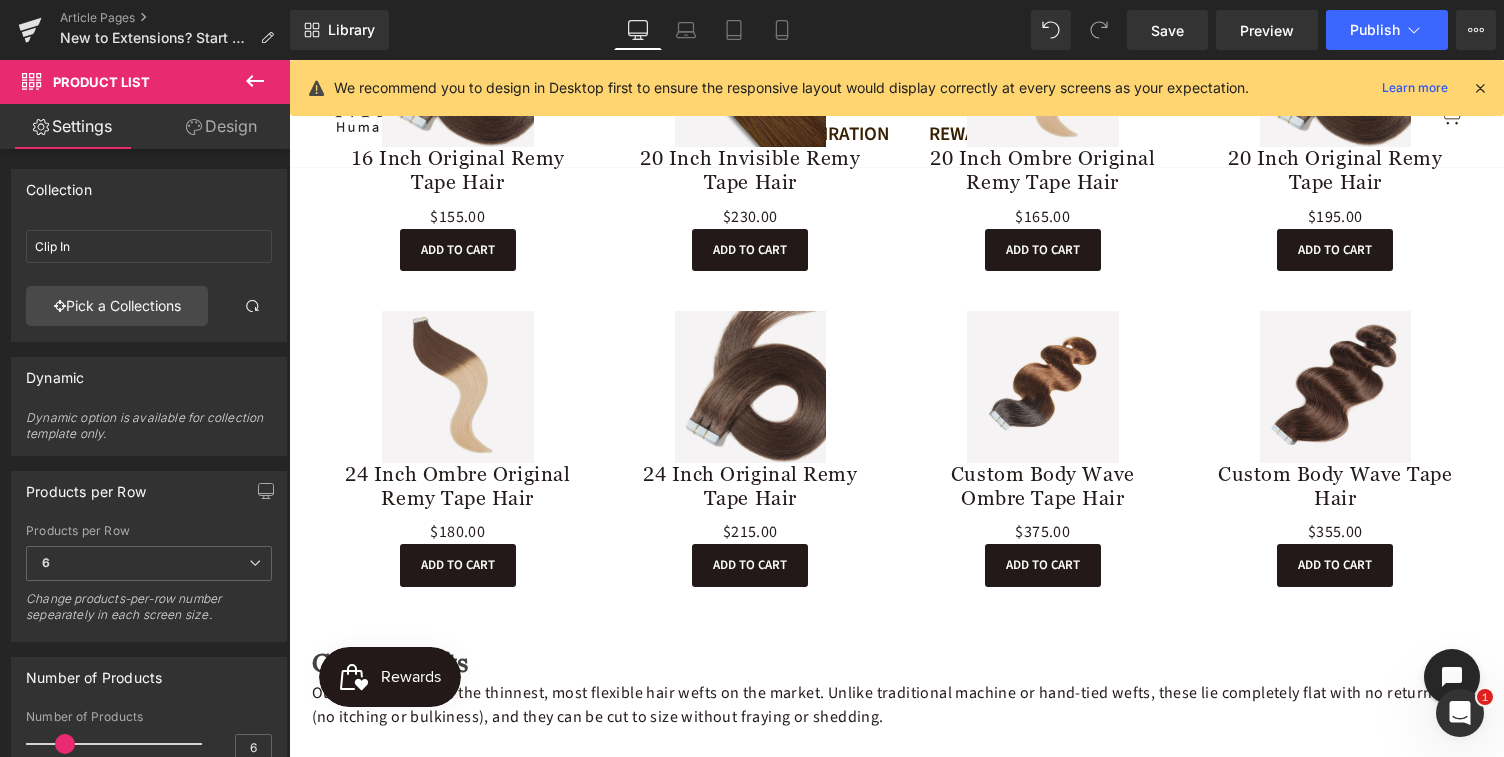 click on "Sale Off (P) Image 16 Inch Original Remy Tape Hair (P) Title (P) Price Add To Cart (P) Cart Button Product" at bounding box center [458, 134] 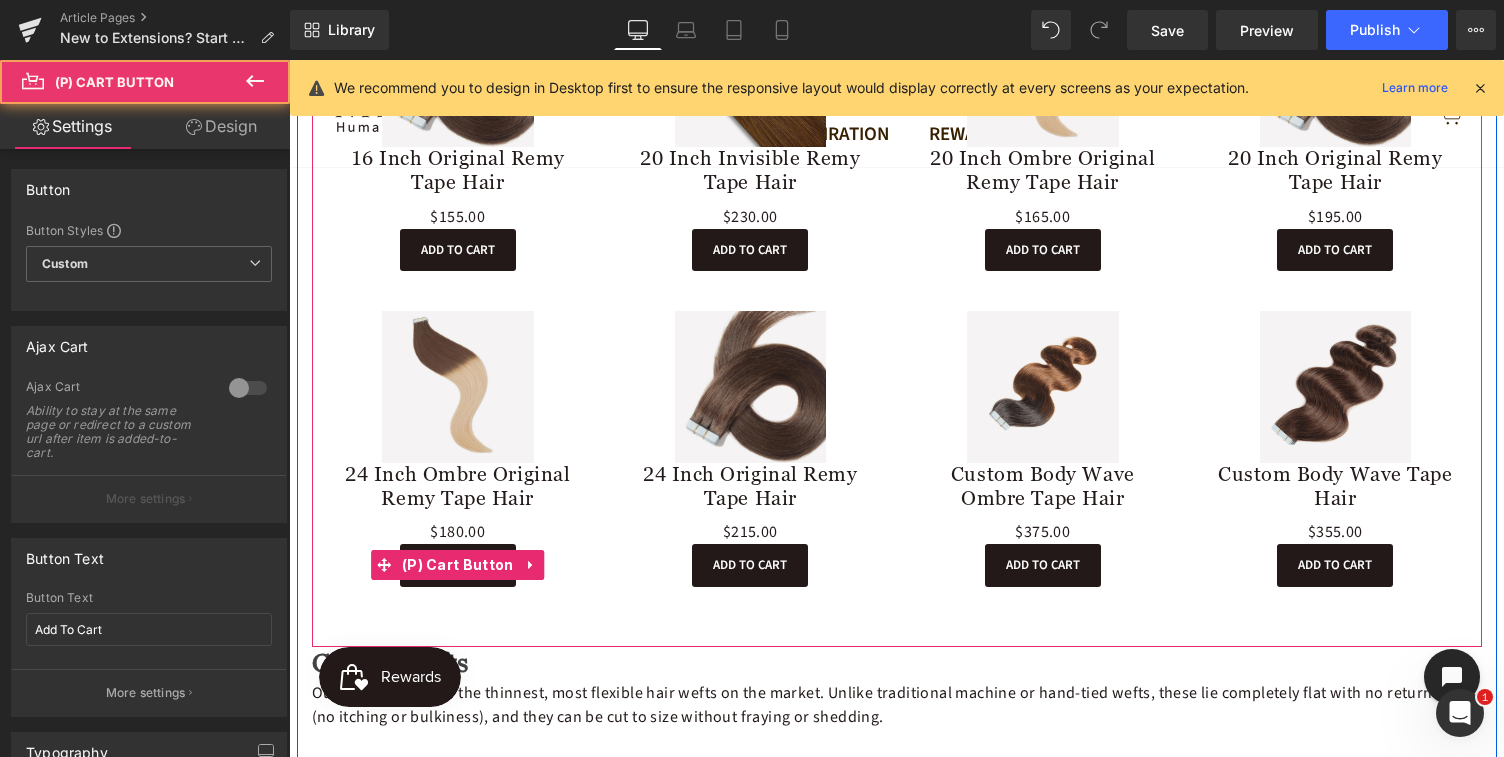 click on "Add To Cart" at bounding box center [458, 565] 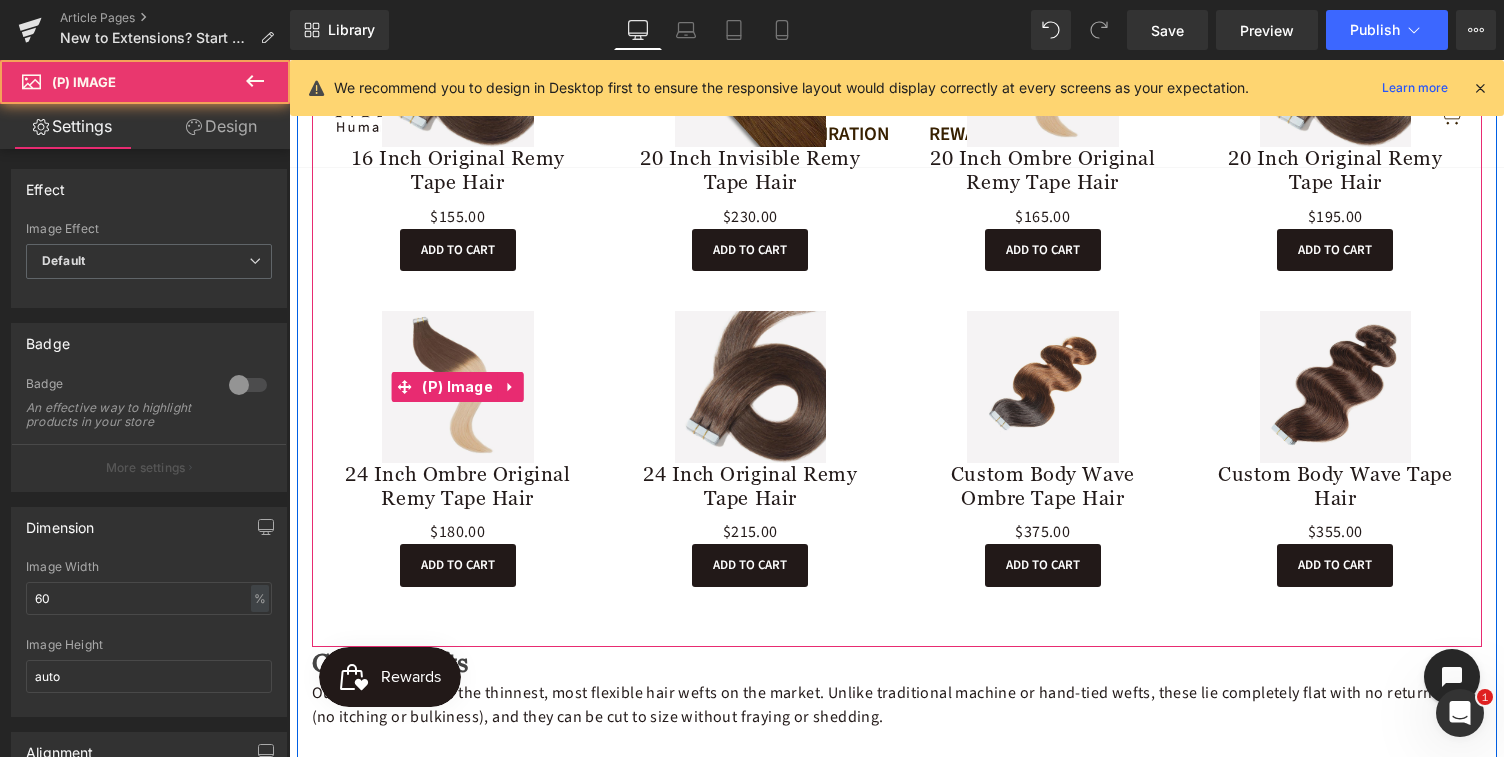 click on "Sale Off" at bounding box center (458, 387) 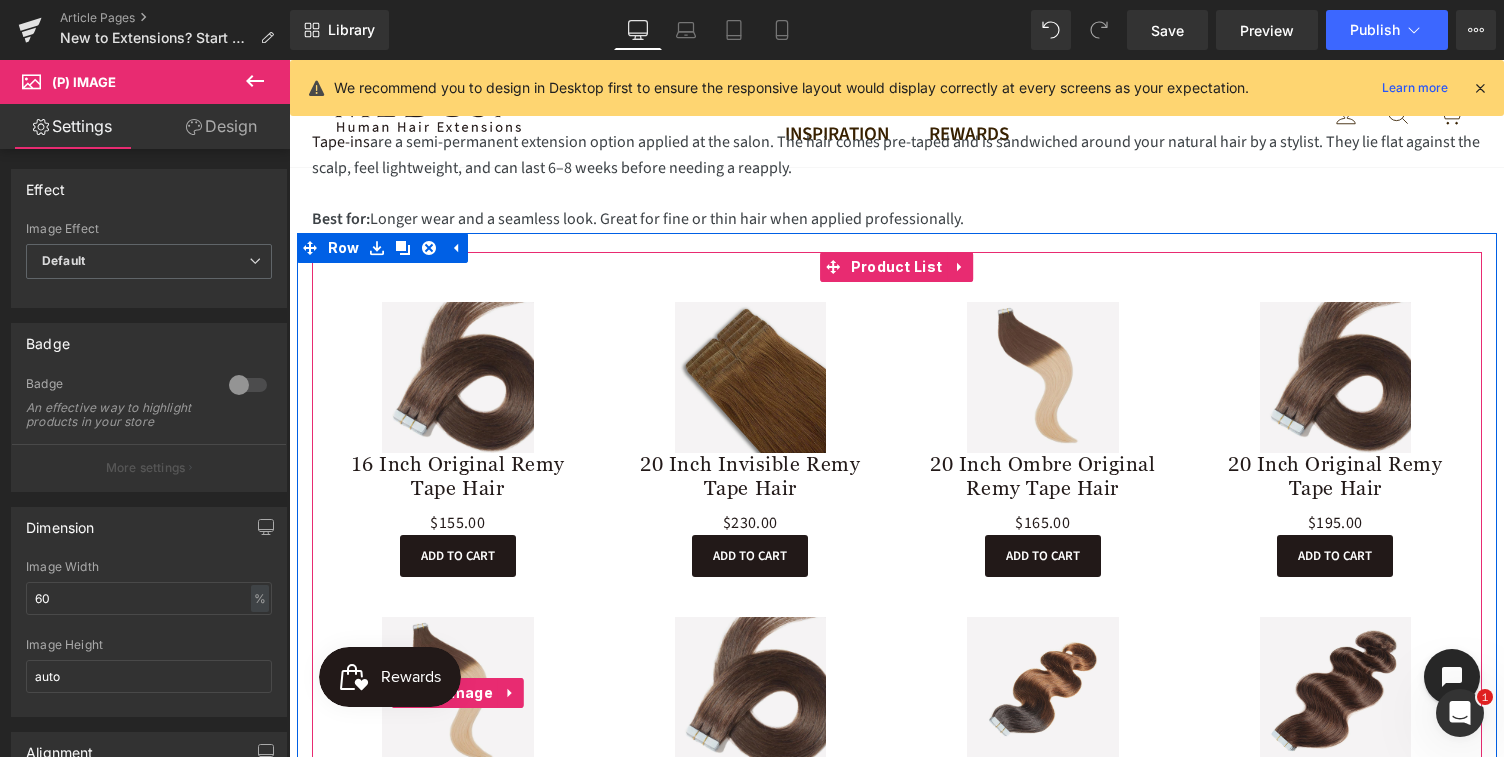 scroll, scrollTop: 1806, scrollLeft: 0, axis: vertical 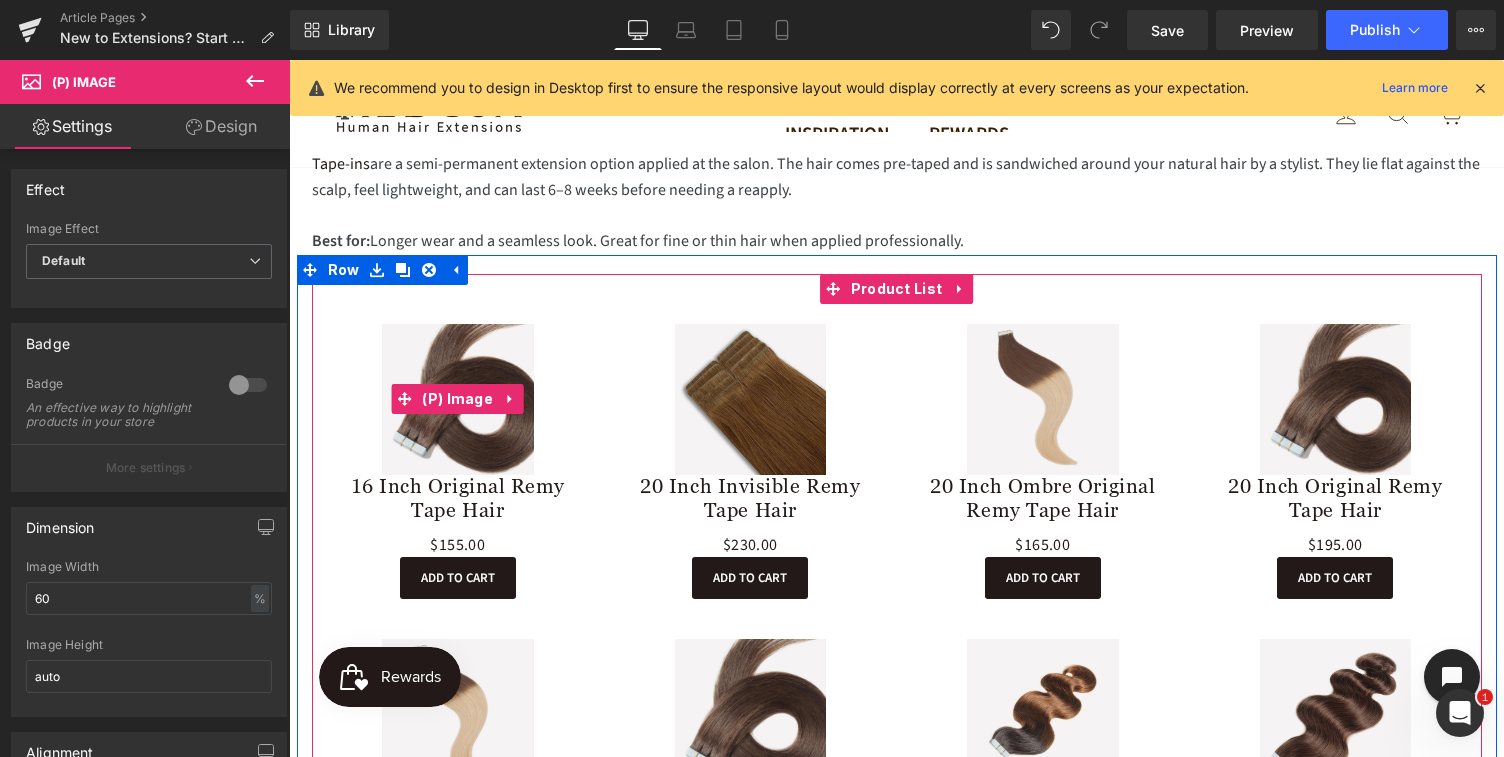 click on "Sale Off (P) Image 16 Inch Original Remy Tape Hair (P) Title (P) Price Add To Cart (P) Cart Button Product" at bounding box center (458, 462) 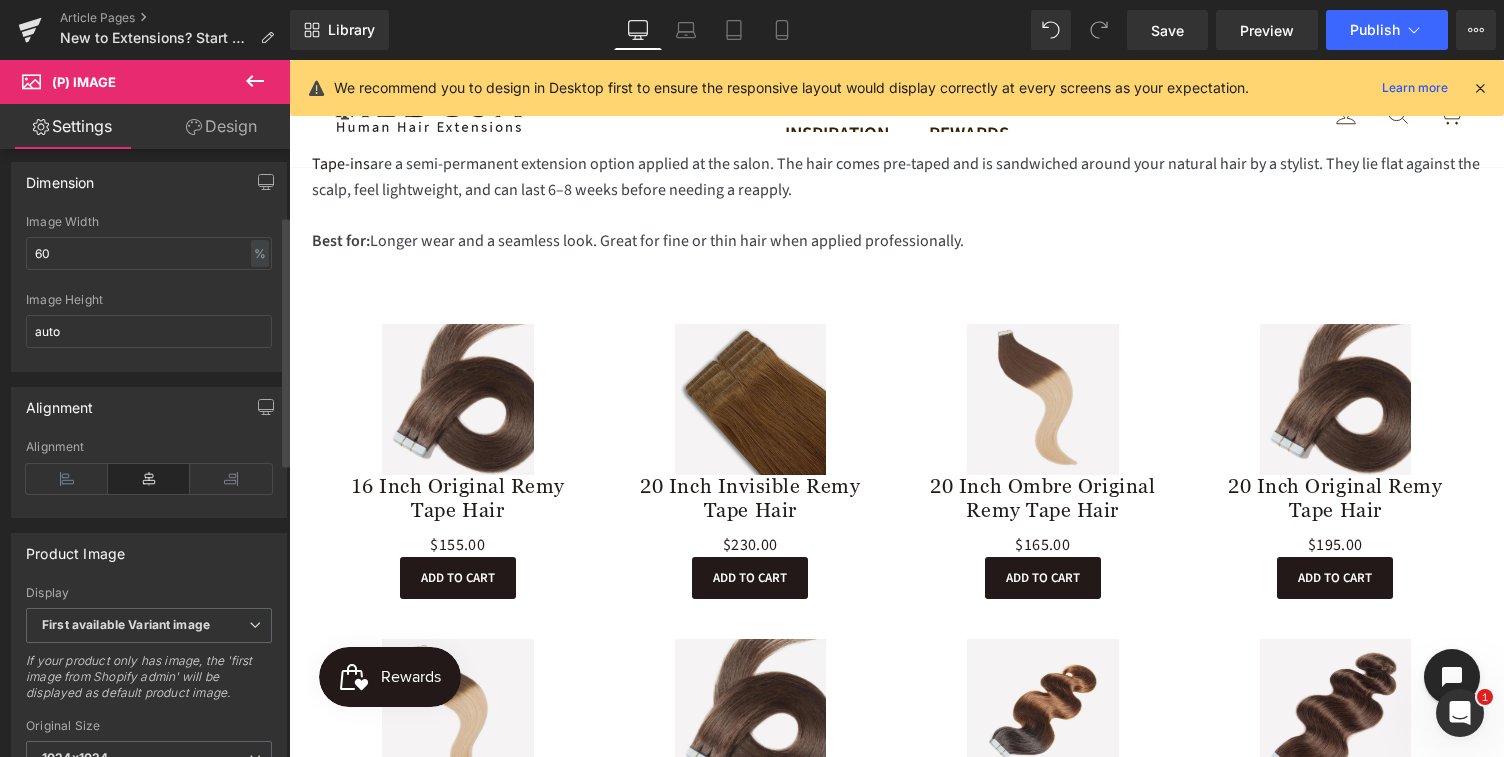 scroll, scrollTop: 0, scrollLeft: 0, axis: both 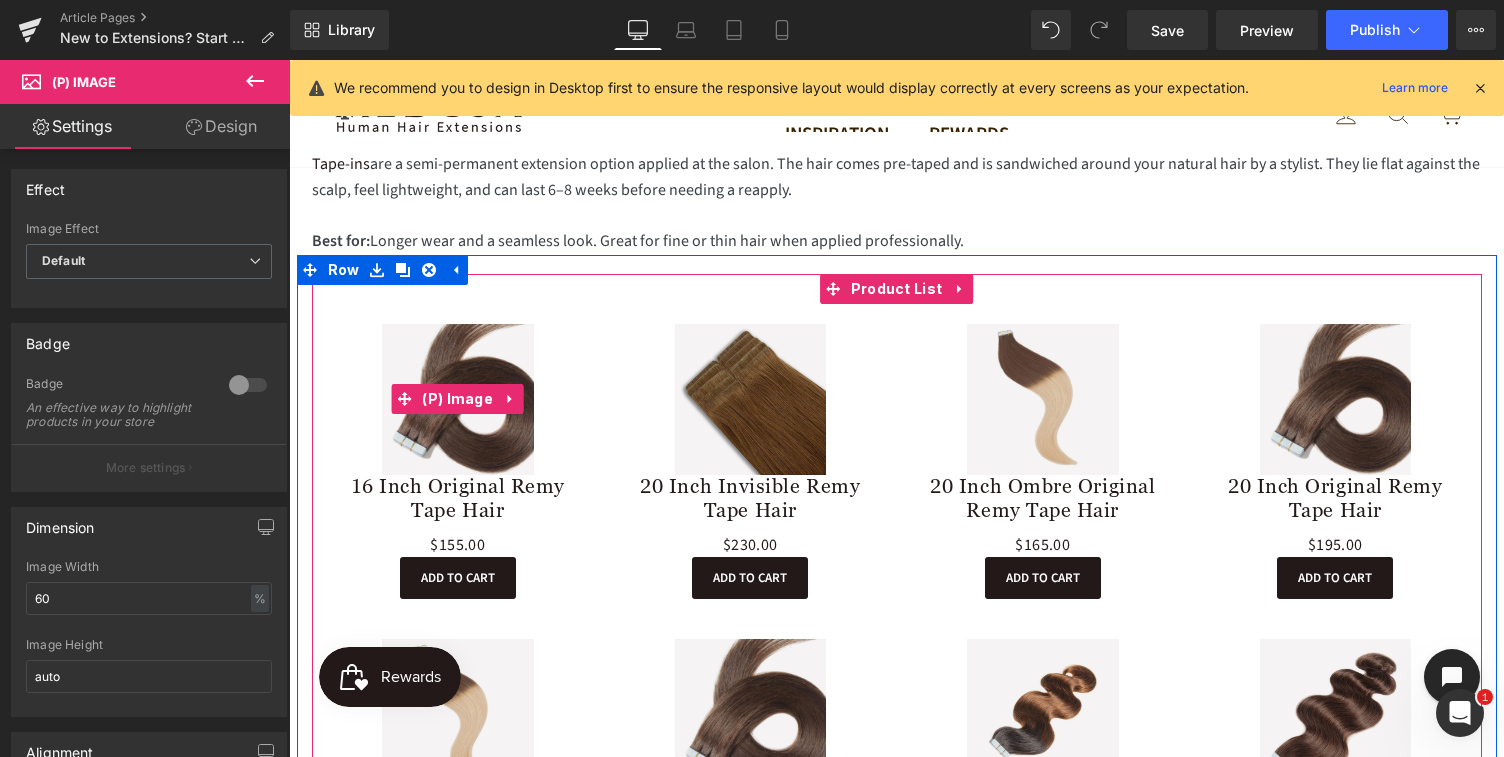 click on "Sale Off" at bounding box center [458, 400] 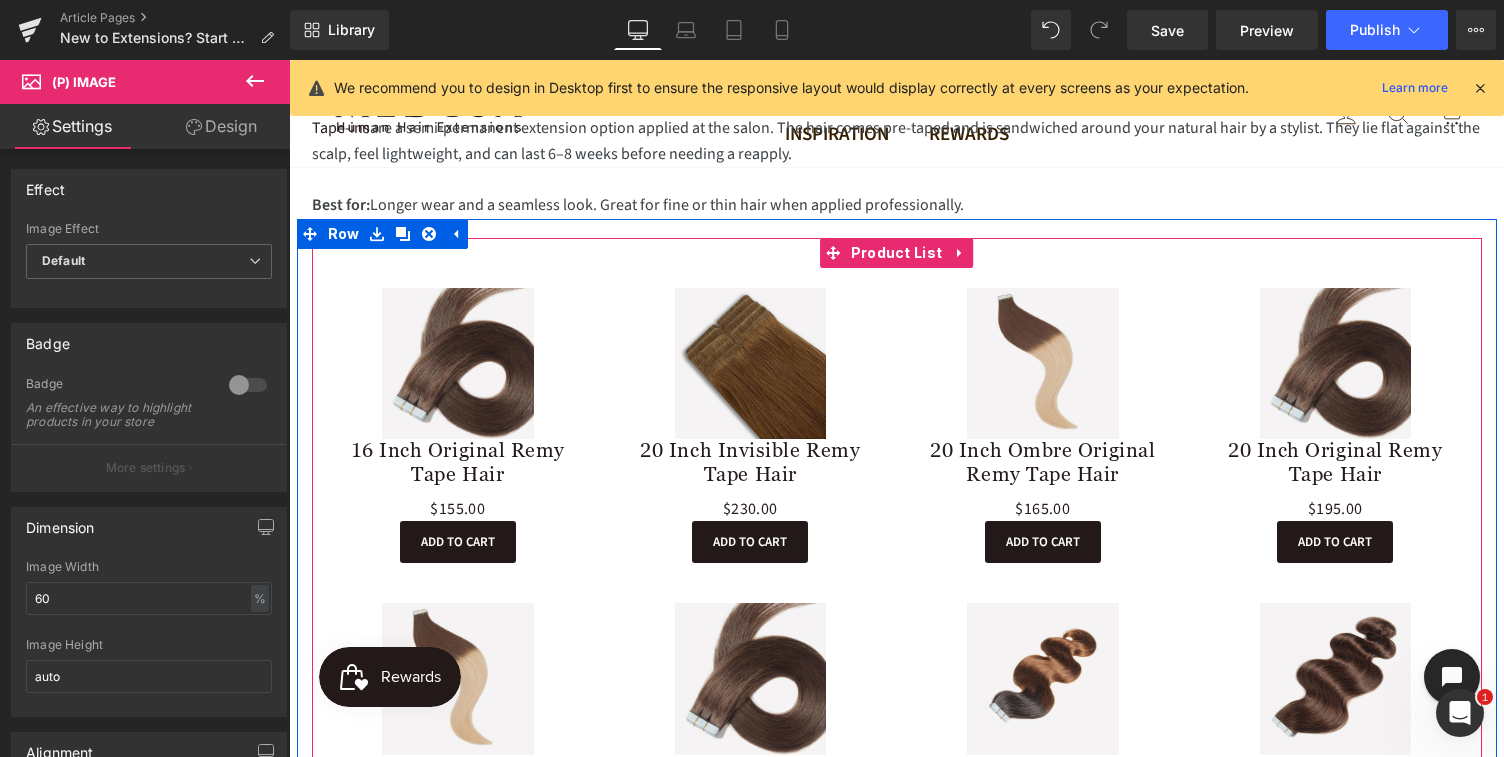 scroll, scrollTop: 1828, scrollLeft: 0, axis: vertical 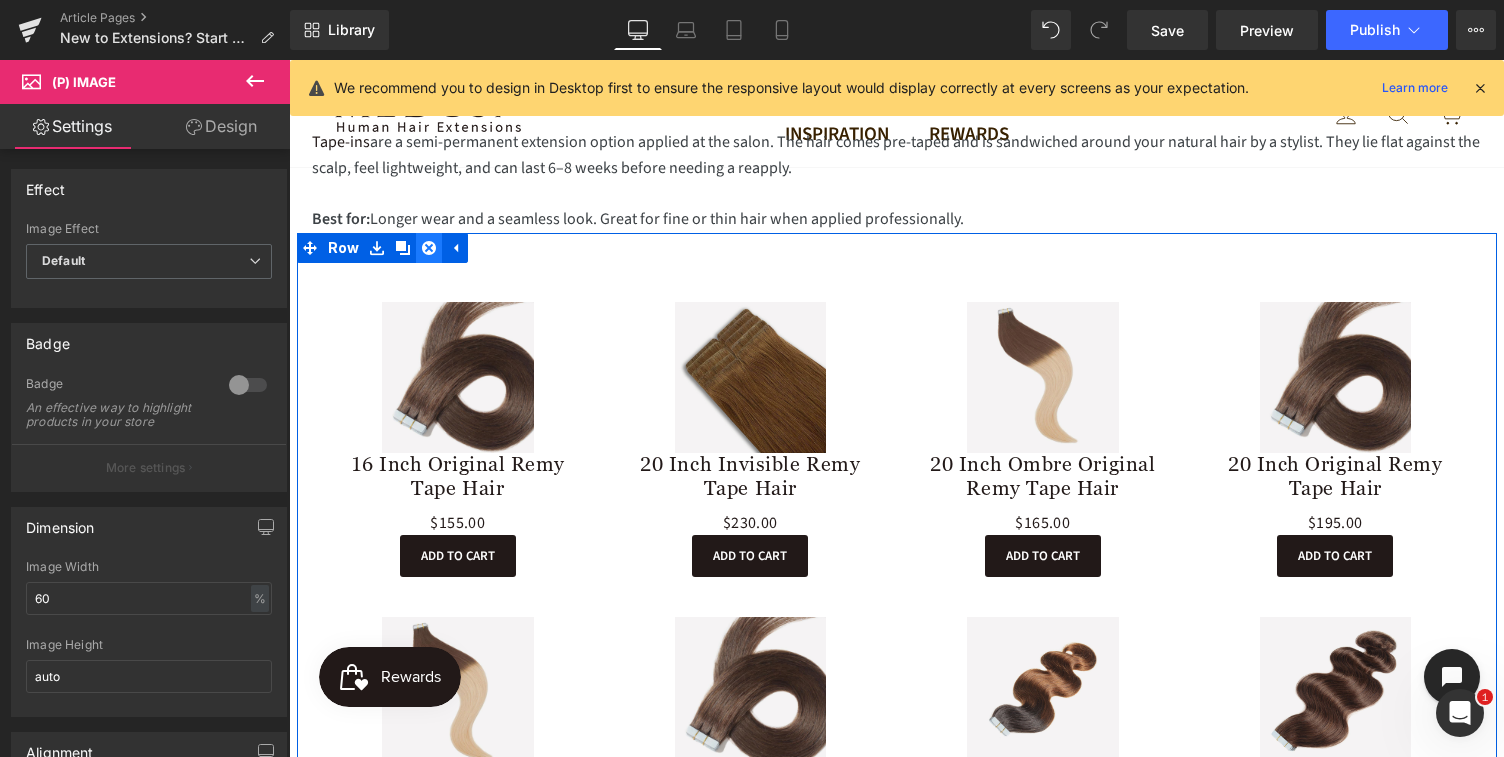 click 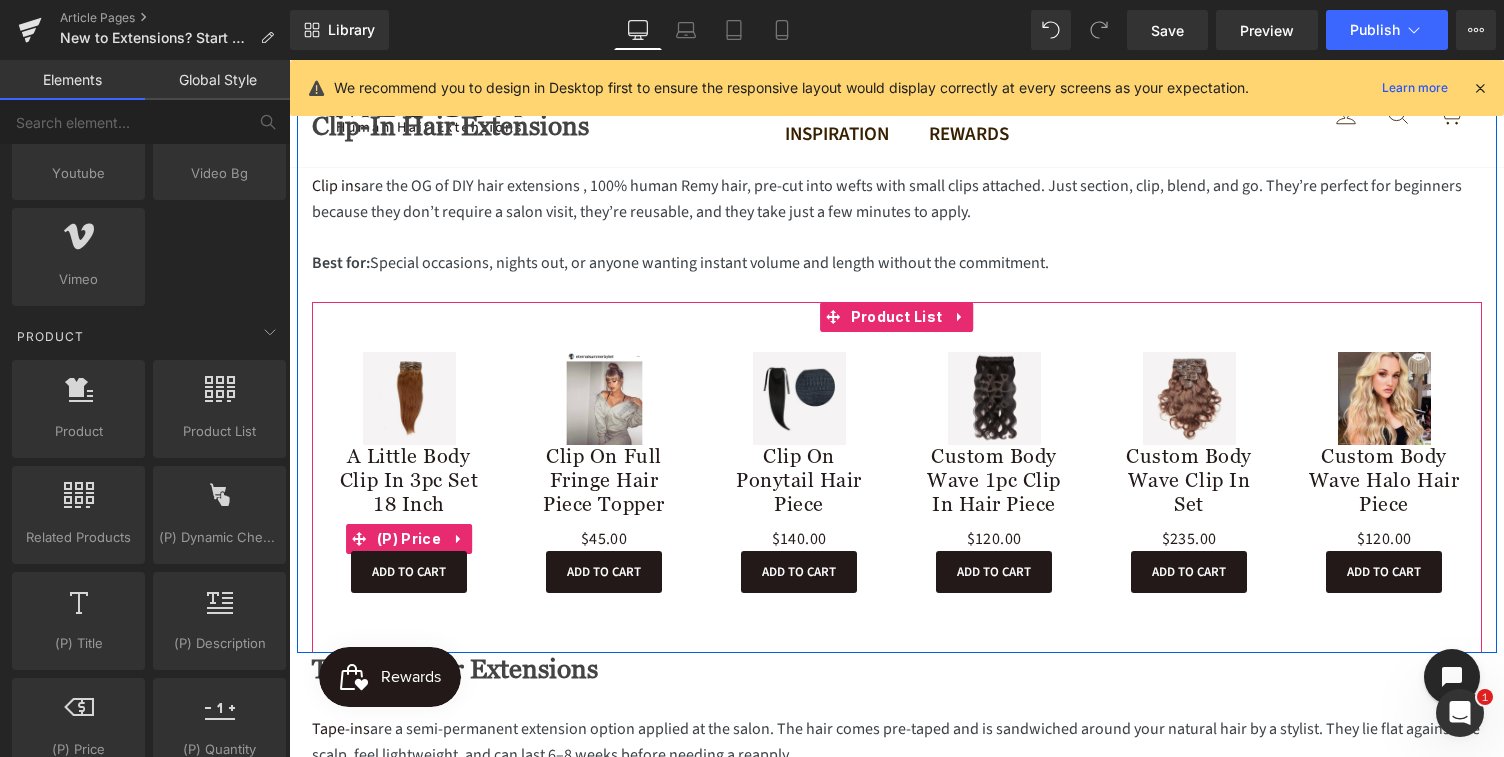 scroll, scrollTop: 1185, scrollLeft: 0, axis: vertical 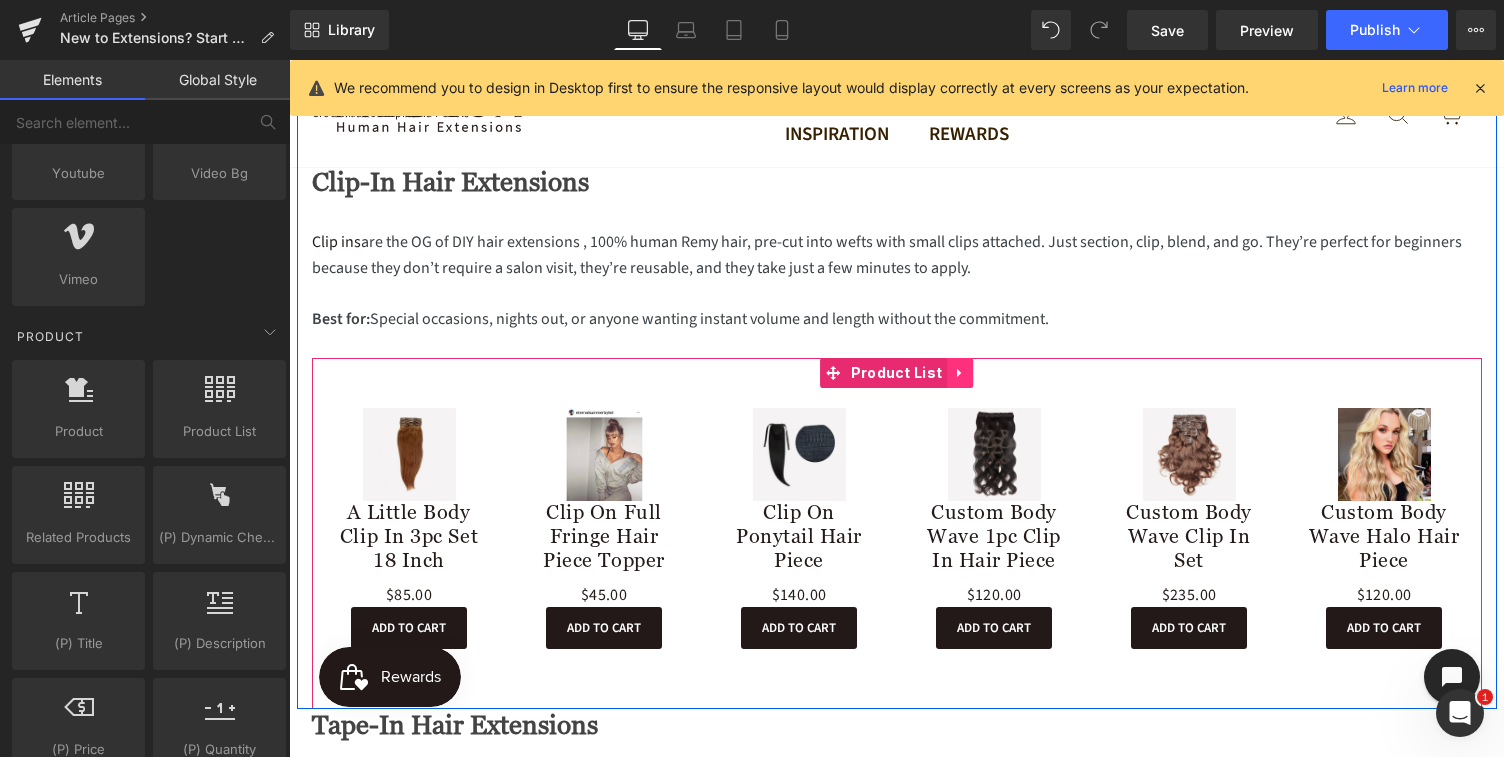 click 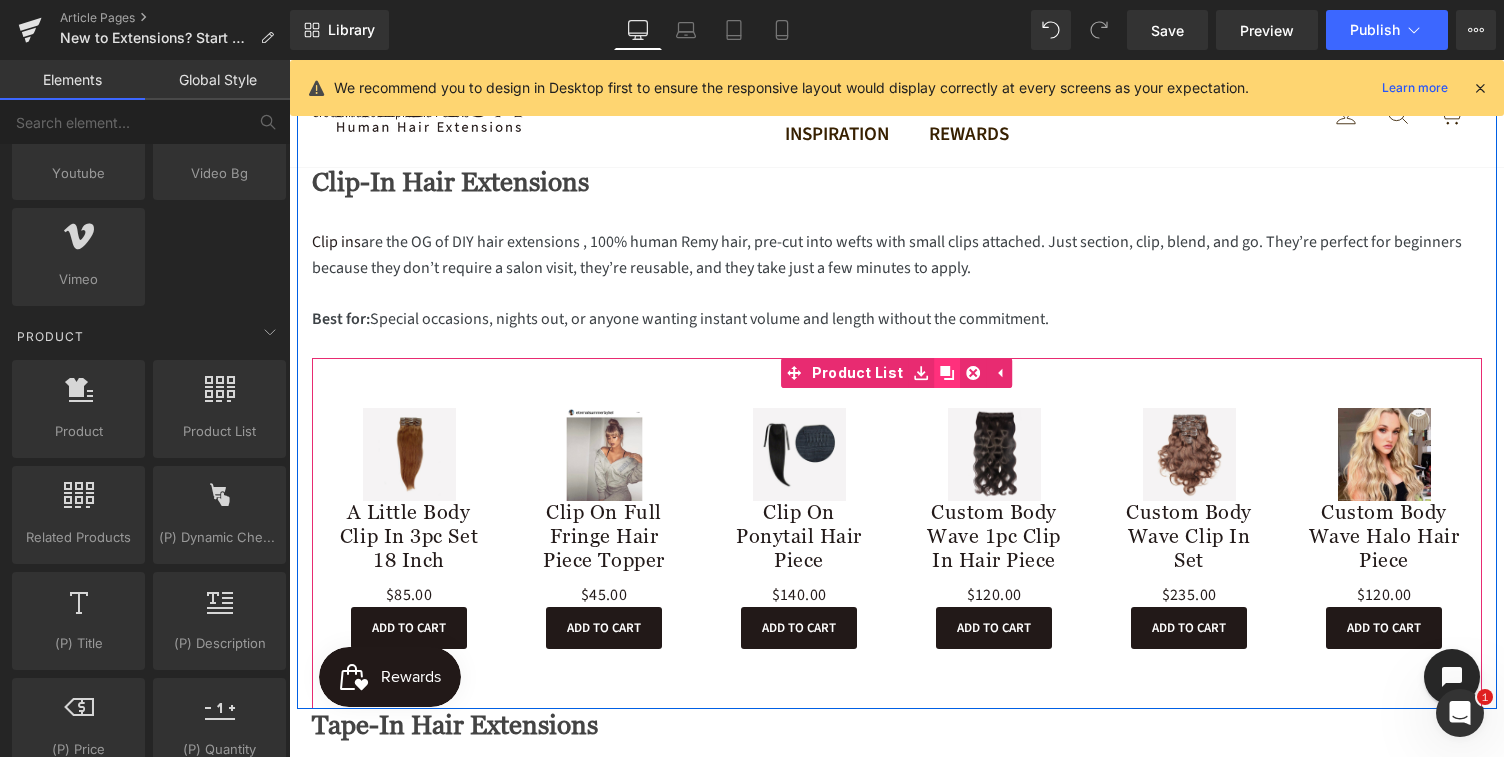 click 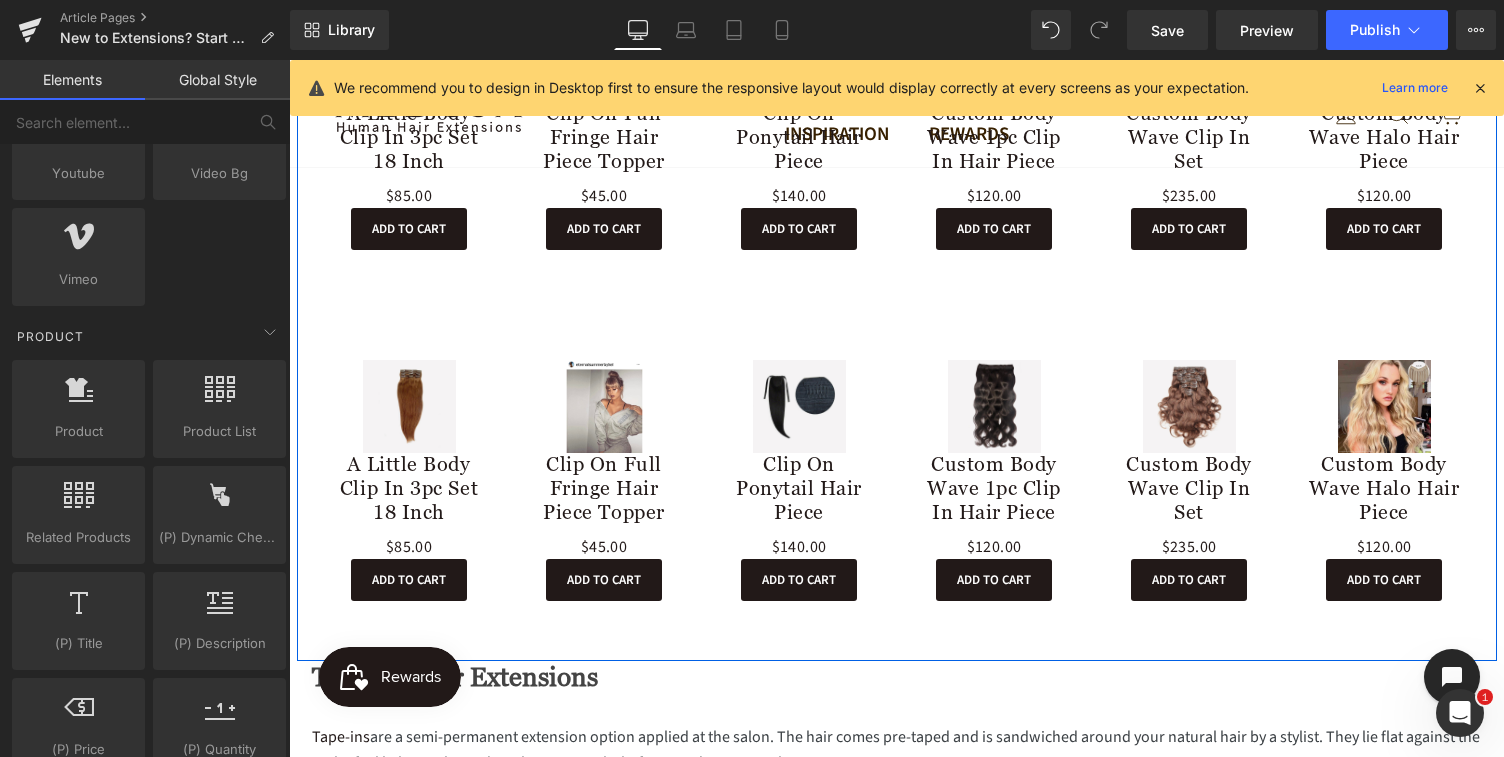 scroll, scrollTop: 1612, scrollLeft: 0, axis: vertical 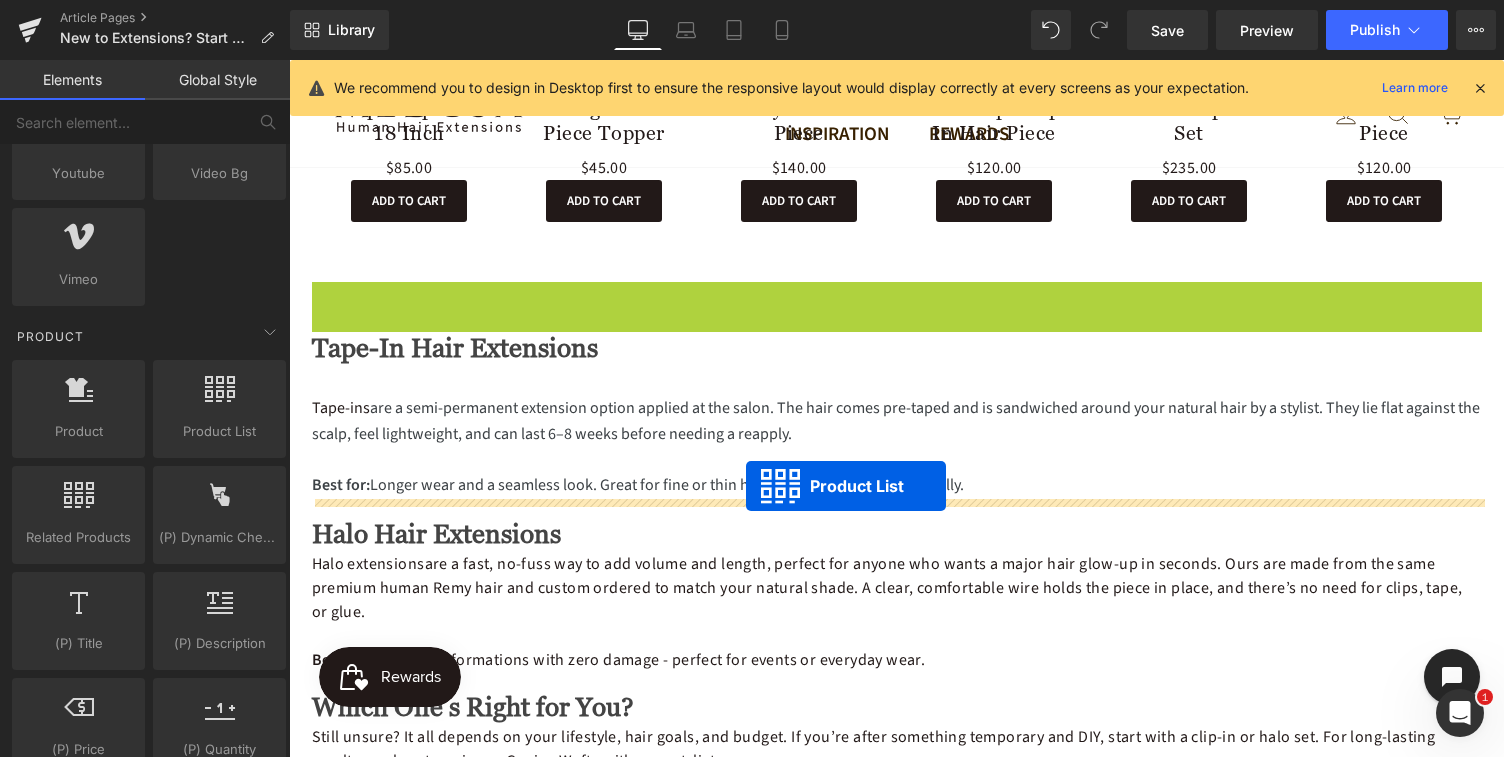 drag, startPoint x: 834, startPoint y: 295, endPoint x: 746, endPoint y: 484, distance: 208.48262 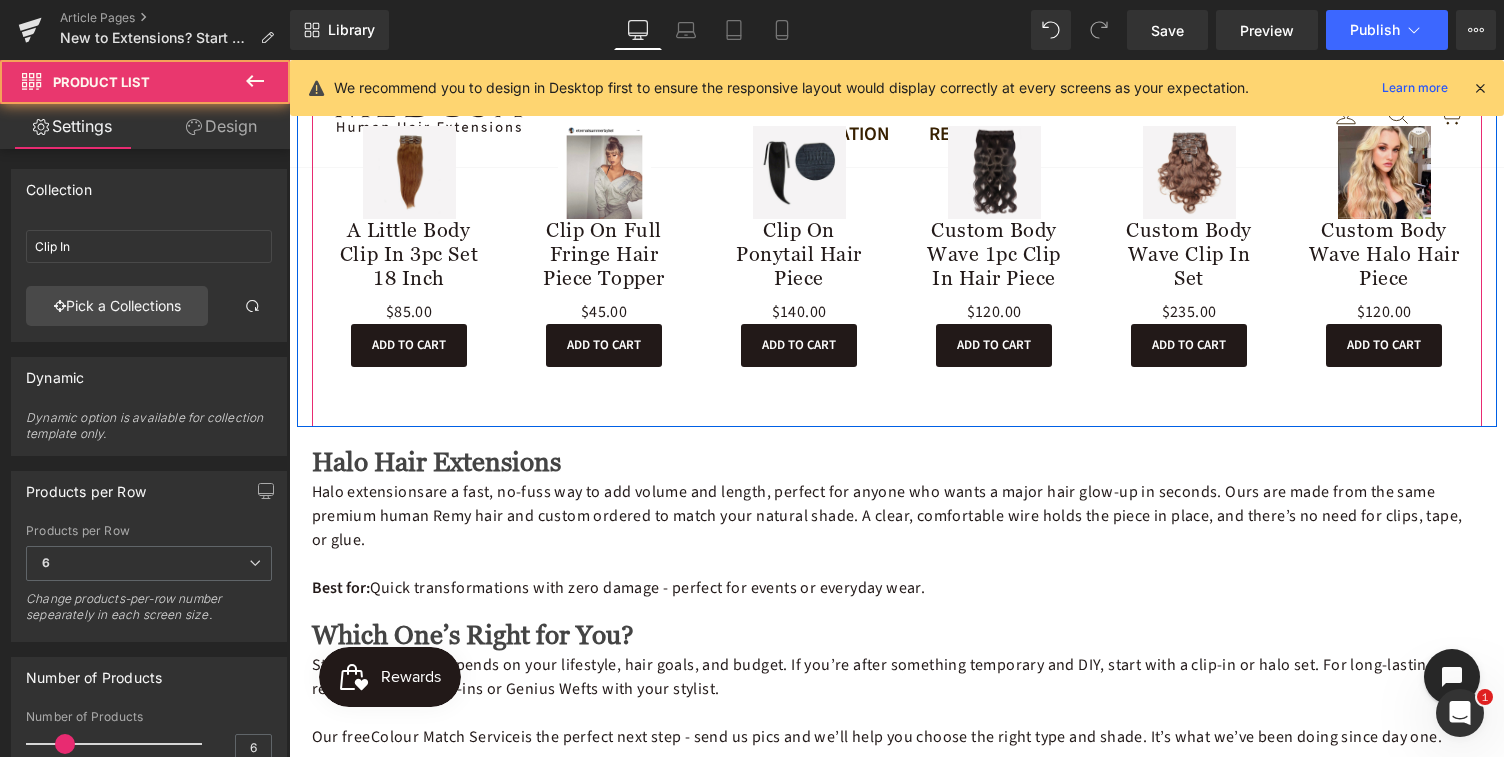 scroll, scrollTop: 2032, scrollLeft: 0, axis: vertical 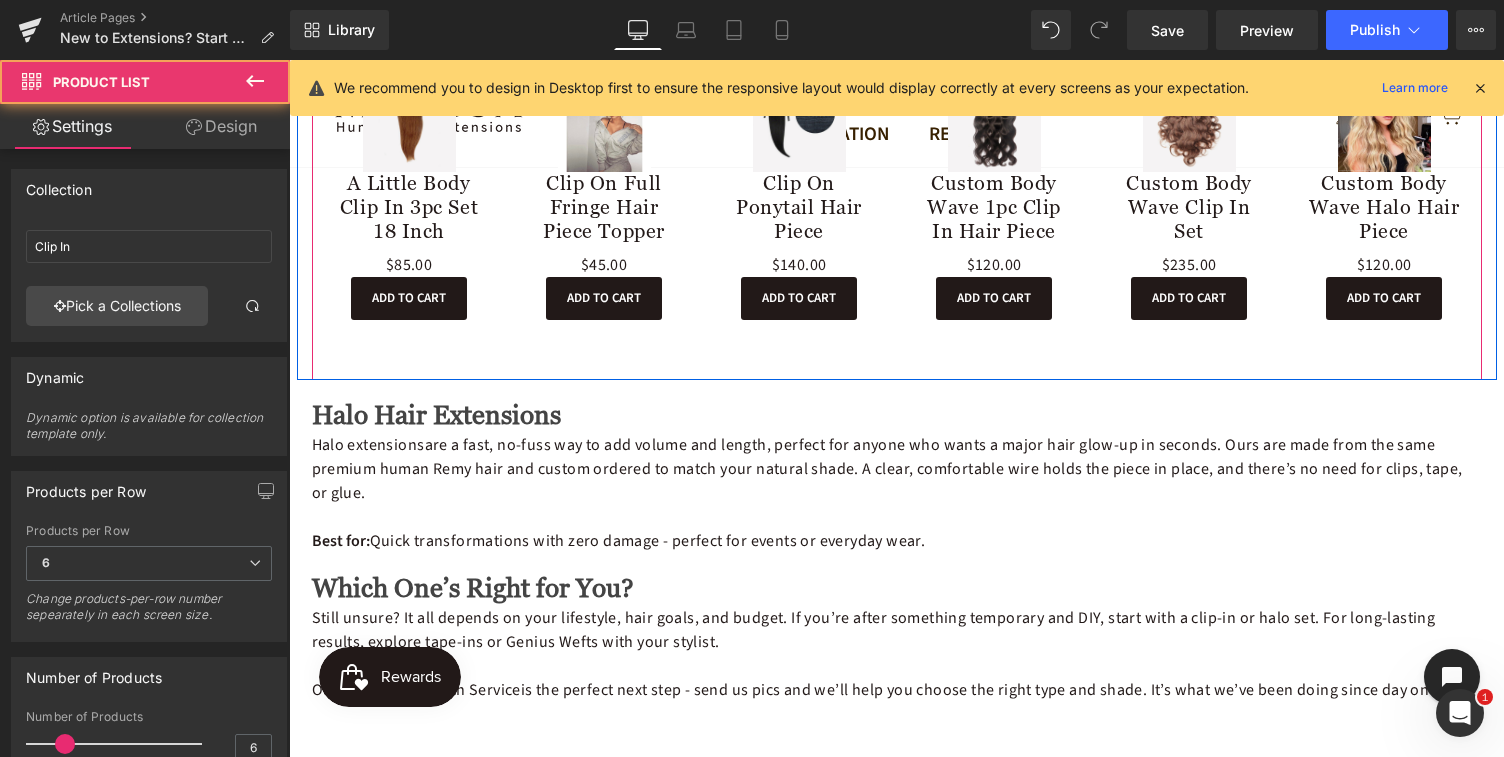 click on "Sale Off
(P) Image
A Little Body Clip In 3pc Set 18 Inch
(P) Title
$0
$85.00
(P) Price
Add To Cart
(P) Cart Button
Product" at bounding box center [897, 204] 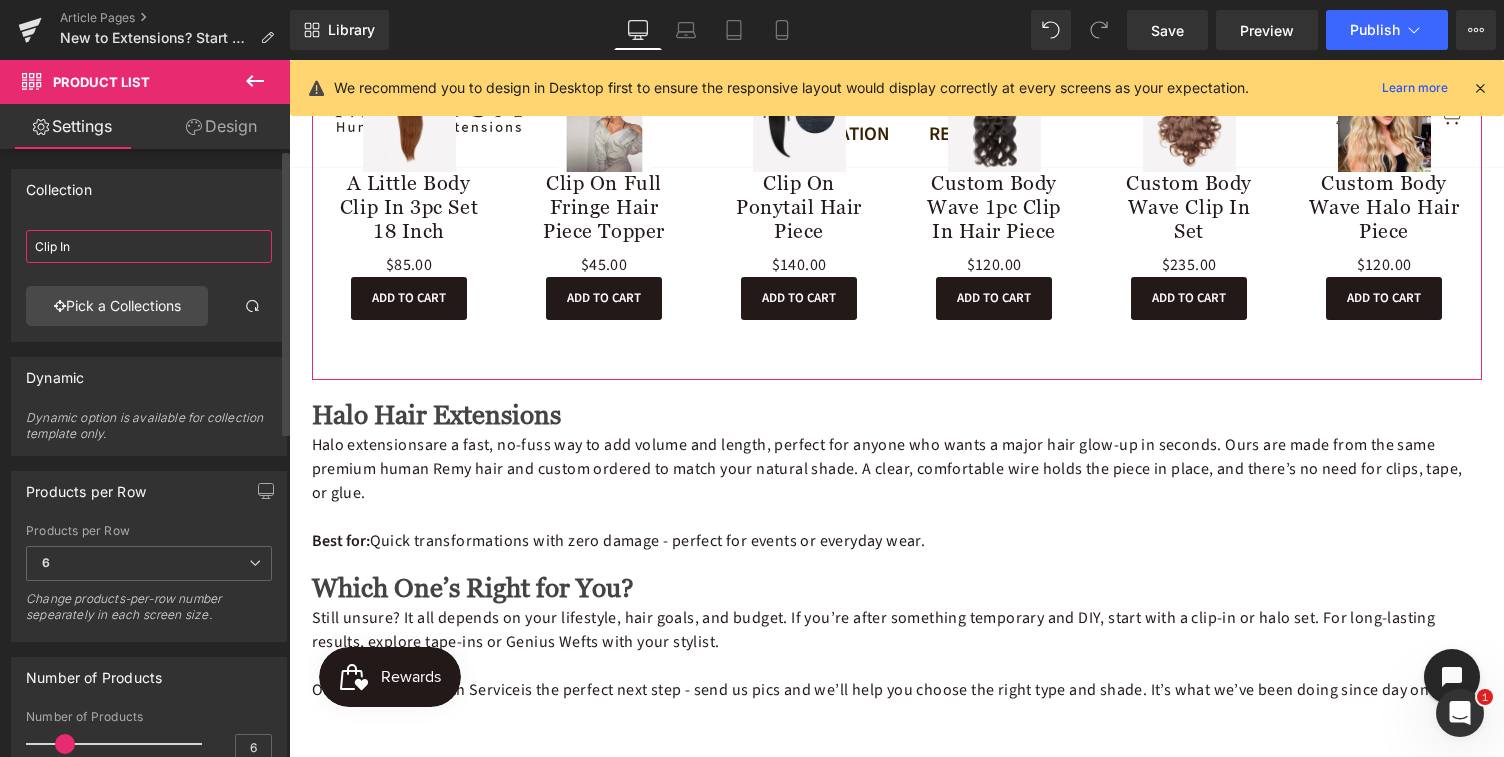 click on "Clip In" at bounding box center (149, 246) 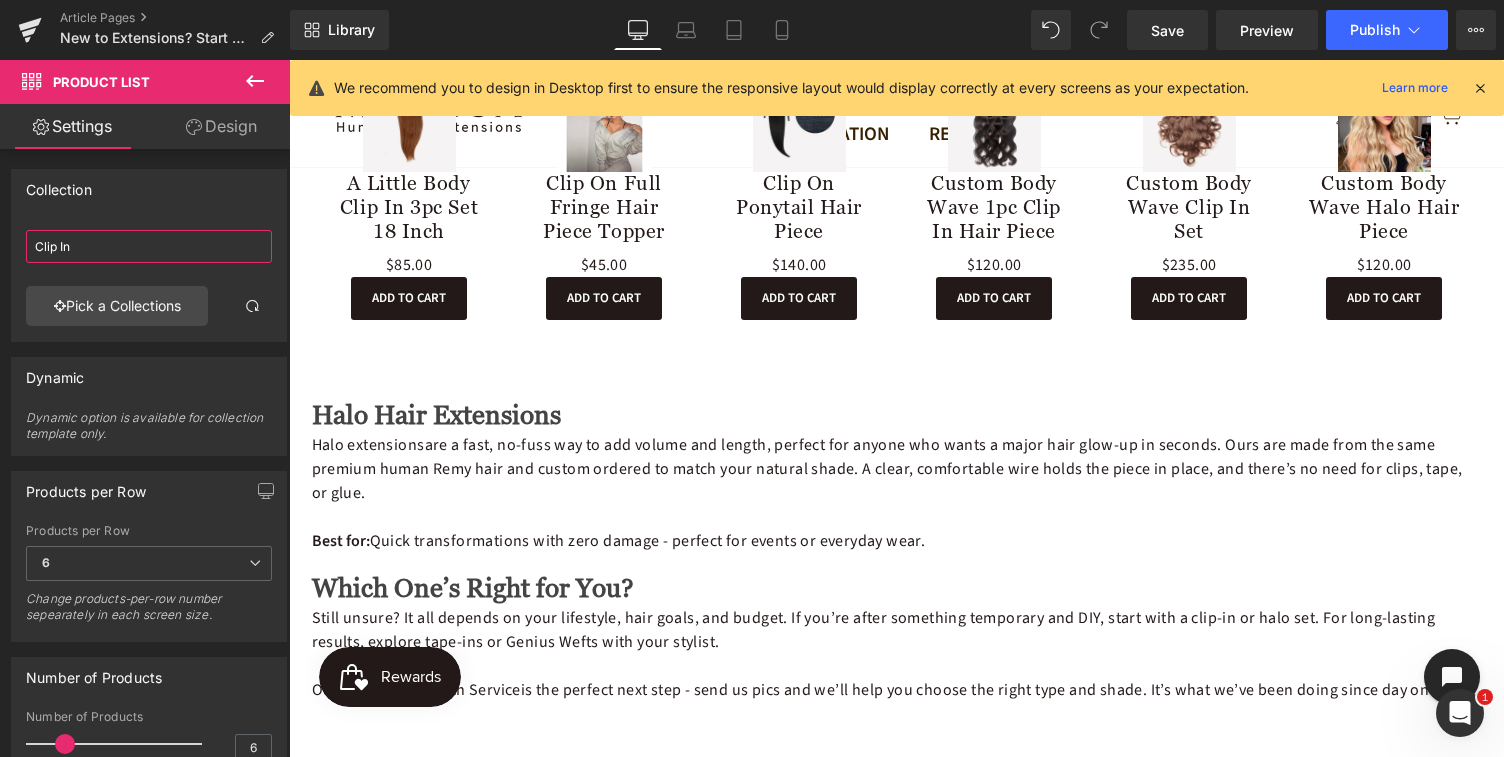 drag, startPoint x: 114, startPoint y: 237, endPoint x: -8, endPoint y: 236, distance: 122.0041 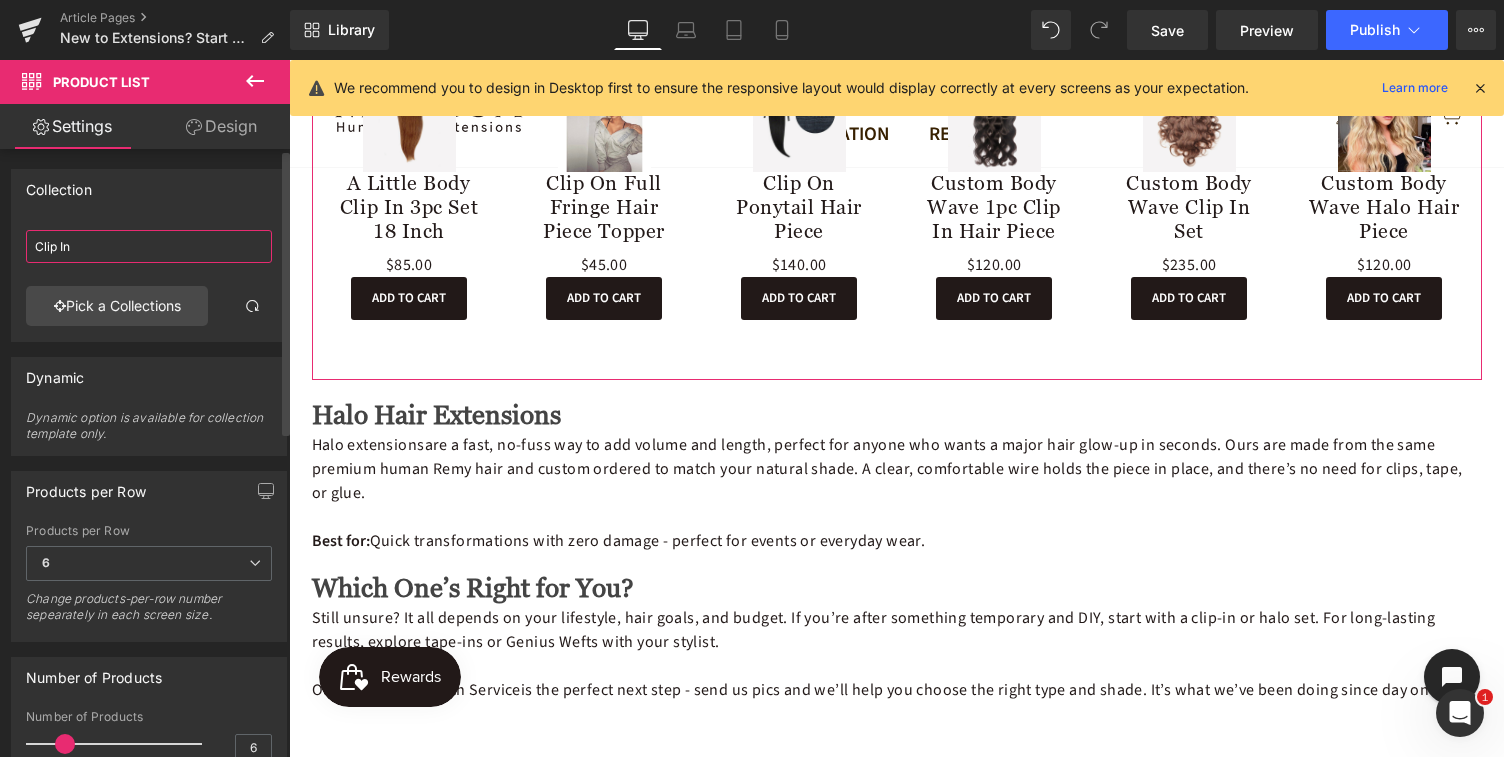 drag, startPoint x: 82, startPoint y: 241, endPoint x: 10, endPoint y: 236, distance: 72.1734 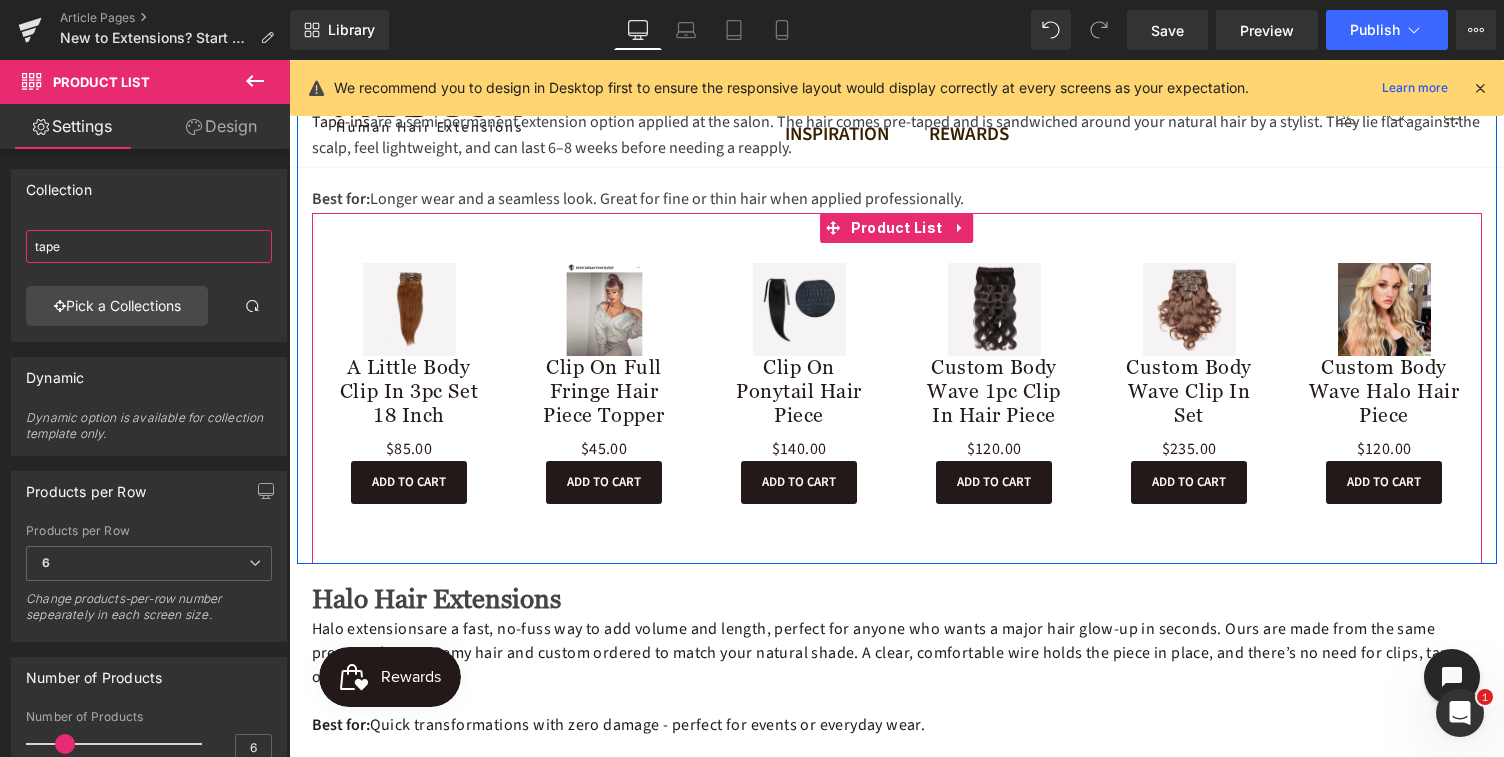 scroll, scrollTop: 1810, scrollLeft: 0, axis: vertical 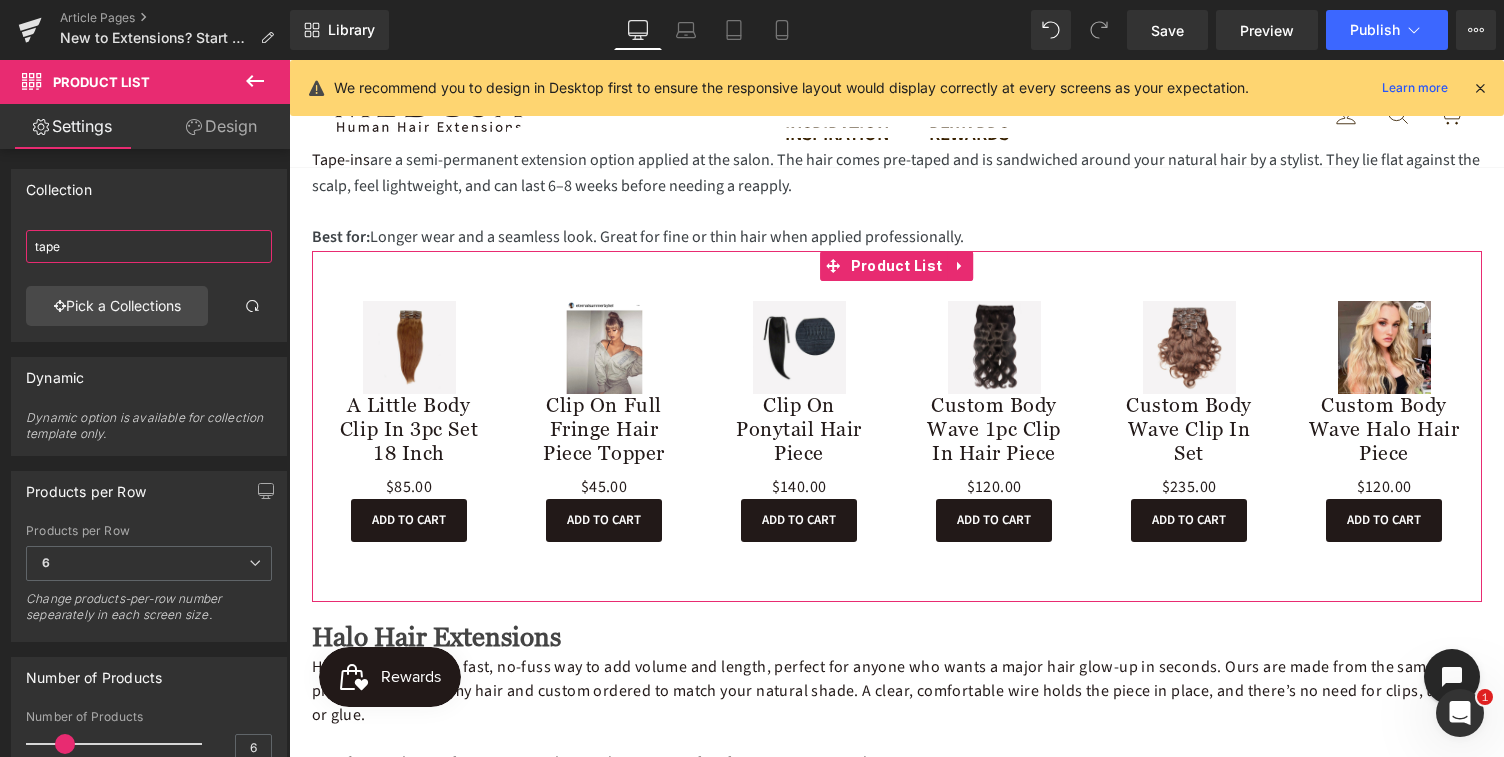 drag, startPoint x: 59, startPoint y: 248, endPoint x: -8, endPoint y: 239, distance: 67.601776 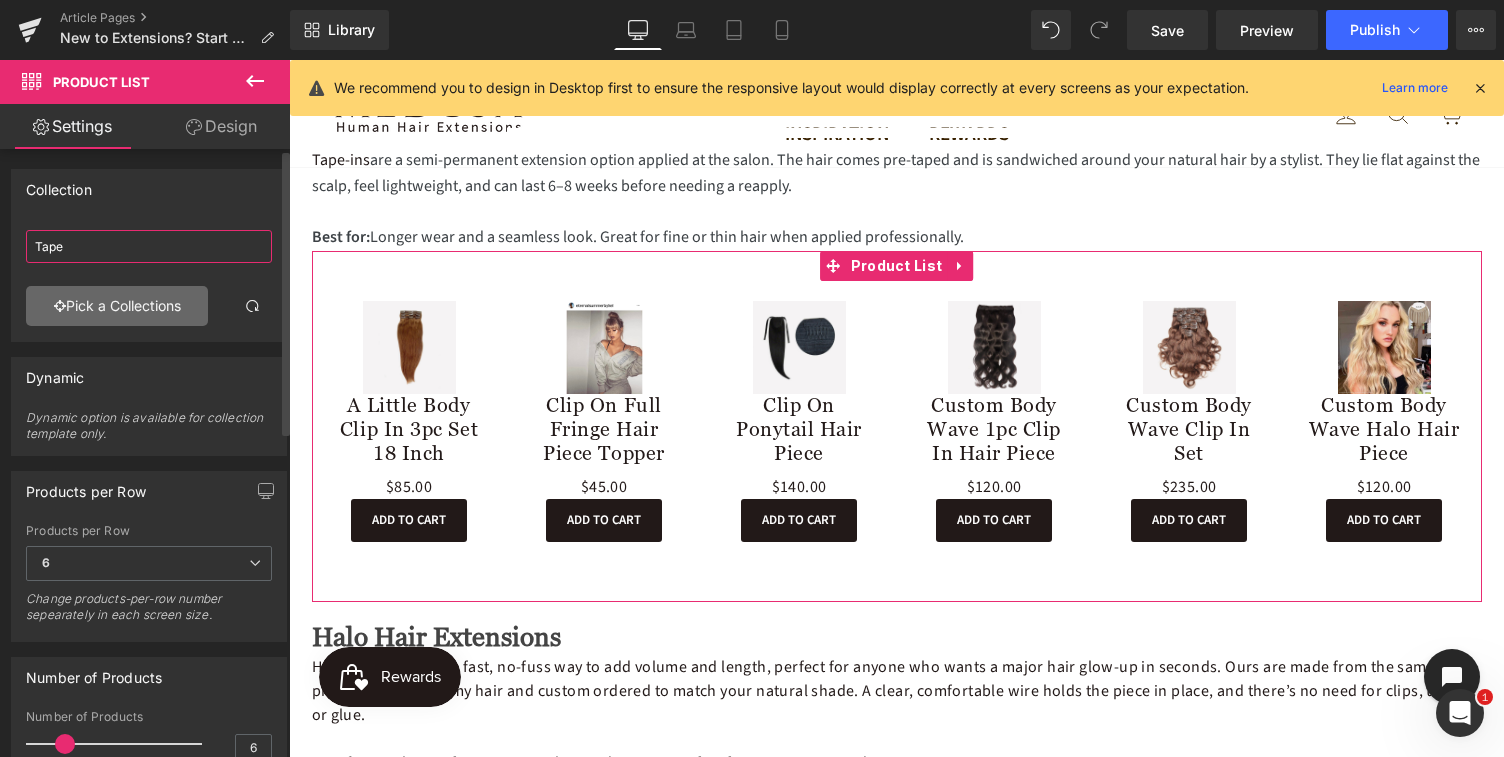 type on "Tape" 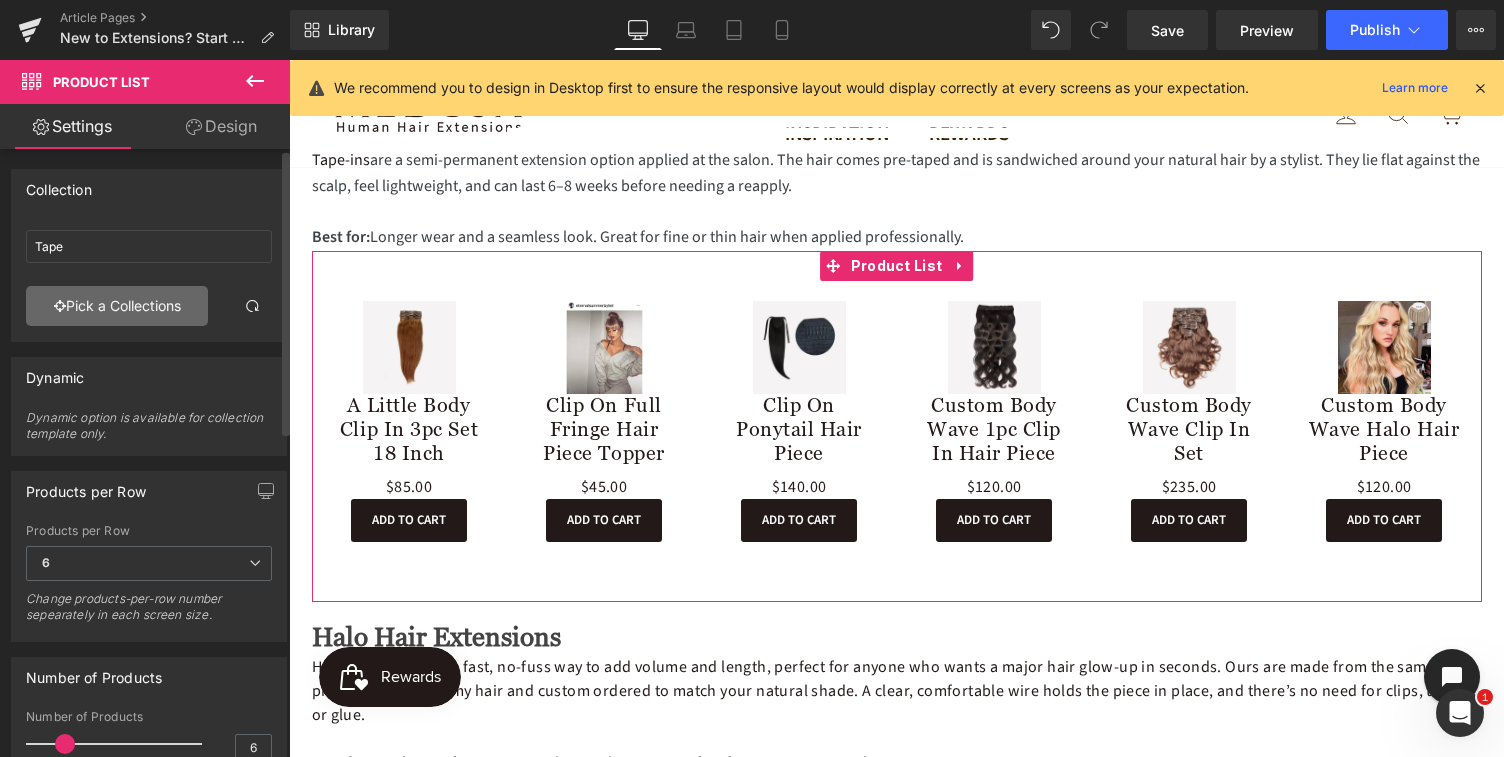 click on "Pick a Collections" at bounding box center (117, 306) 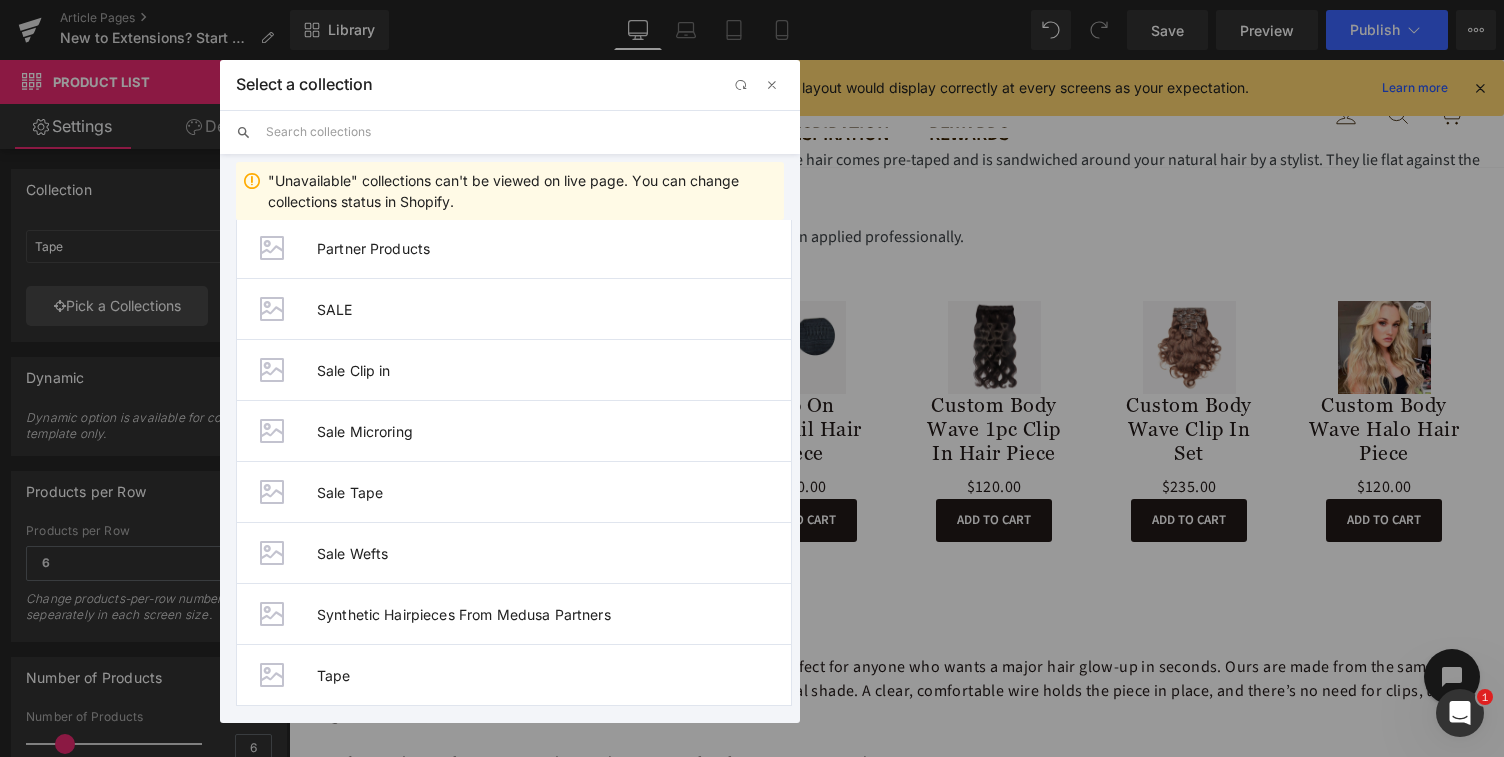 scroll, scrollTop: 1052, scrollLeft: 0, axis: vertical 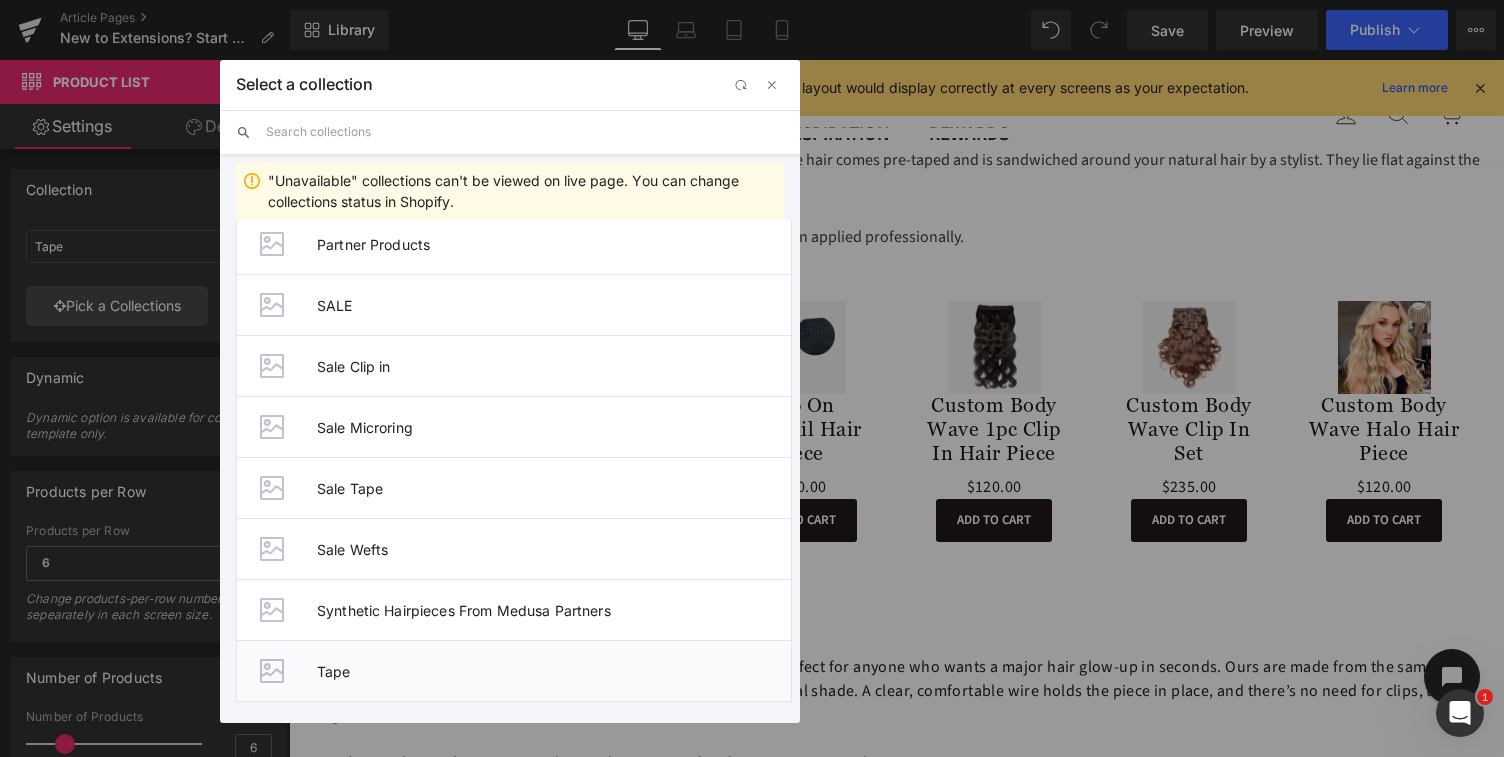 click on "Tape" at bounding box center (554, 671) 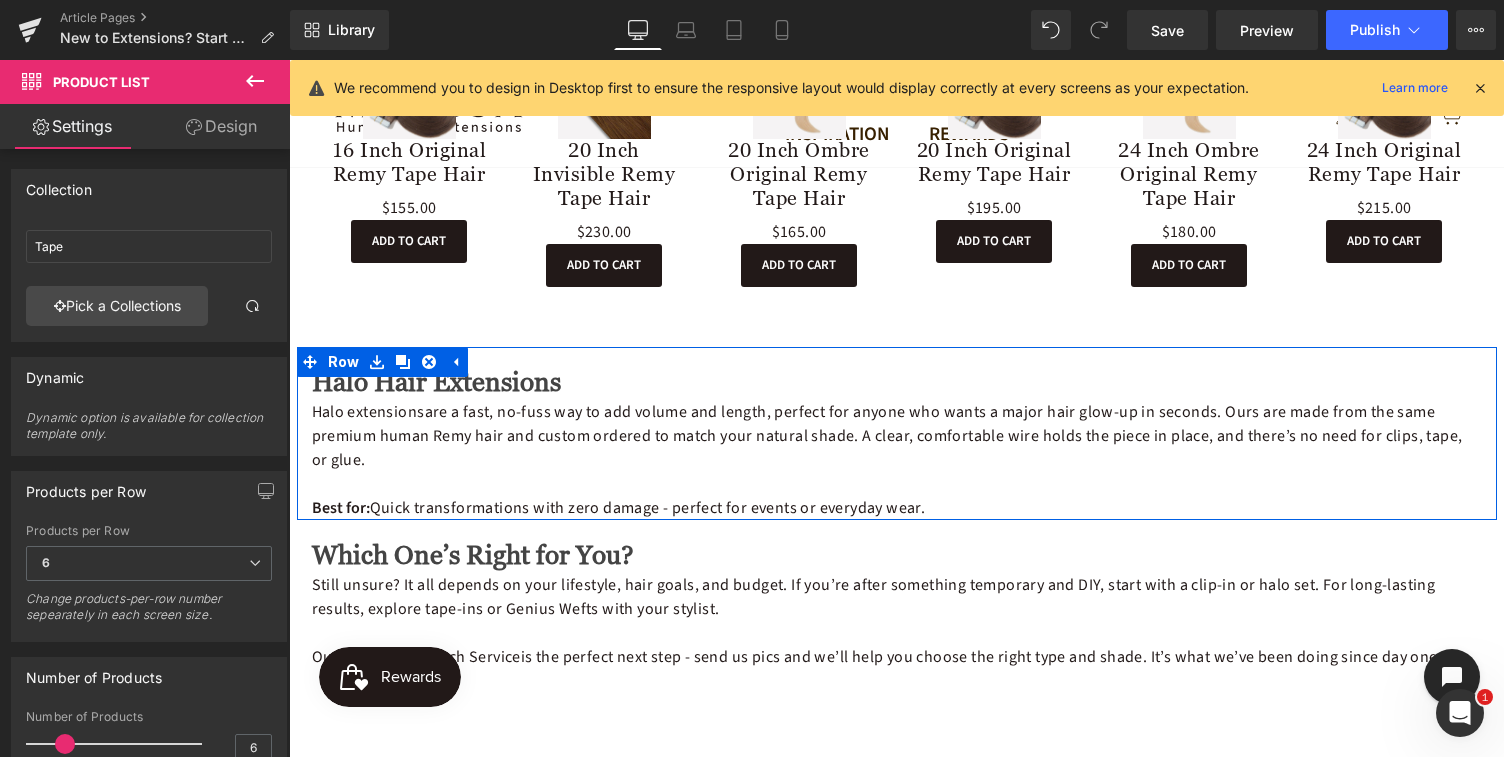 scroll, scrollTop: 2062, scrollLeft: 0, axis: vertical 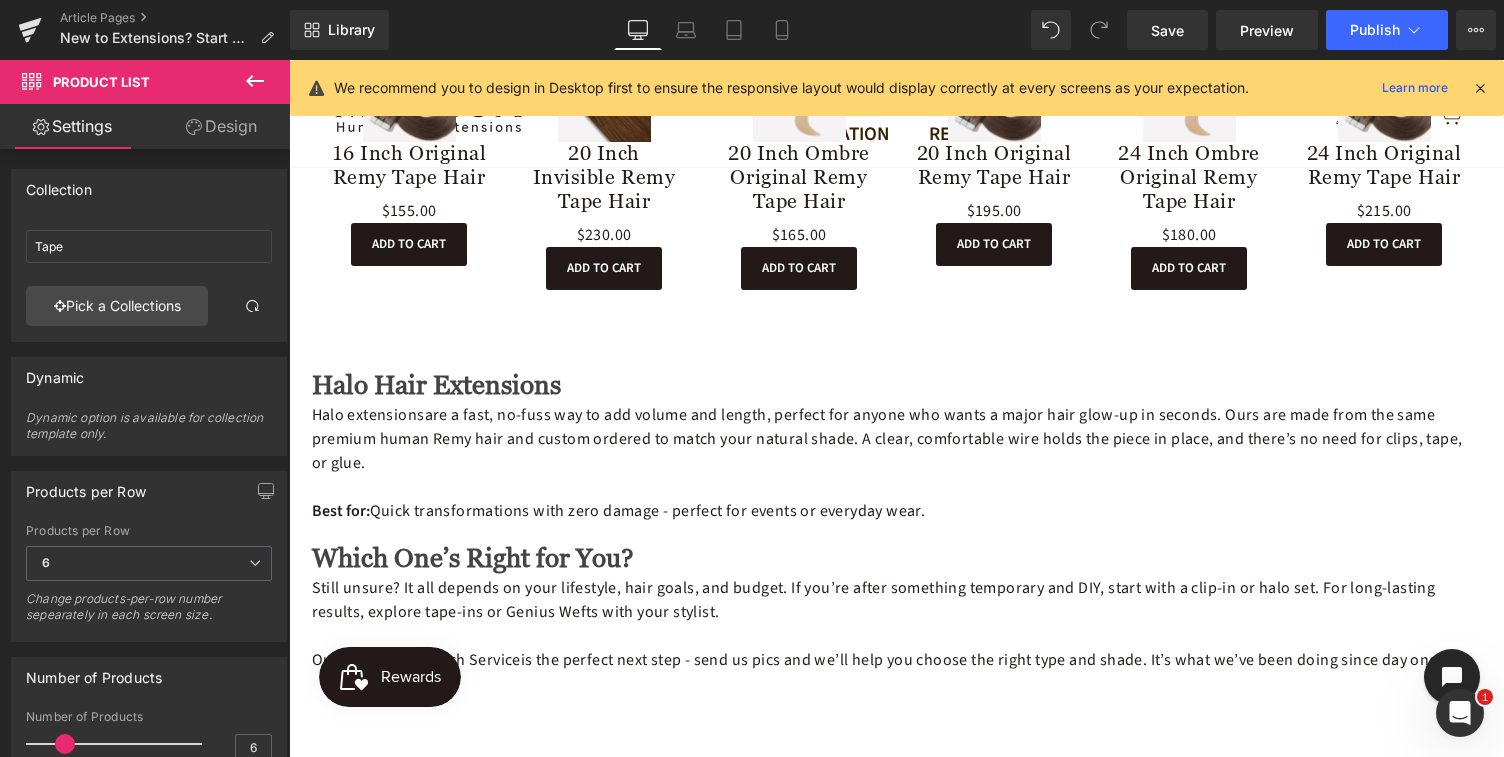click at bounding box center (1480, 88) 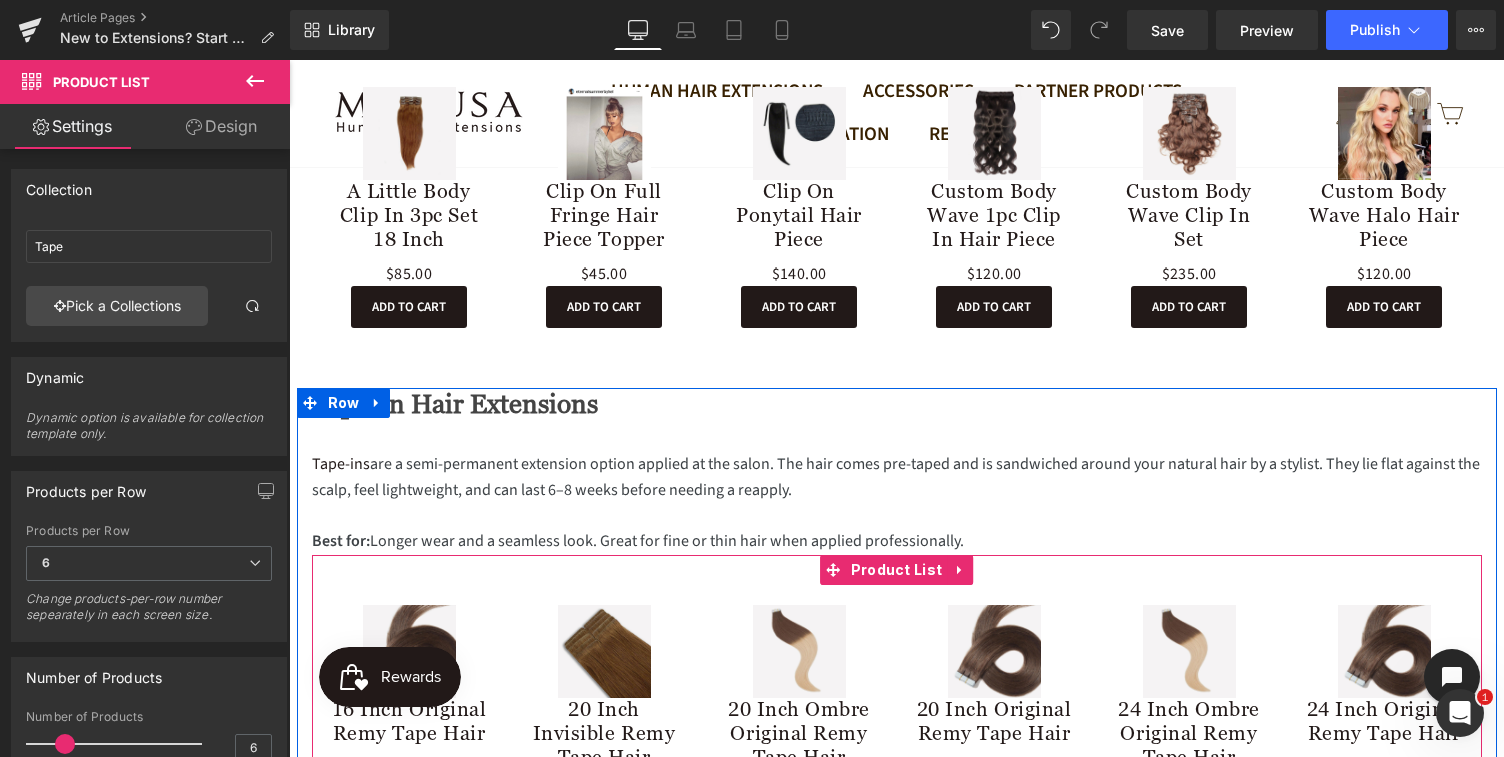 scroll, scrollTop: 1469, scrollLeft: 0, axis: vertical 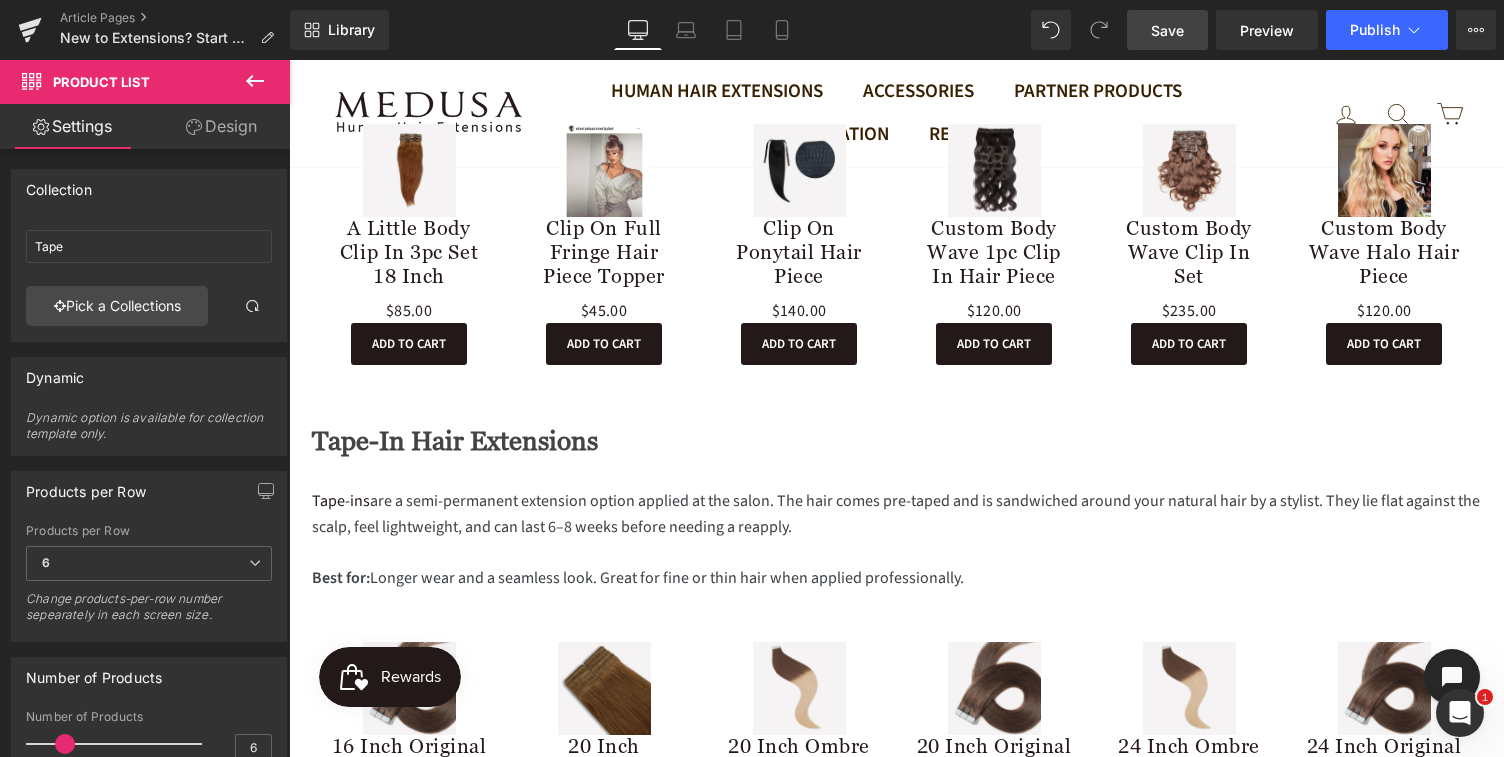 click on "Save" at bounding box center [1167, 30] 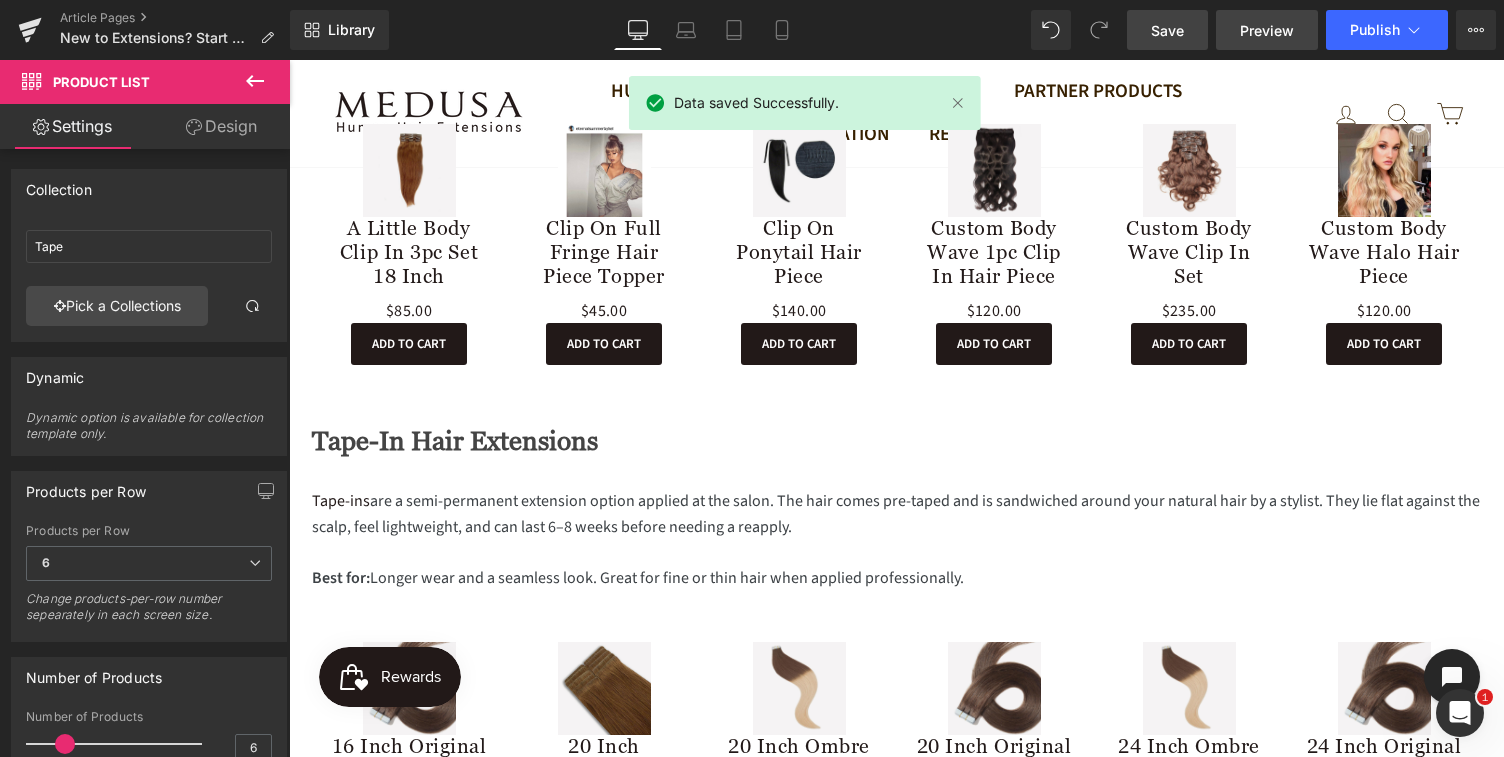 click on "Preview" at bounding box center [1267, 30] 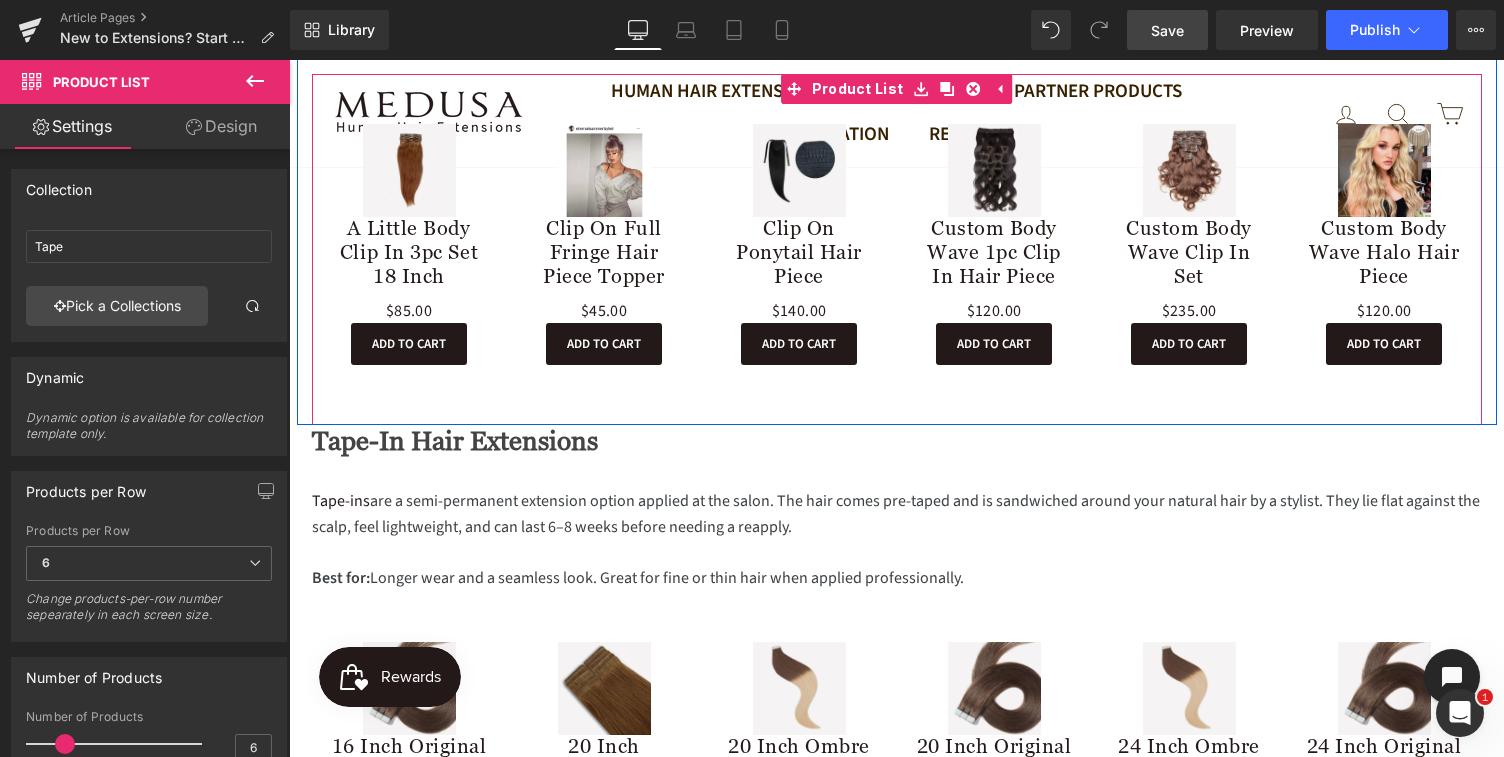 click on "Sale Off
(P) Image
Clip On Full Fringe Hair Piece Topper
(P) Title
$0
$45.00
(P) Price
Add To Cart
(P) Cart Button
Product" at bounding box center [604, 244] 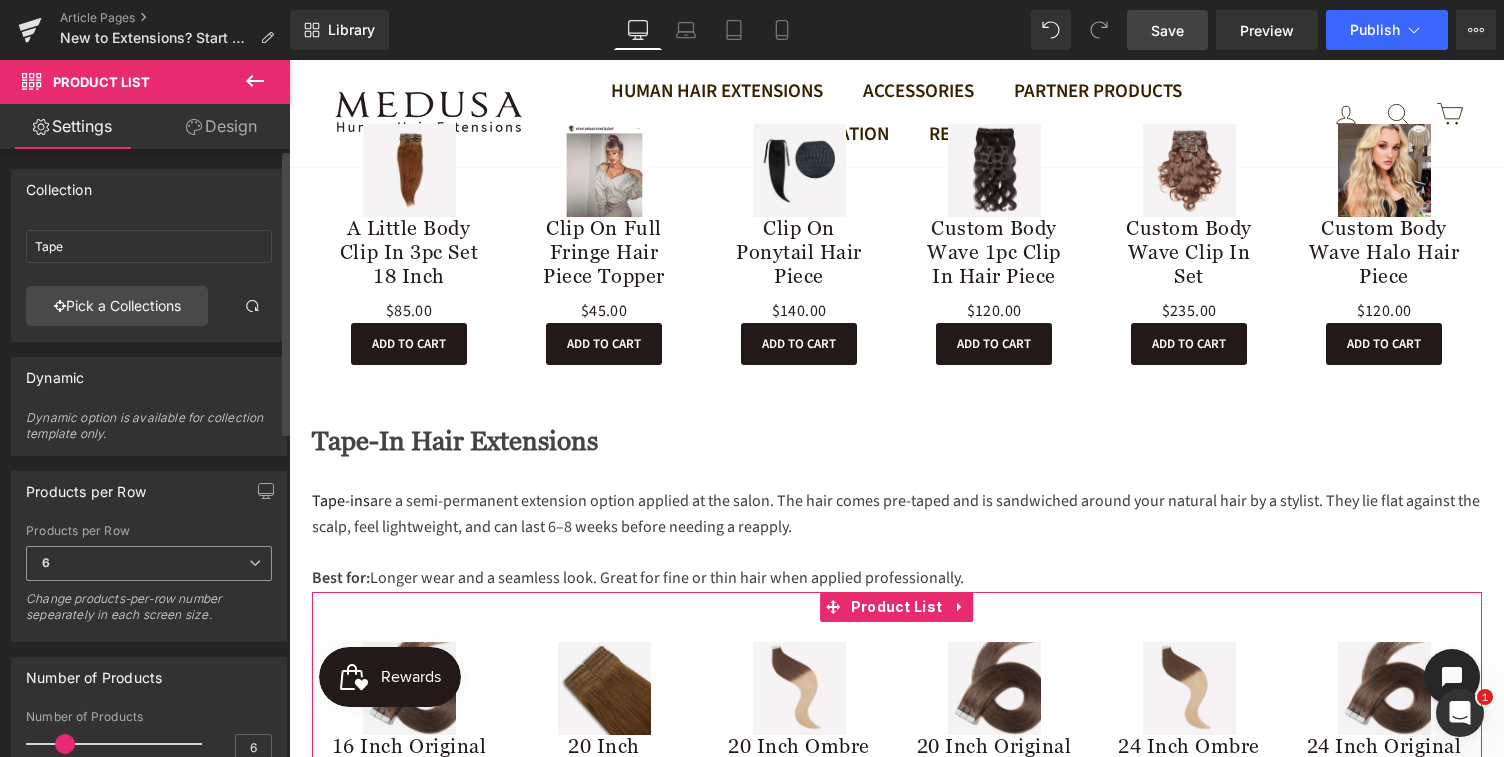 click on "6" at bounding box center [149, 563] 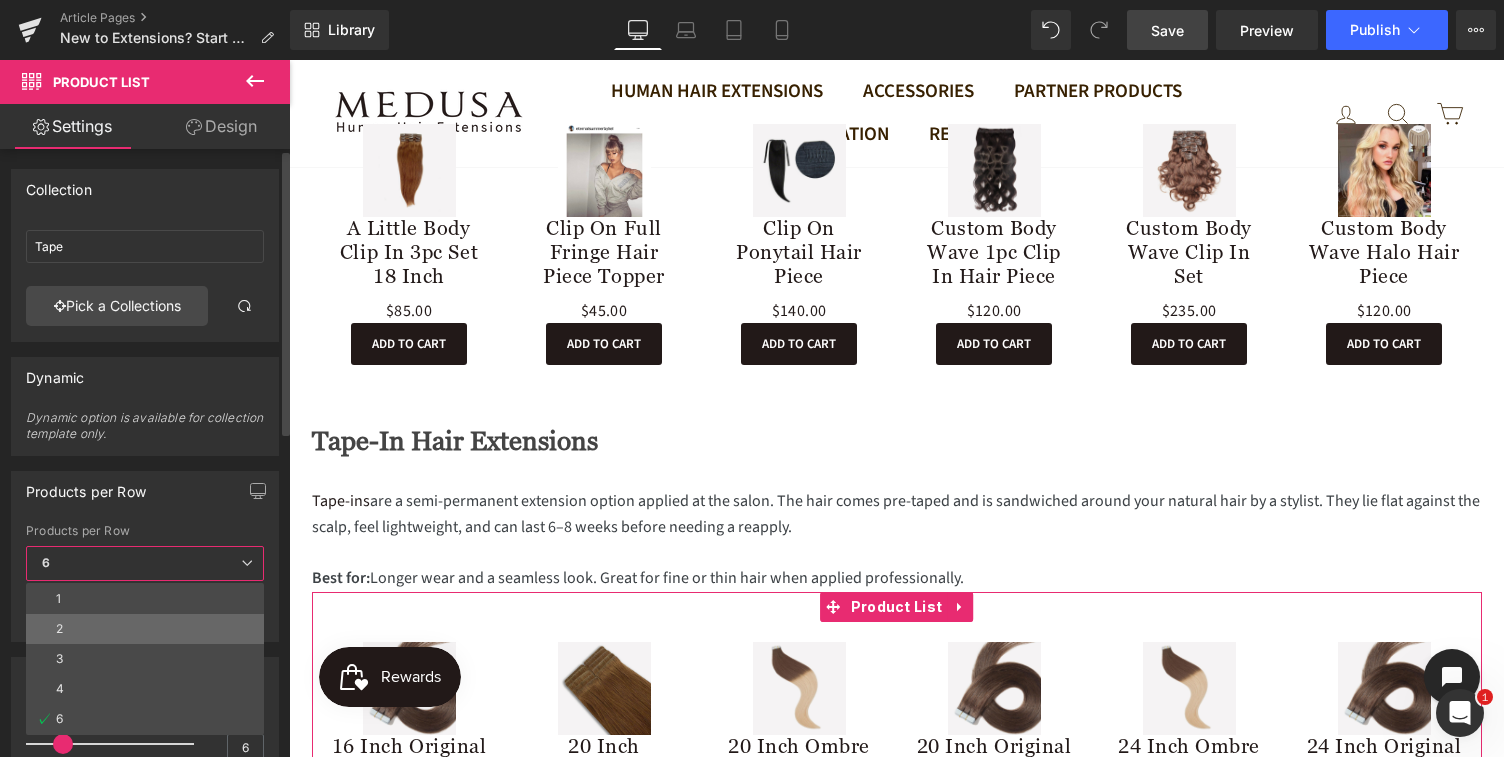 click on "2" at bounding box center (145, 629) 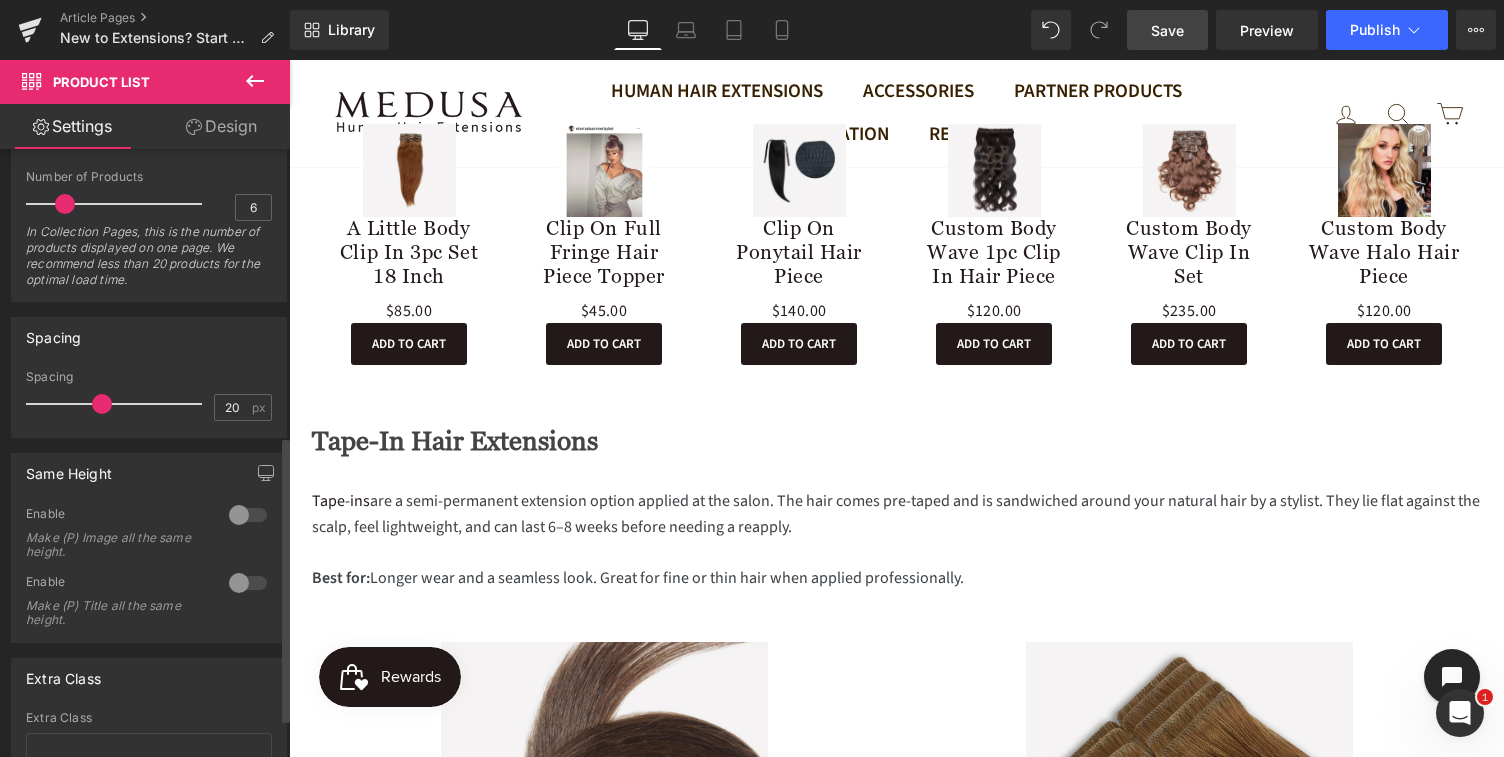 scroll, scrollTop: 693, scrollLeft: 0, axis: vertical 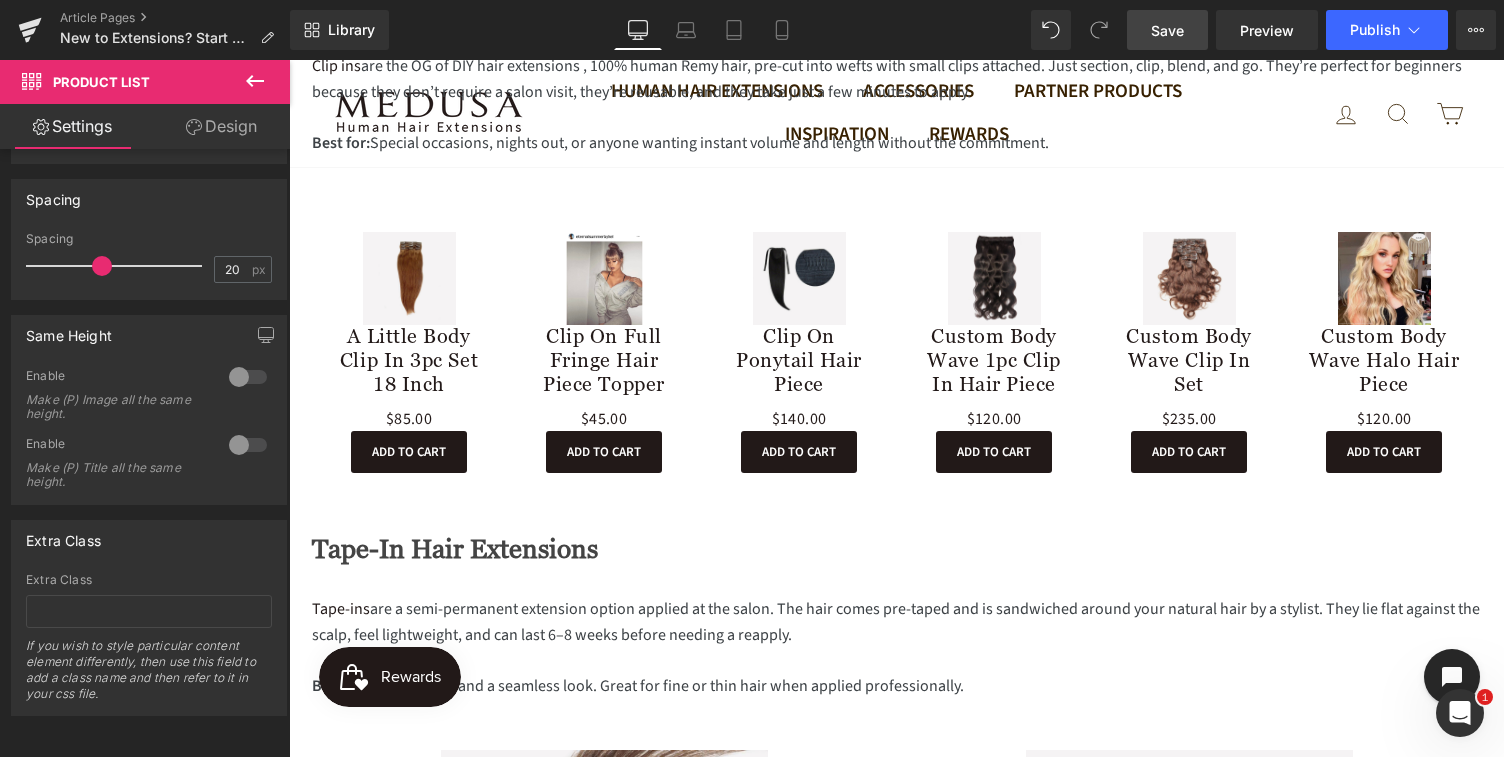 click on "Sale Off
(P) Image
Clip On Full Fringe Hair Piece Topper
(P) Title
$0
$45.00
(P) Price
Add To Cart
(P) Cart Button
Product" at bounding box center (604, 352) 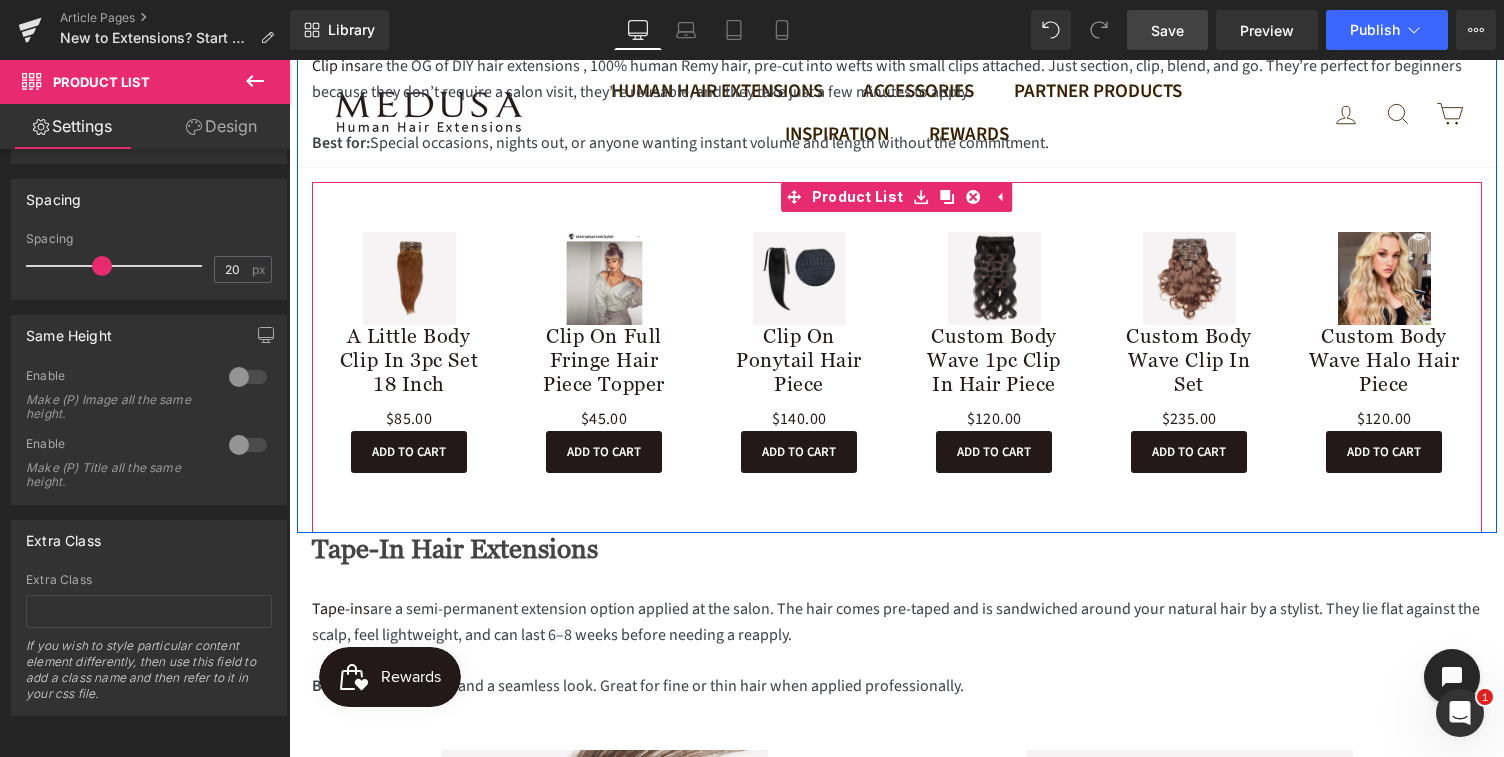 click on "Sale Off
(P) Image
Clip On Full Fringe Hair Piece Topper
(P) Title
$0
$45.00
(P) Price
Add To Cart
(P) Cart Button
Product" at bounding box center (604, 352) 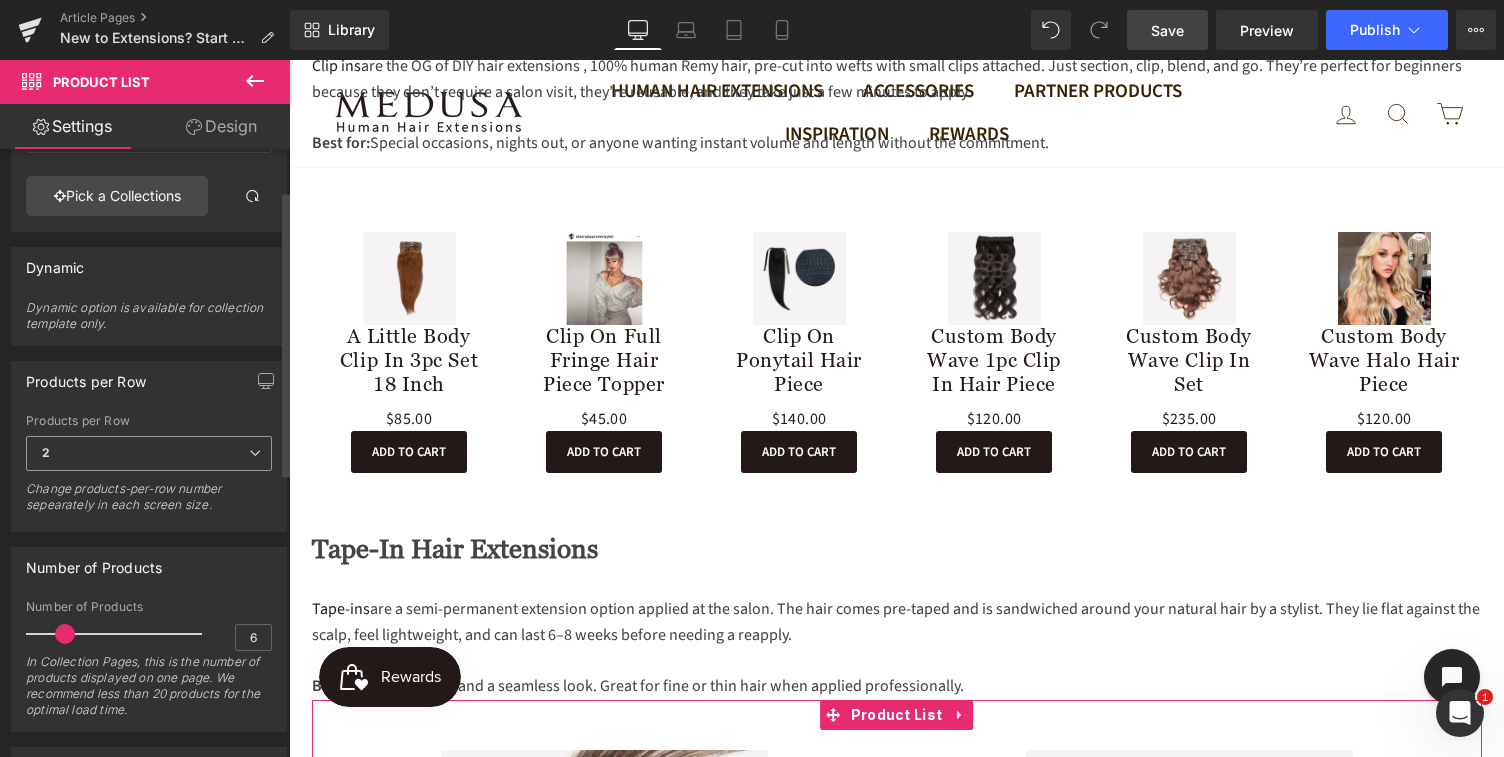 scroll, scrollTop: 112, scrollLeft: 0, axis: vertical 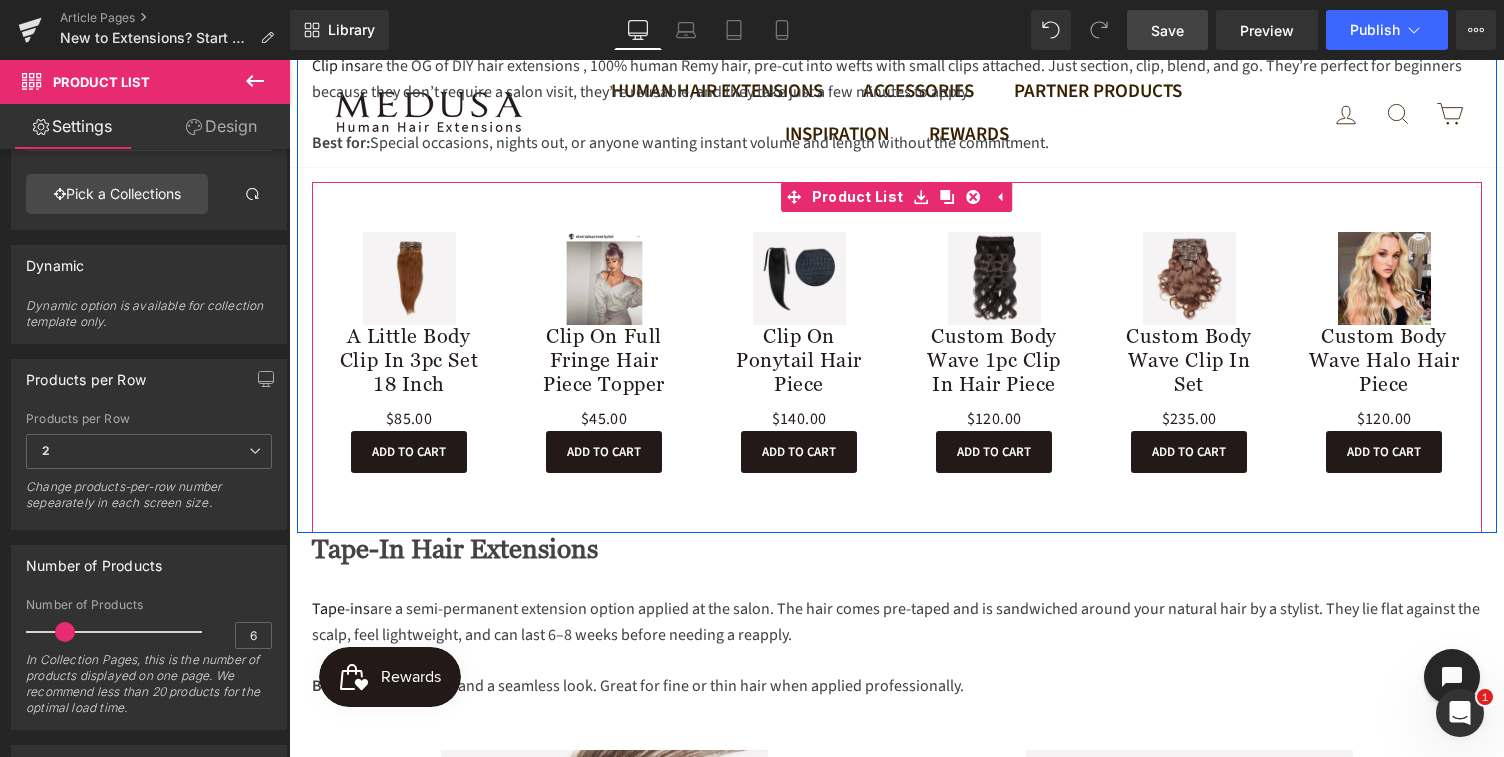 click on "Sale Off
(P) Image
Clip On Full Fringe Hair Piece Topper
(P) Title
$0
$45.00
(P) Price
Add To Cart
(P) Cart Button
Product" at bounding box center (604, 352) 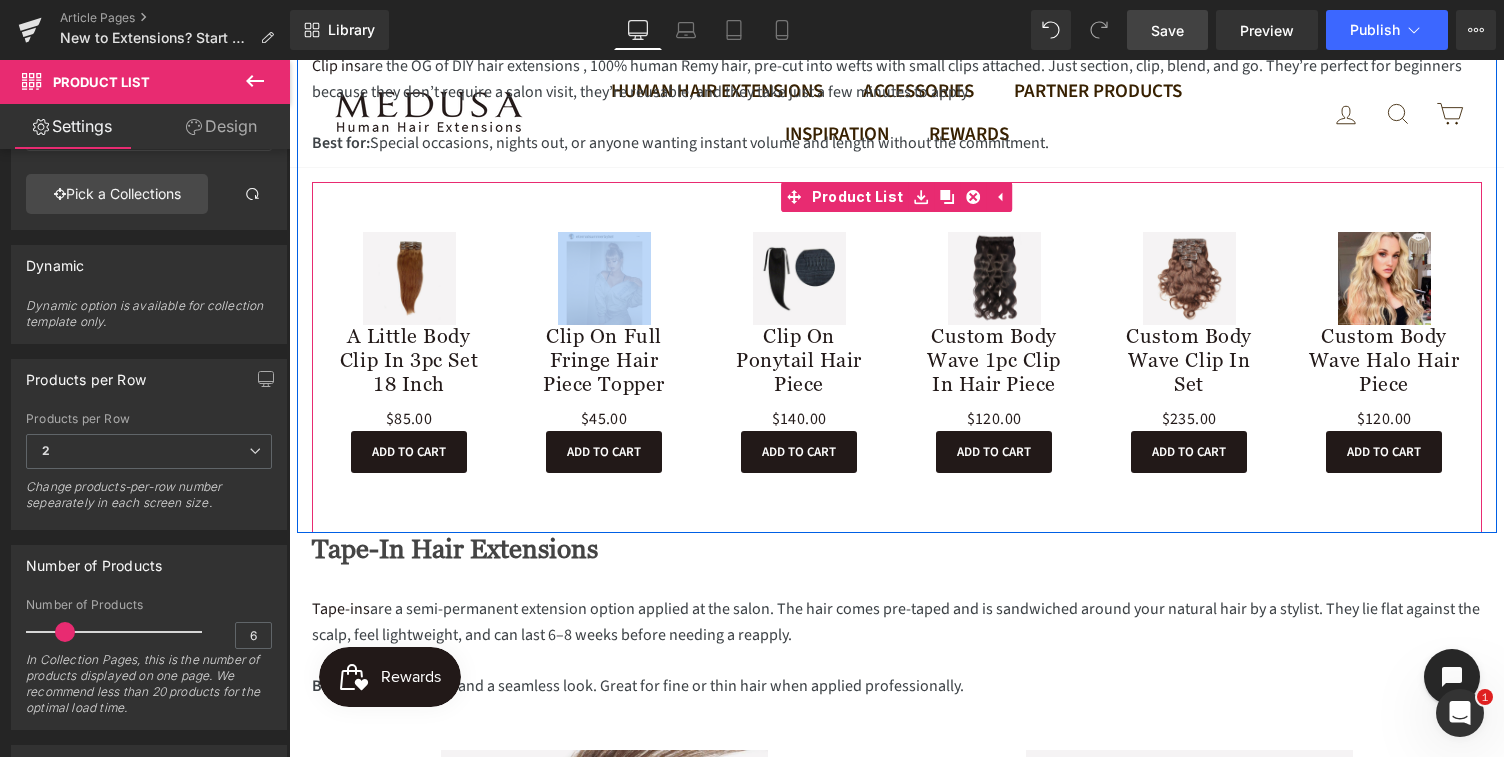 click on "Sale Off
(P) Image
Clip On Full Fringe Hair Piece Topper
(P) Title
$0
$45.00
(P) Price
Add To Cart
(P) Cart Button
Product" at bounding box center [604, 352] 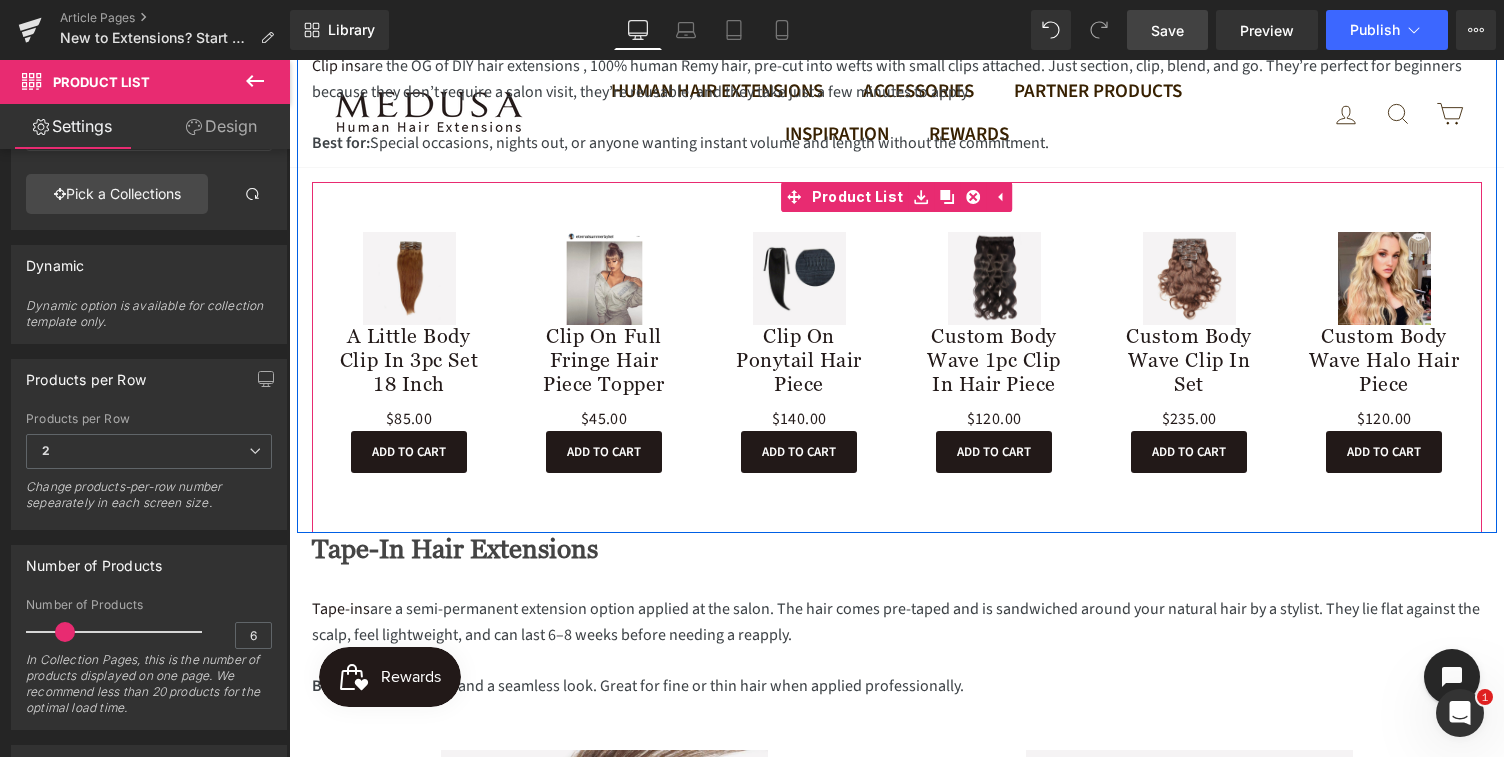 click on "Sale Off
(P) Image
Clip On Full Fringe Hair Piece Topper
(P) Title
$0
$45.00
(P) Price
Add To Cart
(P) Cart Button
Product" at bounding box center (604, 352) 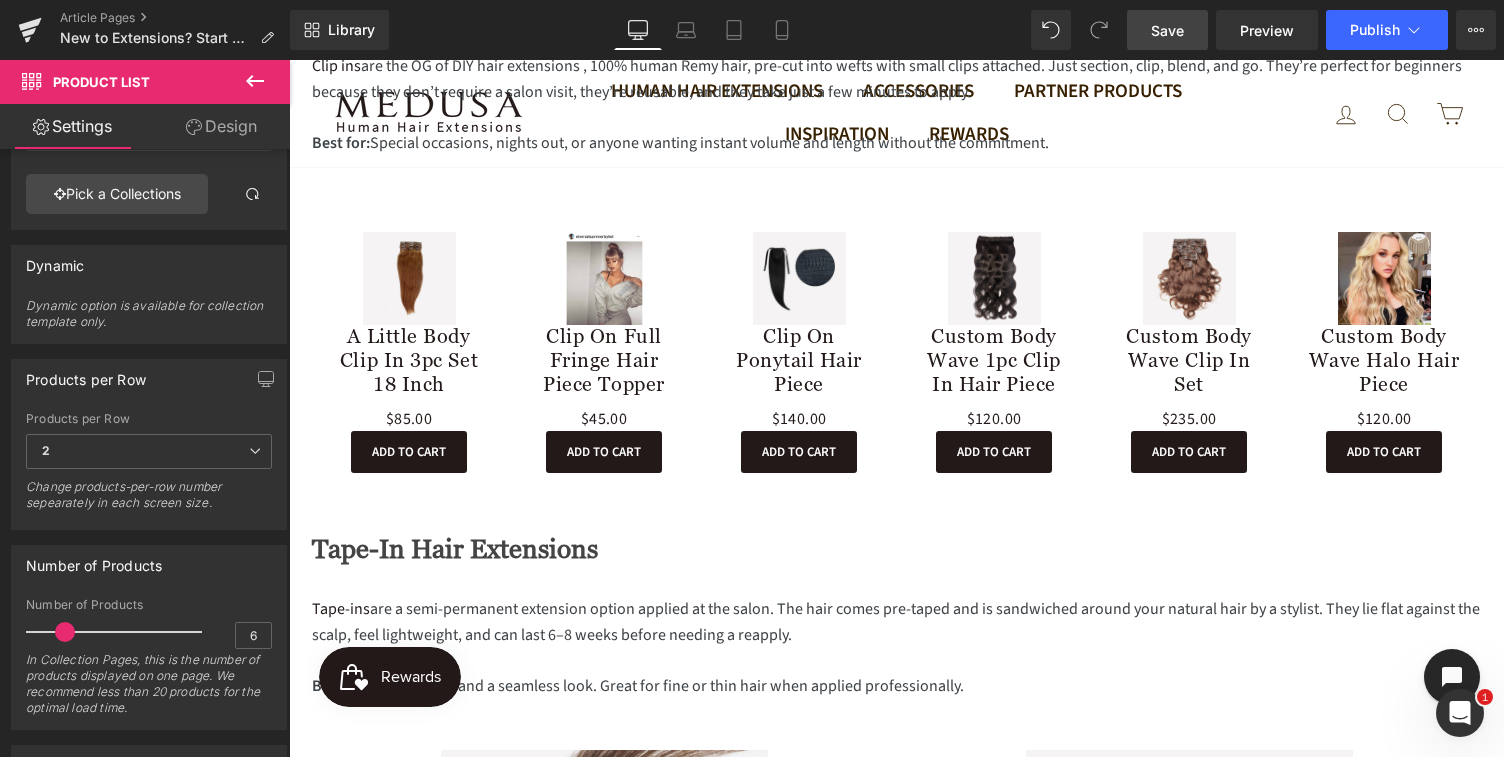 click on "Save" at bounding box center (1167, 30) 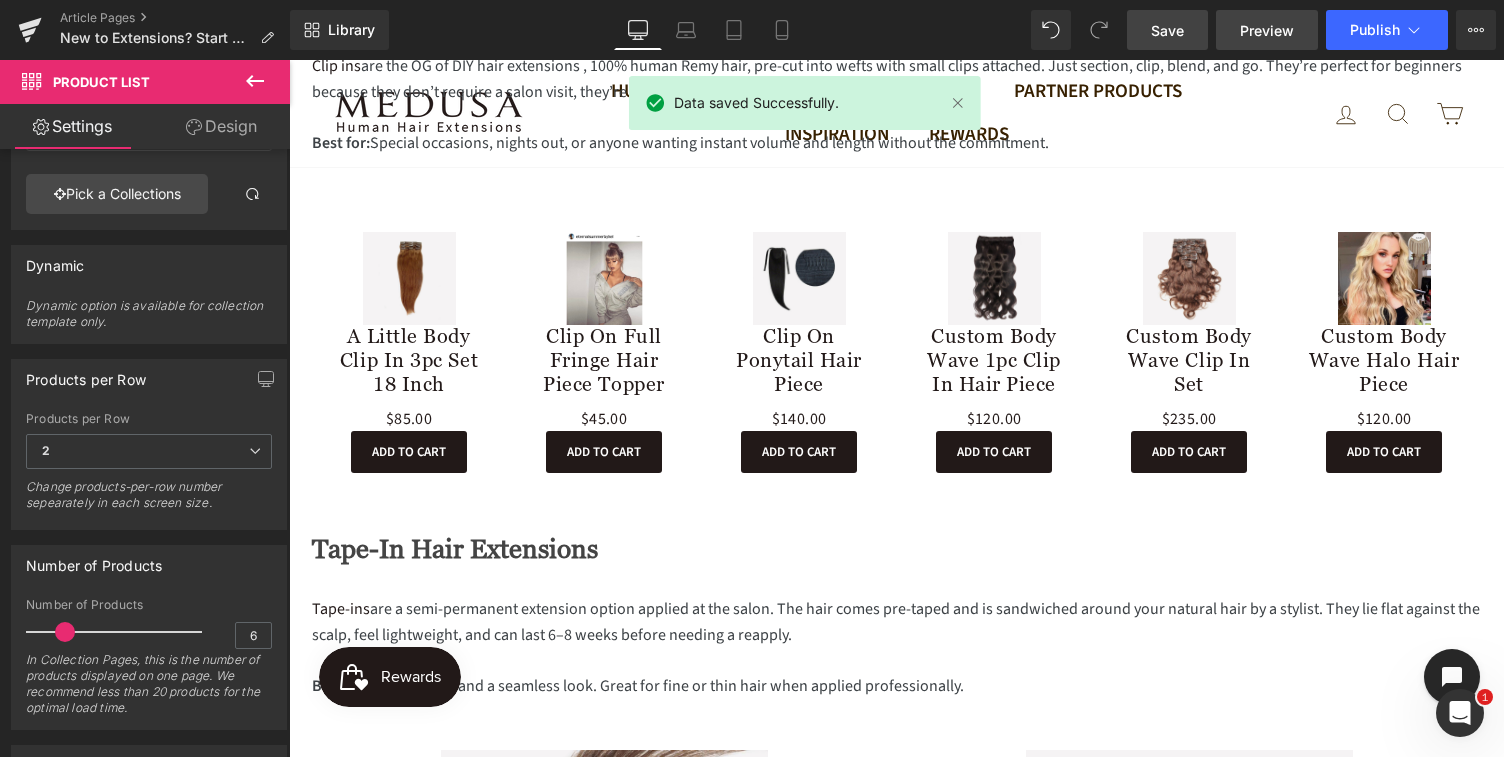 click on "Preview" at bounding box center [1267, 30] 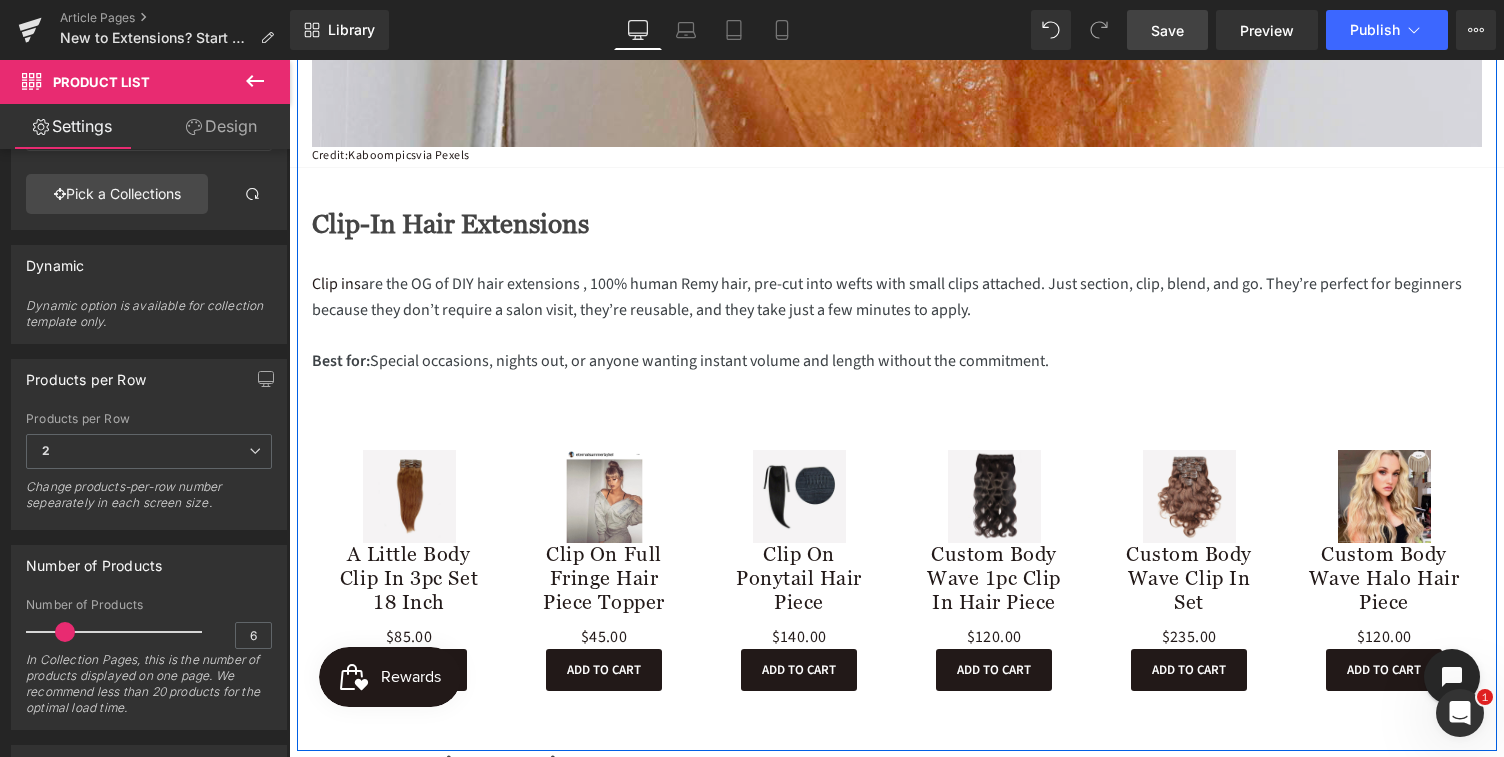 scroll, scrollTop: 1199, scrollLeft: 0, axis: vertical 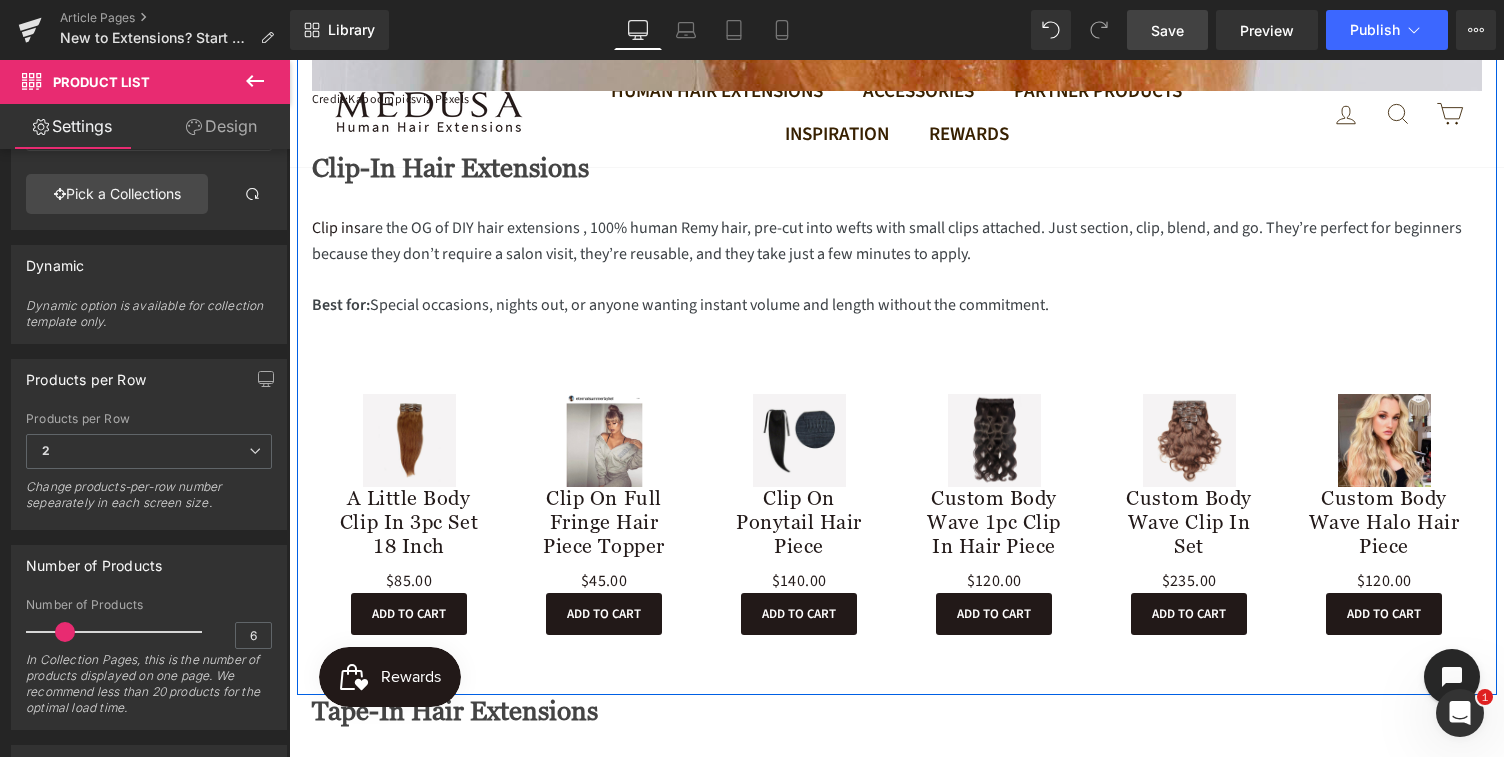 click on "Clip ins are the OG of DIY hair extensions , 100% human Remy hair, pre-cut into wefts with small clips attached. Just section, clip, blend, and go. They’re perfect for beginners because they don’t require a salon visit, they’re reusable, and they take just a few minutes to apply. Best for: Special occasions, nights out, or anyone wanting instant volume and length without the commitment. Text Block" at bounding box center [897, 280] 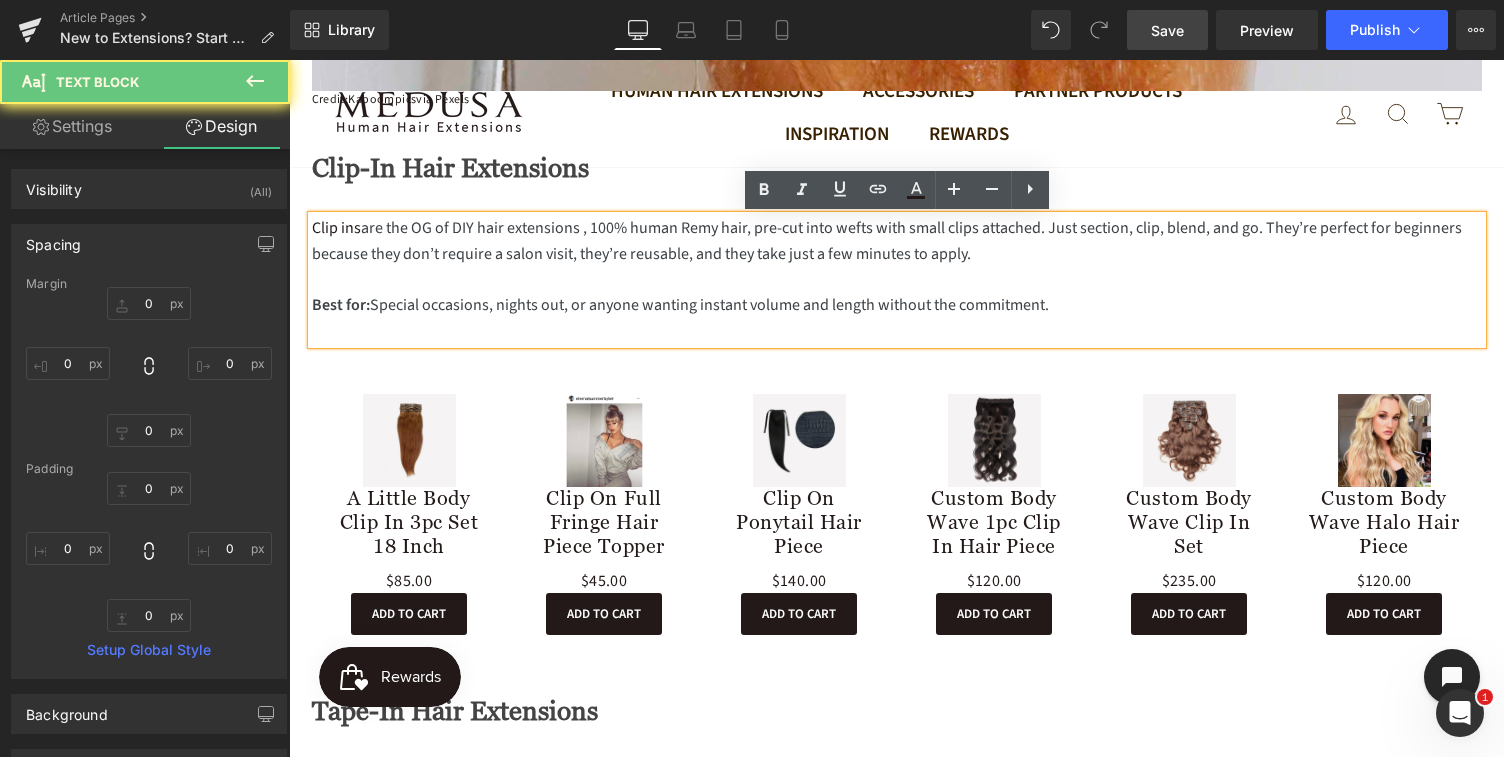click on "Sale Off" at bounding box center (799, 440) 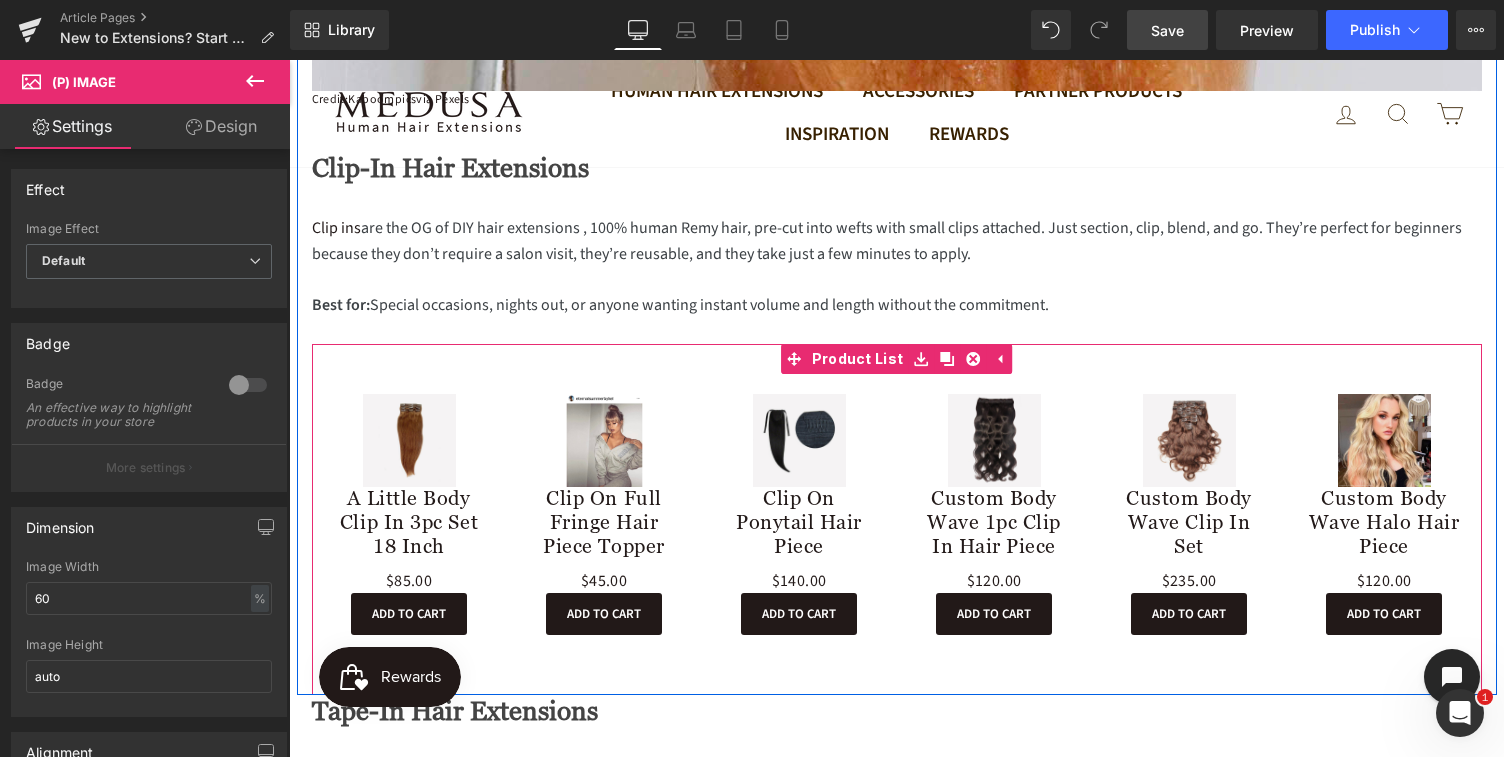 click on "Sale Off
(P) Image
Clip On Full Fringe Hair Piece Topper
(P) Title
$0
$45.00
(P) Price
Add To Cart
(P) Cart Button
Product" at bounding box center [604, 514] 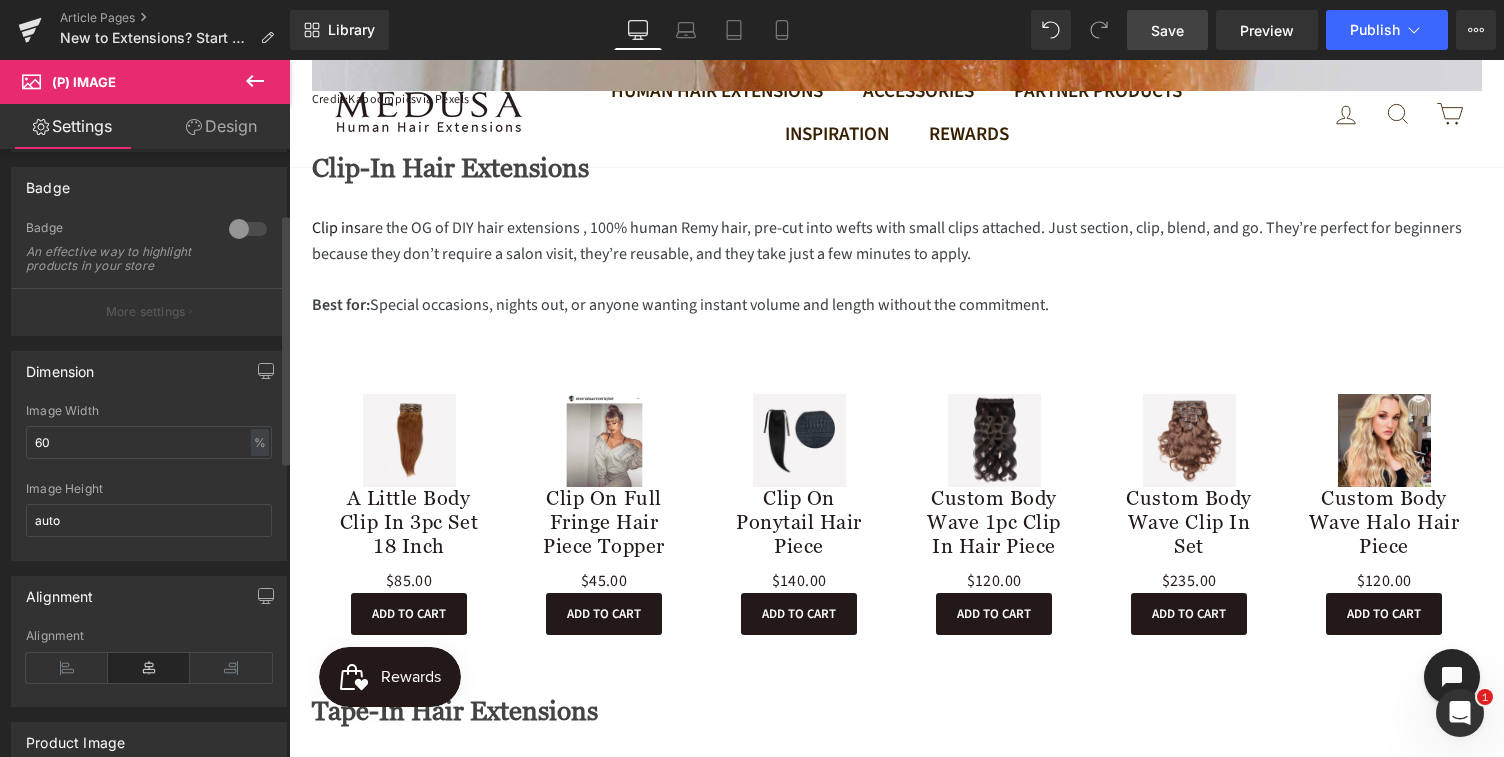 scroll, scrollTop: 194, scrollLeft: 0, axis: vertical 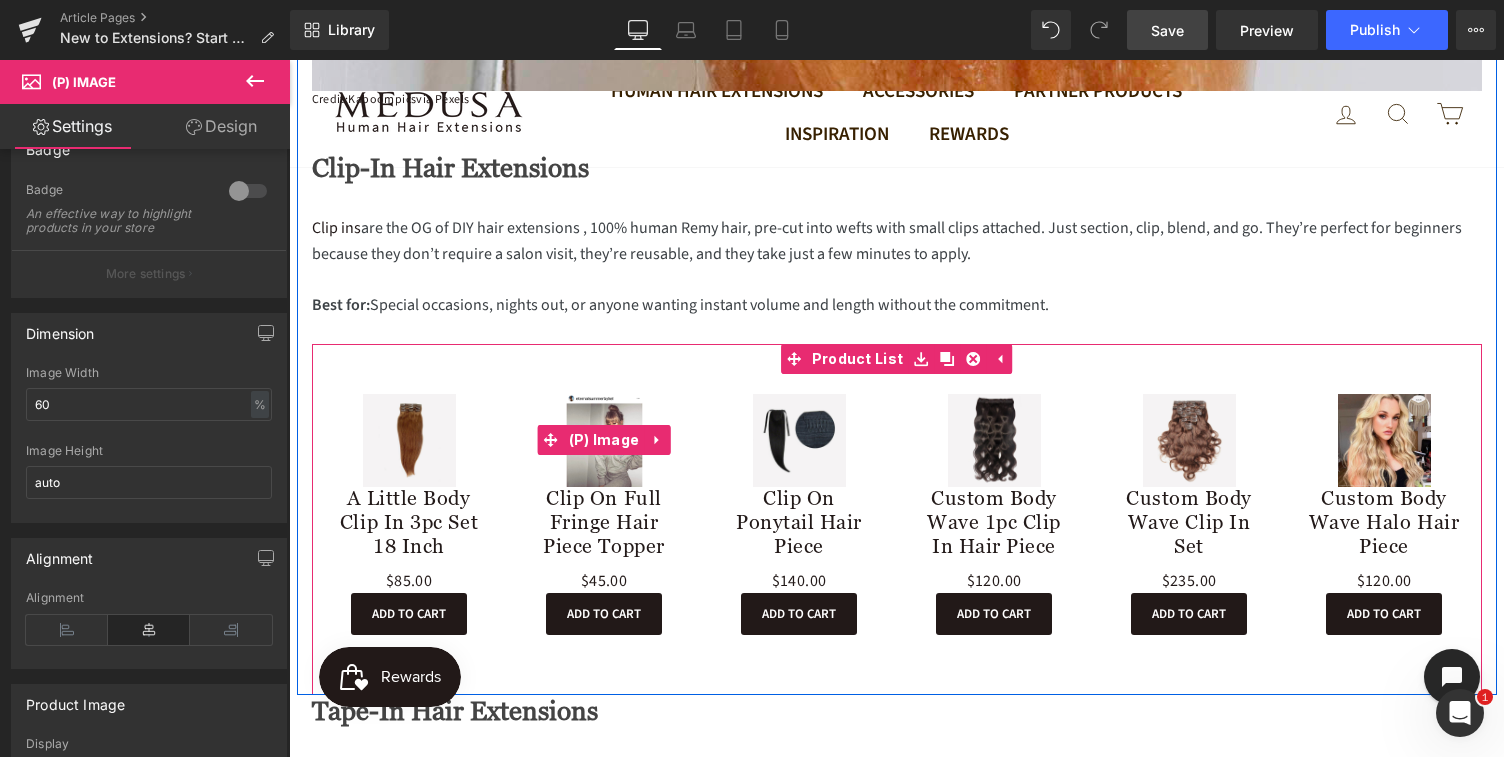 click on "Sale Off" at bounding box center (604, 440) 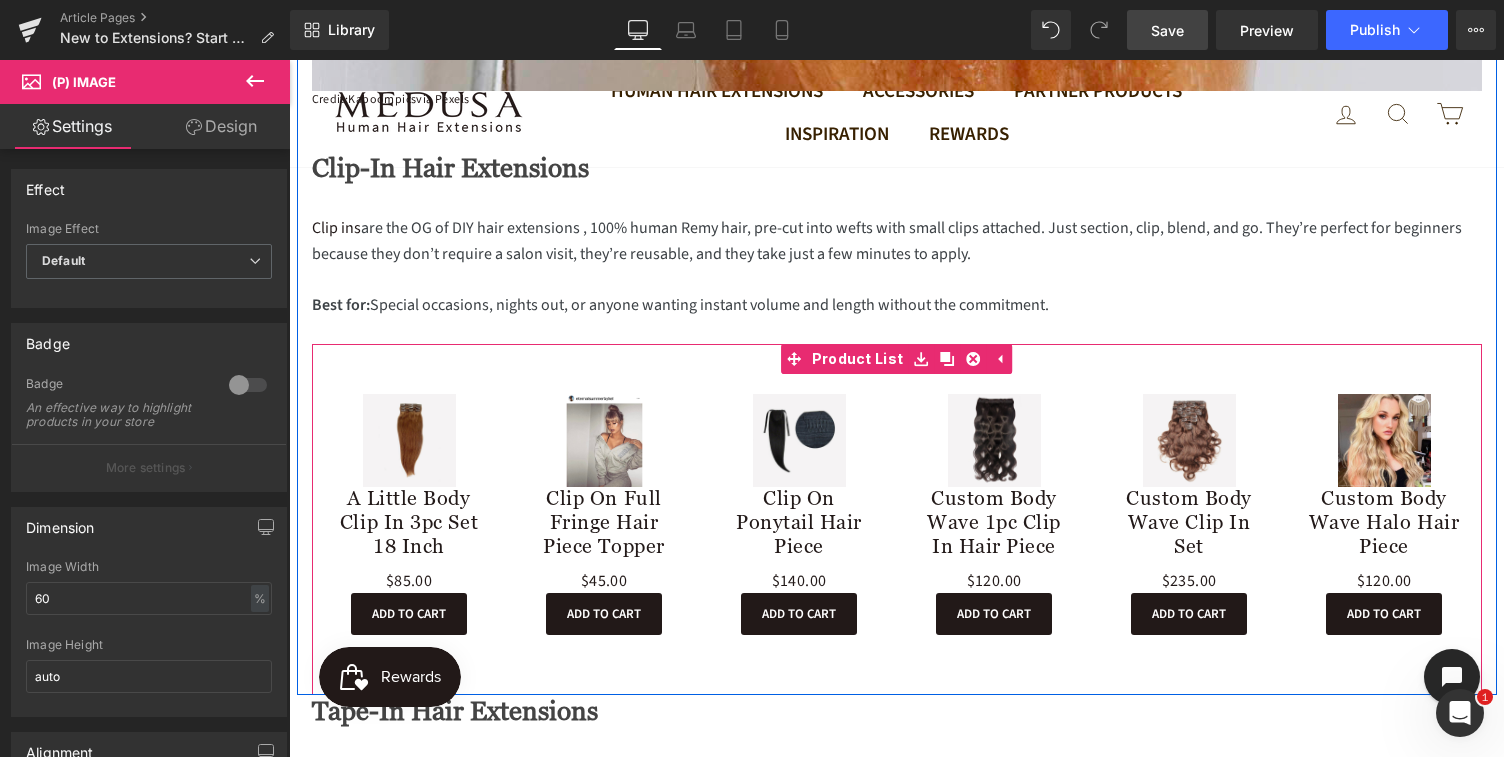 click on "Sale Off
(P) Image
Clip On Full Fringe Hair Piece Topper
(P) Title
$0
$45.00
(P) Price
Add To Cart
(P) Cart Button
Product" at bounding box center (604, 514) 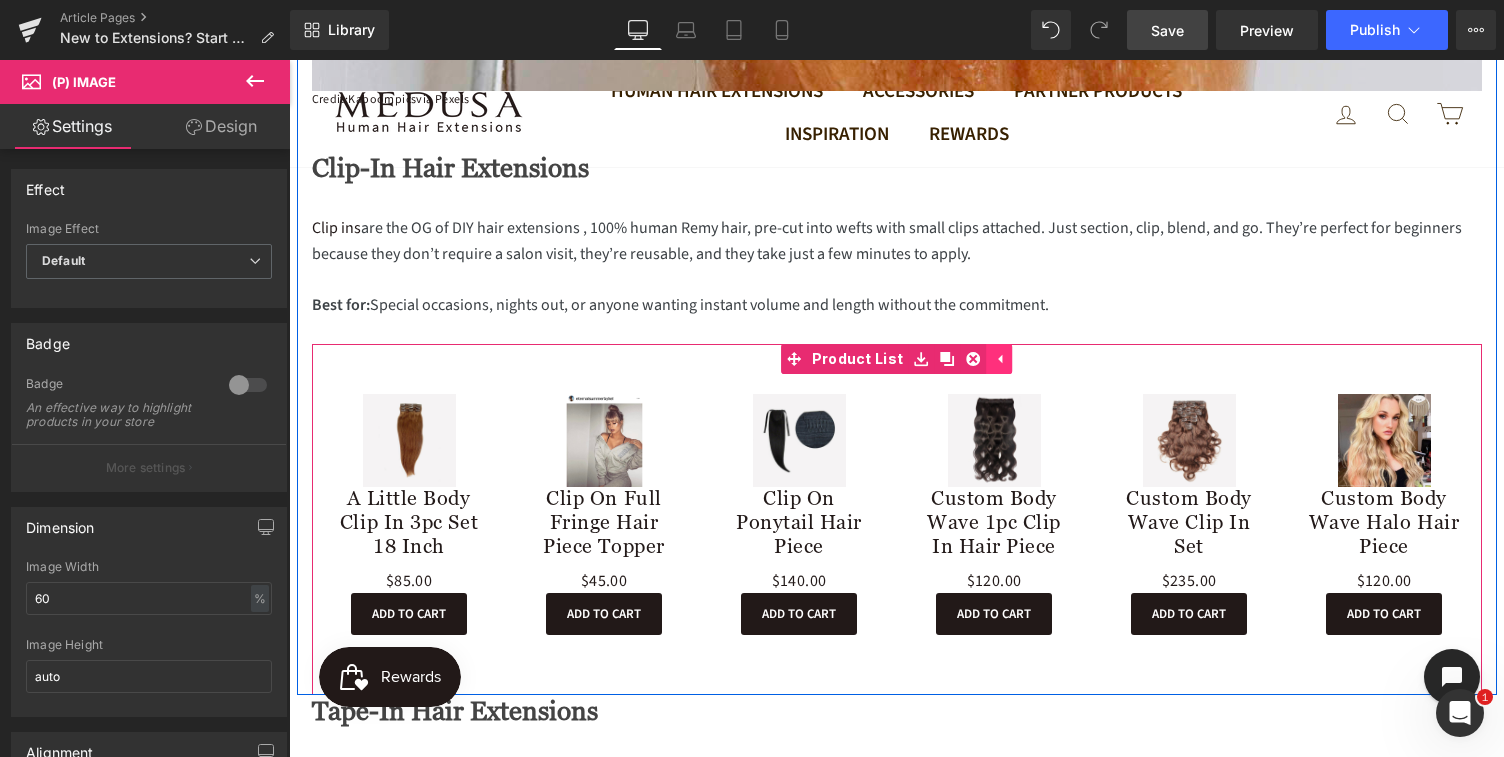click at bounding box center [999, 359] 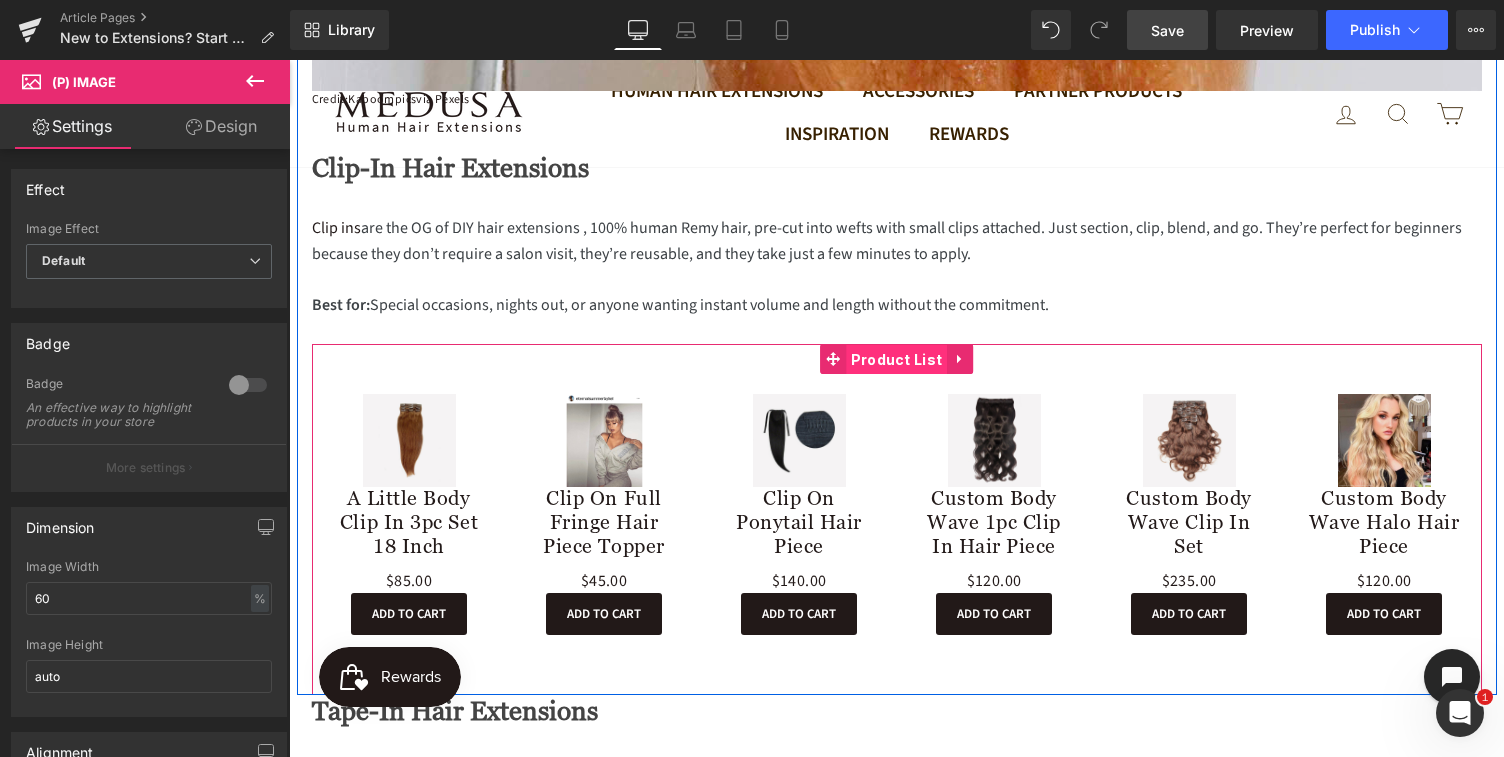 click on "Product List" at bounding box center (897, 360) 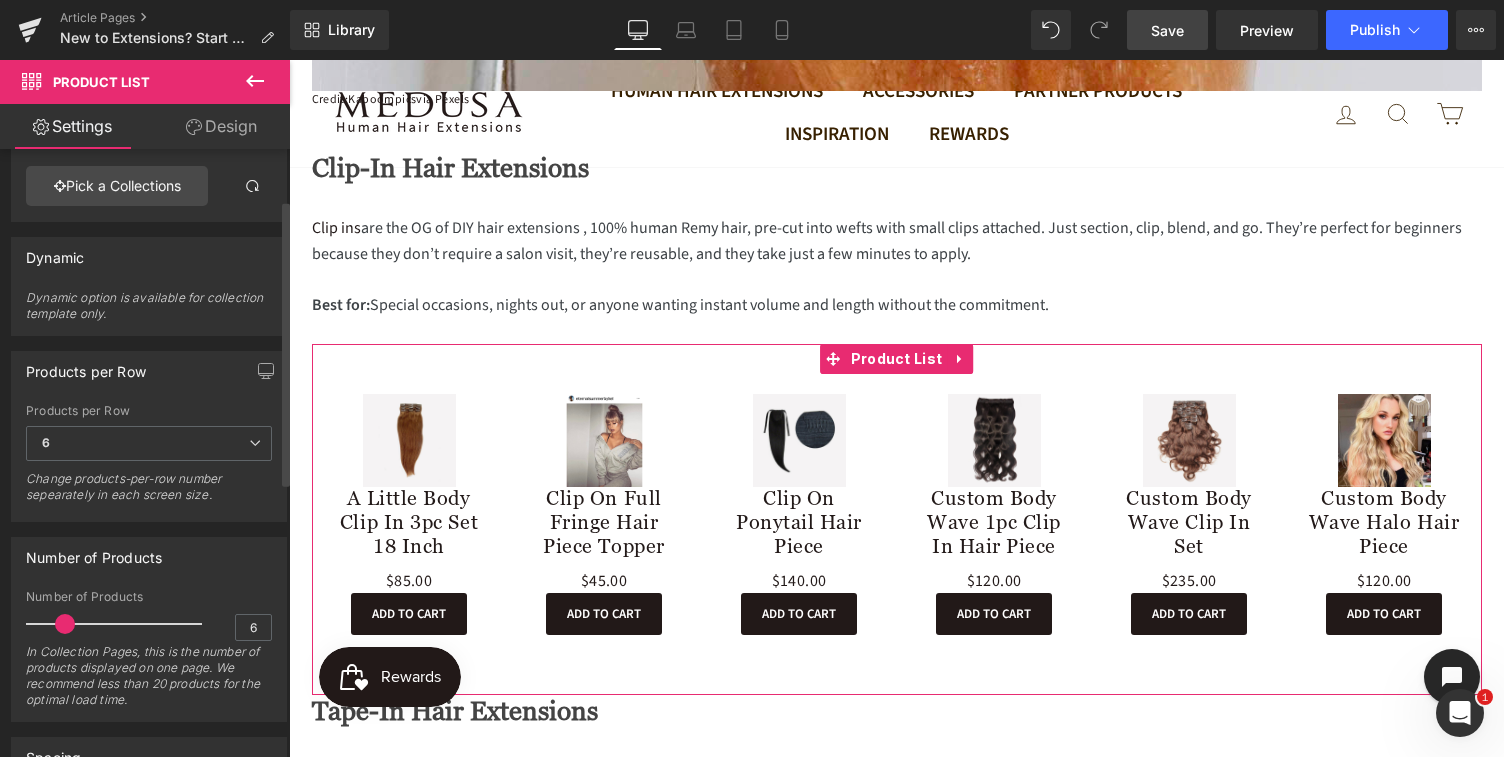 scroll, scrollTop: 152, scrollLeft: 0, axis: vertical 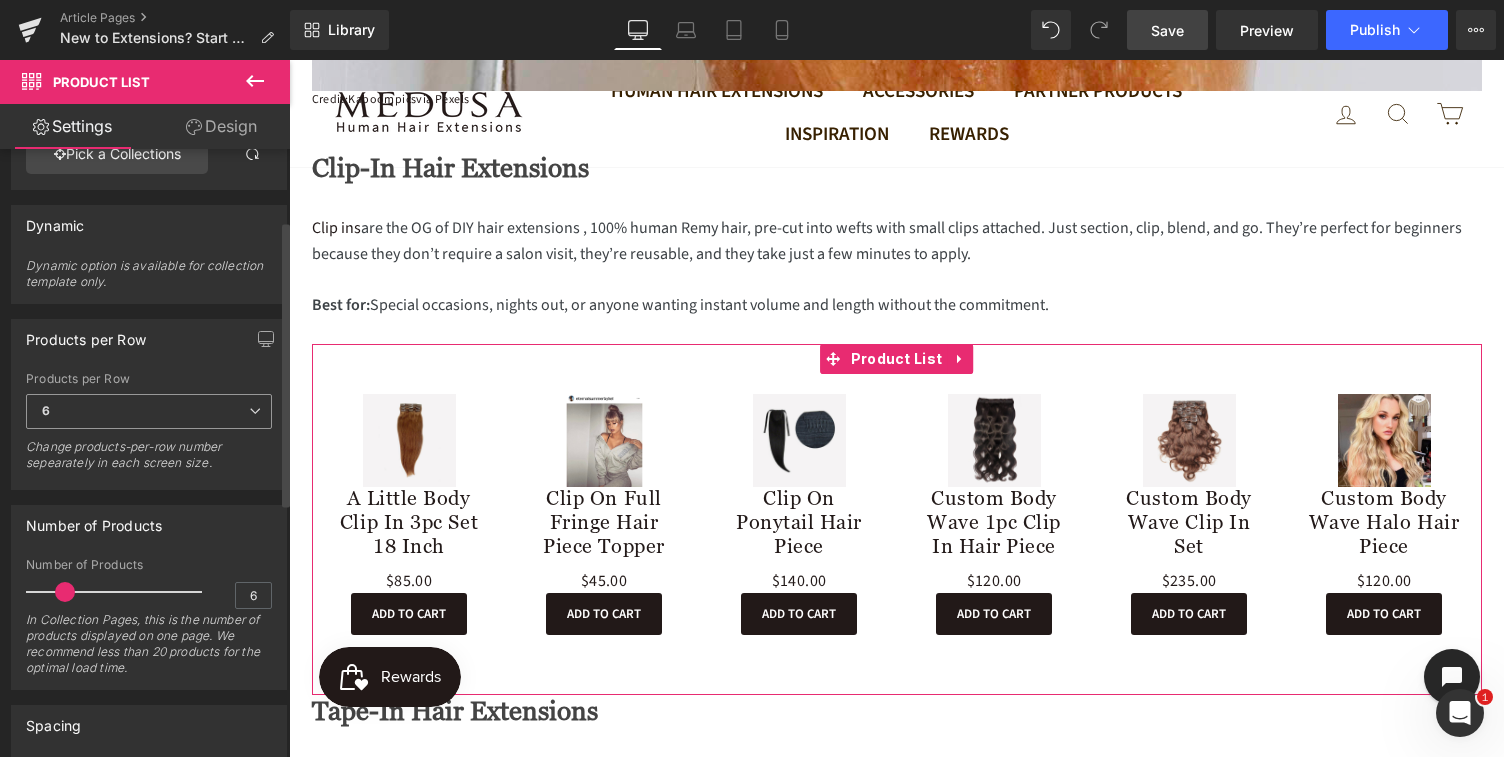 click at bounding box center (255, 411) 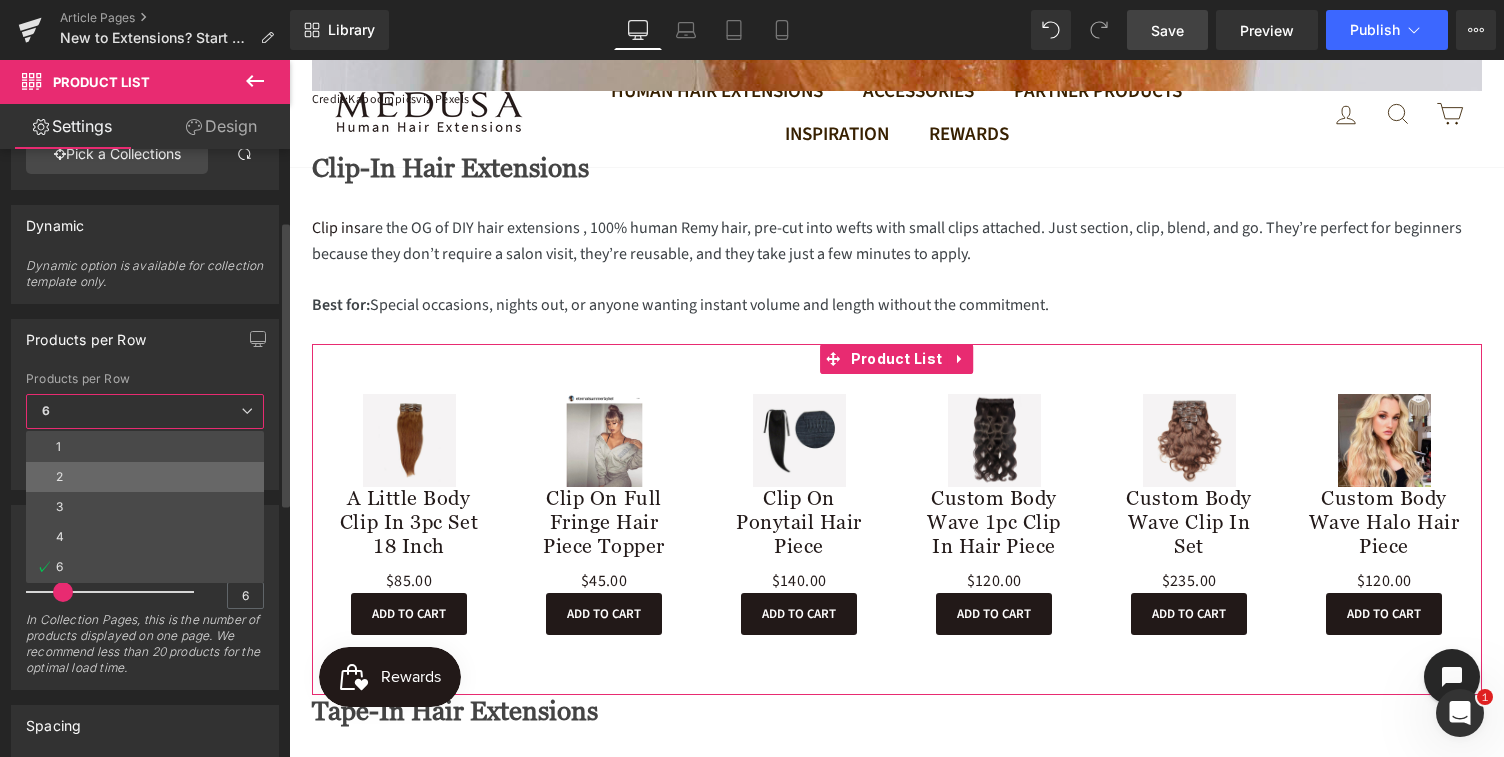 click on "2" at bounding box center (145, 477) 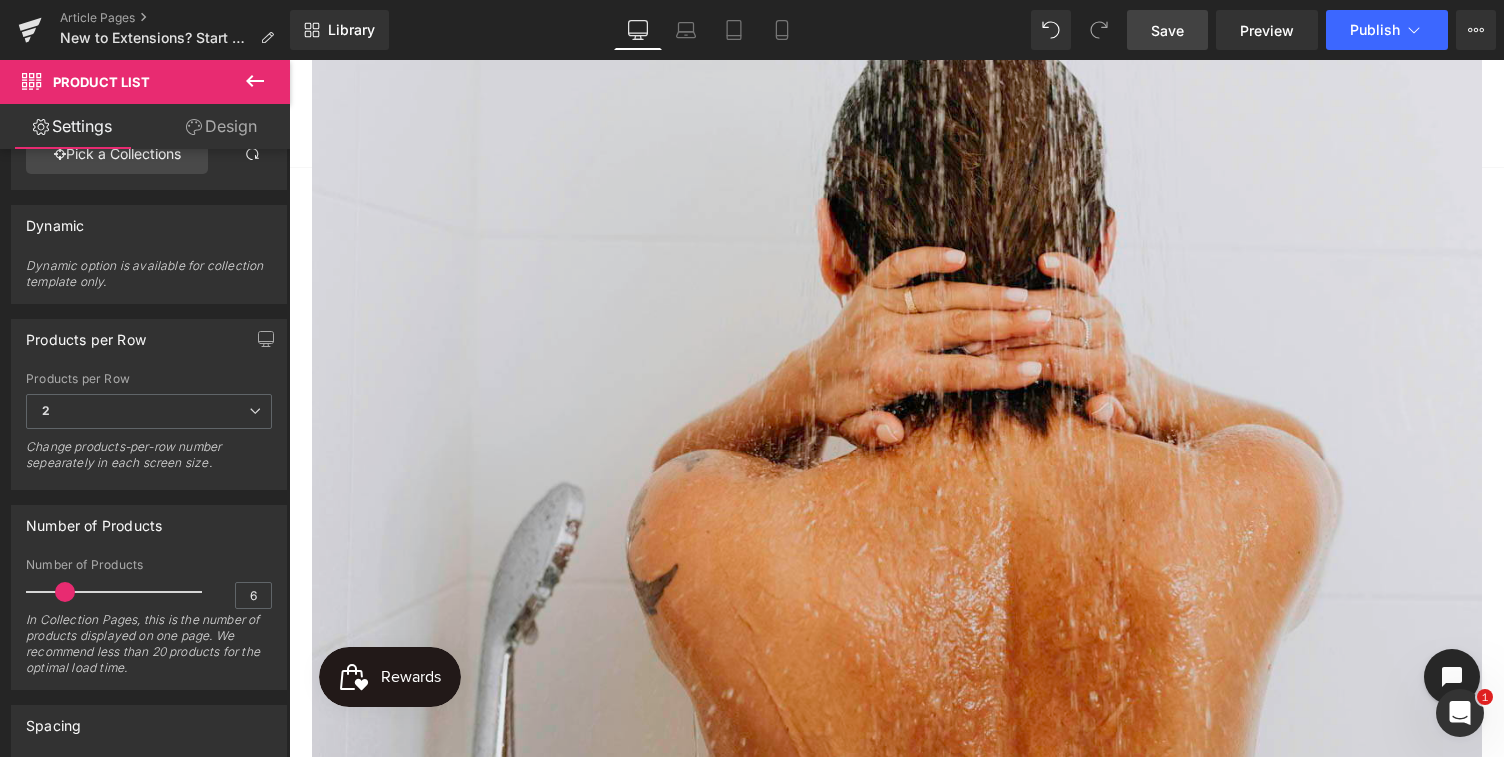 scroll, scrollTop: 369, scrollLeft: 0, axis: vertical 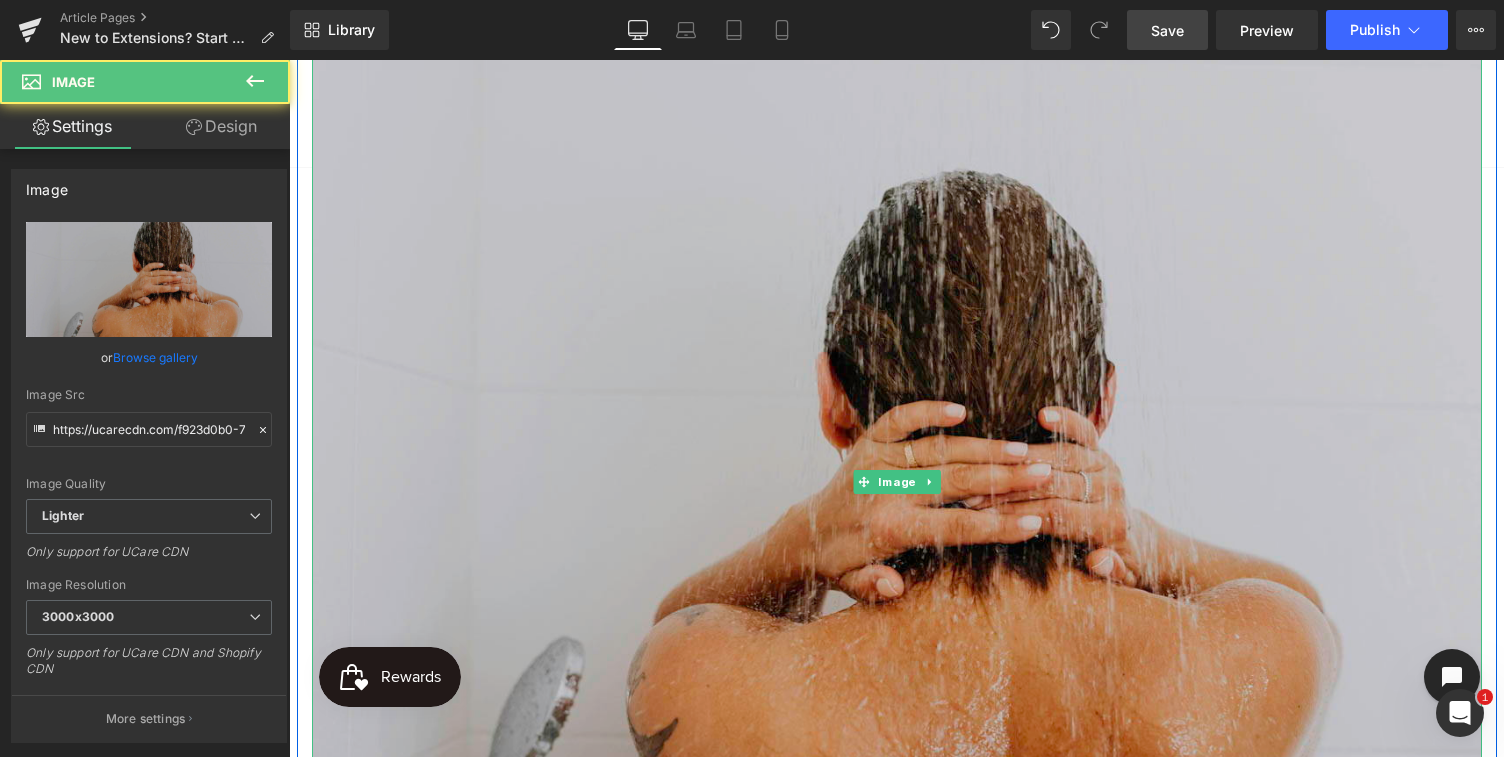 click at bounding box center [897, 482] 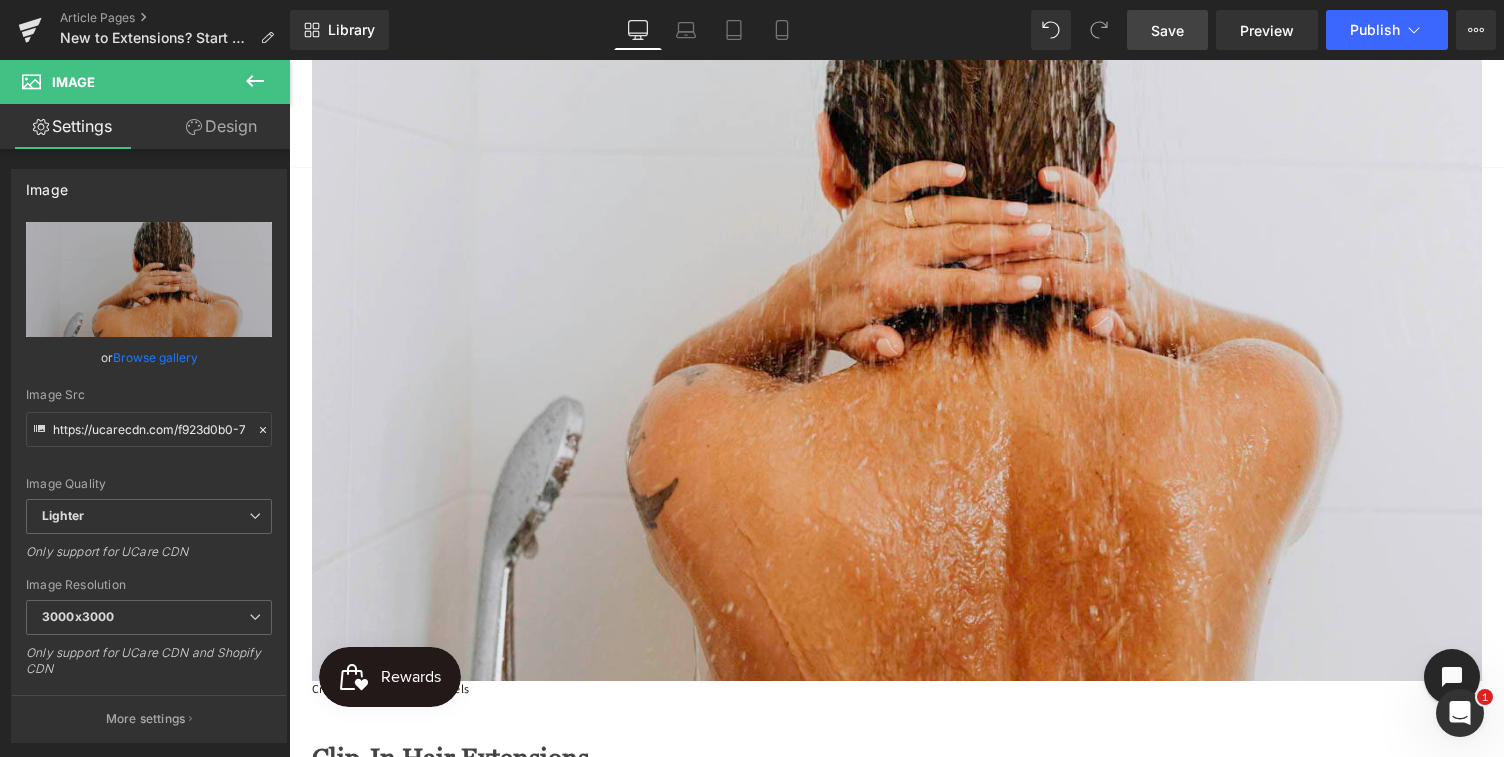scroll, scrollTop: 360, scrollLeft: 0, axis: vertical 